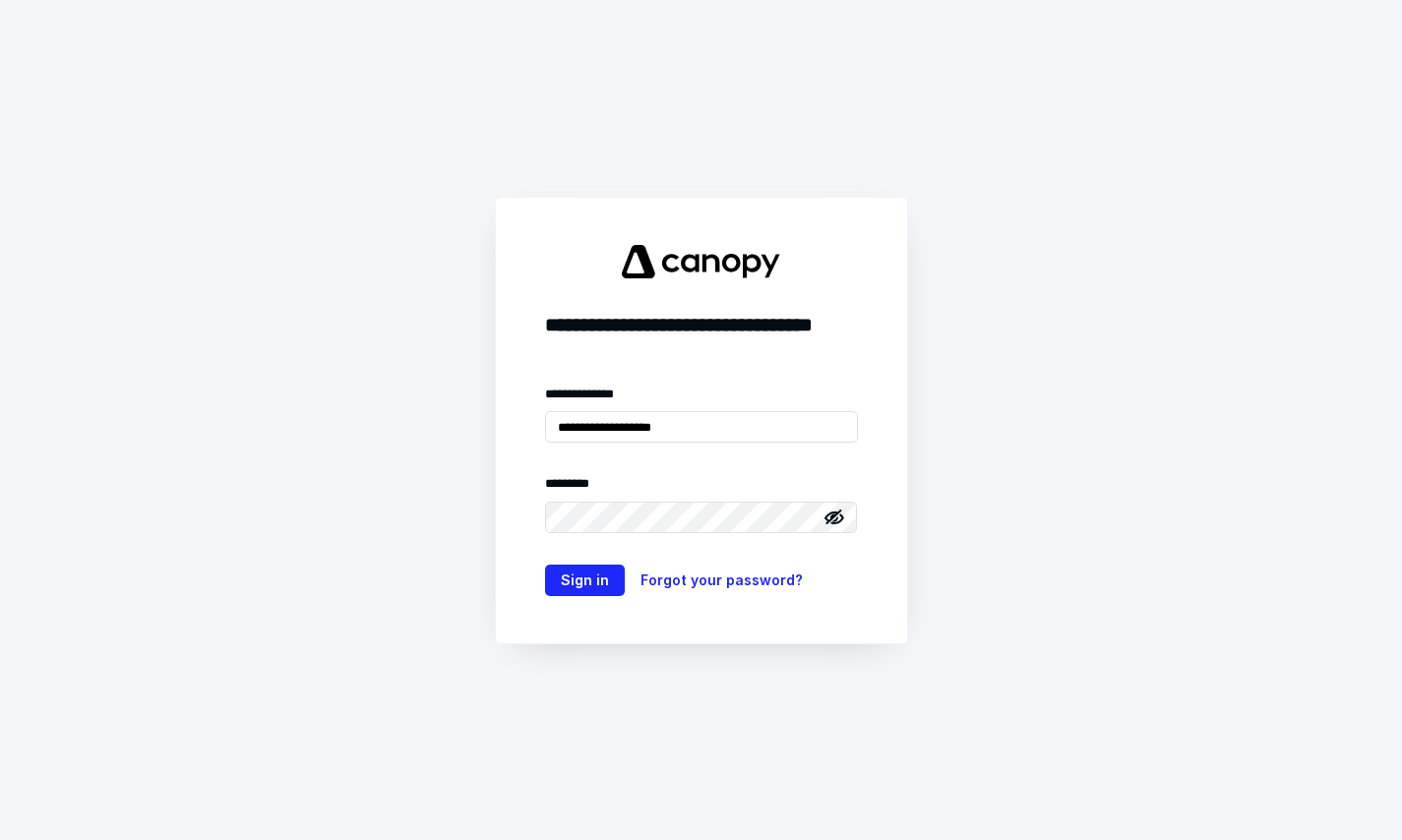 scroll, scrollTop: 0, scrollLeft: 0, axis: both 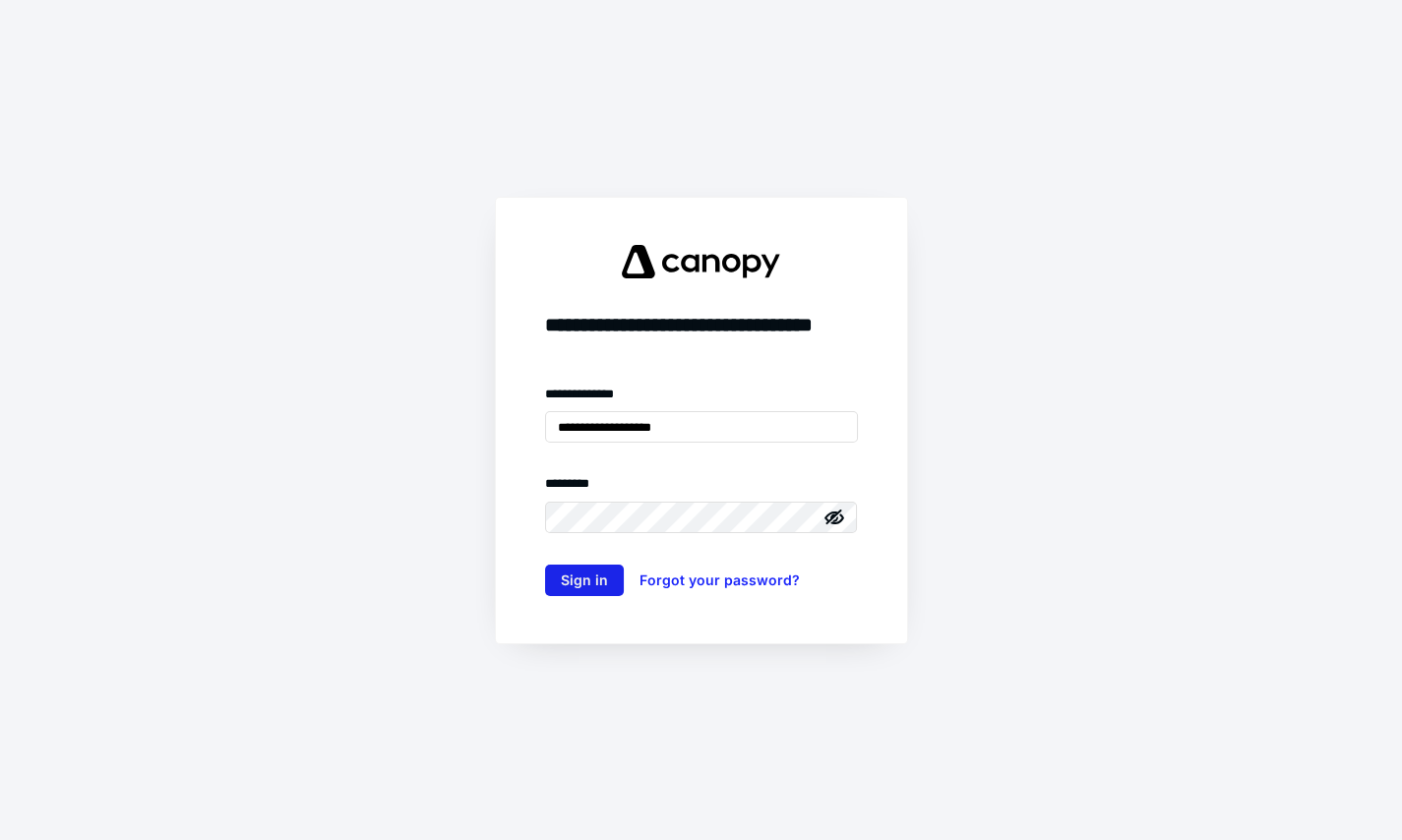 type on "**********" 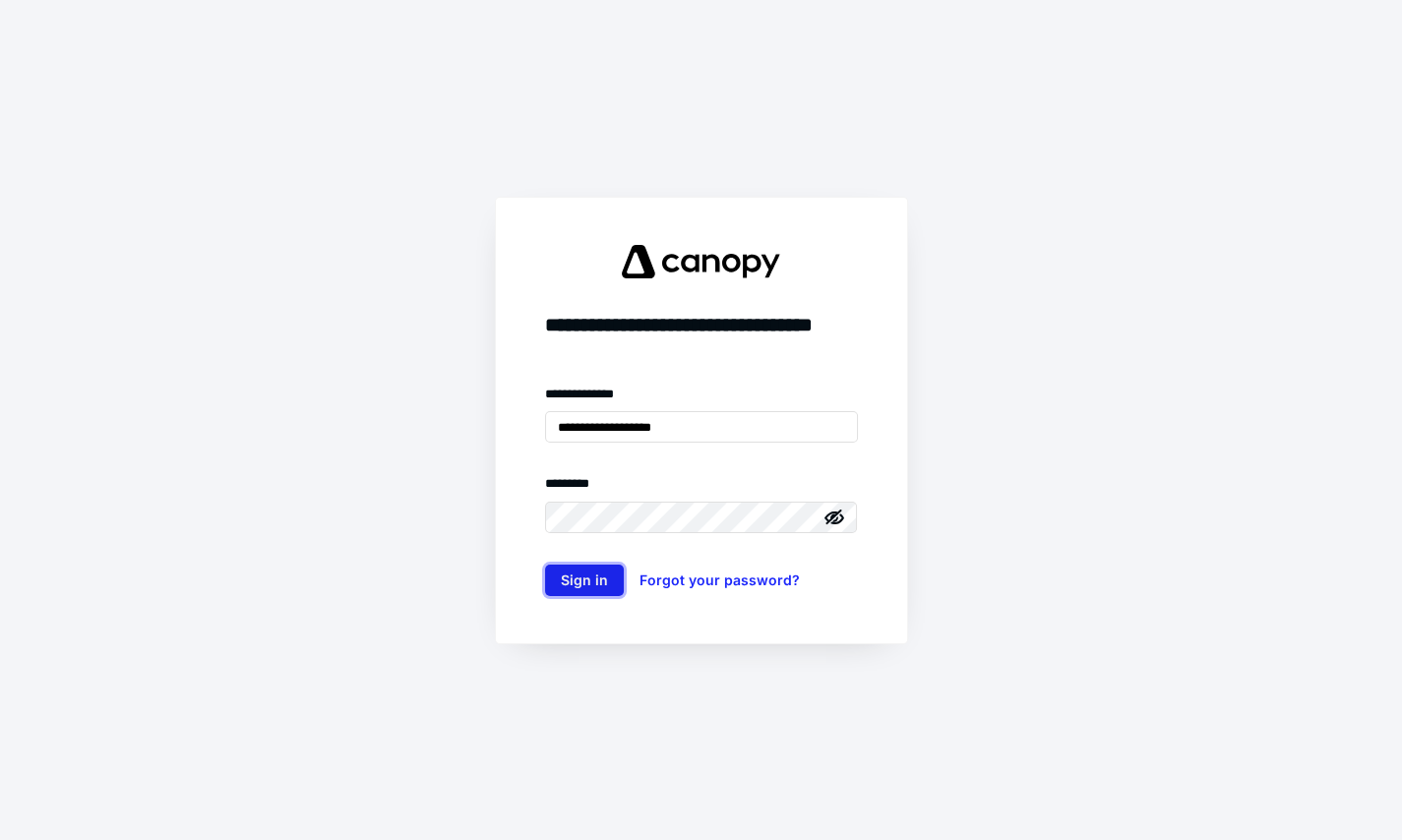 click on "Sign in" at bounding box center (584, 580) 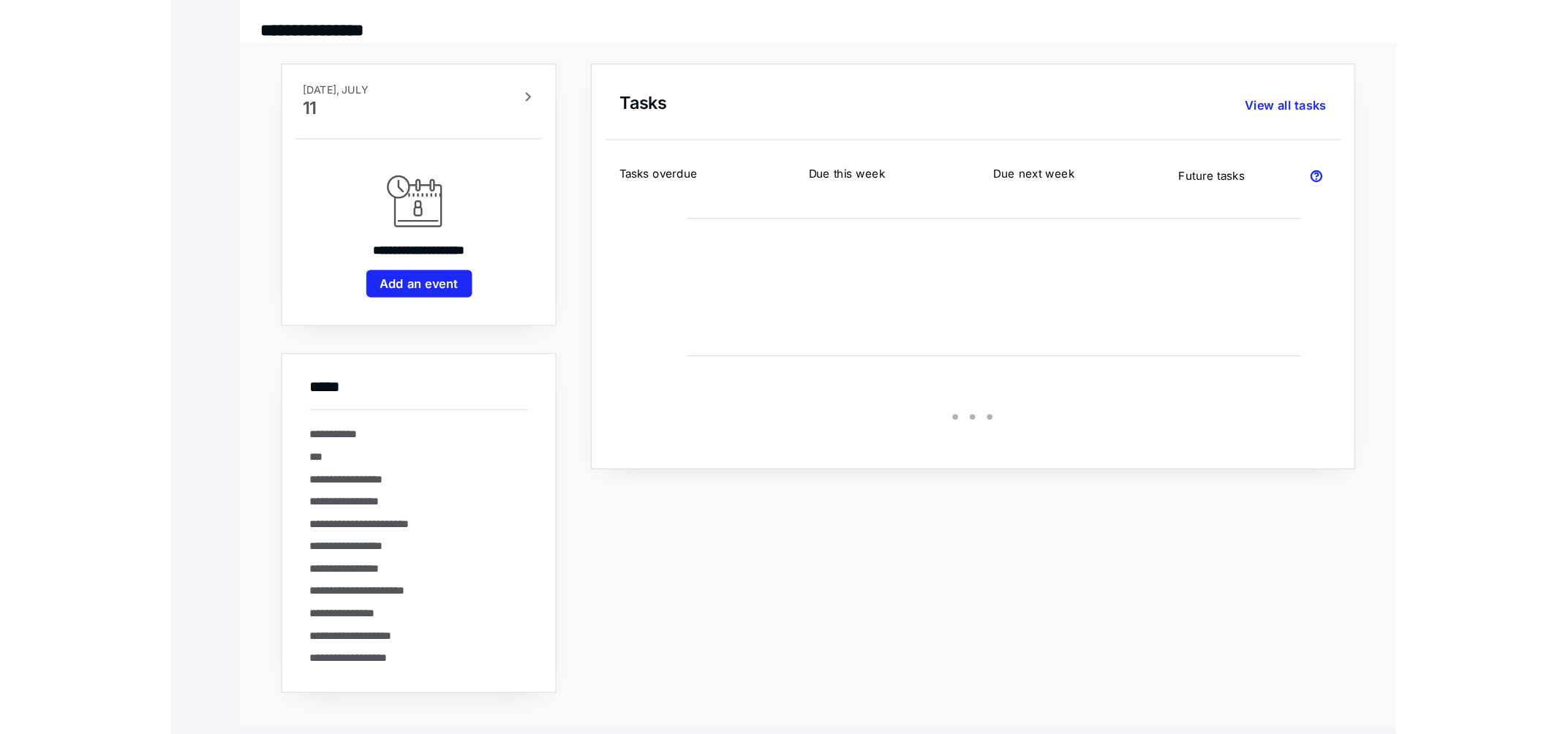 scroll, scrollTop: 0, scrollLeft: 0, axis: both 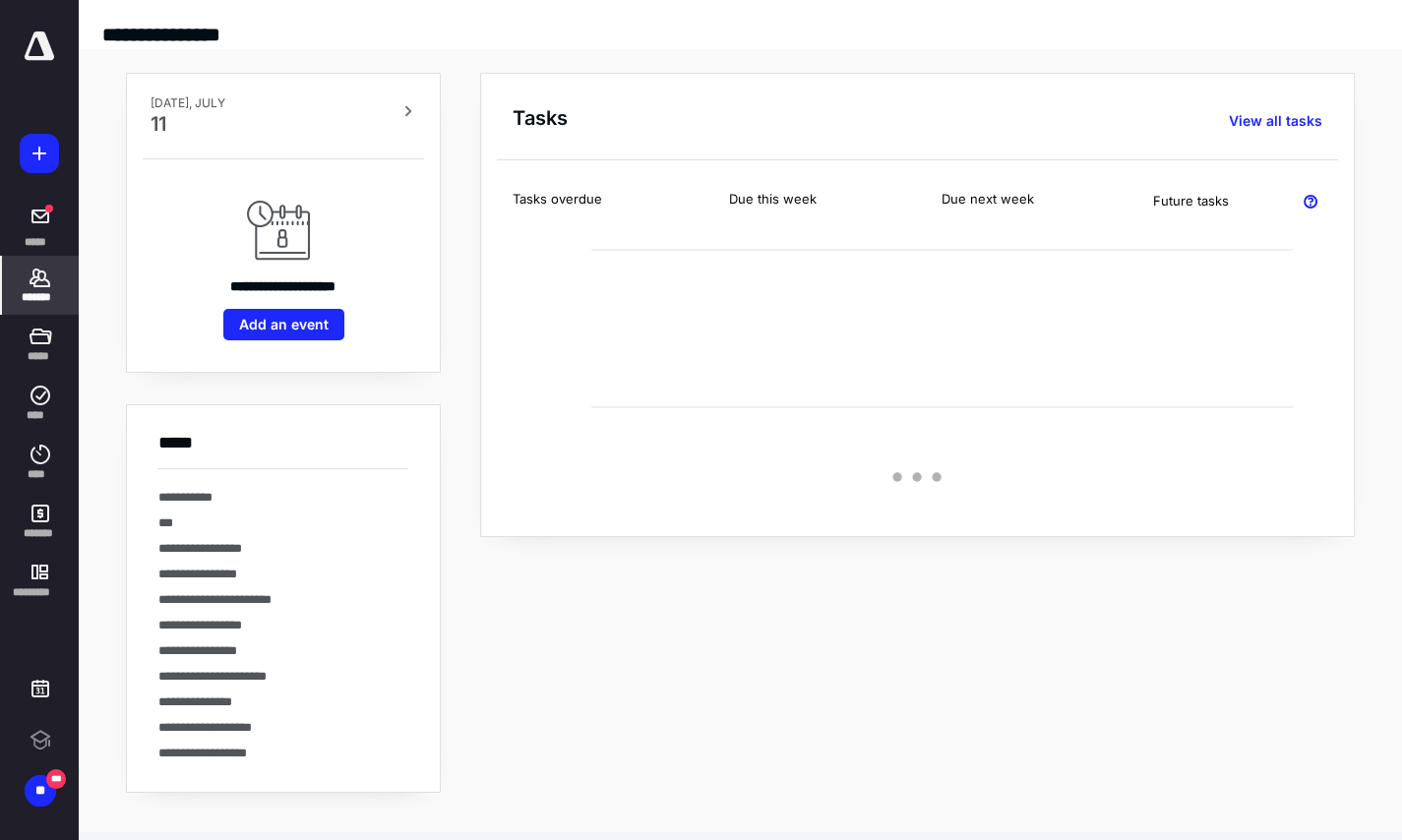 click 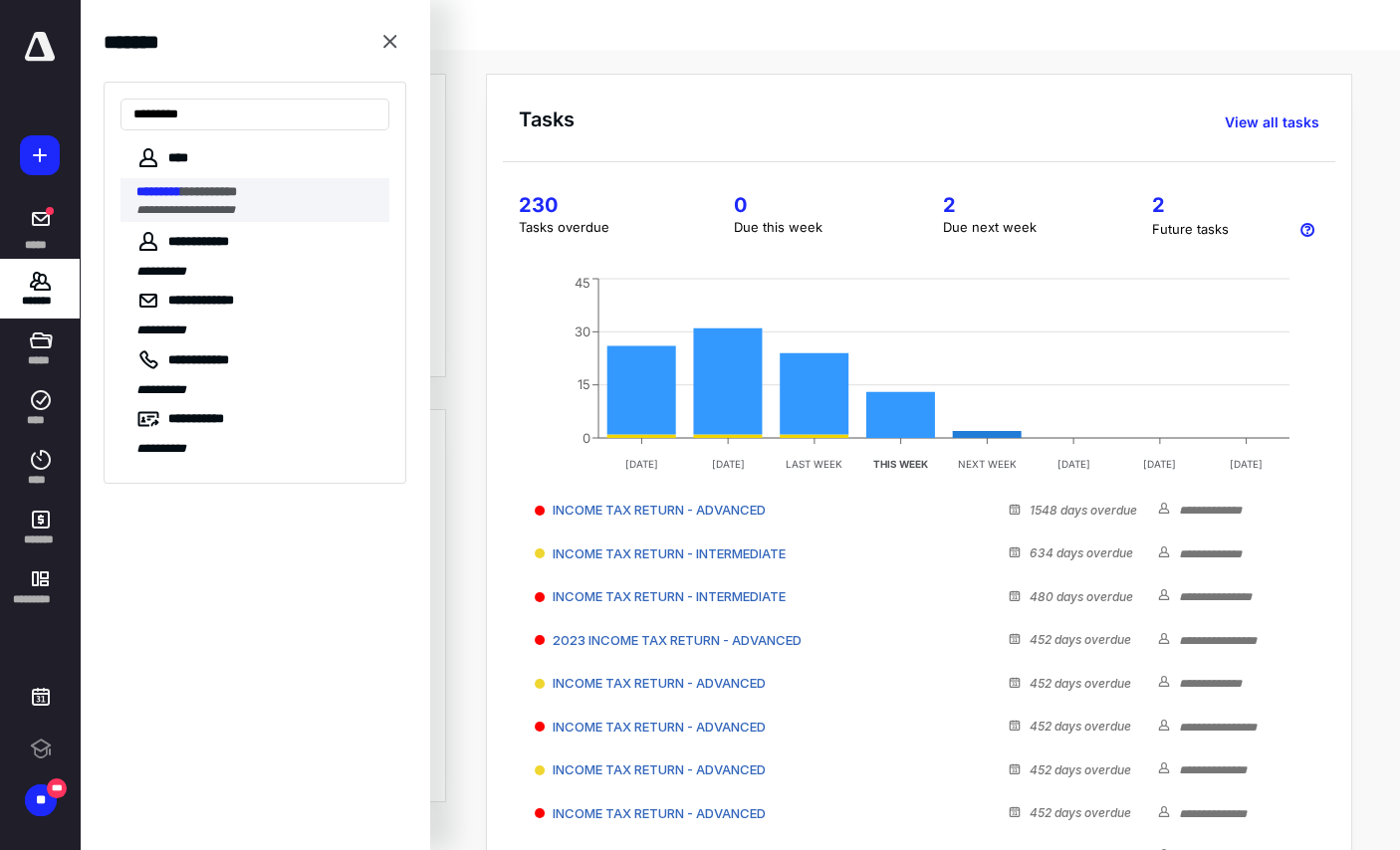 type on "*********" 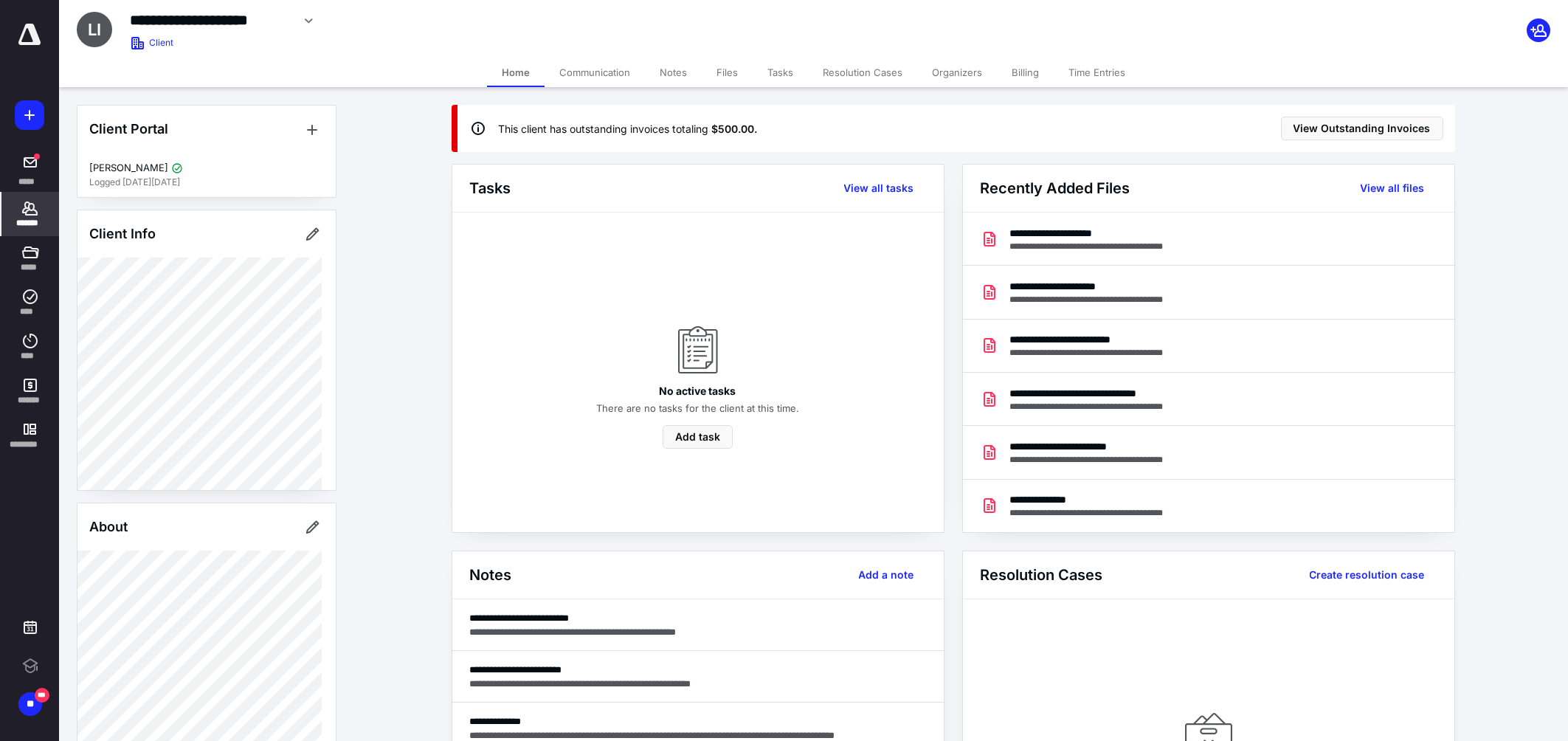 click on "Tasks" at bounding box center [780, 72] 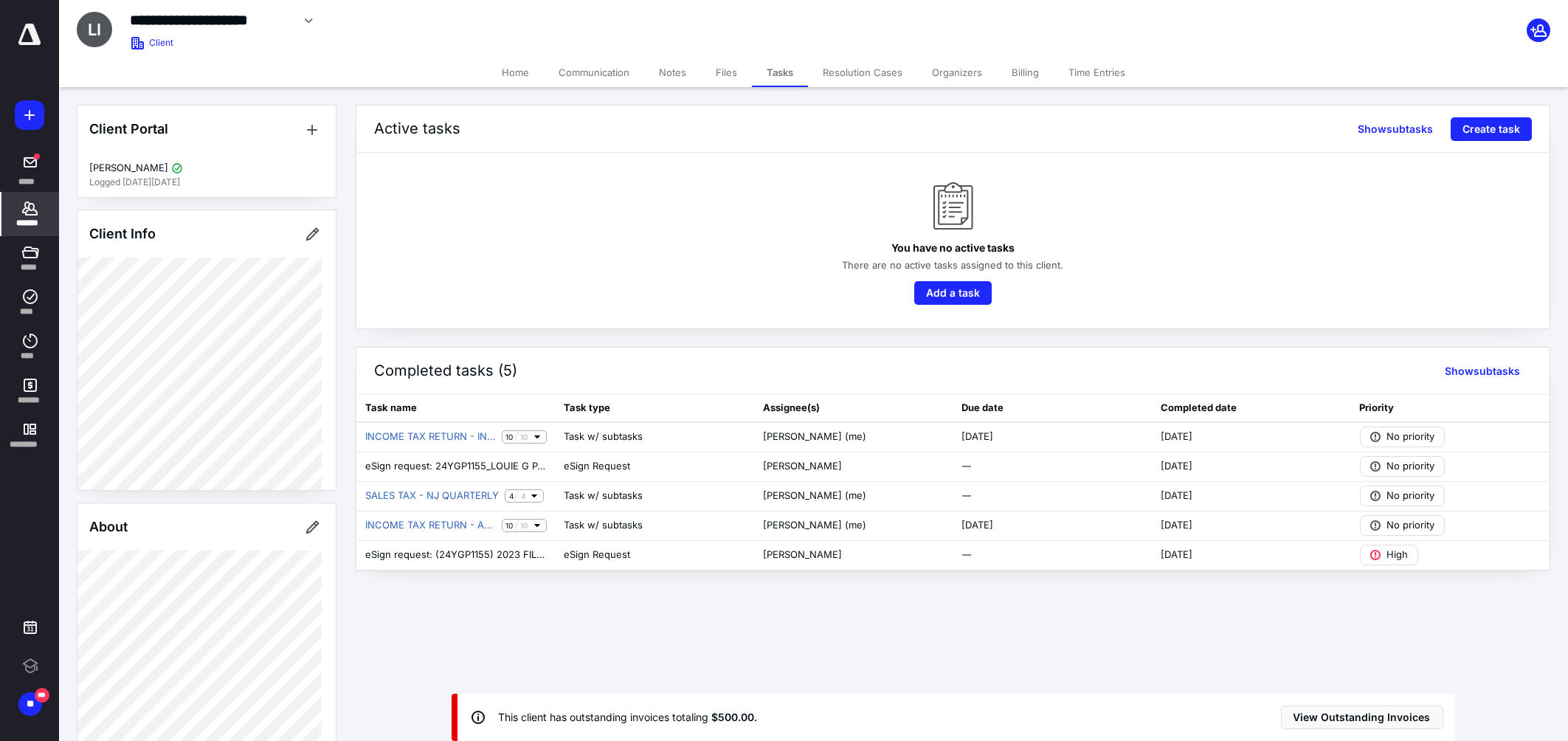click on "Billing" at bounding box center (1025, 72) 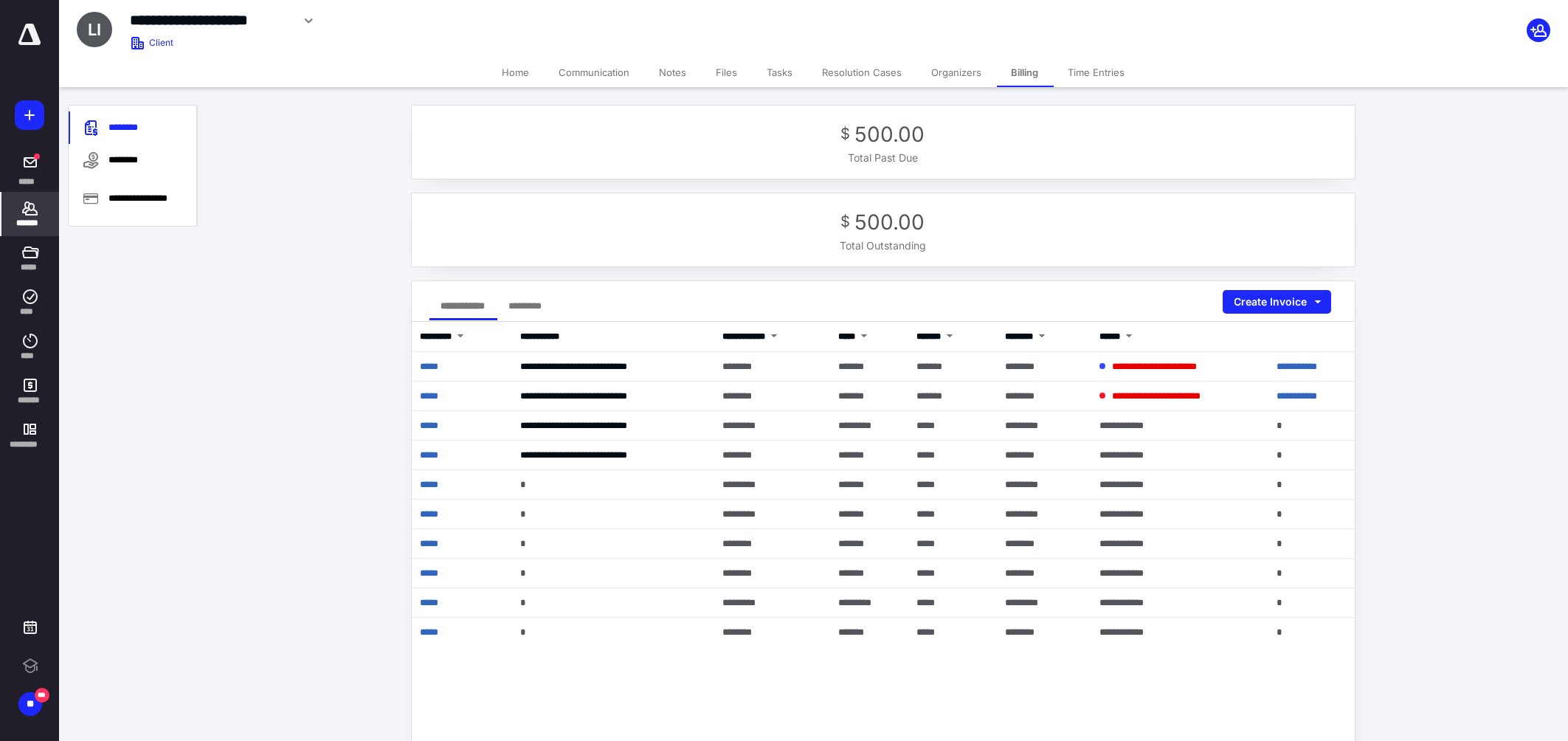 click on "Tasks" at bounding box center (780, 72) 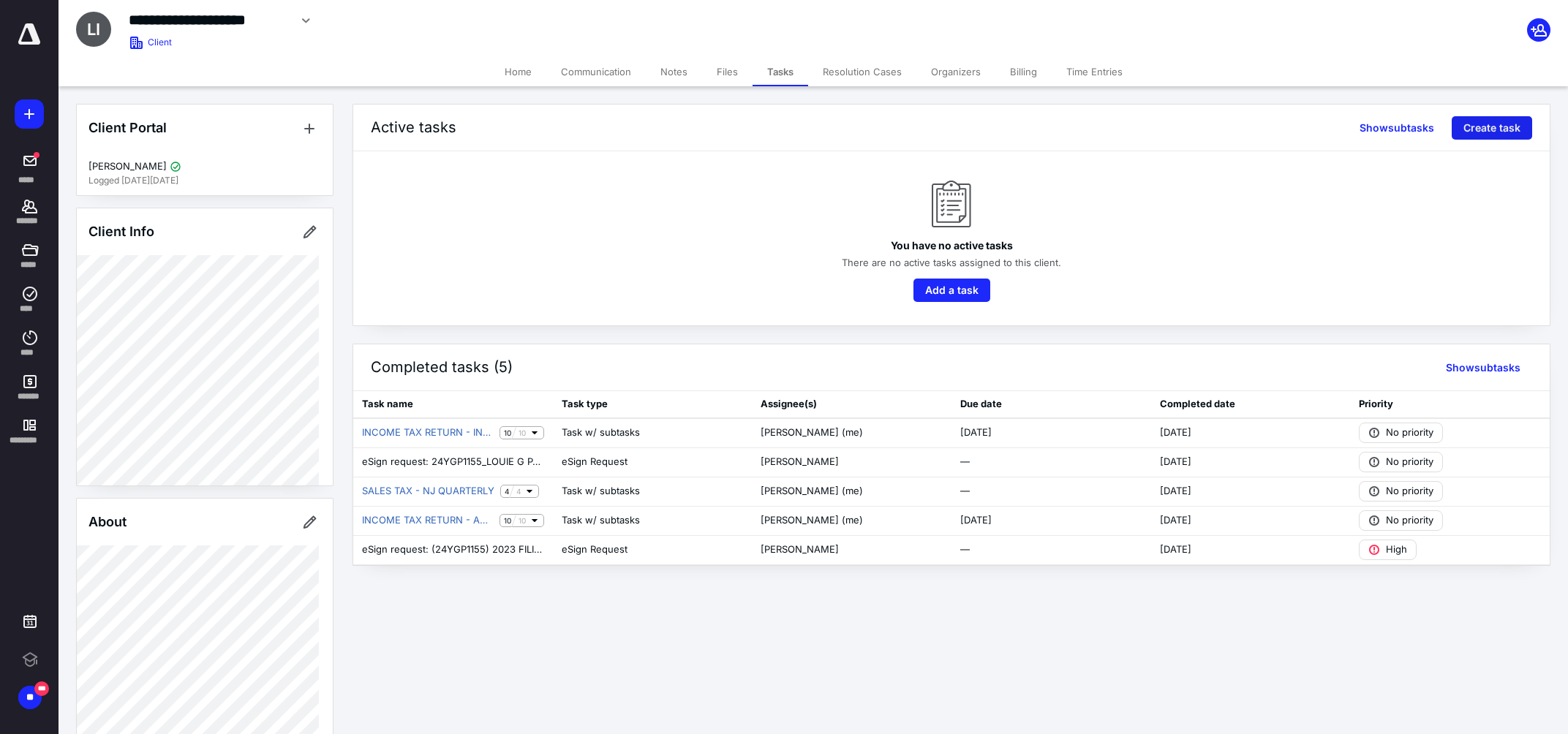 click on "Create task" at bounding box center [1492, 128] 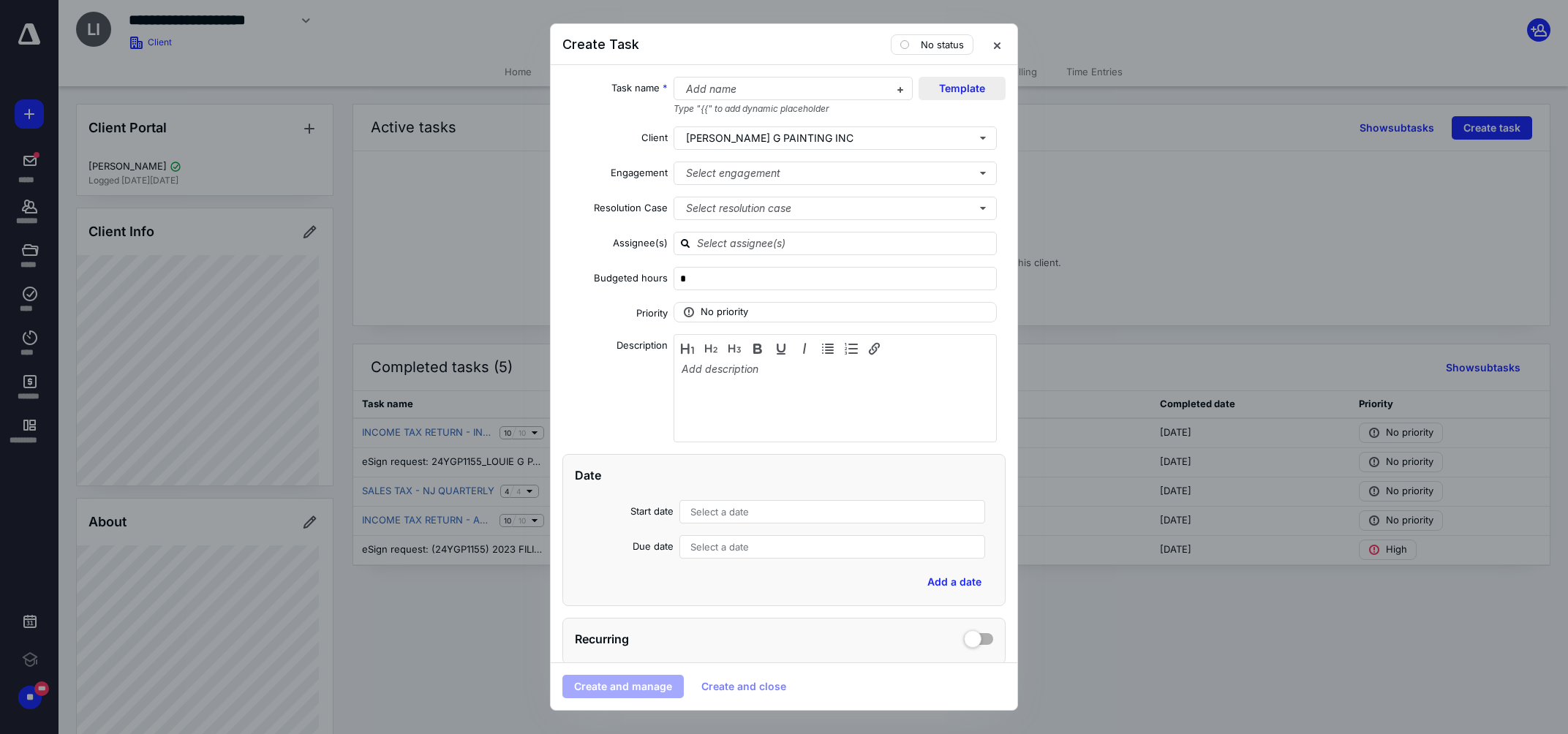 click on "Template" at bounding box center [962, 88] 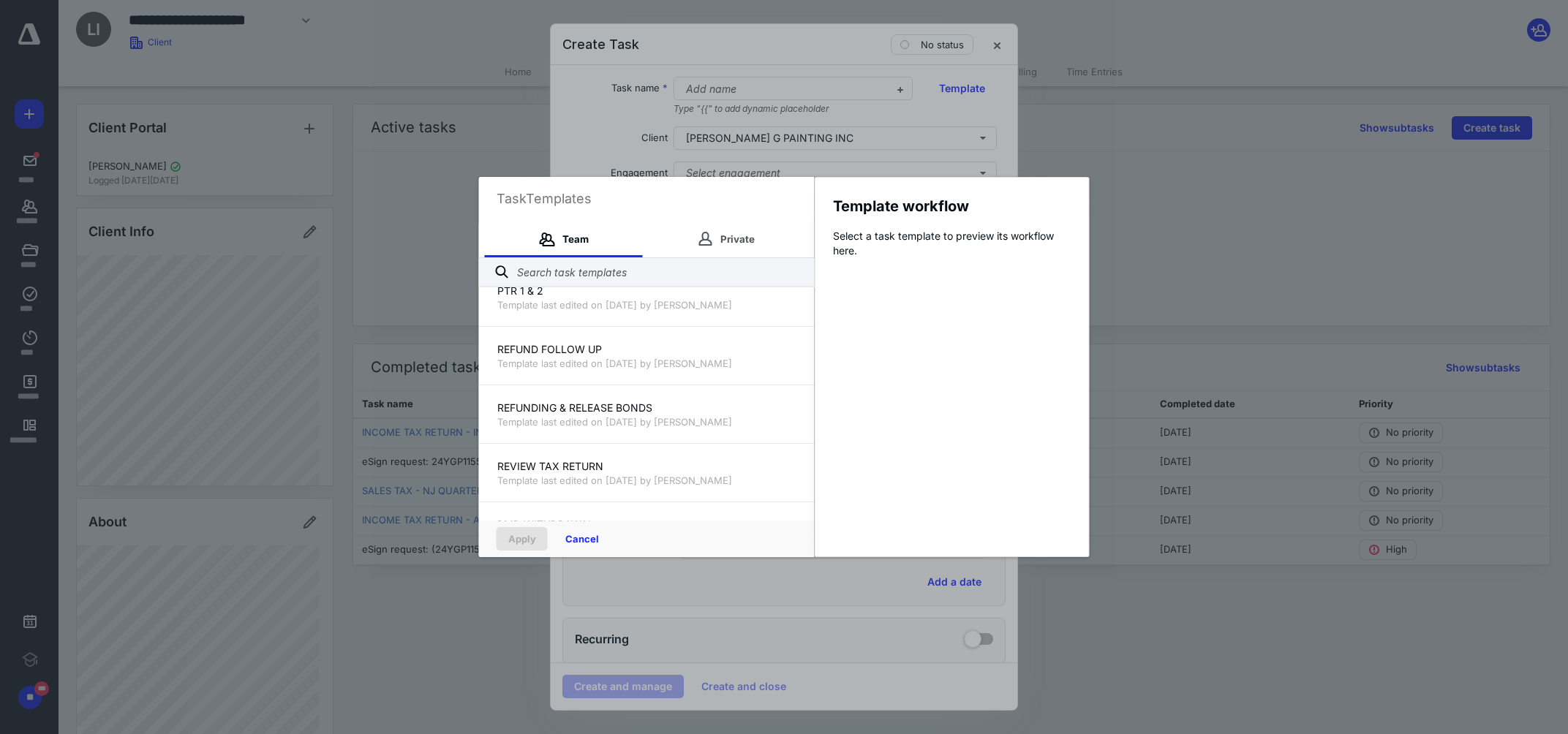 scroll, scrollTop: 2829, scrollLeft: 0, axis: vertical 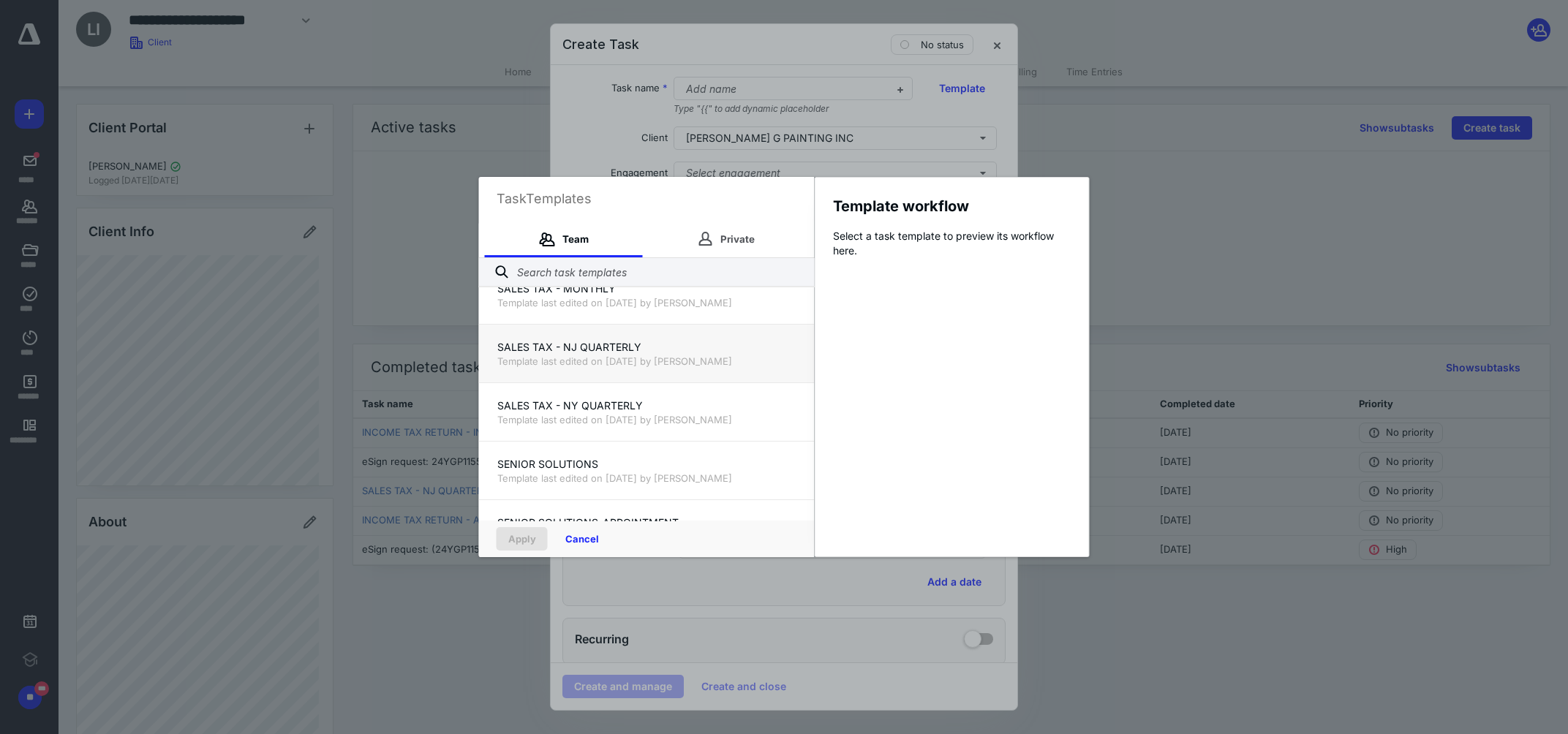 click on "SALES TAX - NJ QUARTERLY" at bounding box center [647, 347] 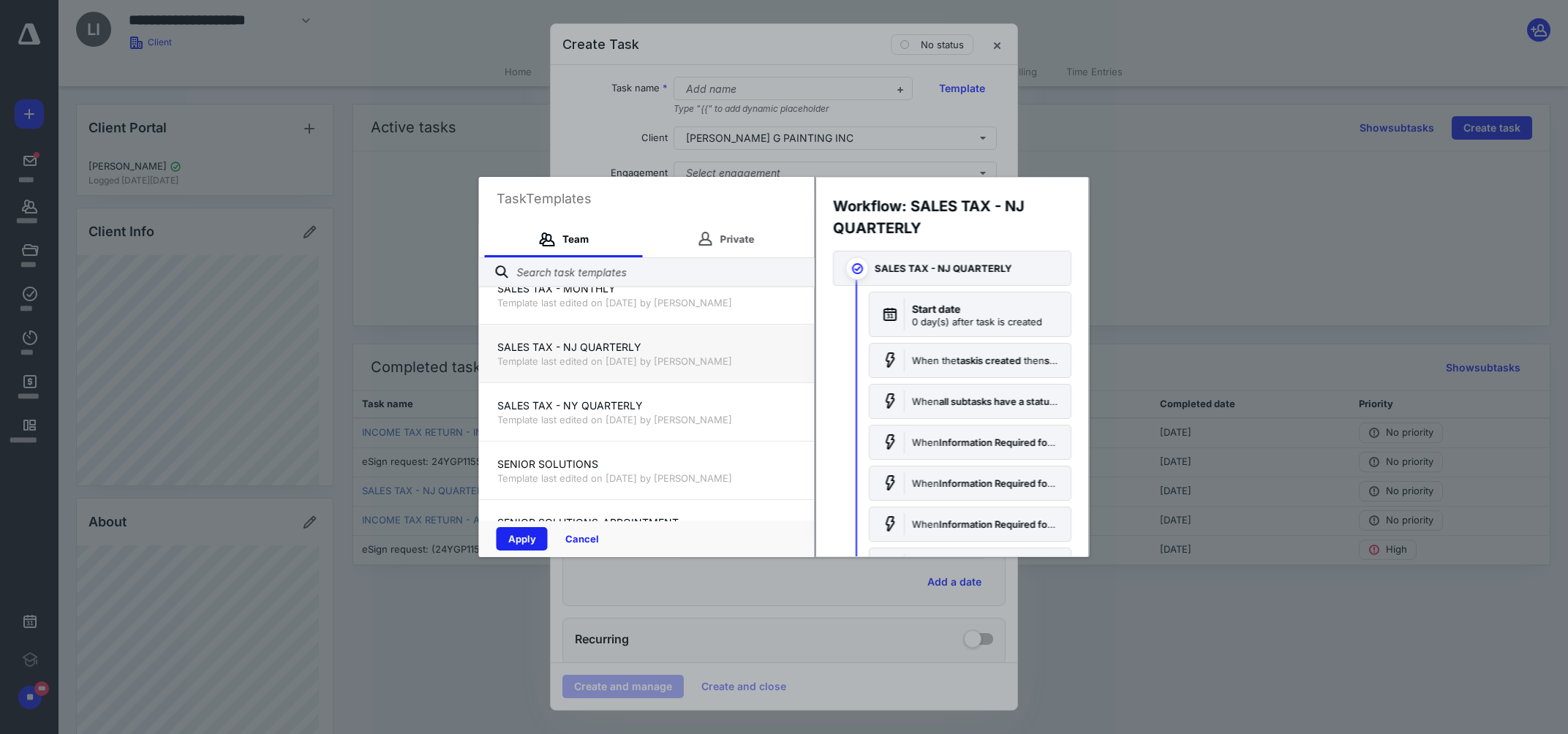 click on "Apply" at bounding box center (522, 539) 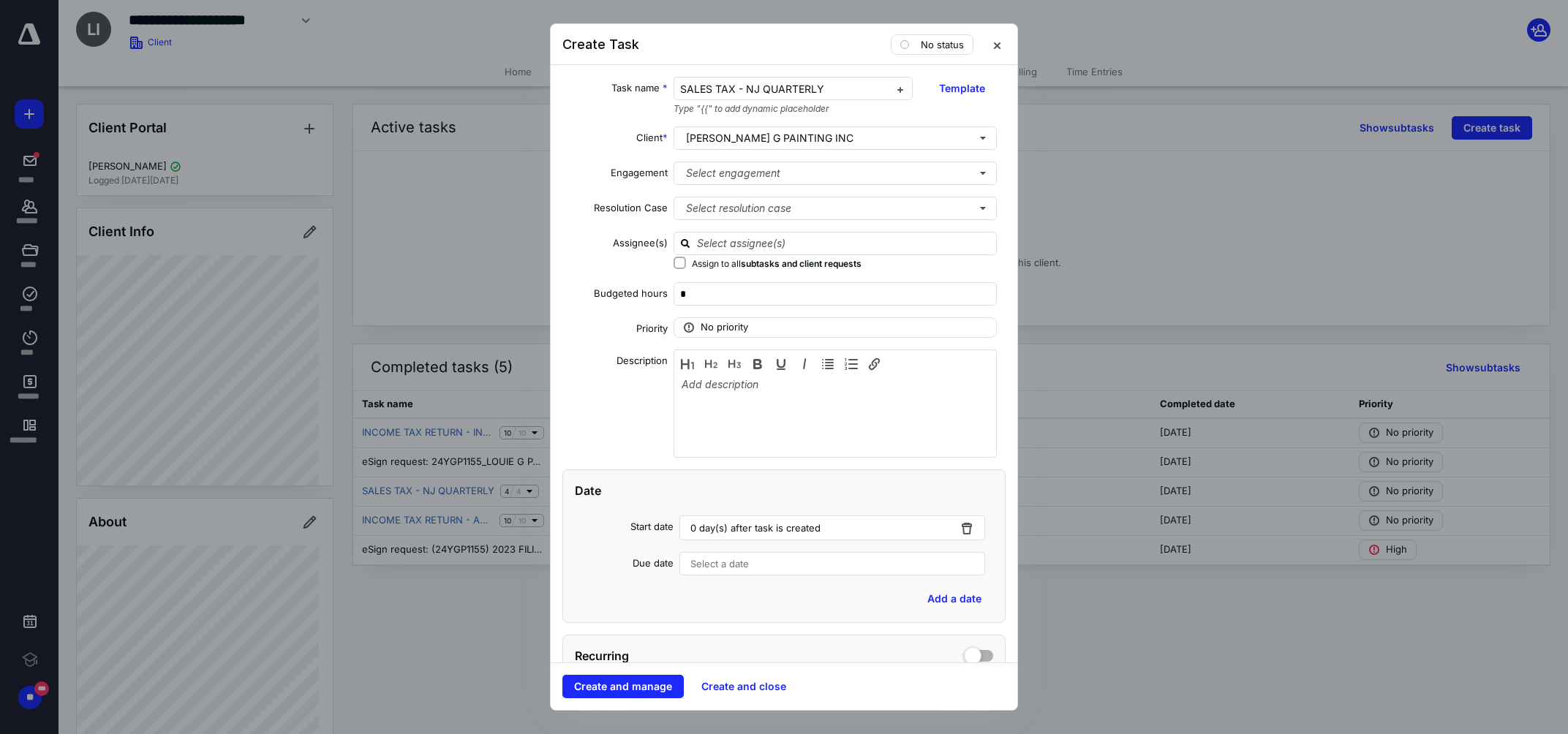 scroll, scrollTop: 6099, scrollLeft: 0, axis: vertical 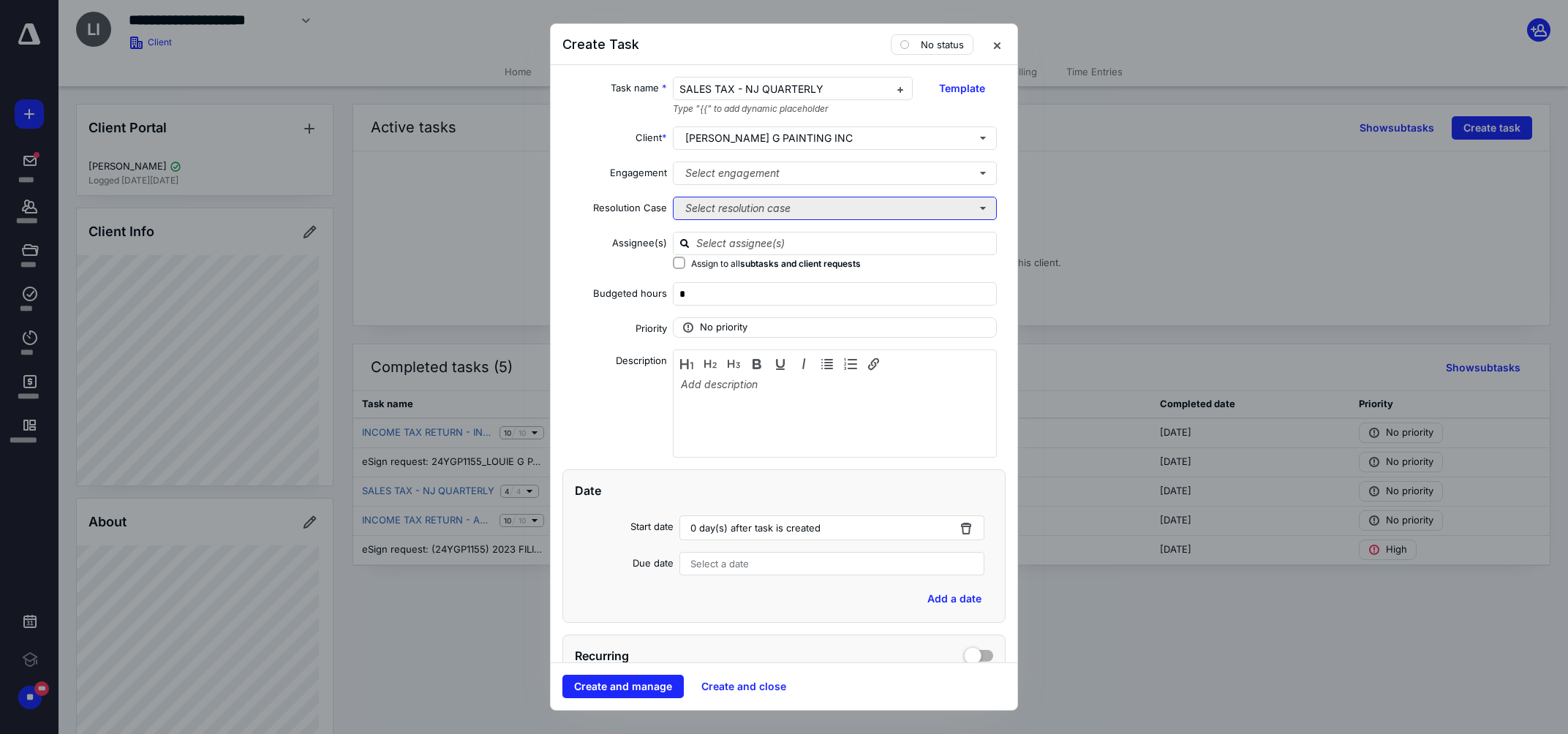 click on "Select resolution case" at bounding box center (834, 208) 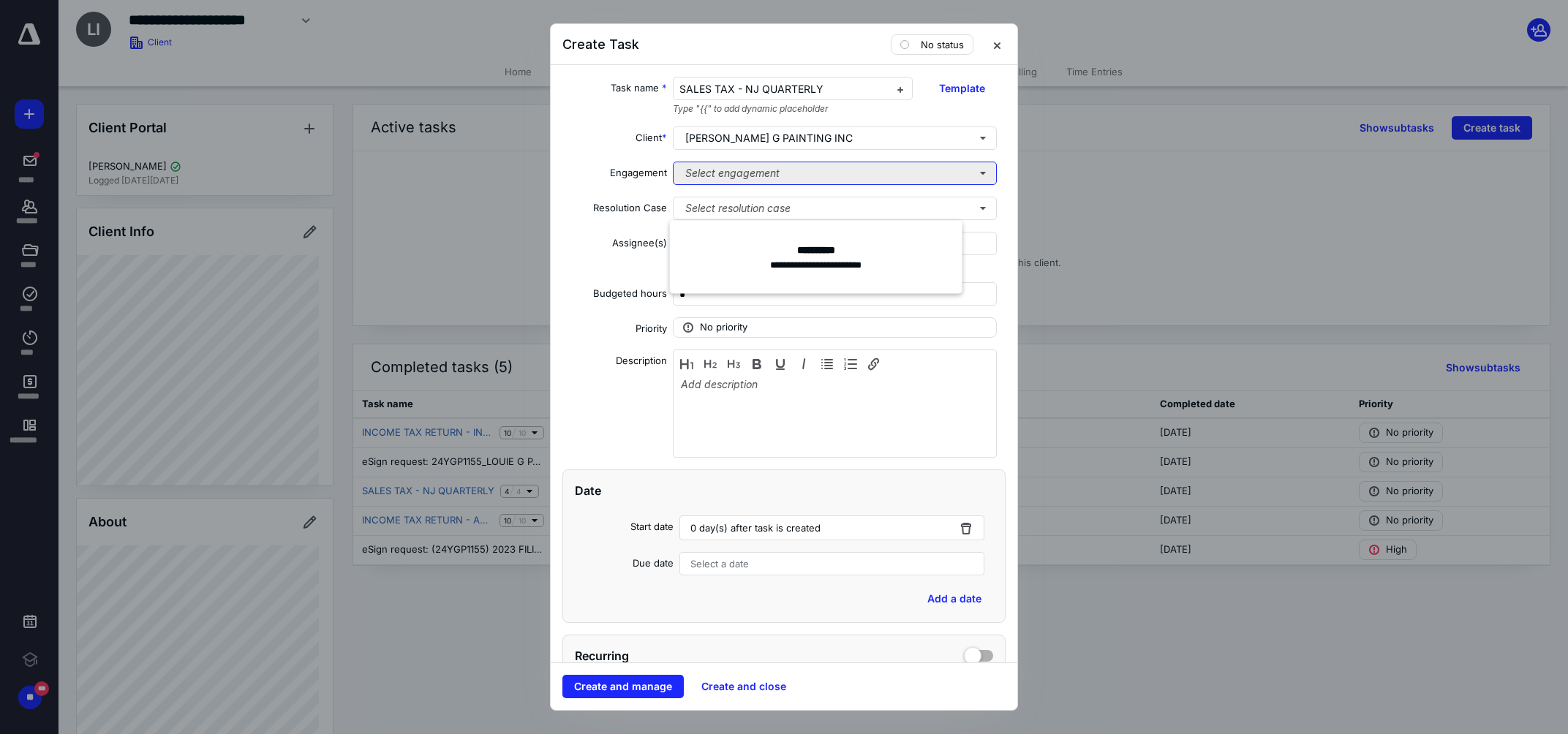 click on "Select engagement" at bounding box center [834, 173] 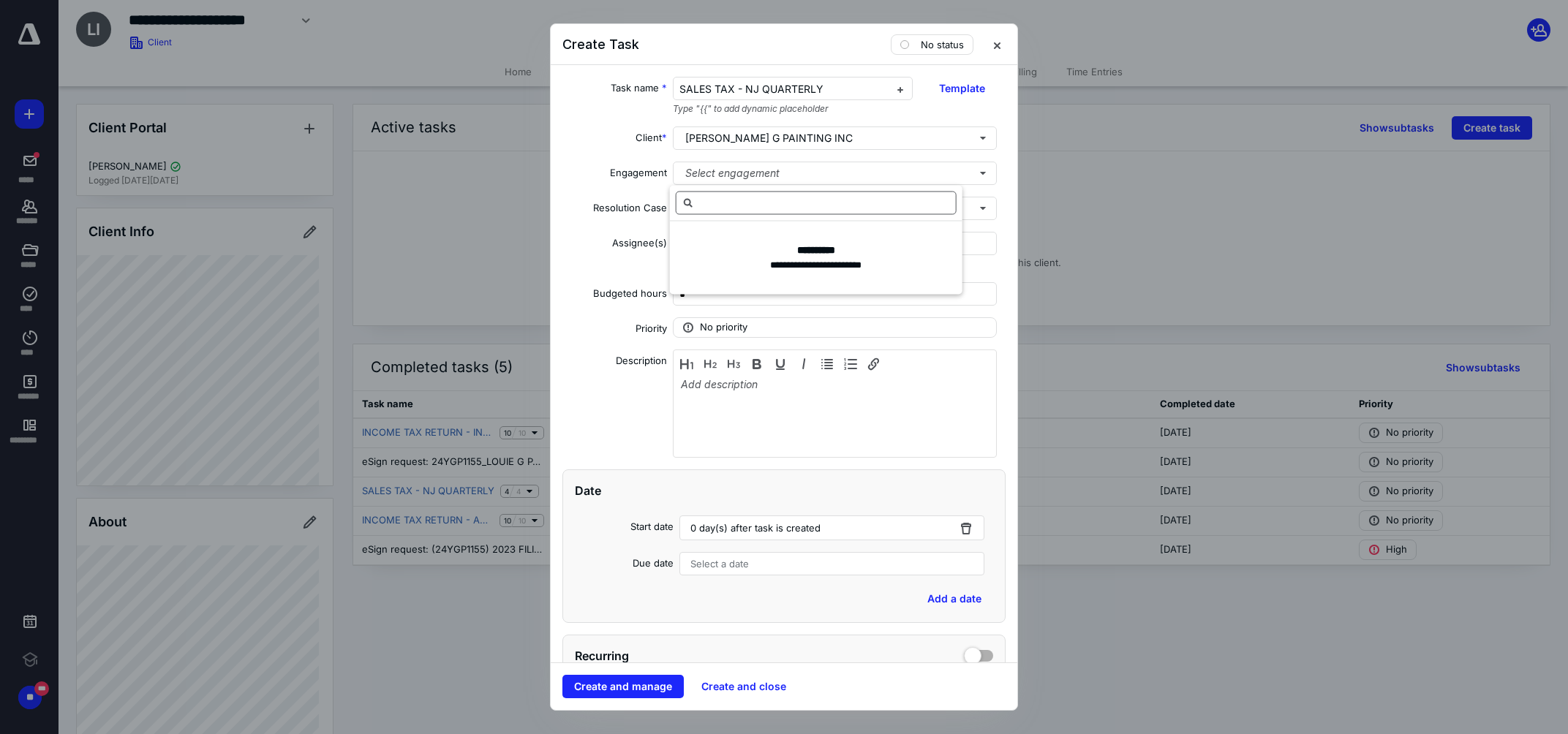 click at bounding box center (816, 203) 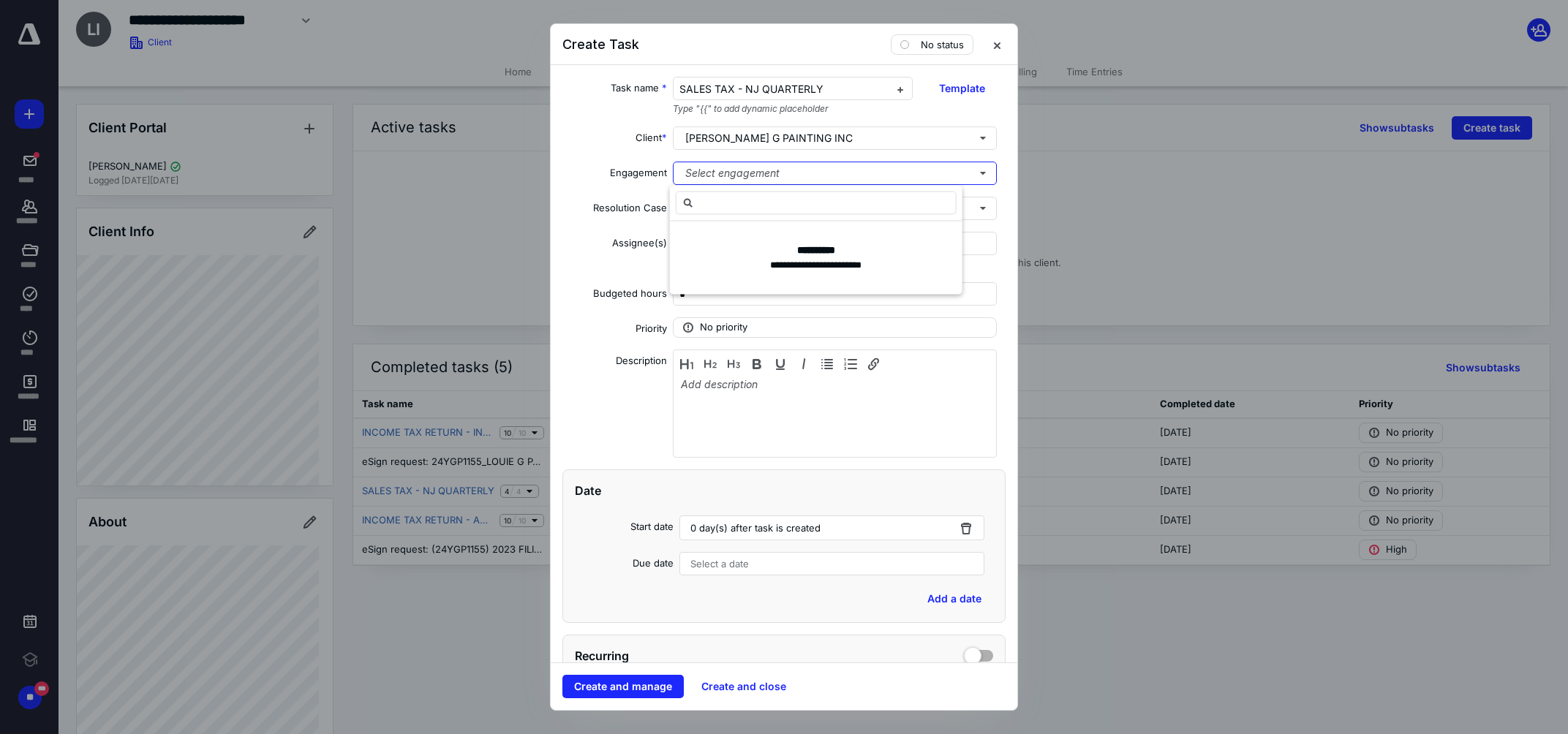 type 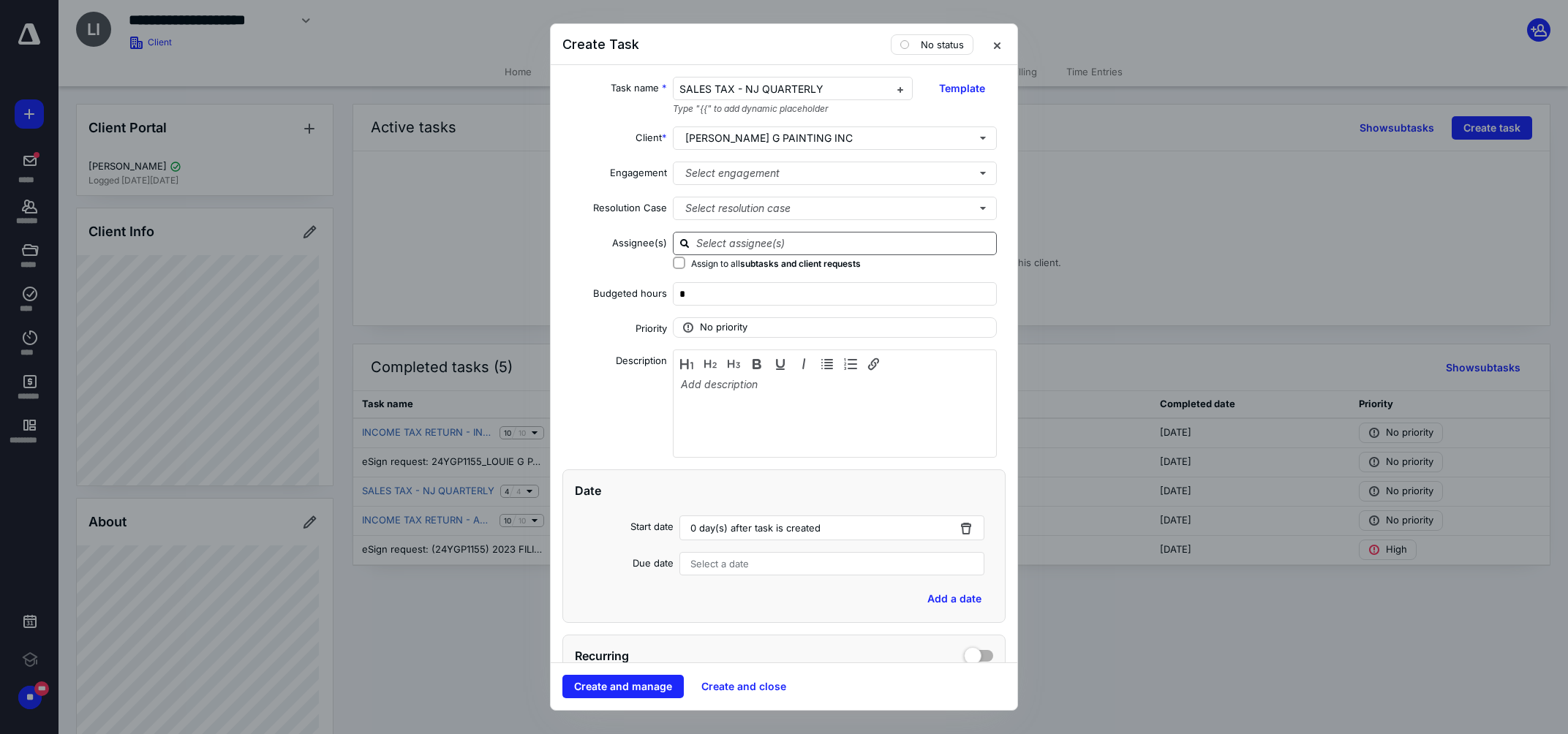 click at bounding box center (843, 243) 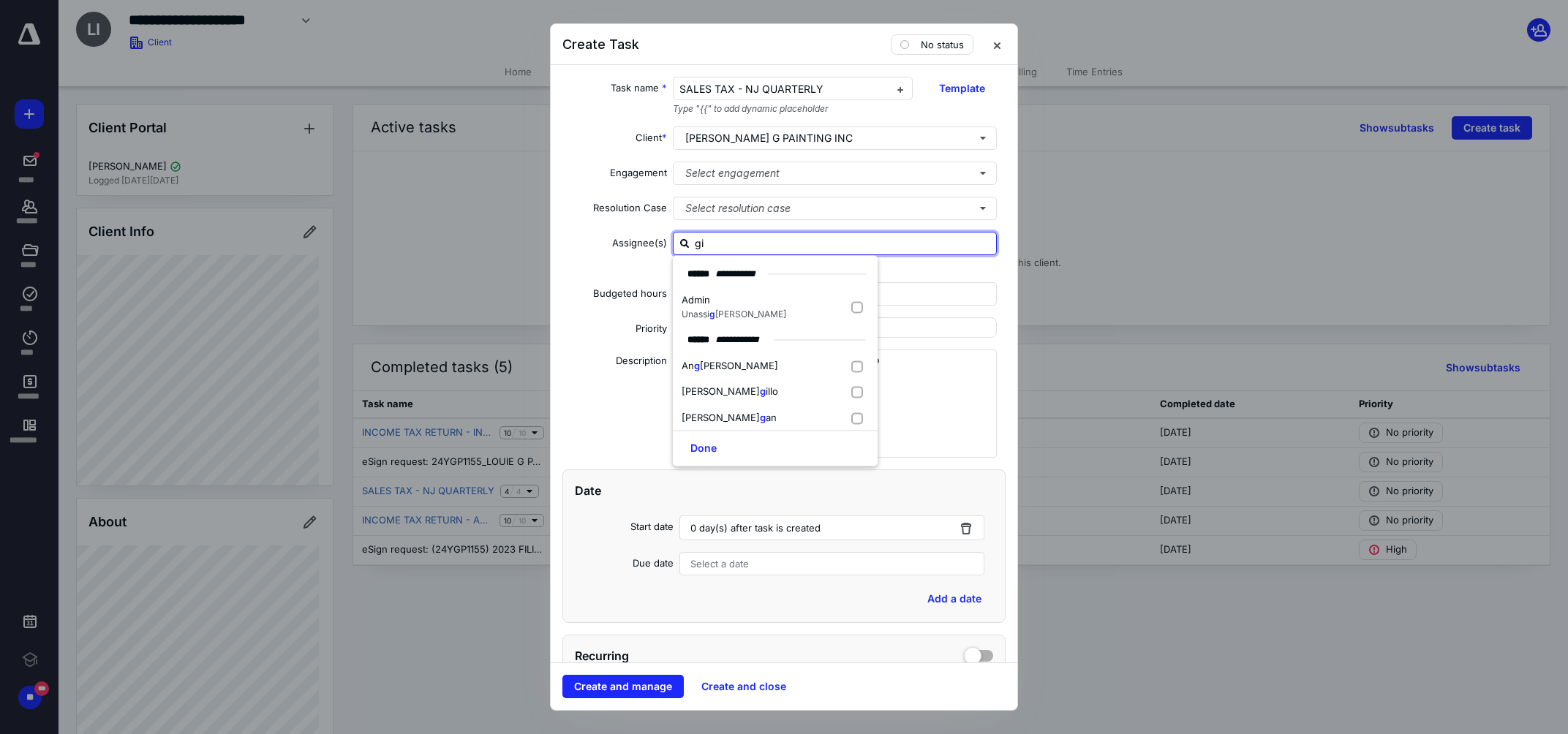 type on "gir" 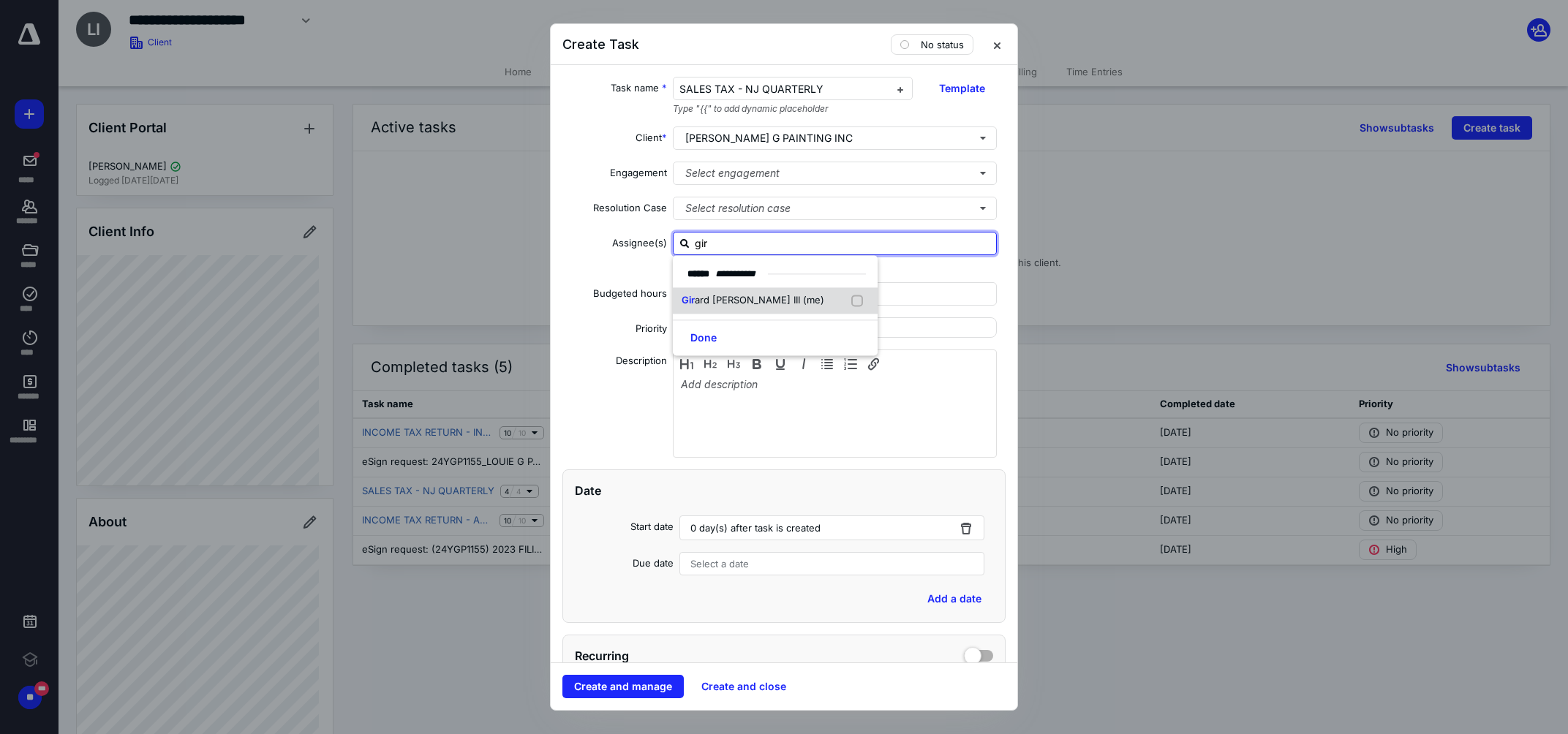 click at bounding box center (860, 301) 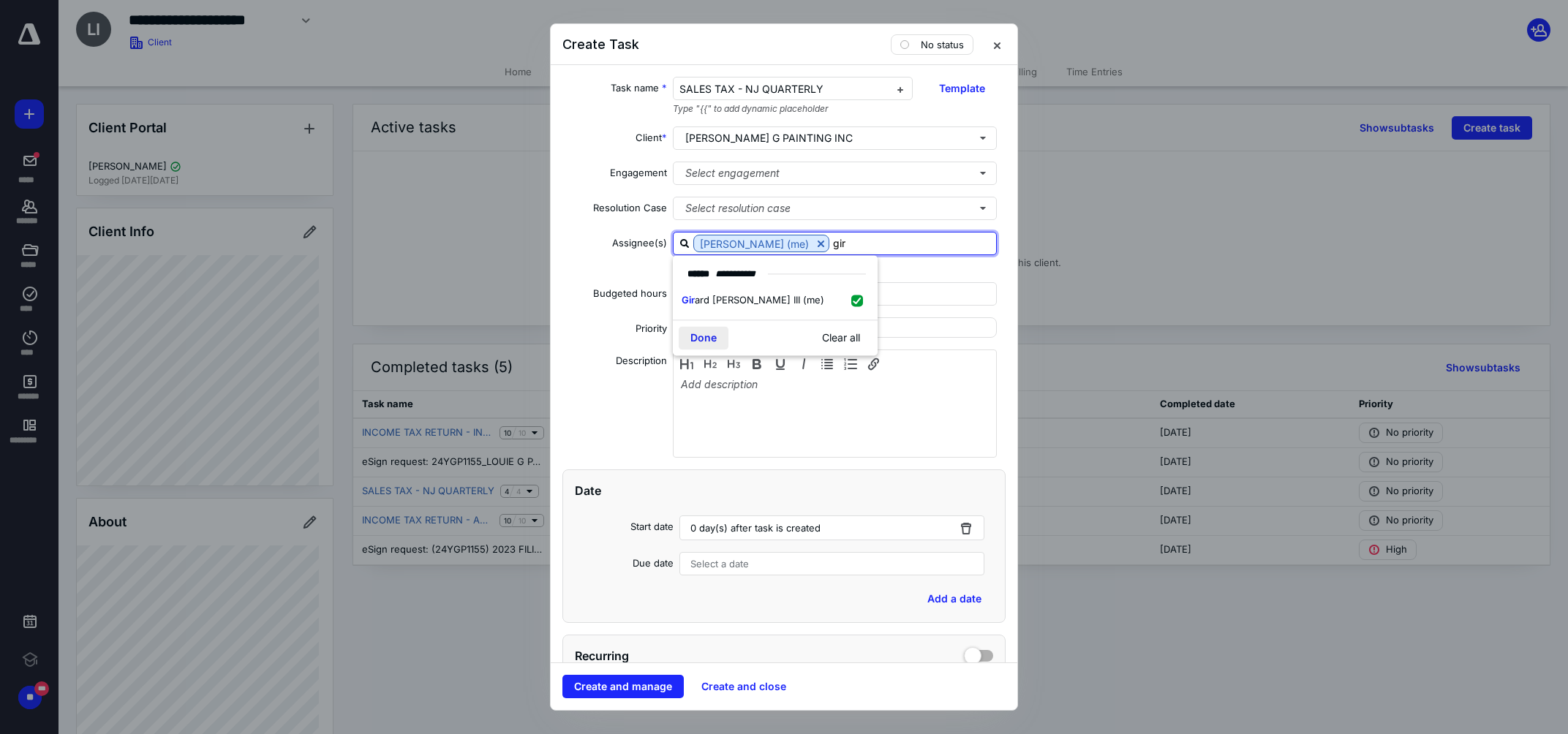 checkbox on "true" 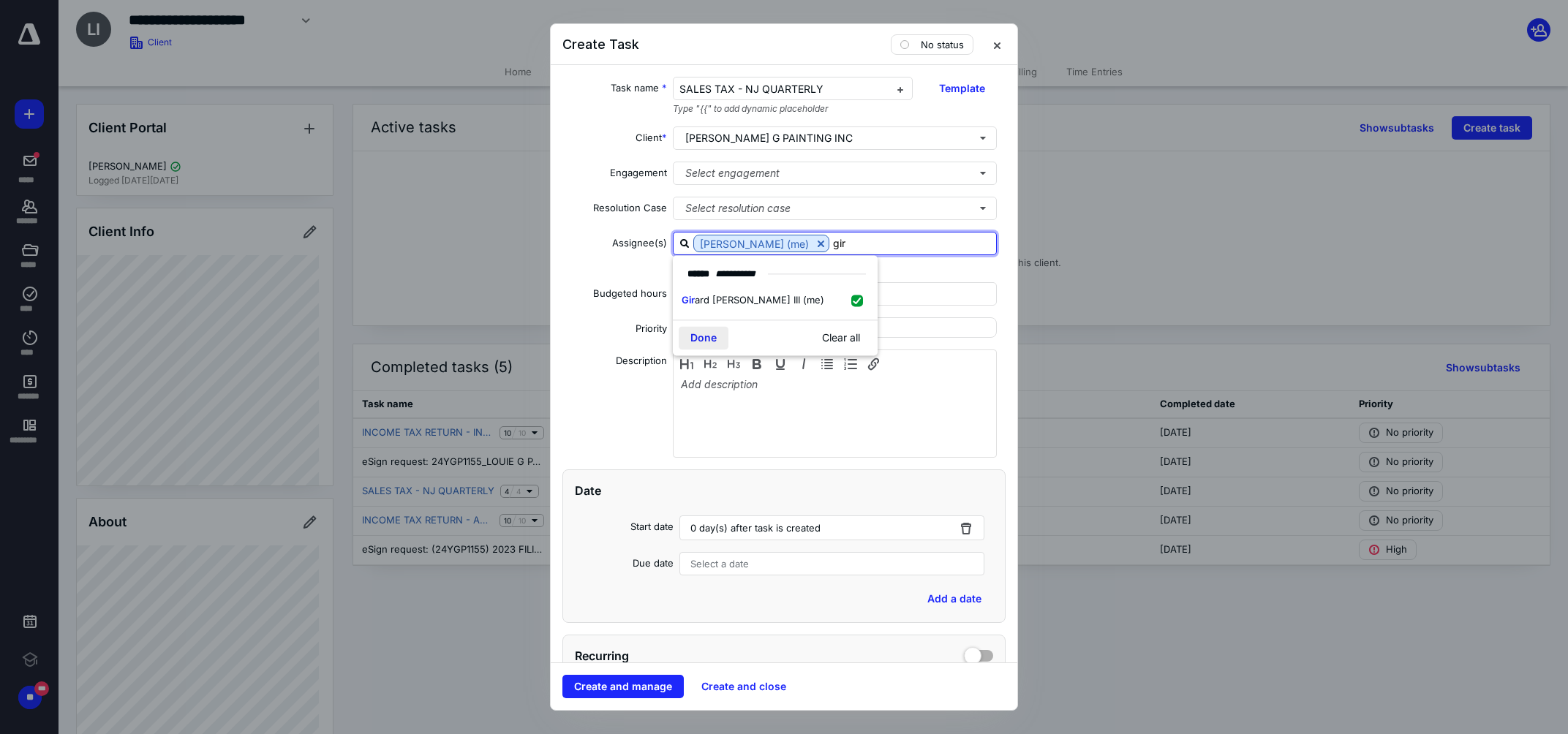 type on "gir" 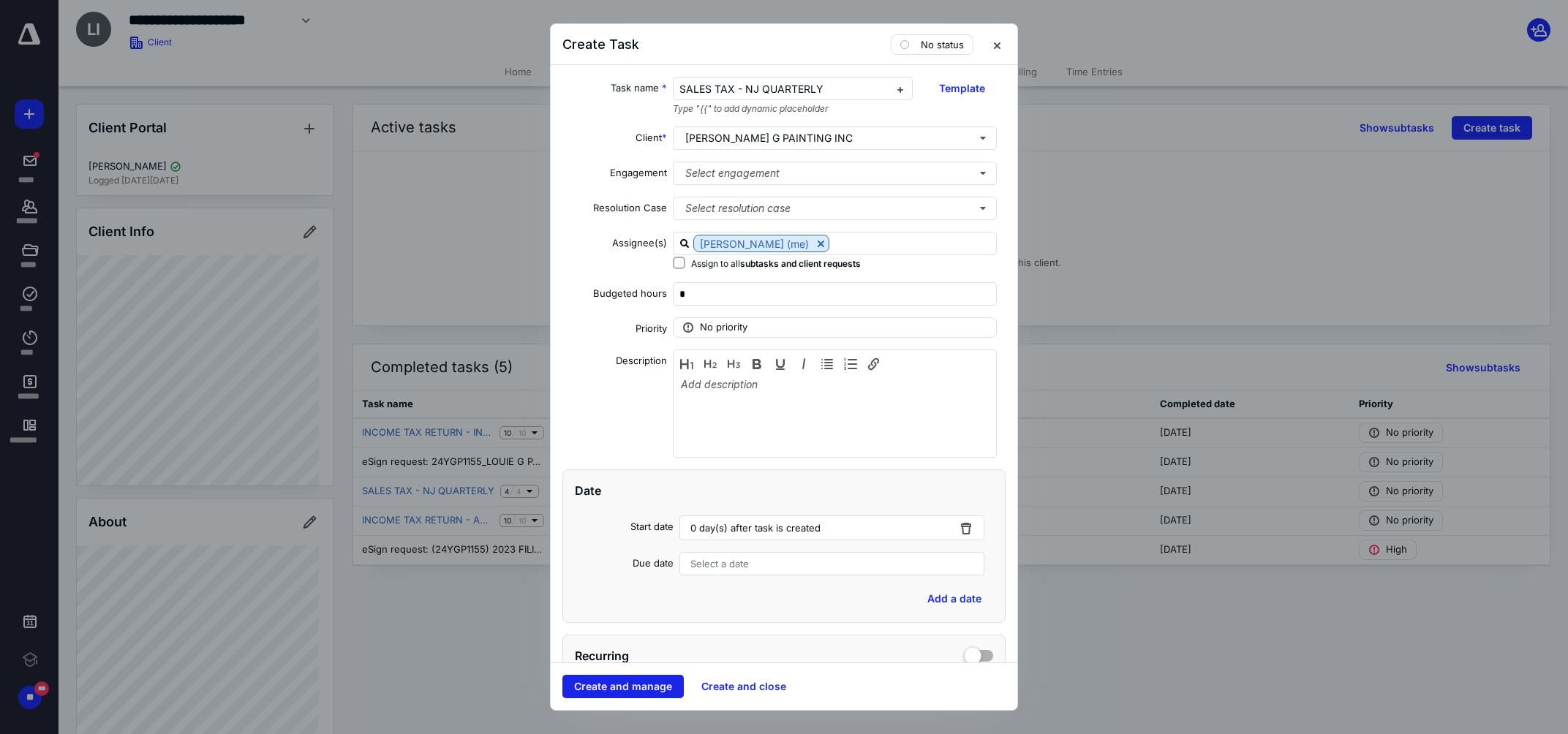 click on "Create and manage" at bounding box center [623, 686] 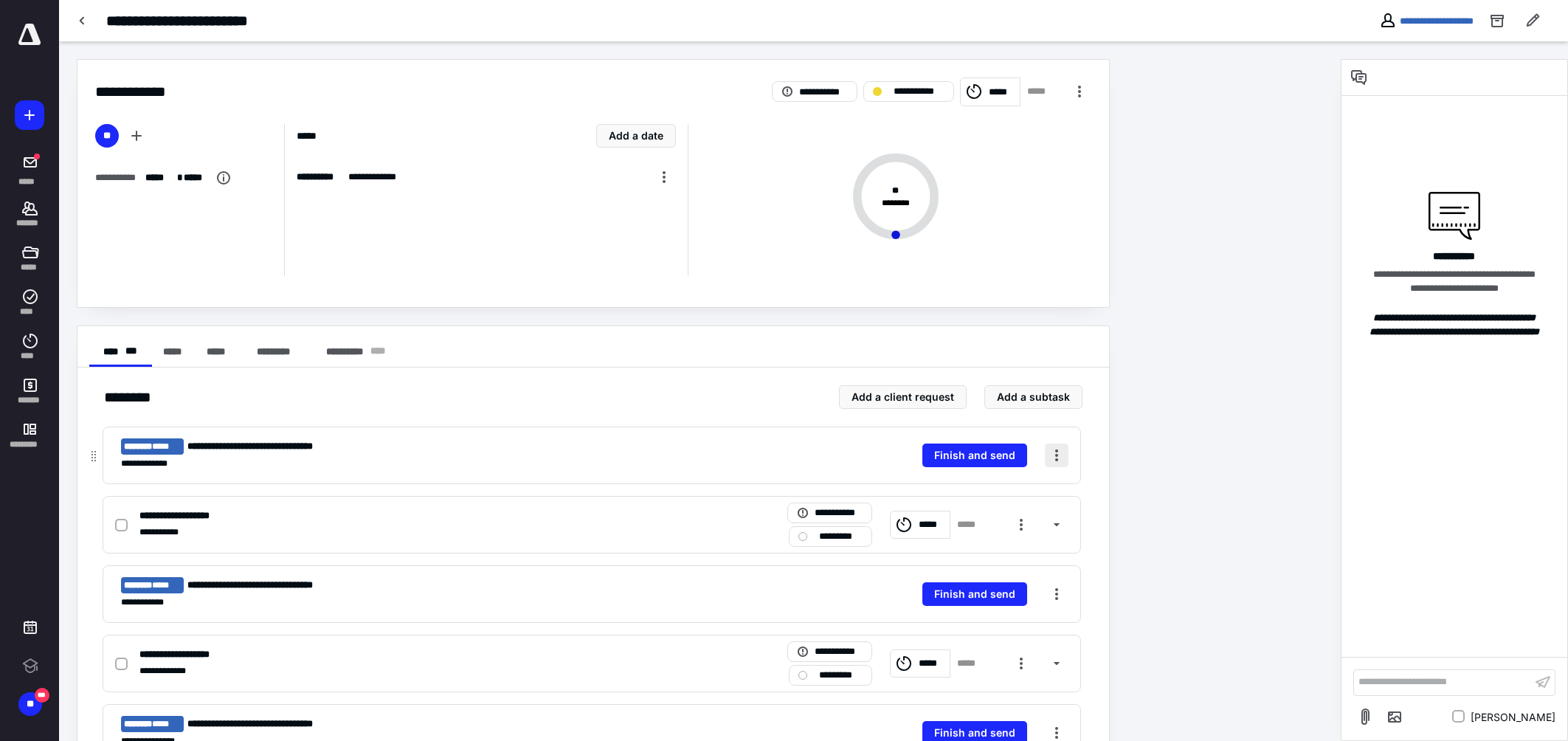 click at bounding box center [1057, 455] 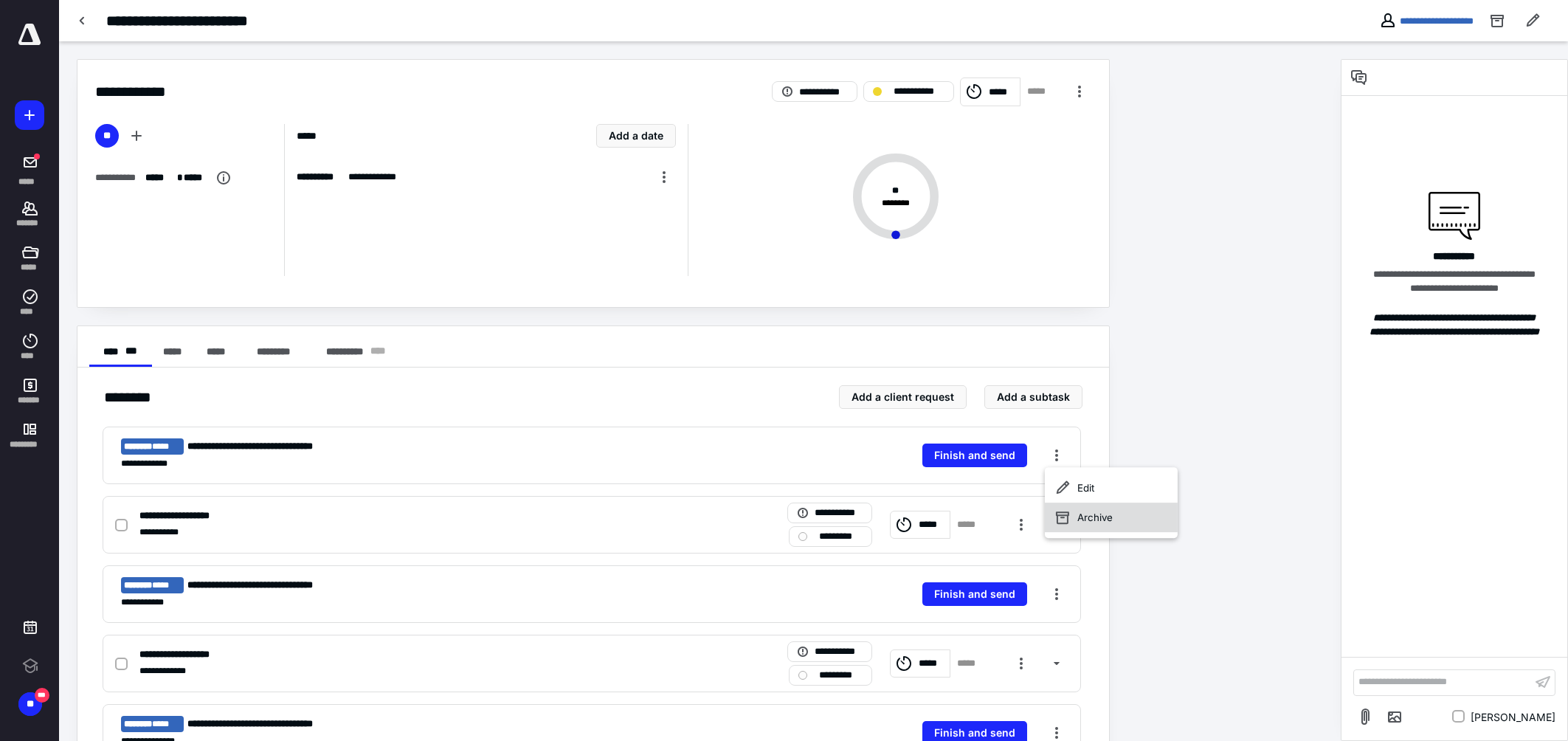 click on "Archive" at bounding box center (1111, 517) 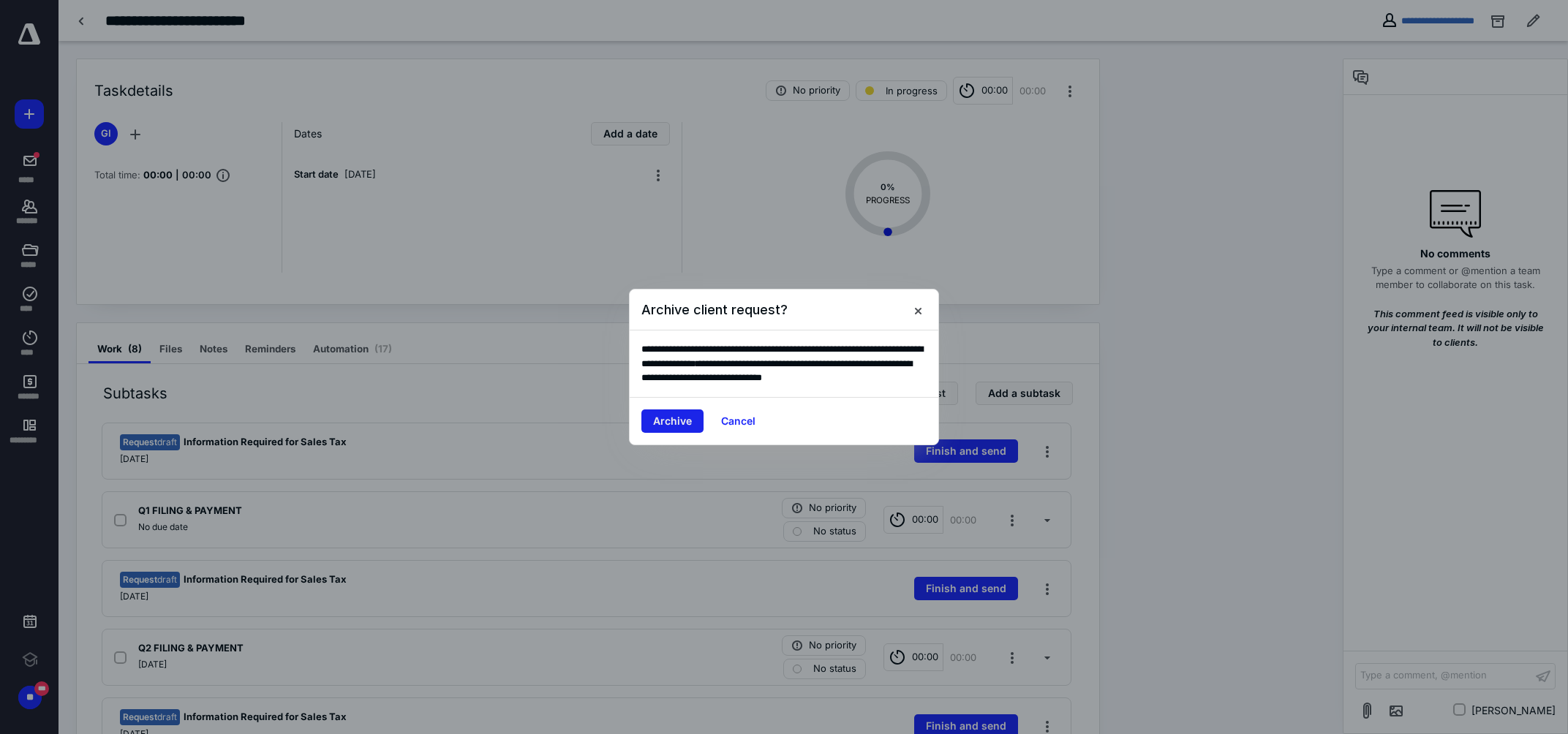 click on "Archive" at bounding box center [672, 421] 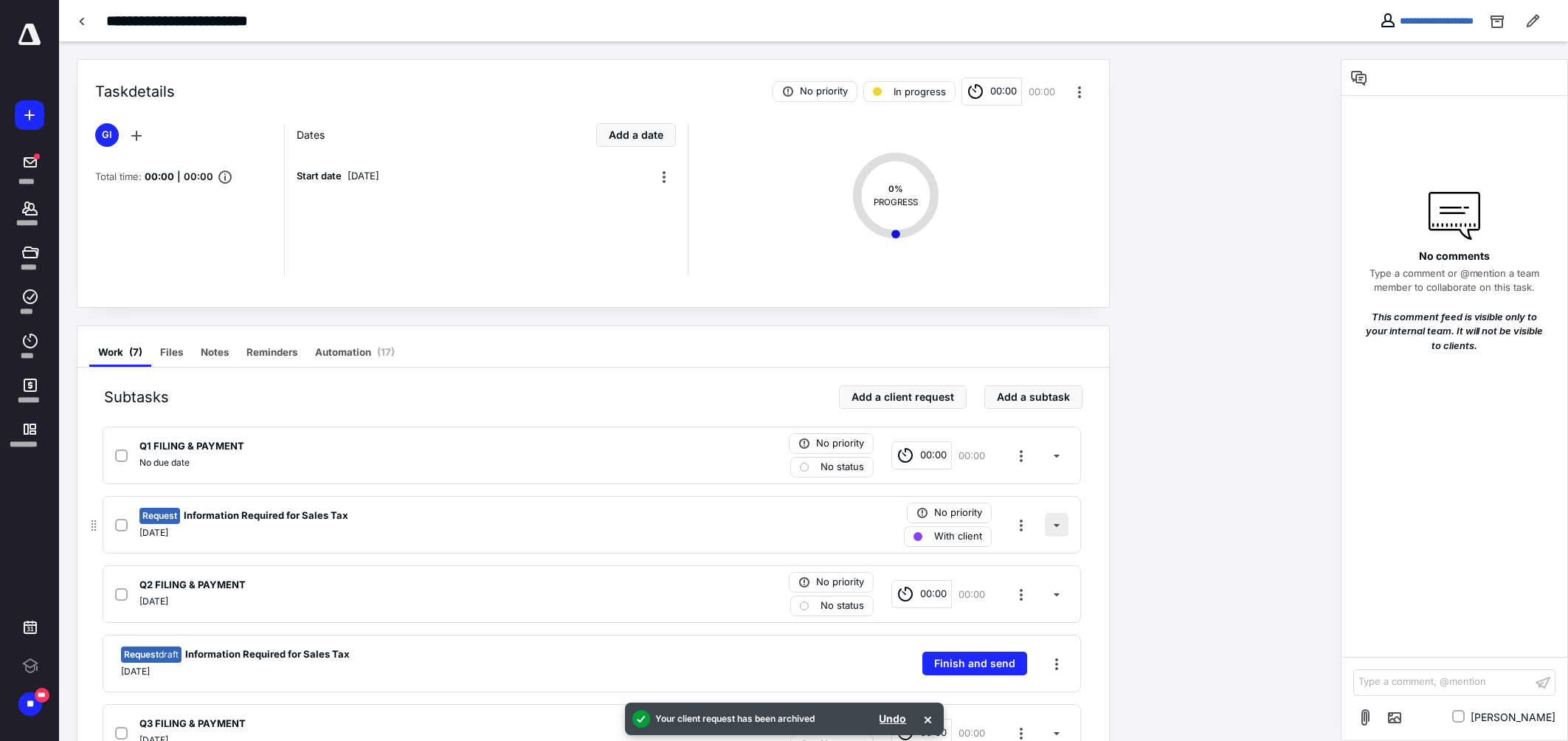 click at bounding box center (1057, 525) 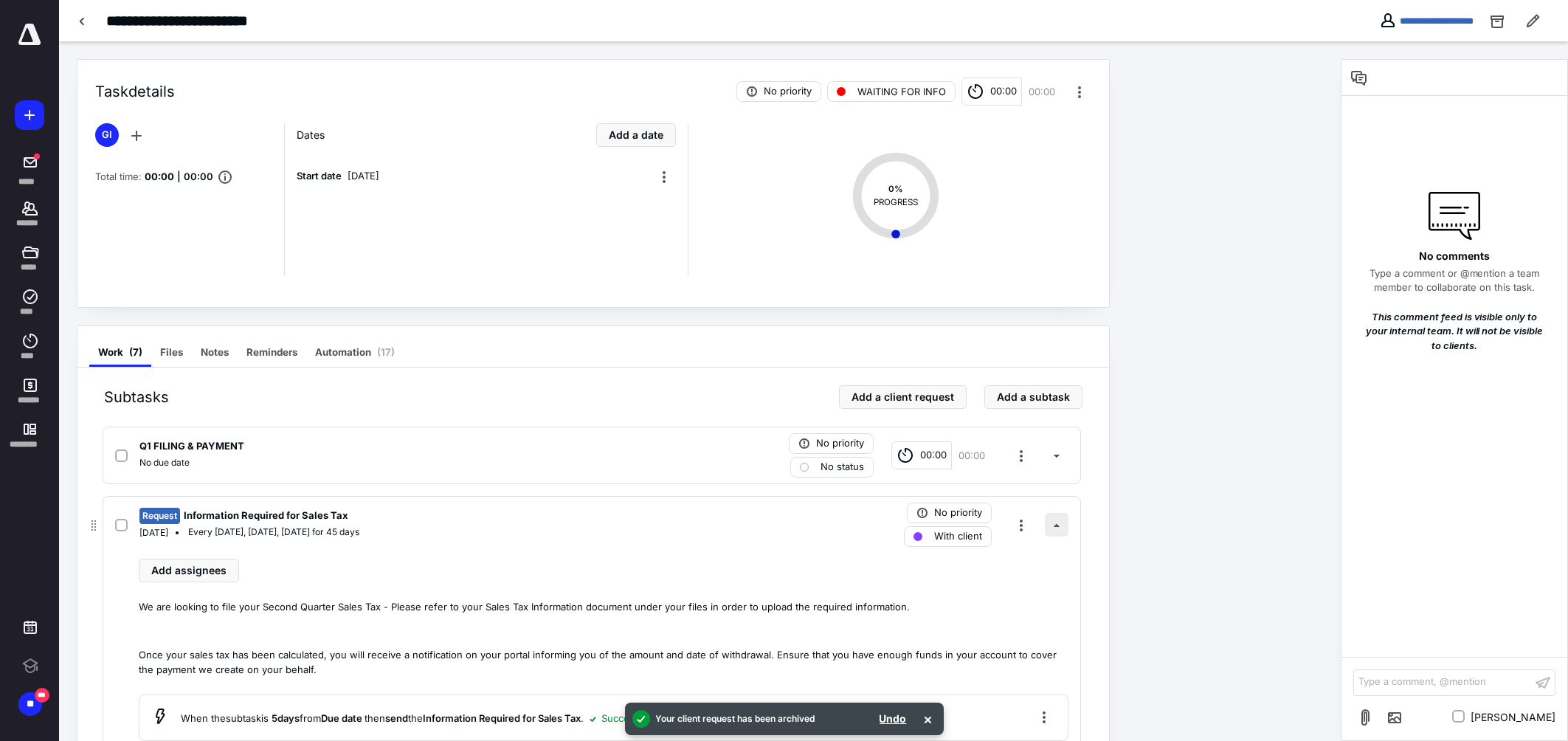 click at bounding box center (1057, 525) 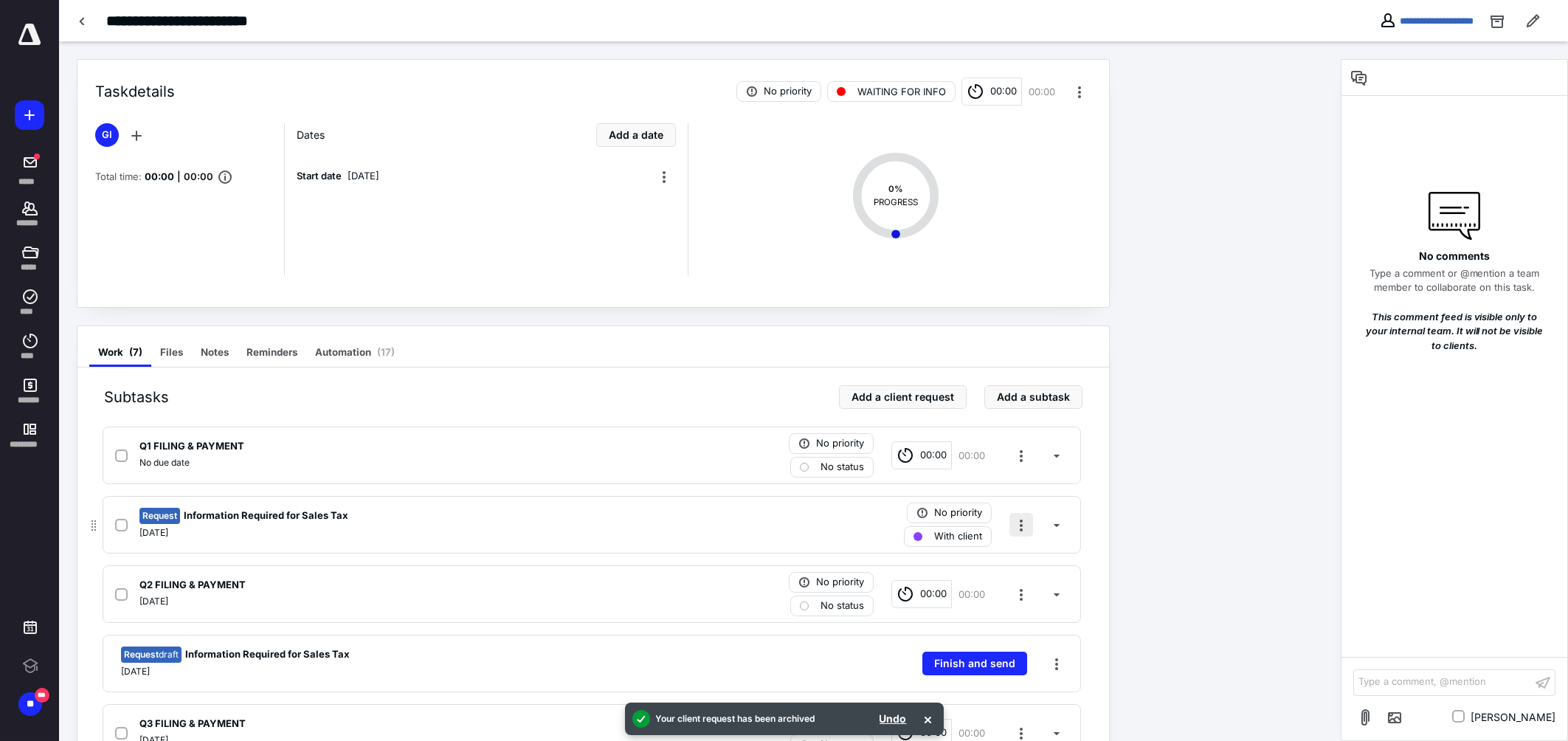 click at bounding box center (1021, 525) 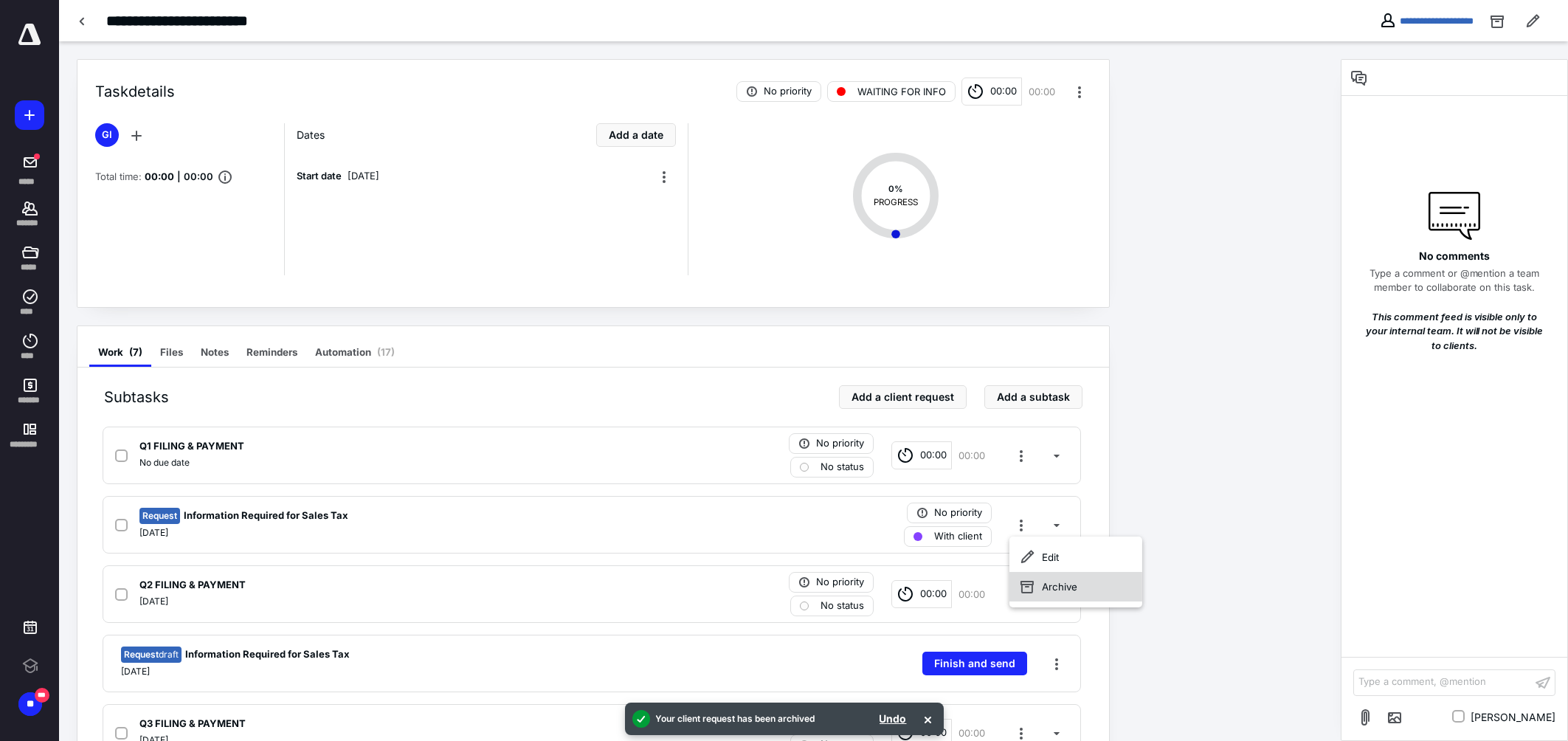 click on "Archive" at bounding box center (1076, 587) 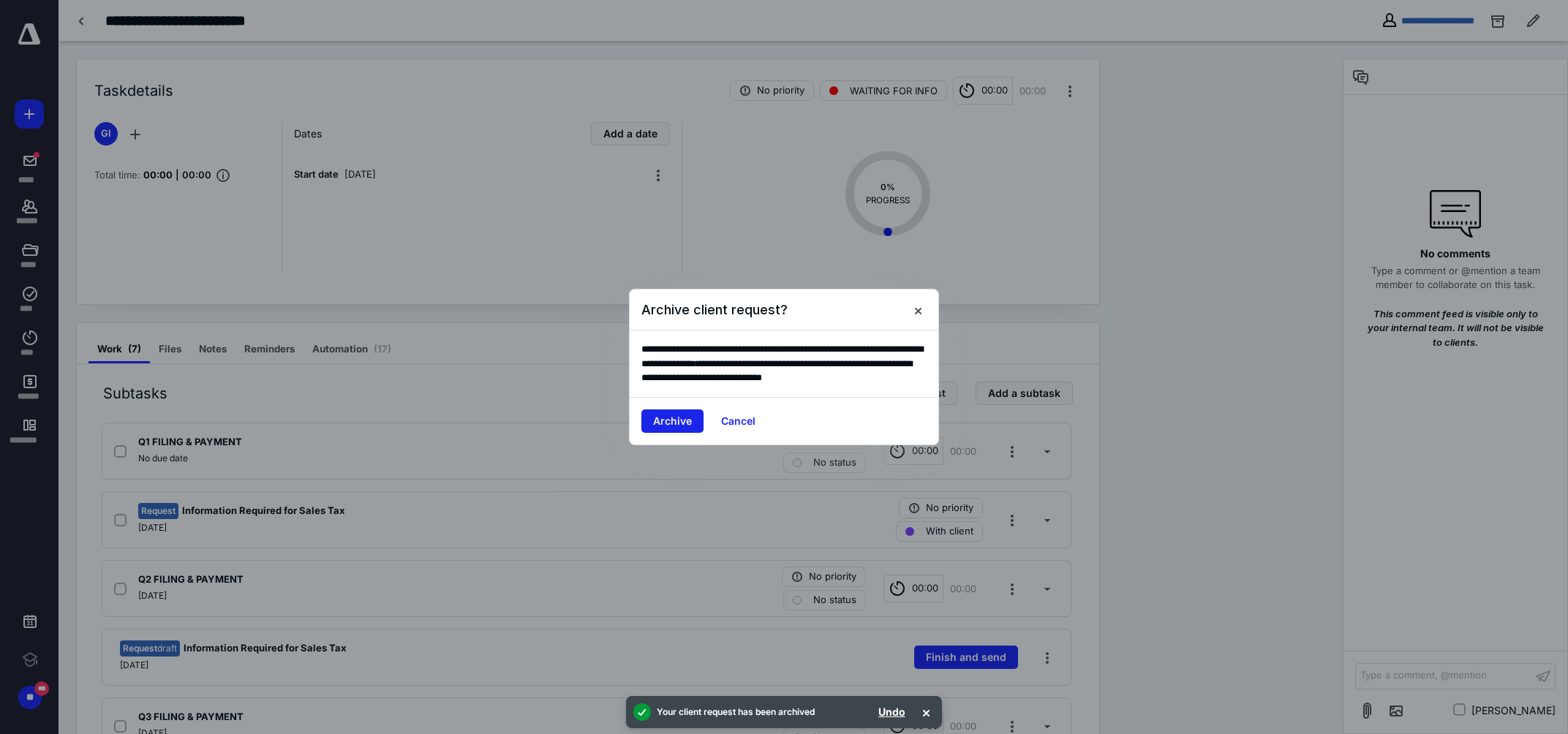 click on "Archive" at bounding box center [672, 421] 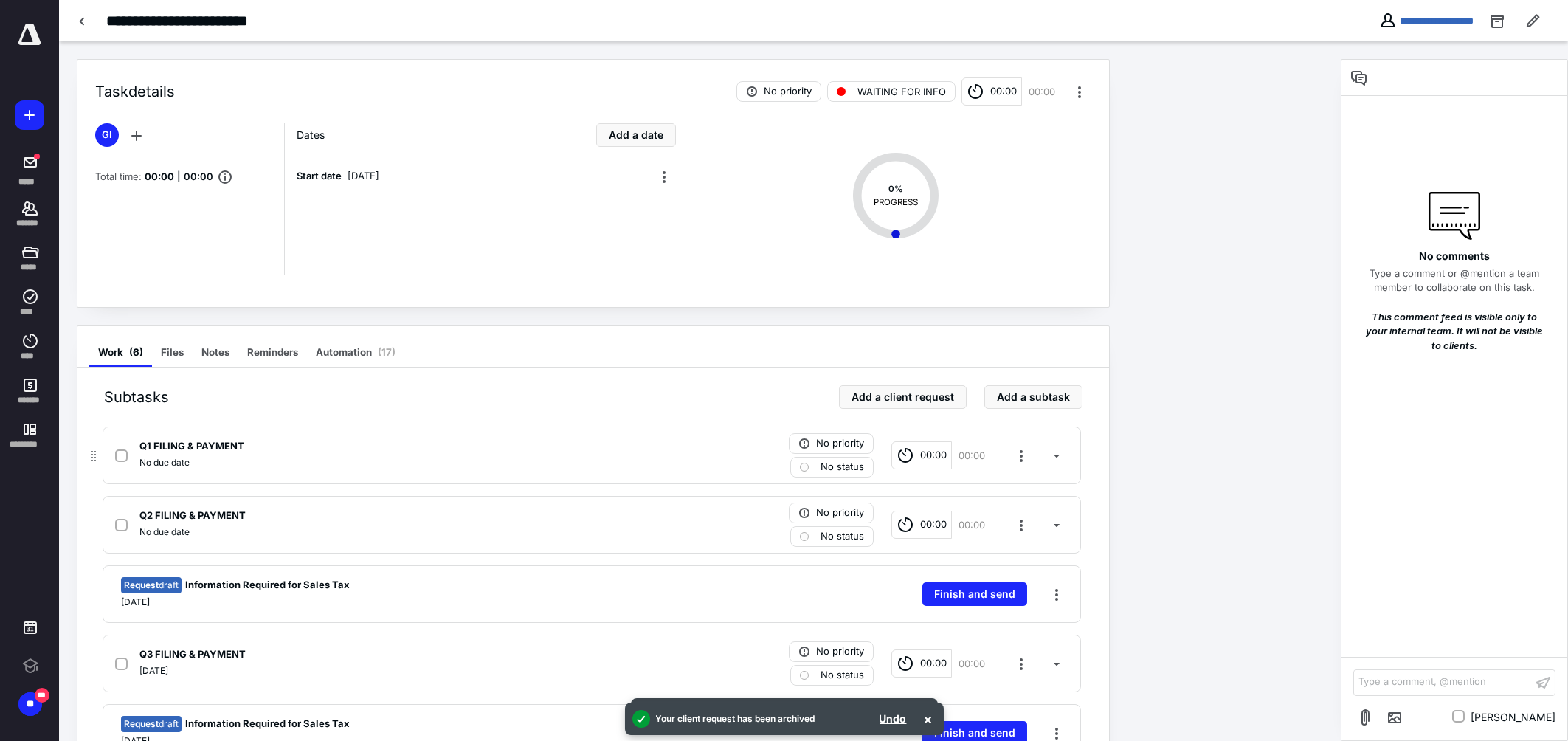 click 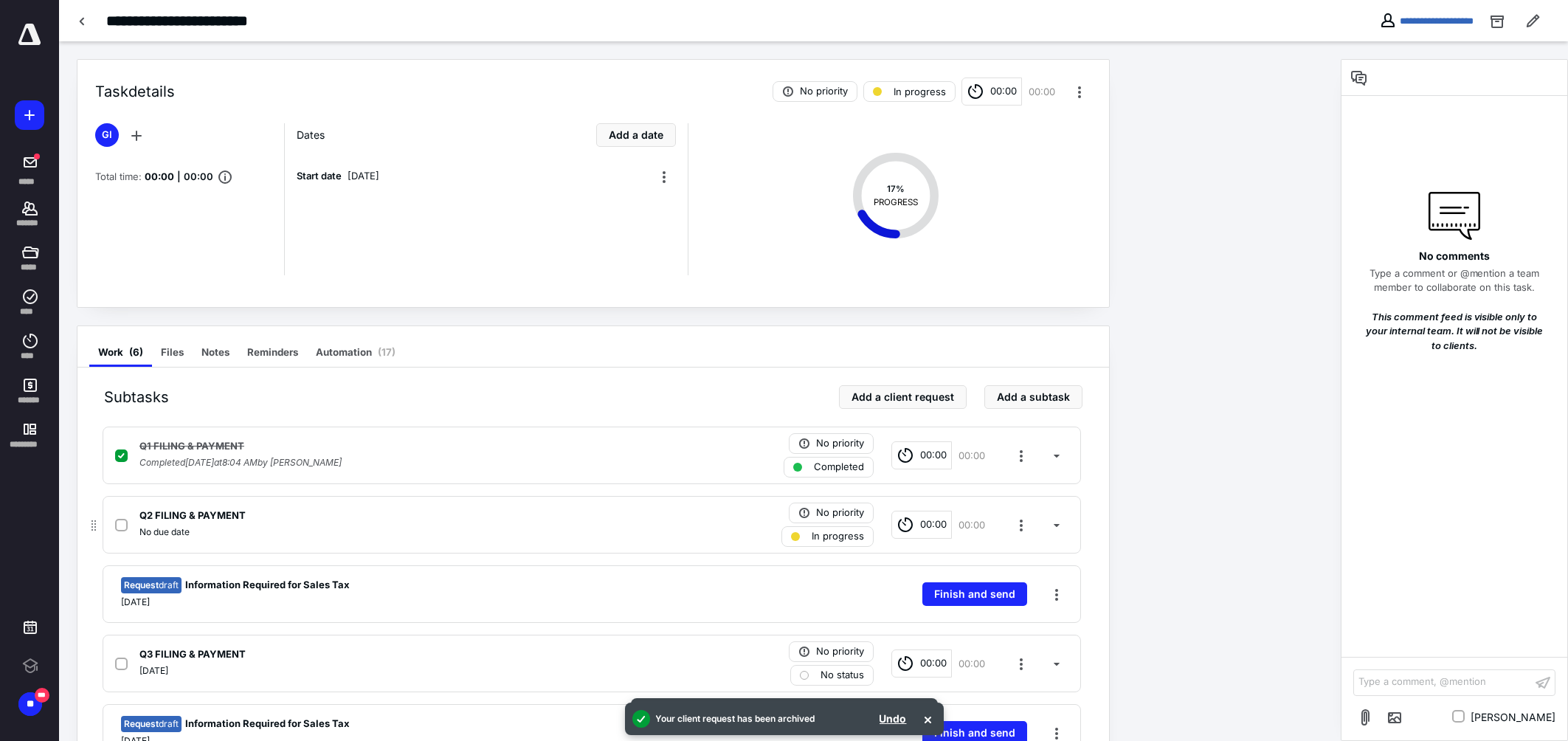 click 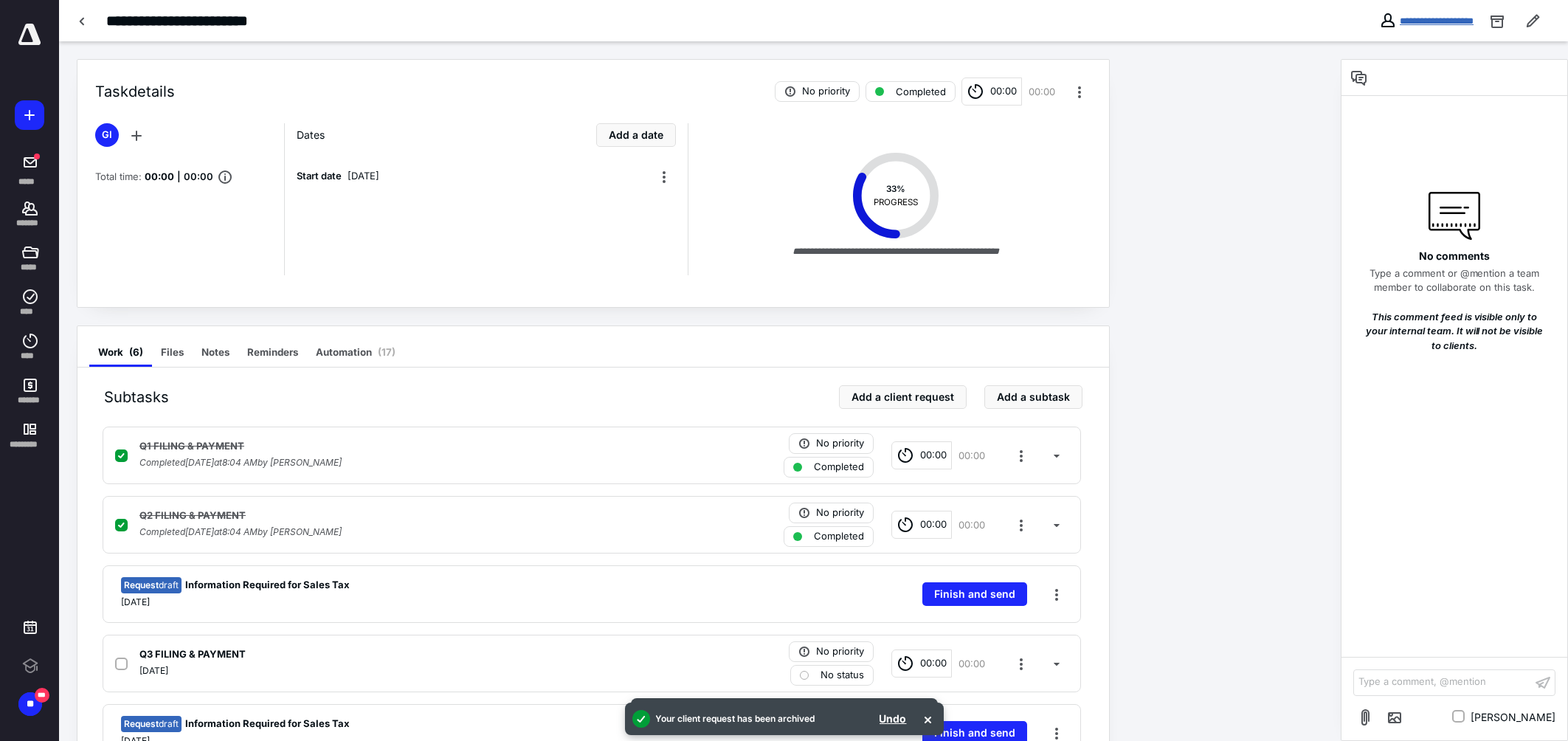 click on "**********" at bounding box center [1437, 21] 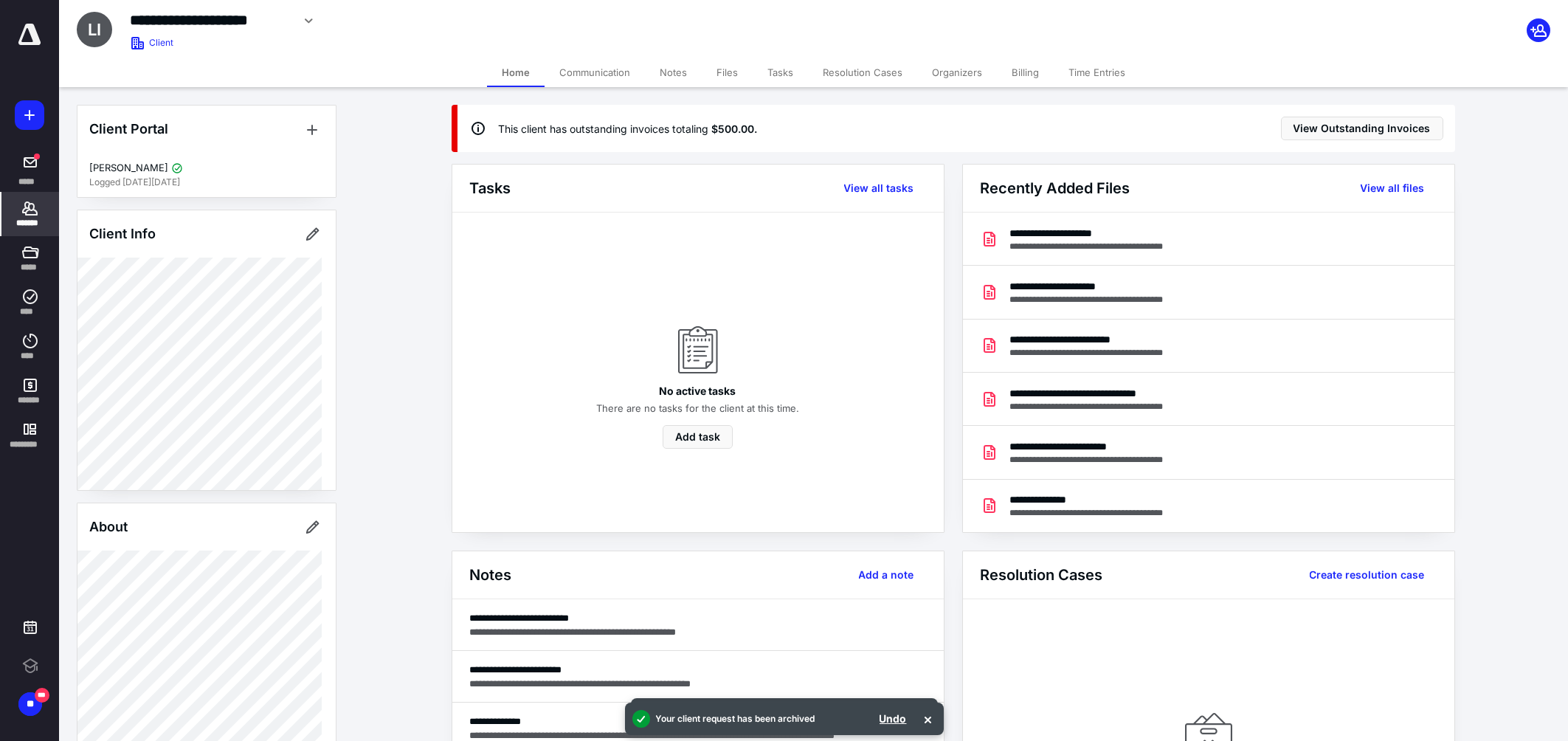 click on "Files" at bounding box center [727, 72] 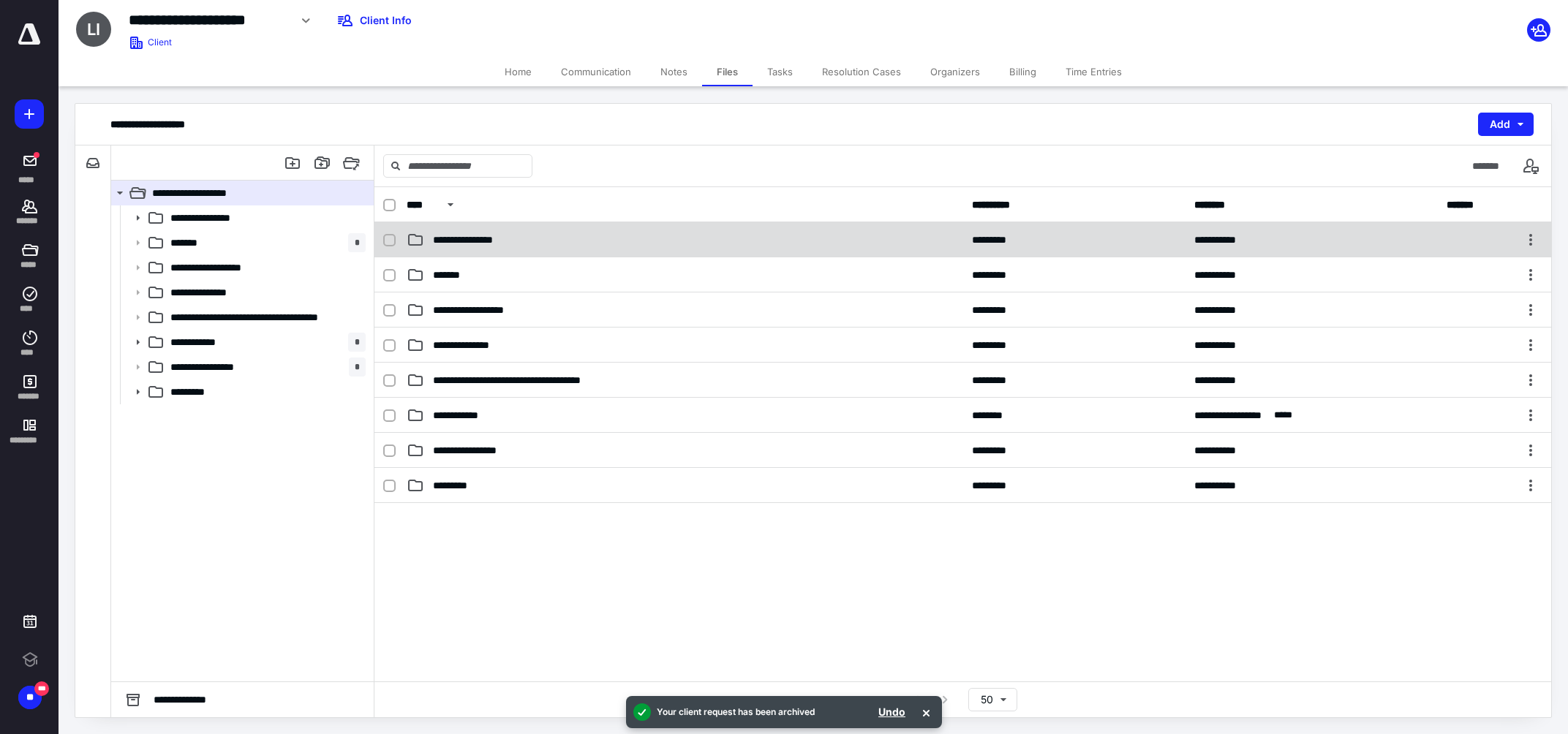 click on "**********" at bounding box center [483, 240] 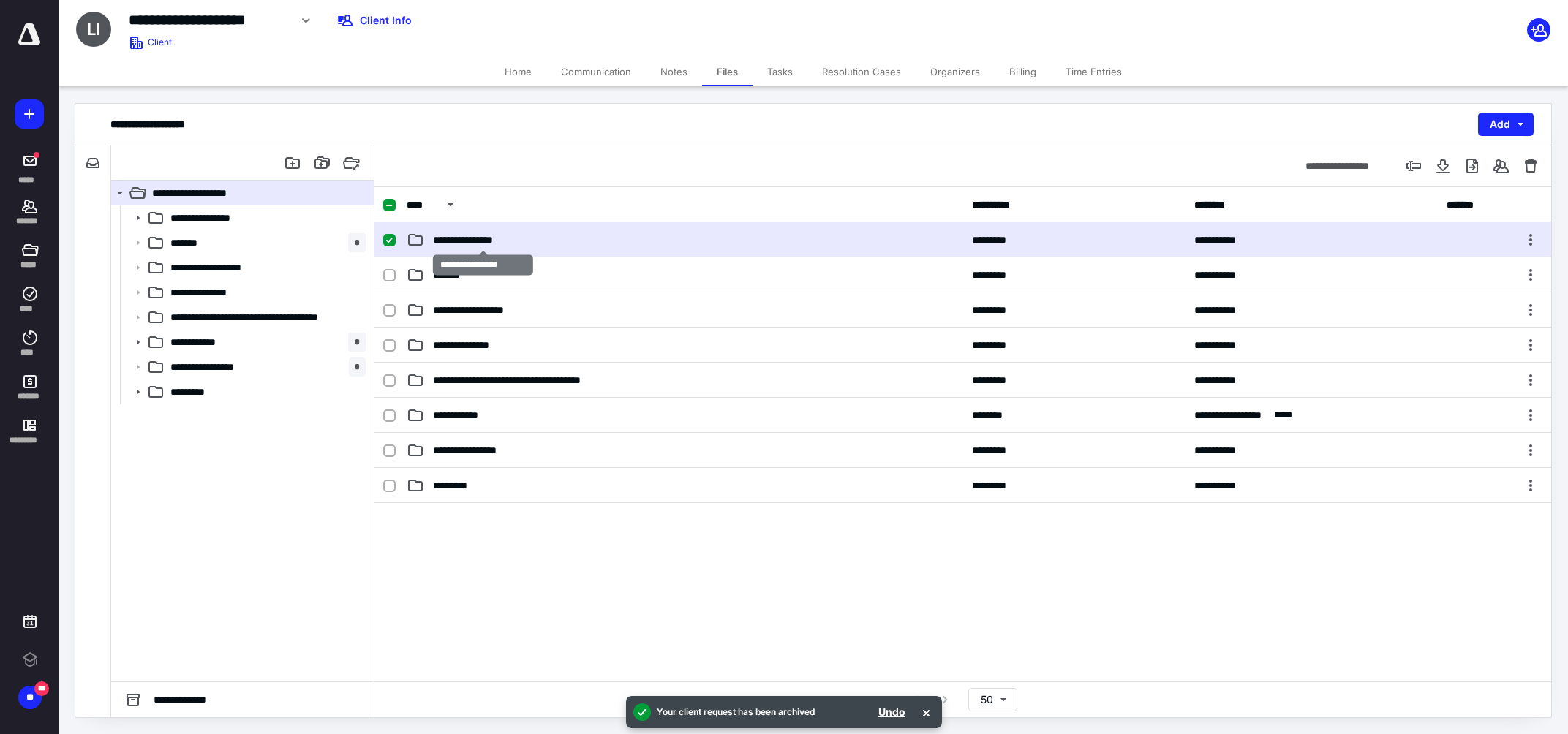 click on "**********" at bounding box center [483, 240] 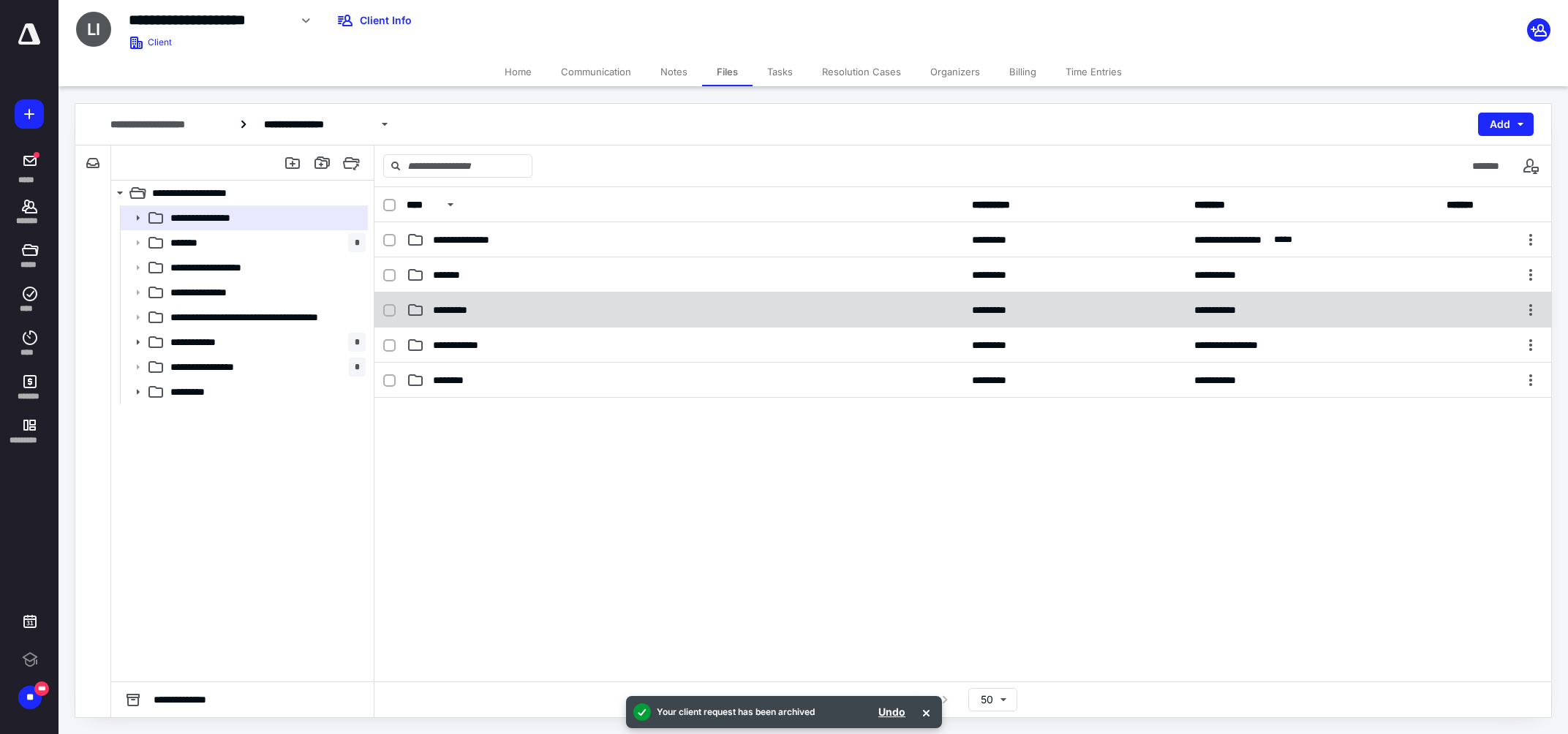 click on "**********" at bounding box center [962, 310] 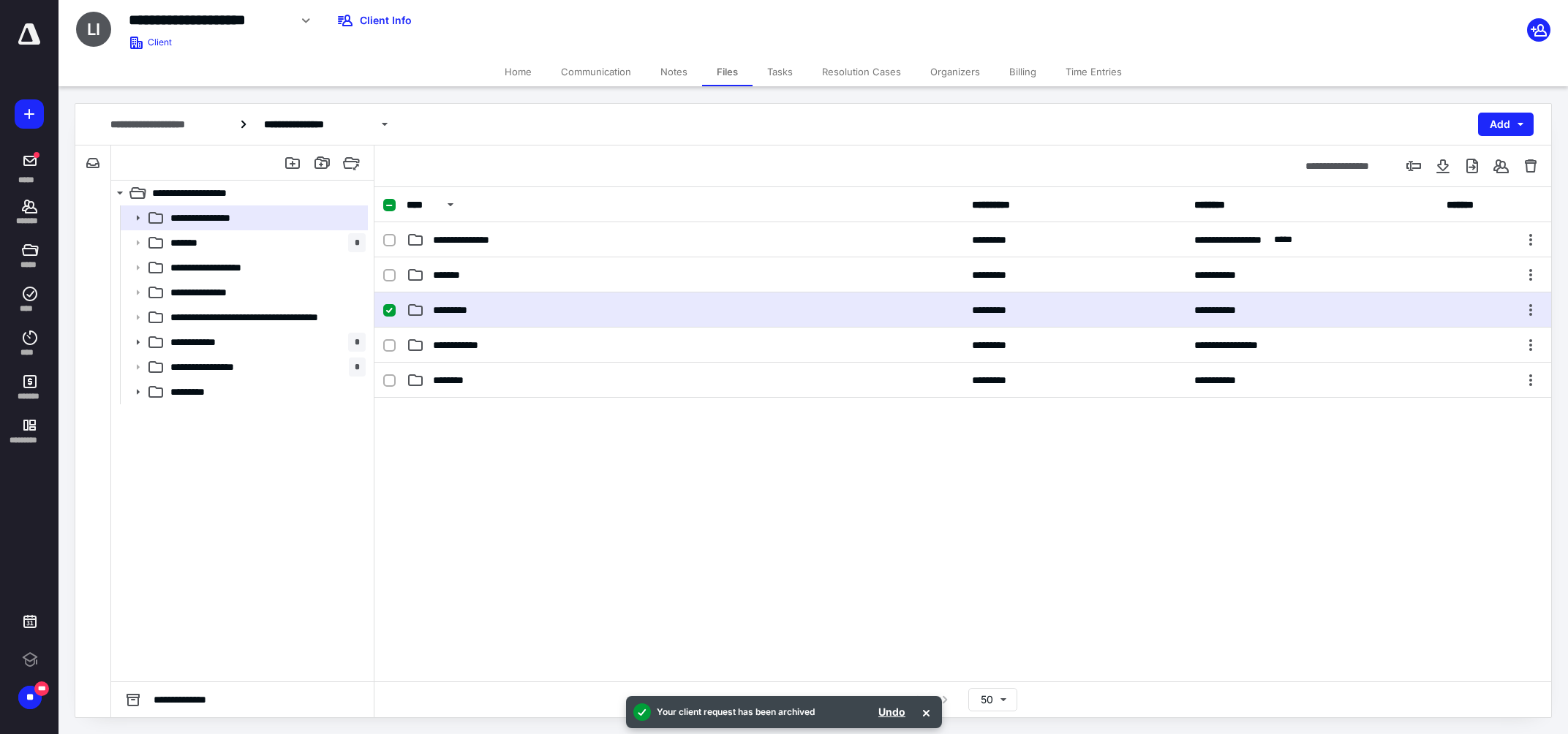 click on "**********" at bounding box center [962, 310] 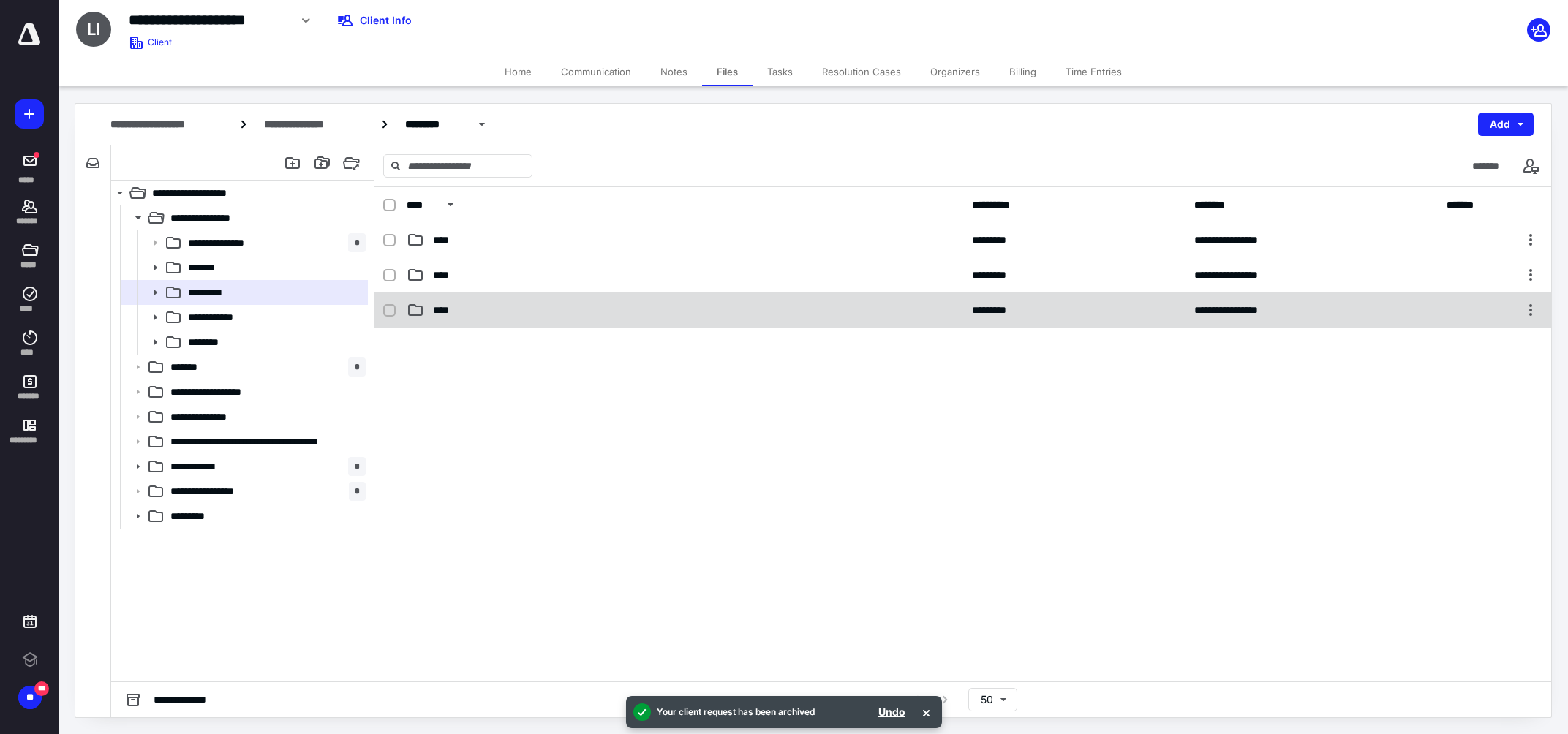 click on "****" at bounding box center (445, 310) 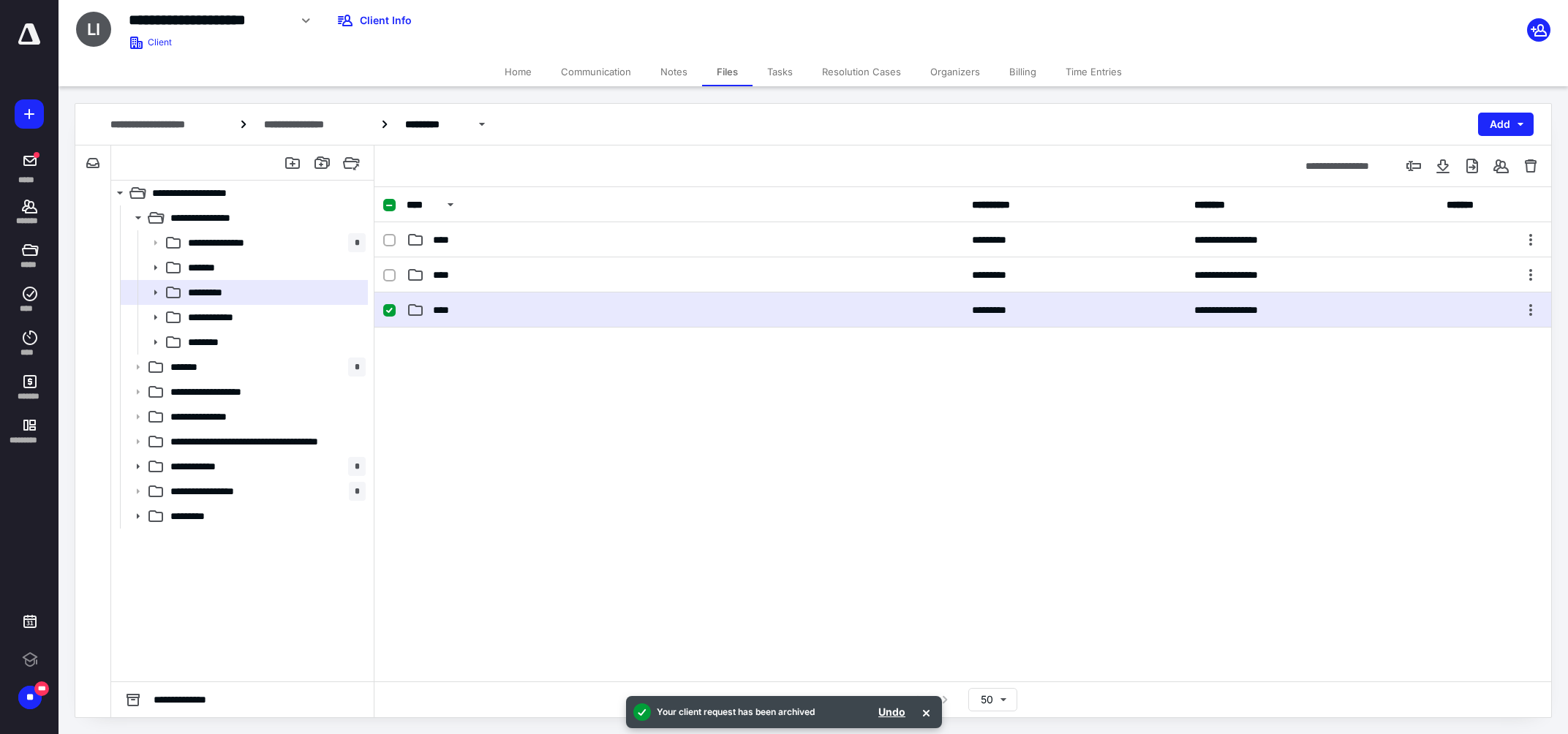 click on "****" at bounding box center (445, 310) 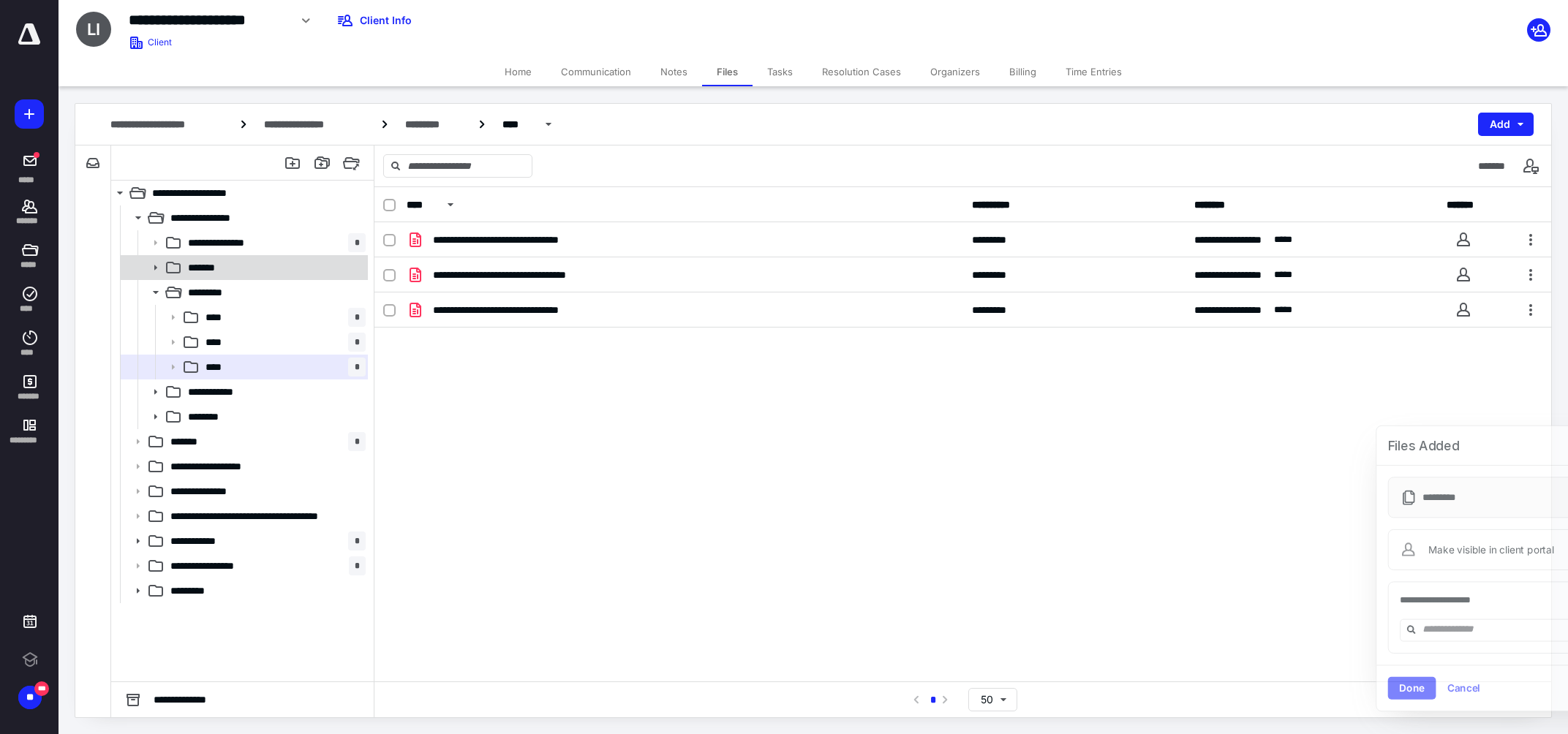 click on "*******" at bounding box center [274, 268] 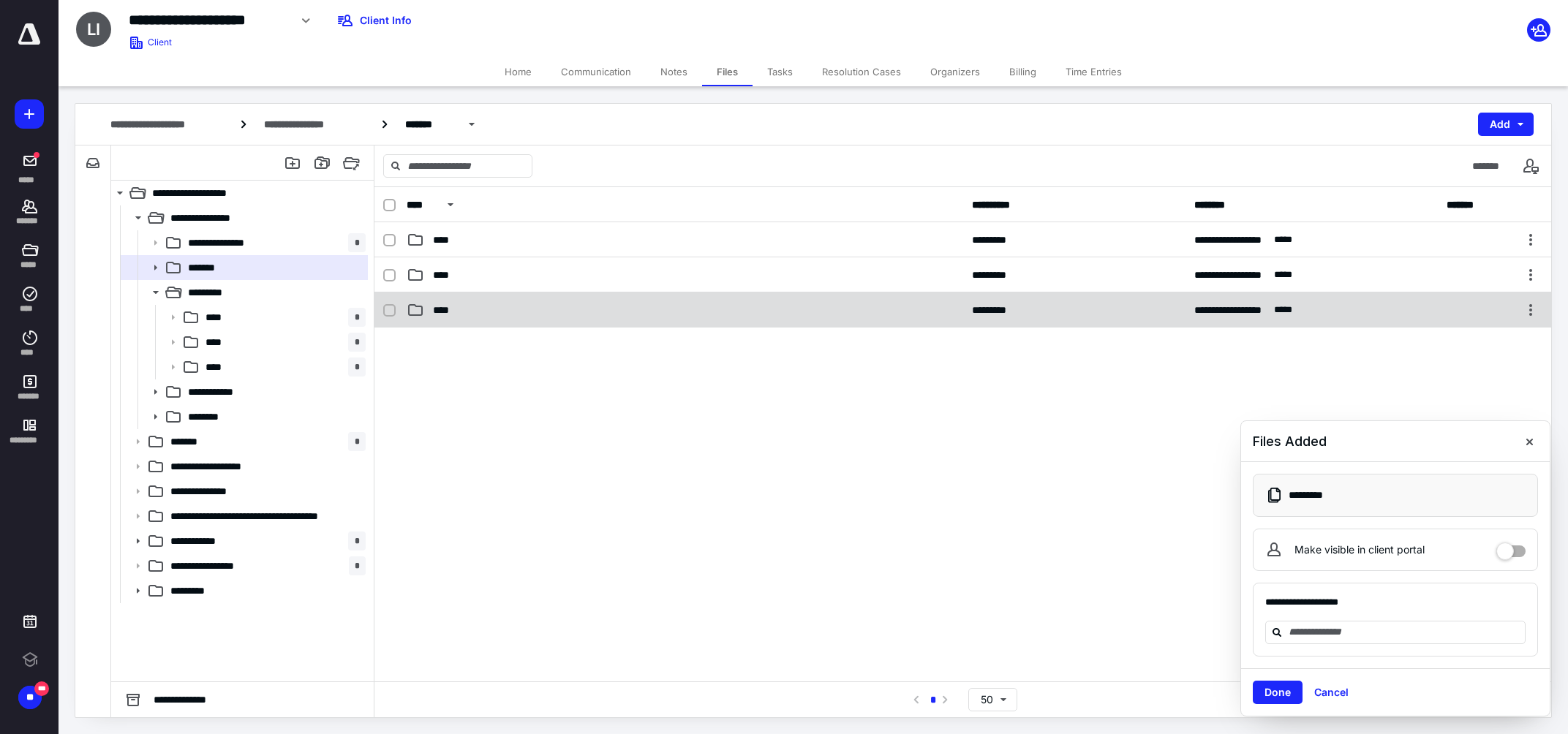 click on "****" at bounding box center (685, 310) 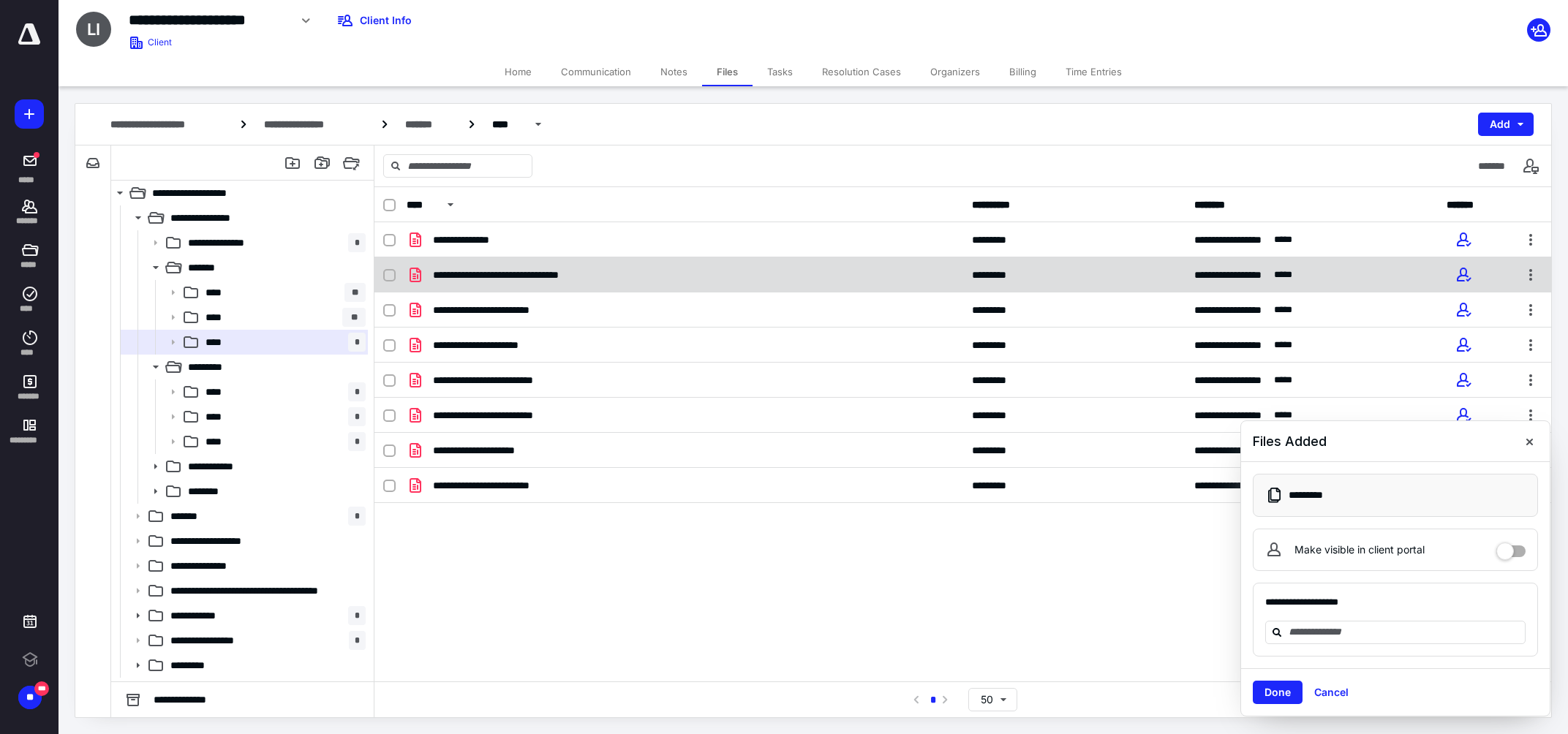 click on "**********" at bounding box center [524, 275] 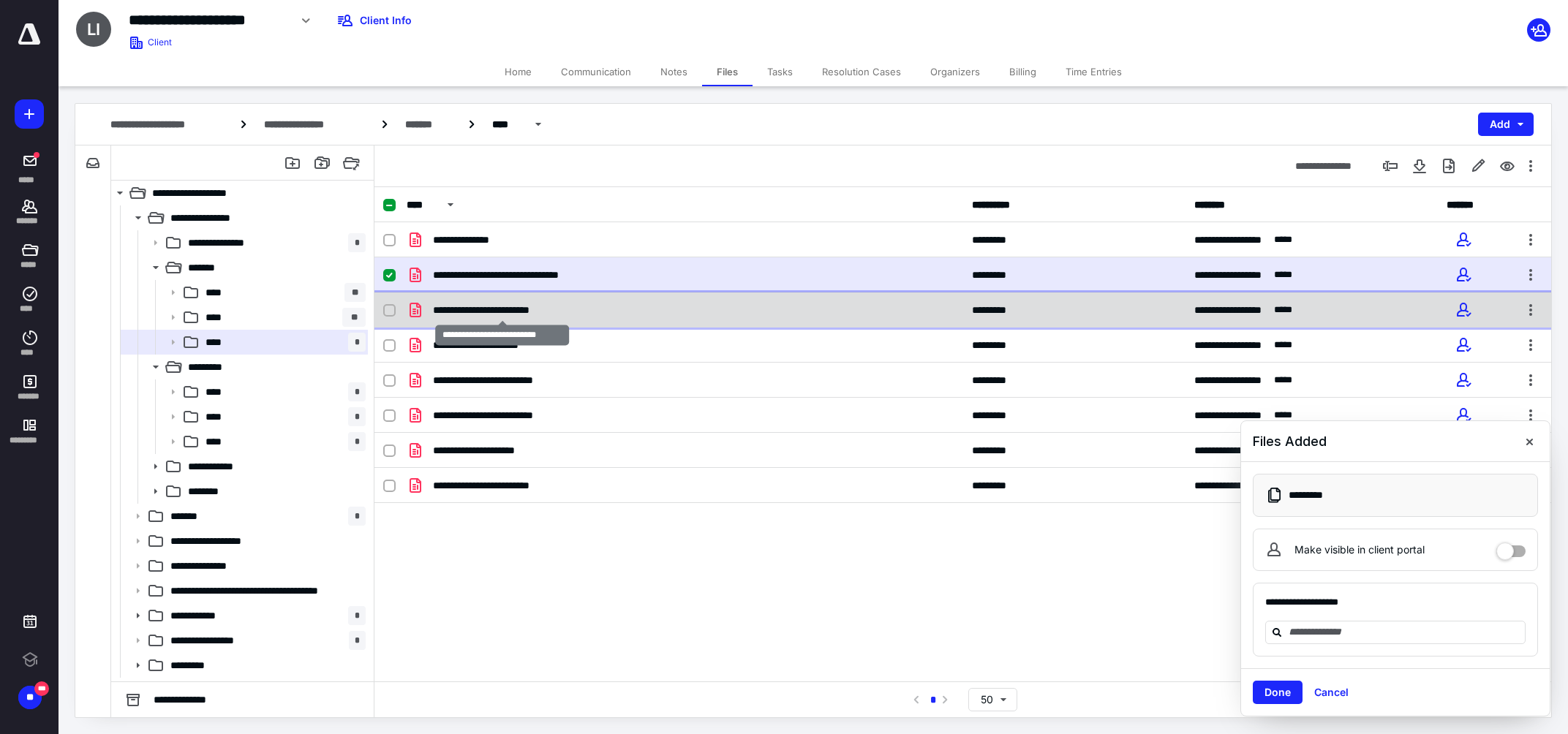 click on "**********" at bounding box center (502, 310) 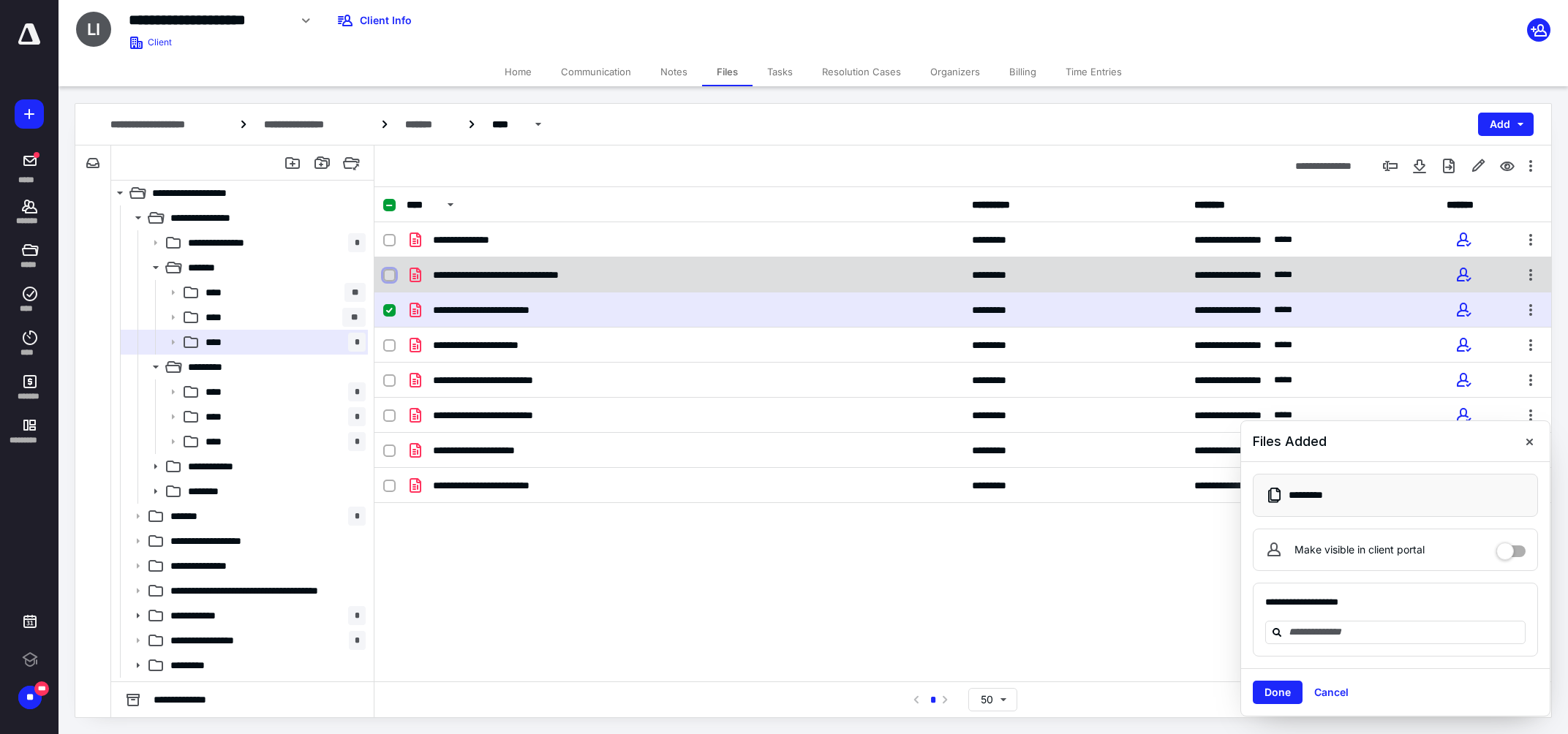 click at bounding box center (389, 276) 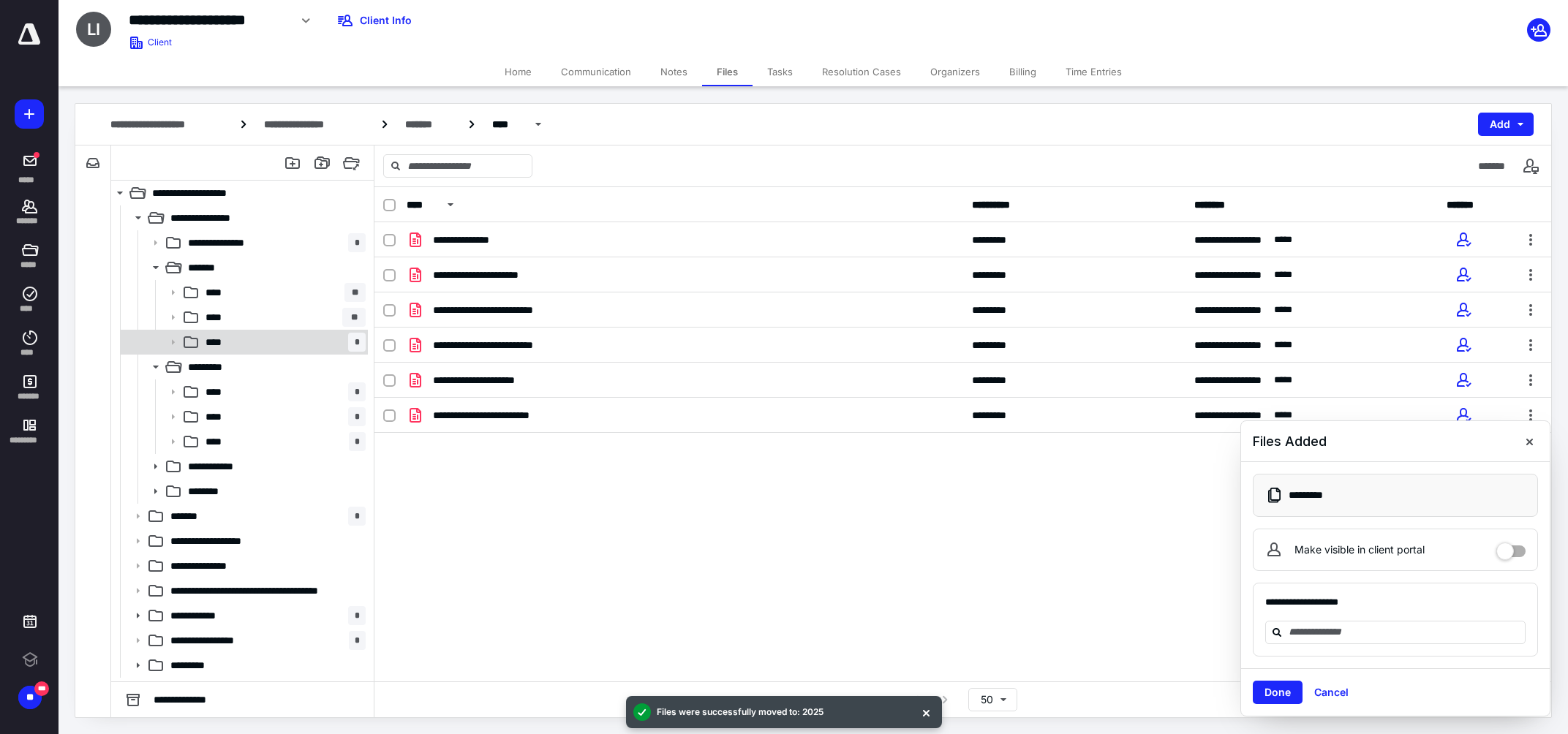 click on "**** *" at bounding box center [282, 342] 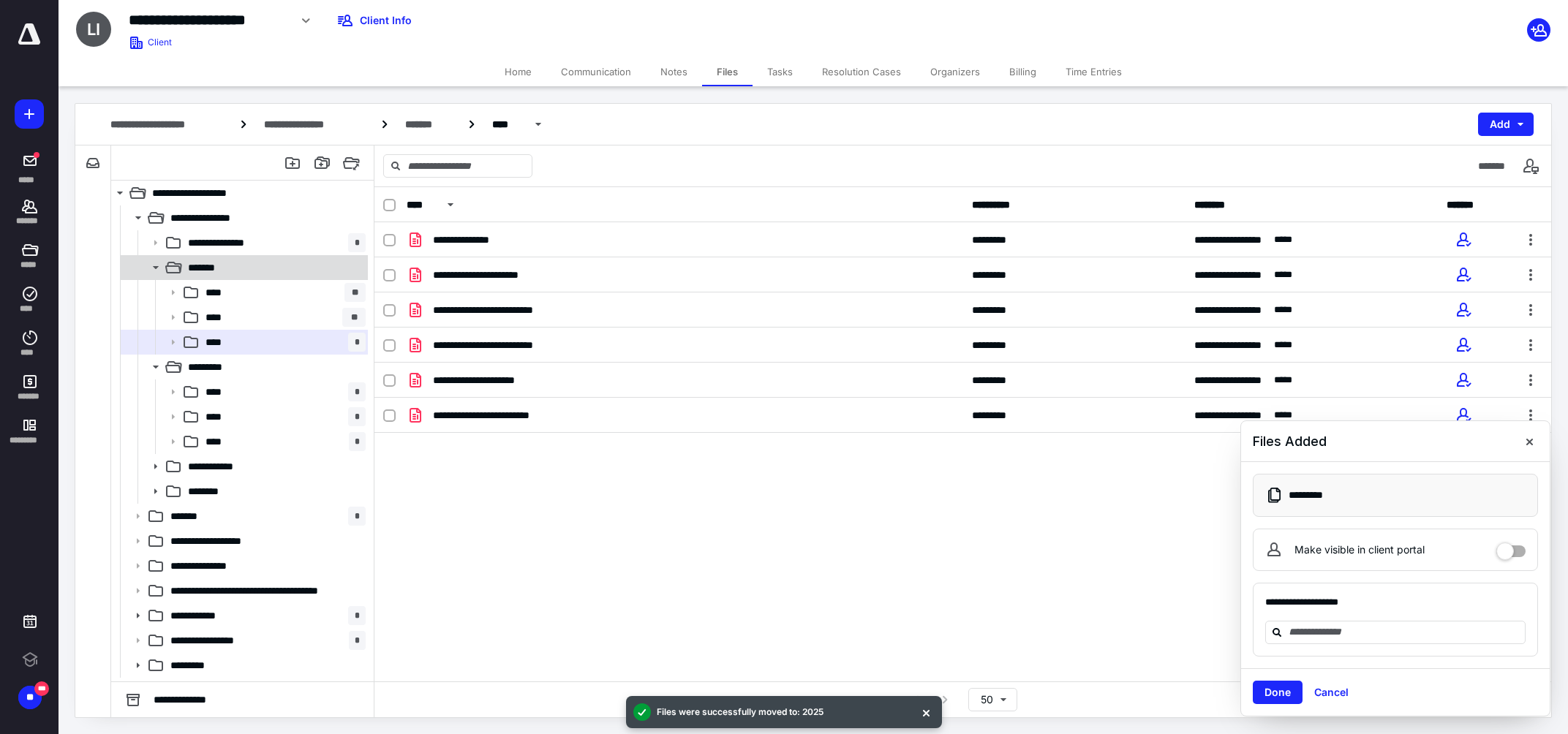 click on "*******" at bounding box center [211, 268] 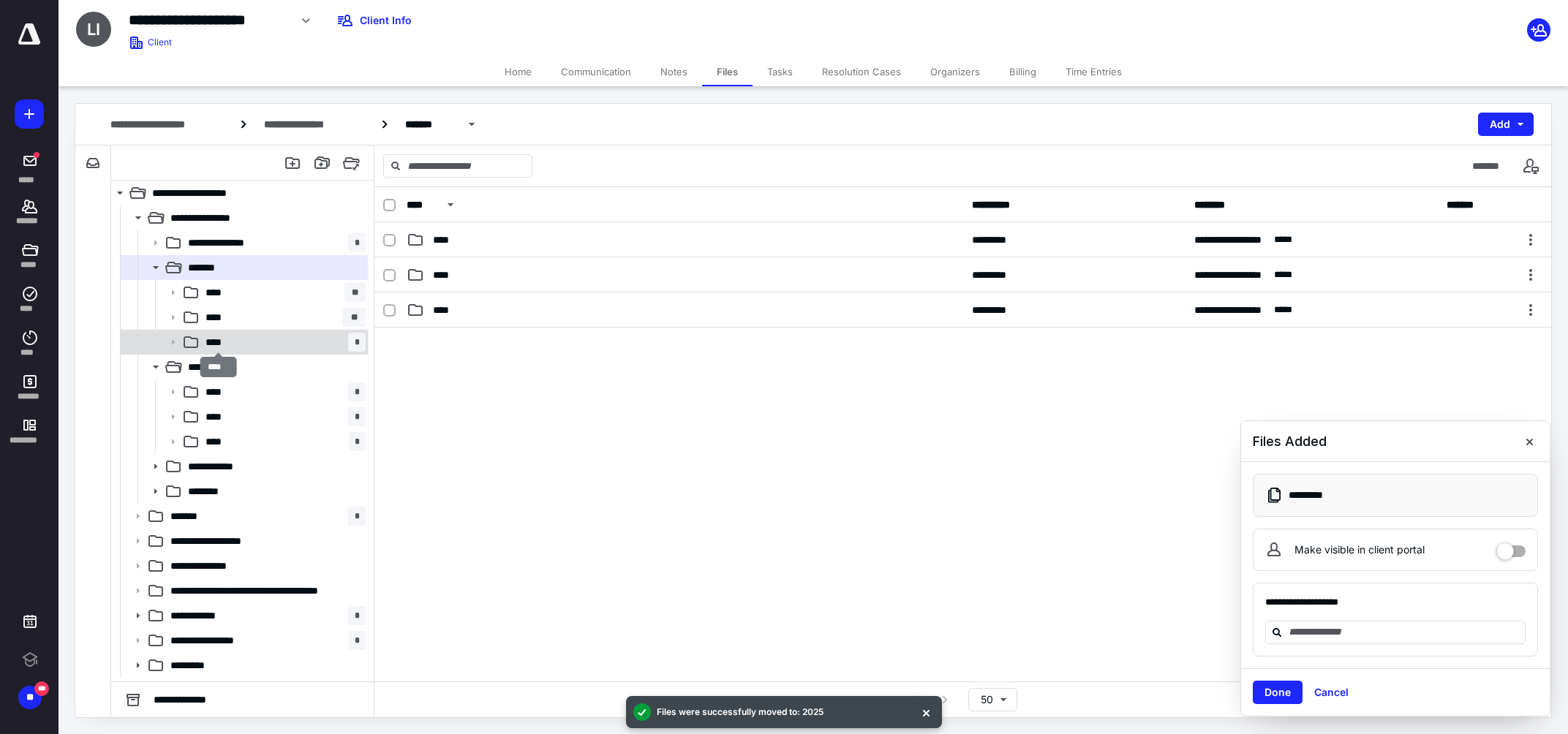 click on "****" at bounding box center (218, 342) 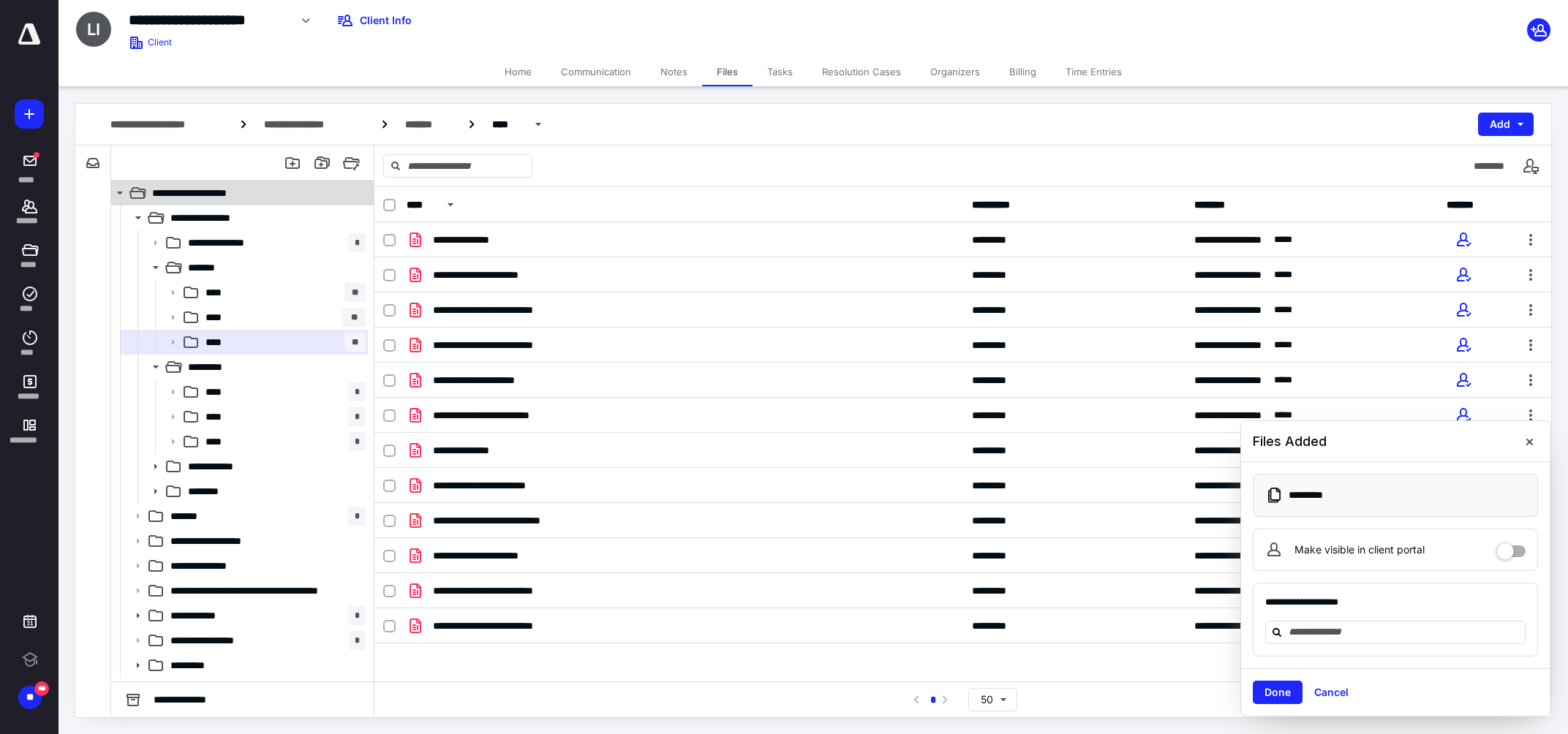 click 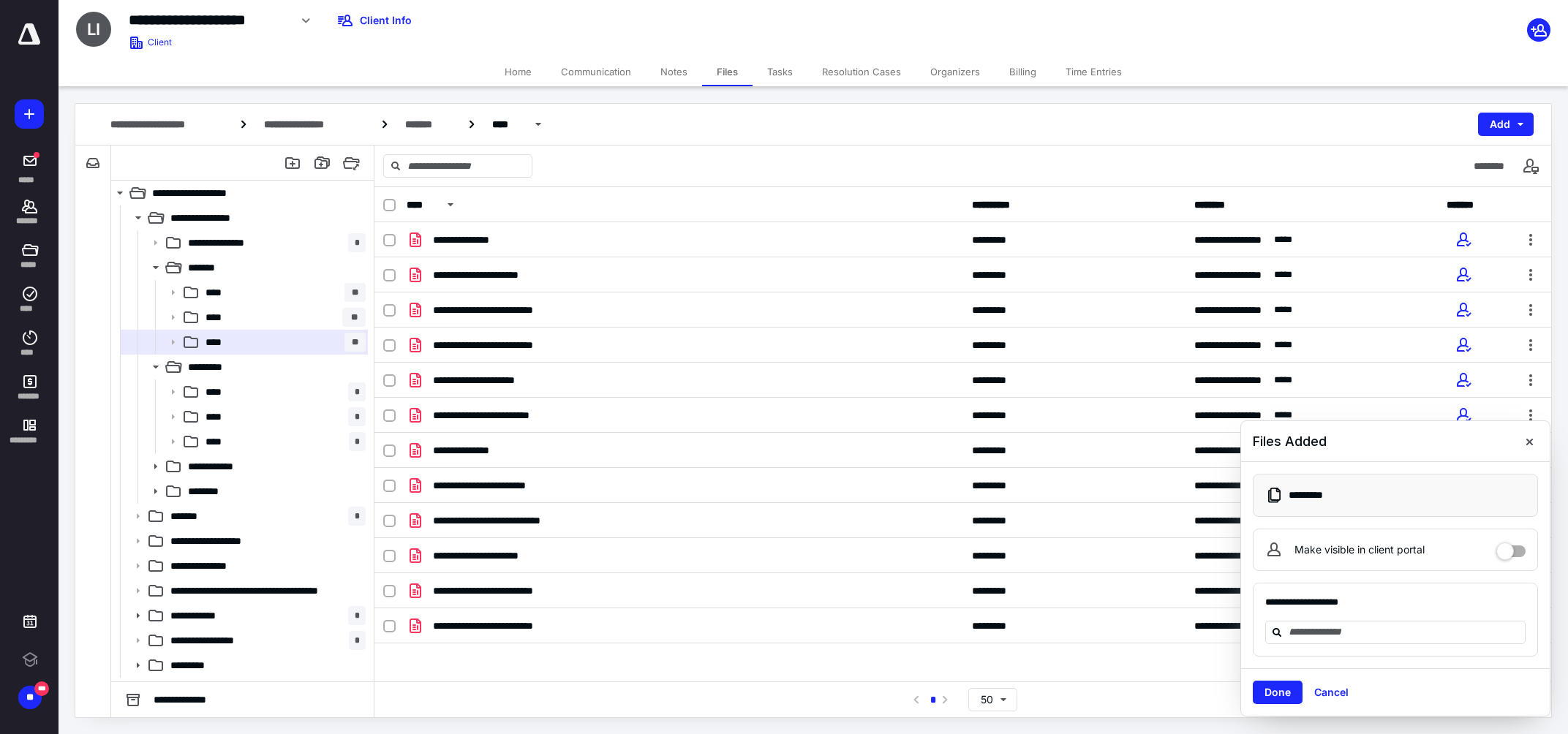 click on "Home" at bounding box center [518, 72] 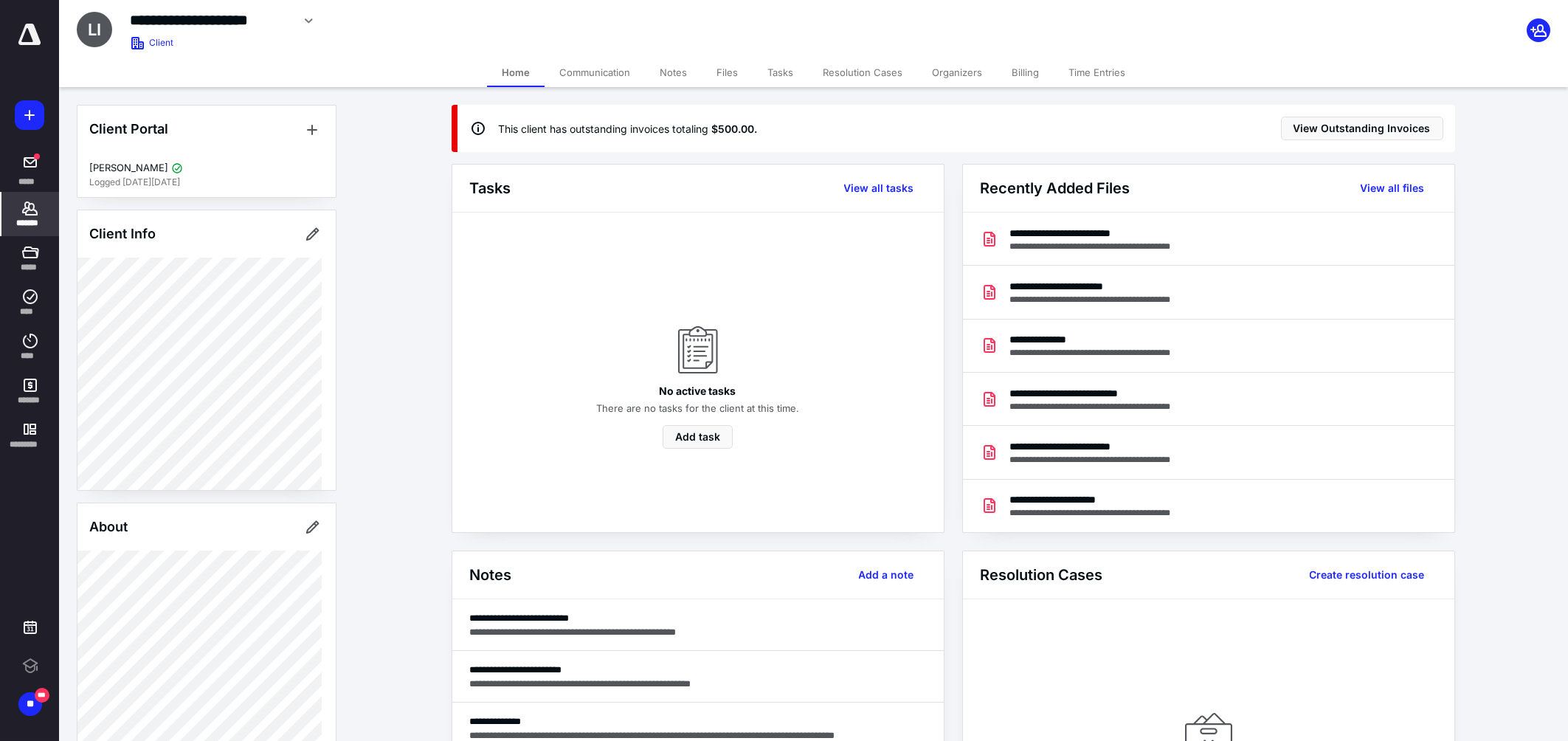 click on "*******" at bounding box center (30, 214) 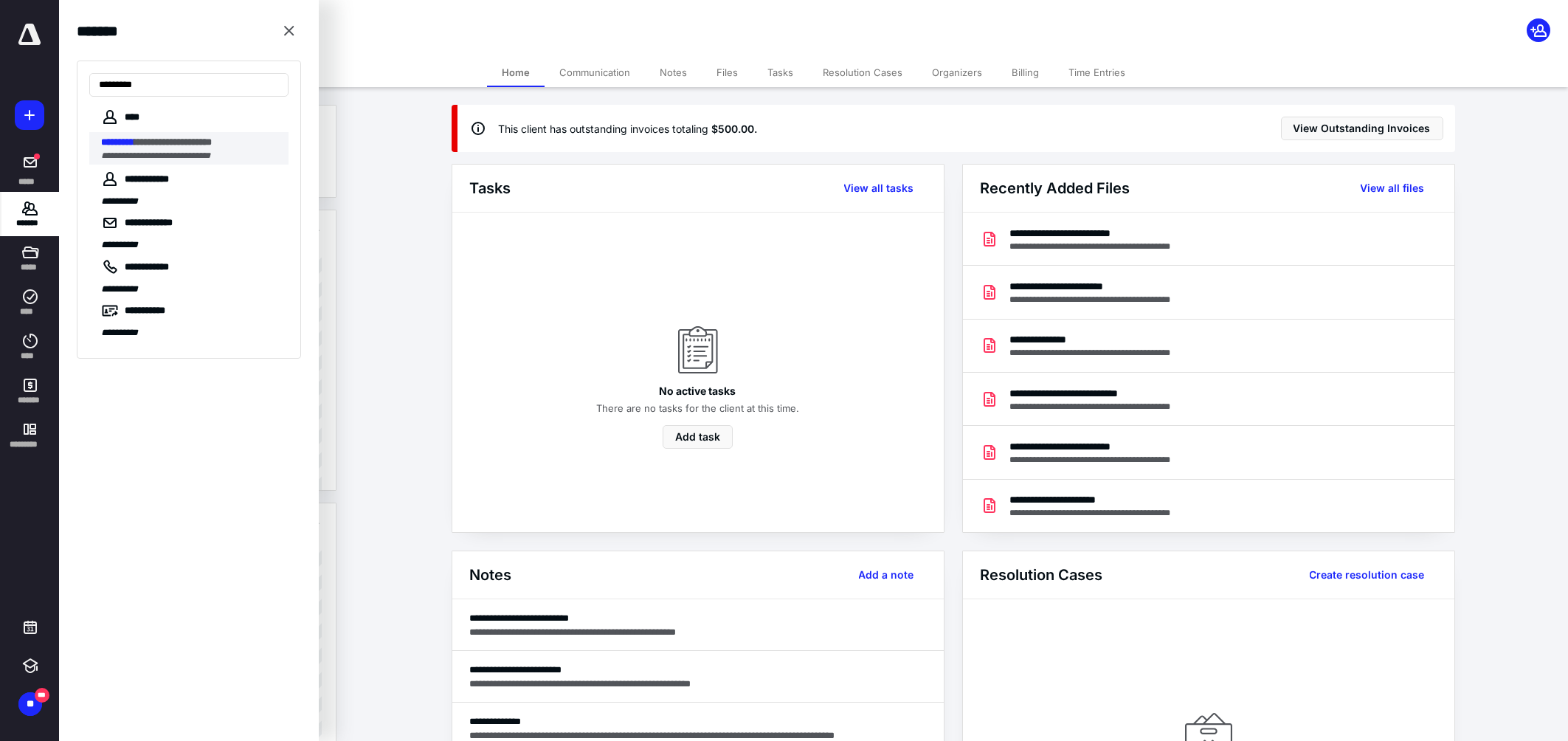type on "*********" 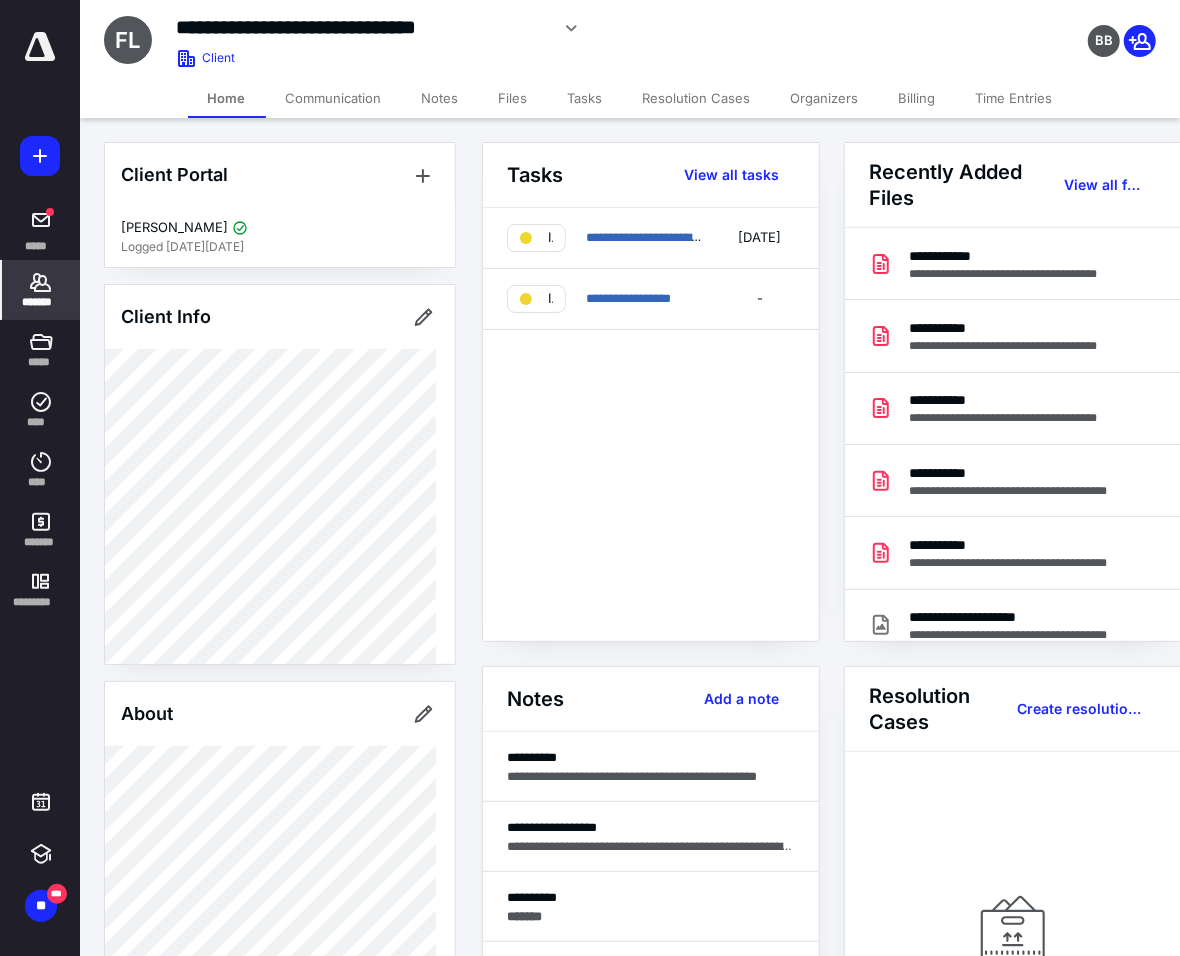 click on "Files" at bounding box center [513, 98] 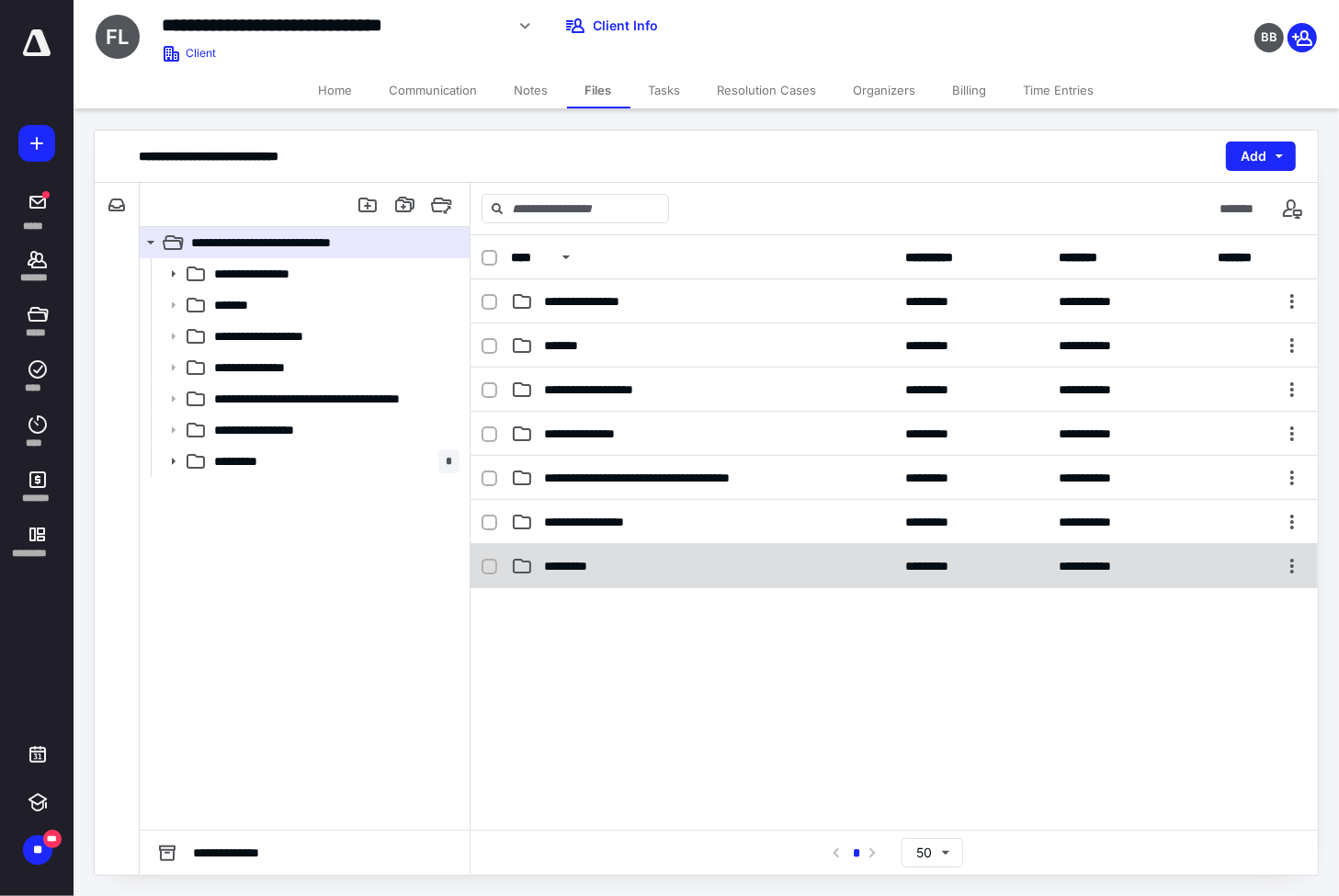 click on "**********" at bounding box center [894, 566] 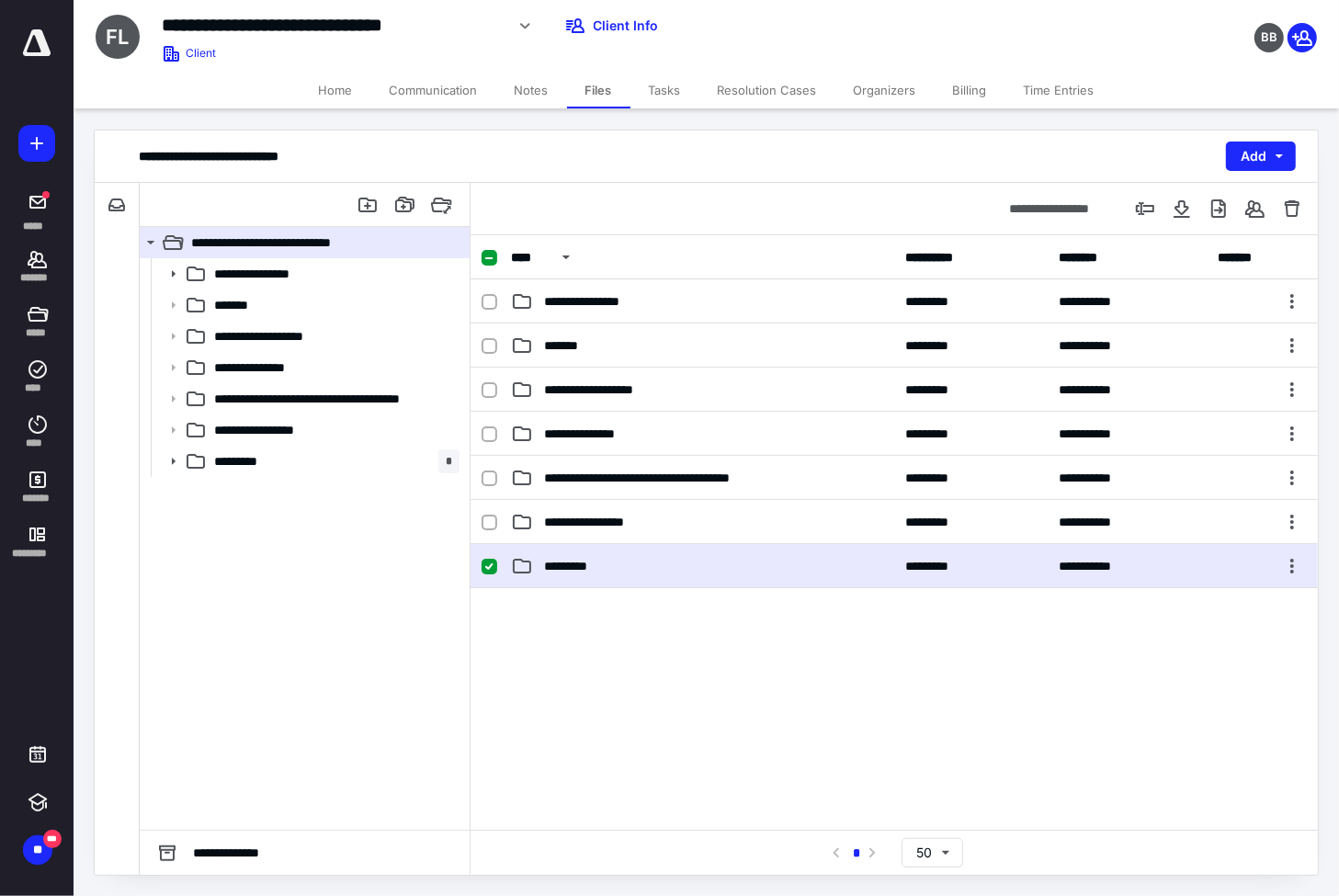 click on "**********" at bounding box center [894, 566] 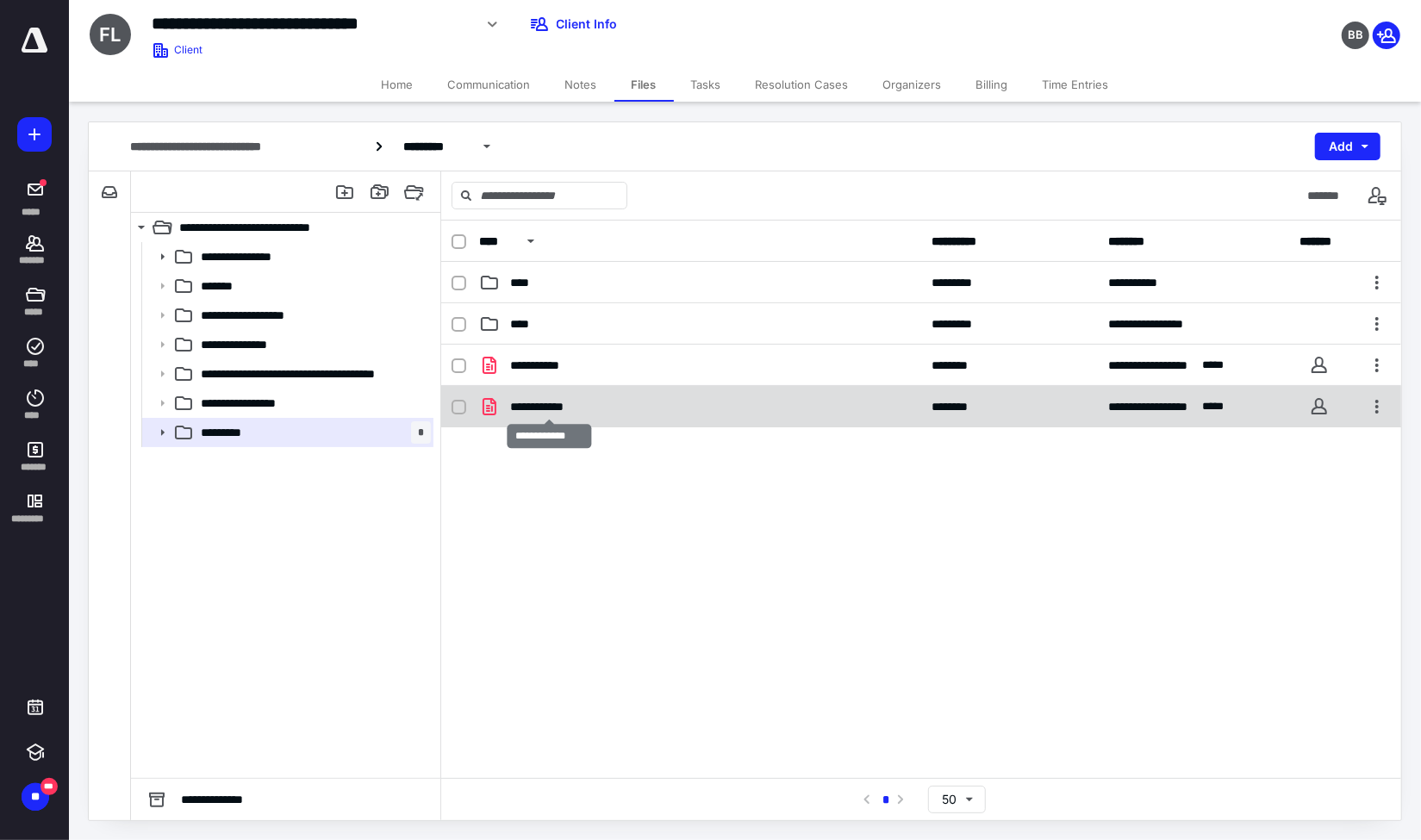 click on "**********" at bounding box center [549, 407] 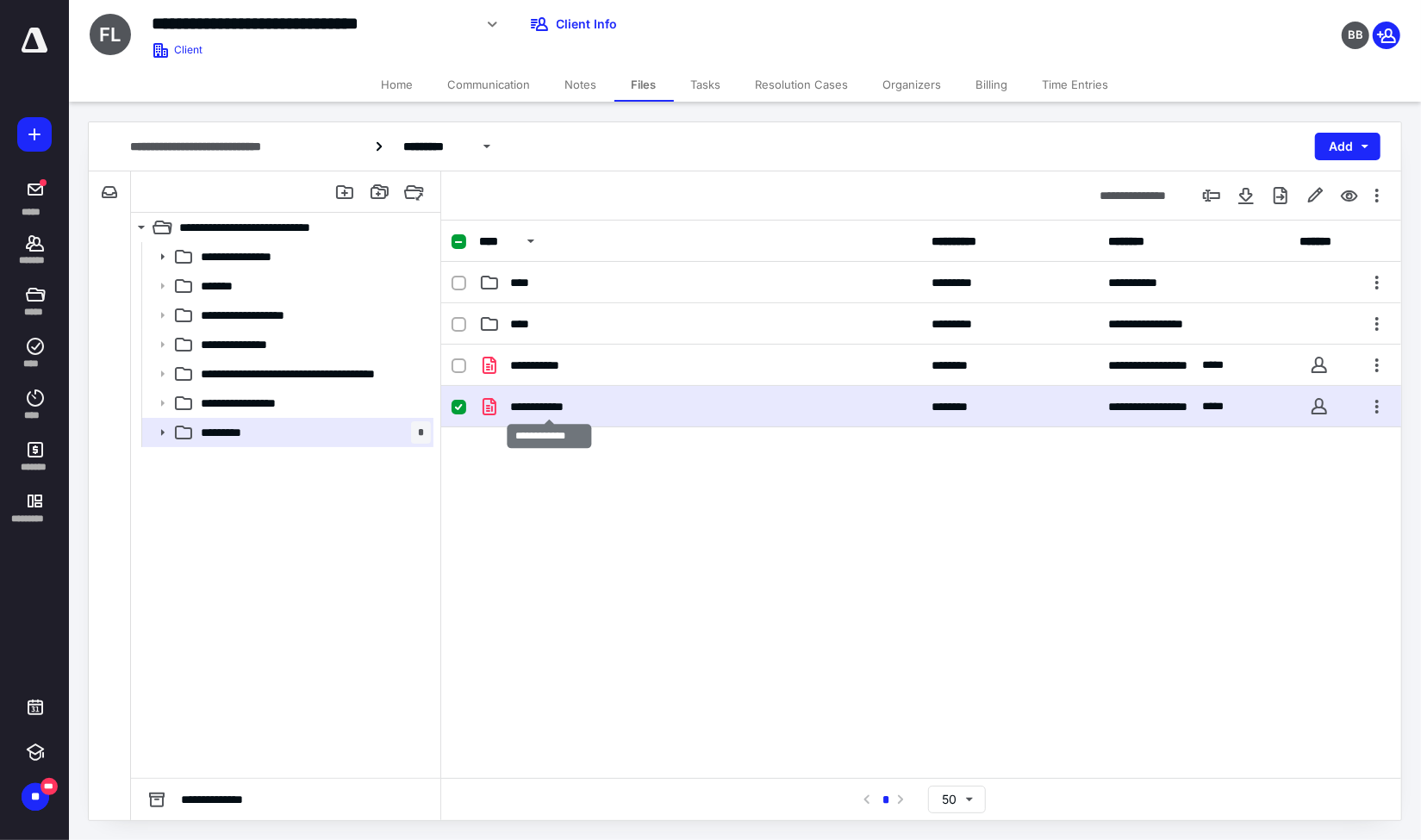 click on "**********" at bounding box center [549, 407] 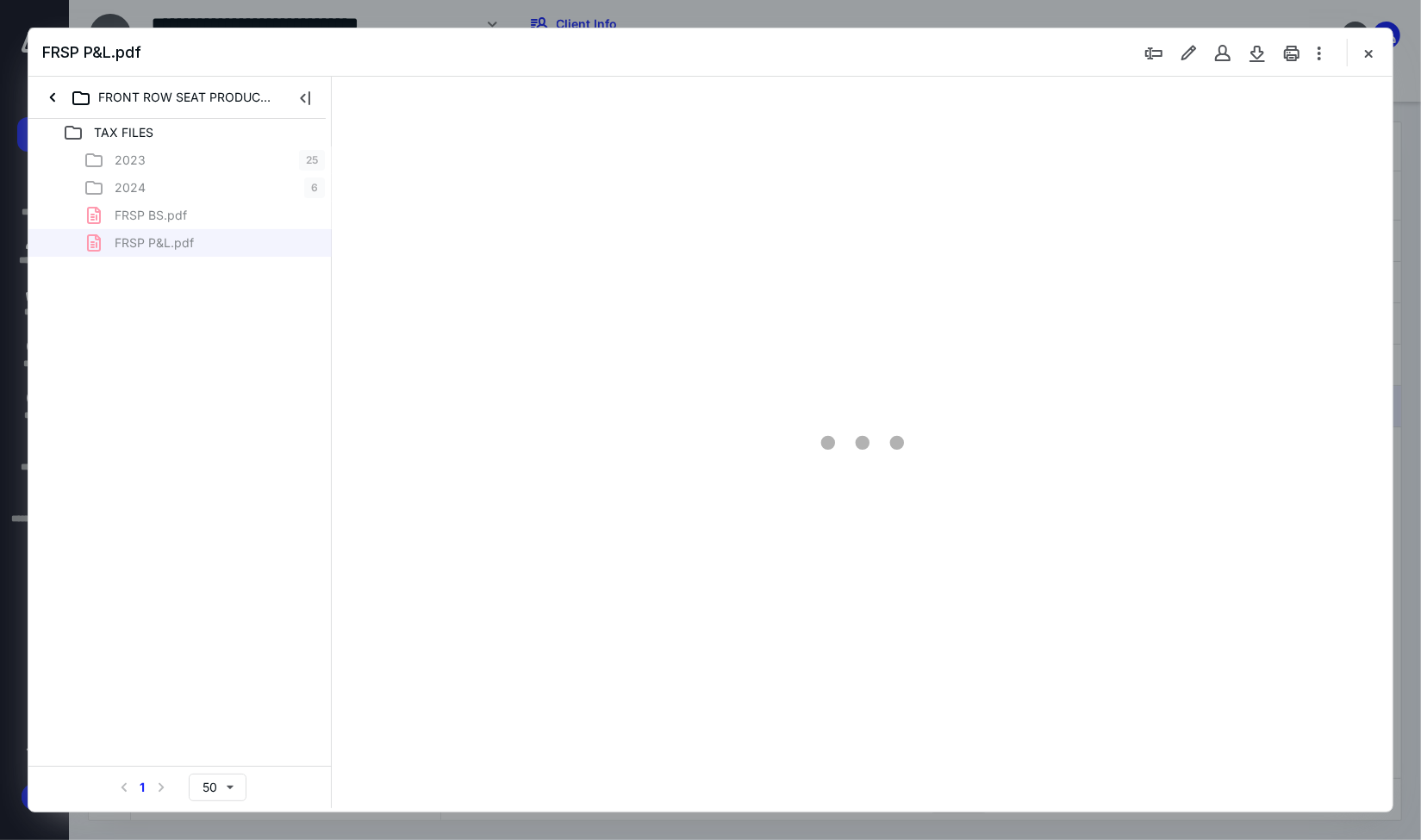 type on "192" 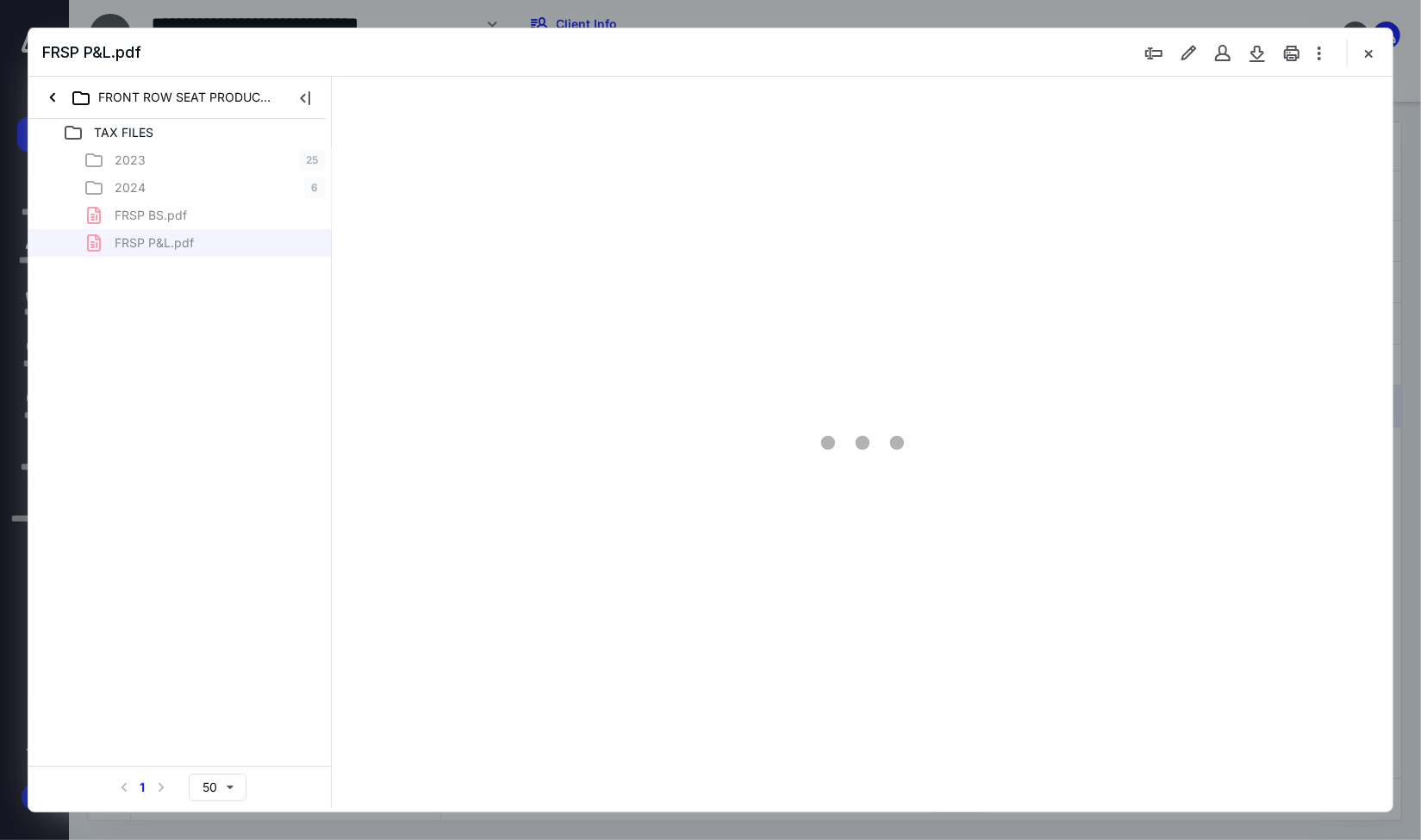 scroll, scrollTop: 0, scrollLeft: 0, axis: both 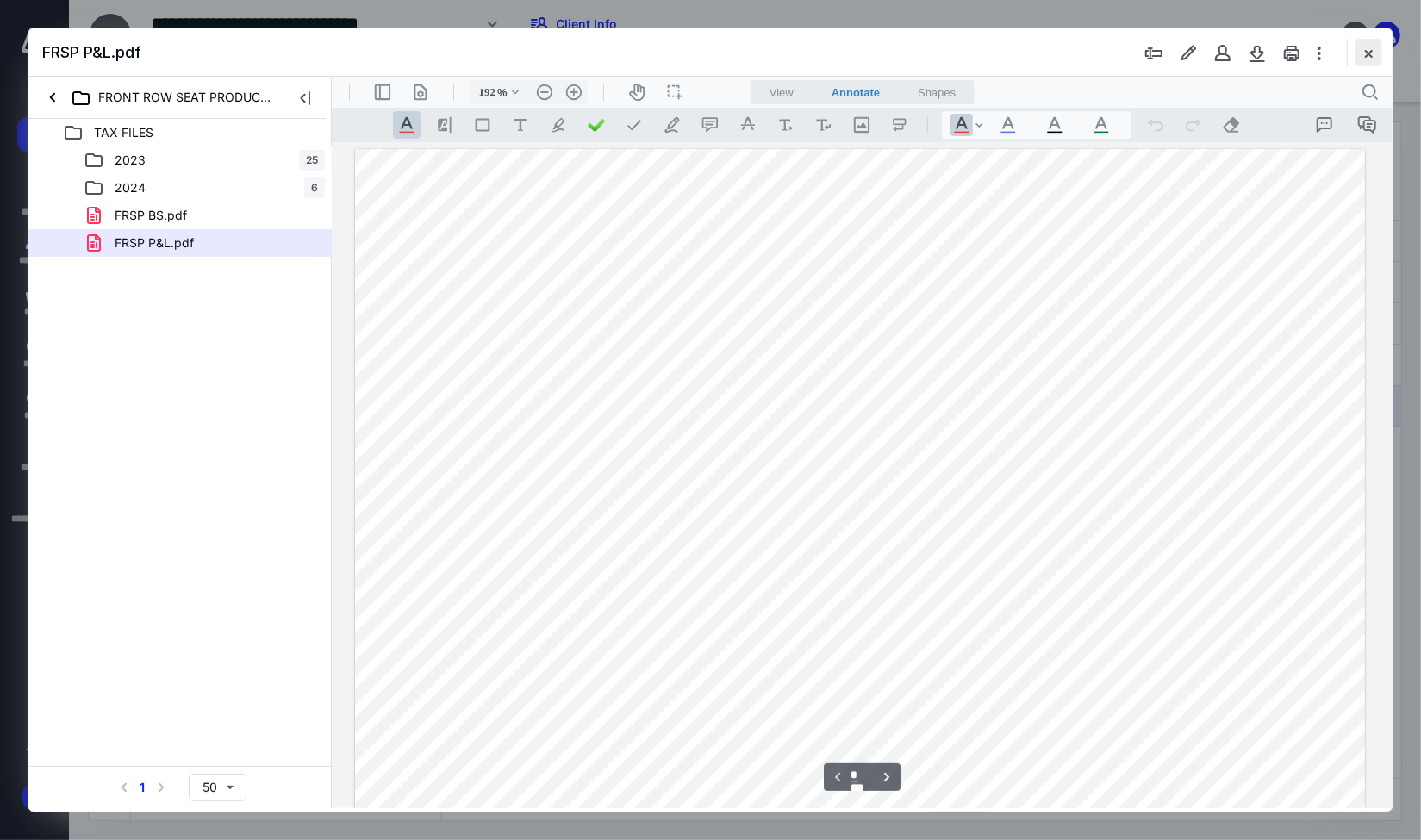 click at bounding box center (1368, 53) 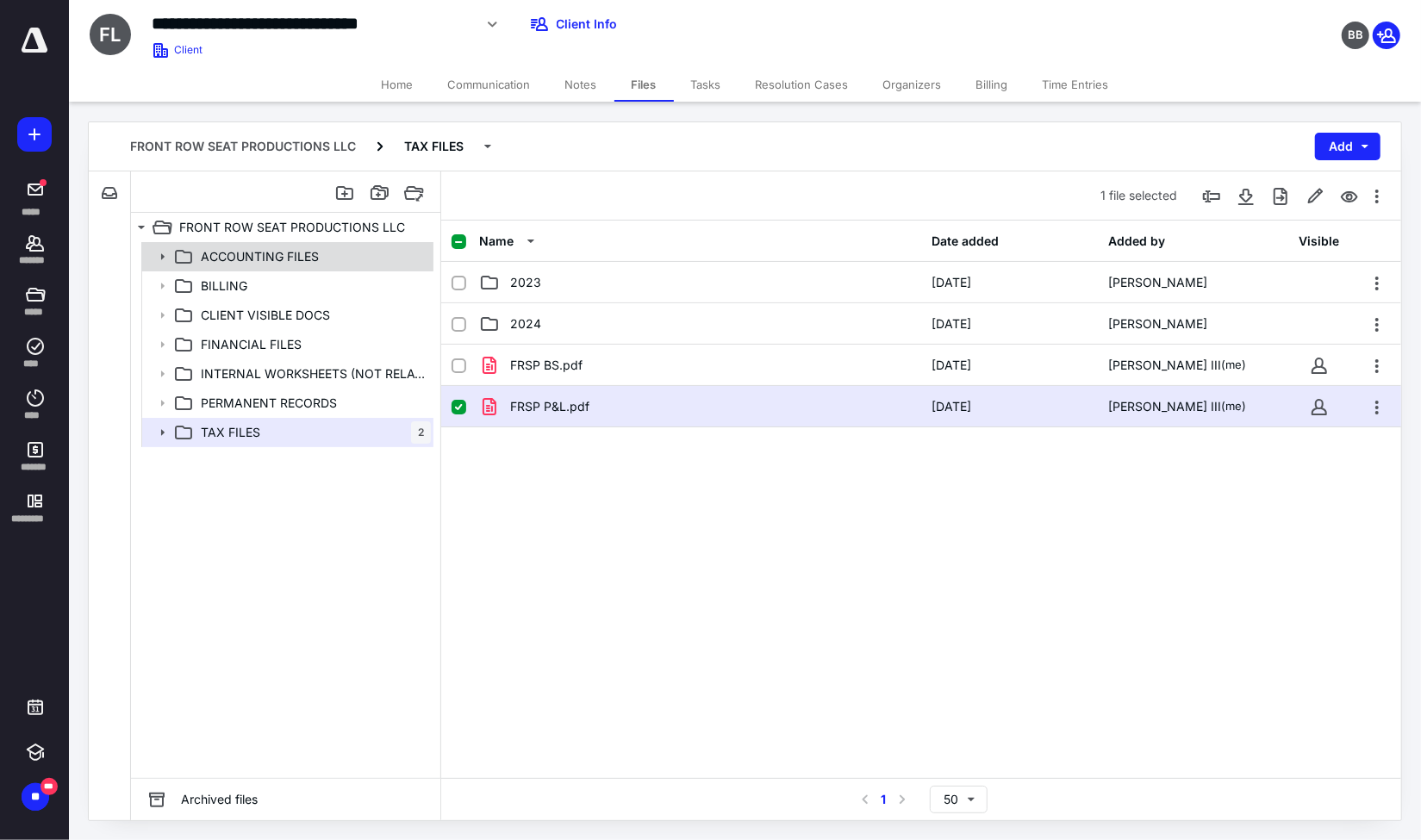 click on "ACCOUNTING FILES" at bounding box center [259, 257] 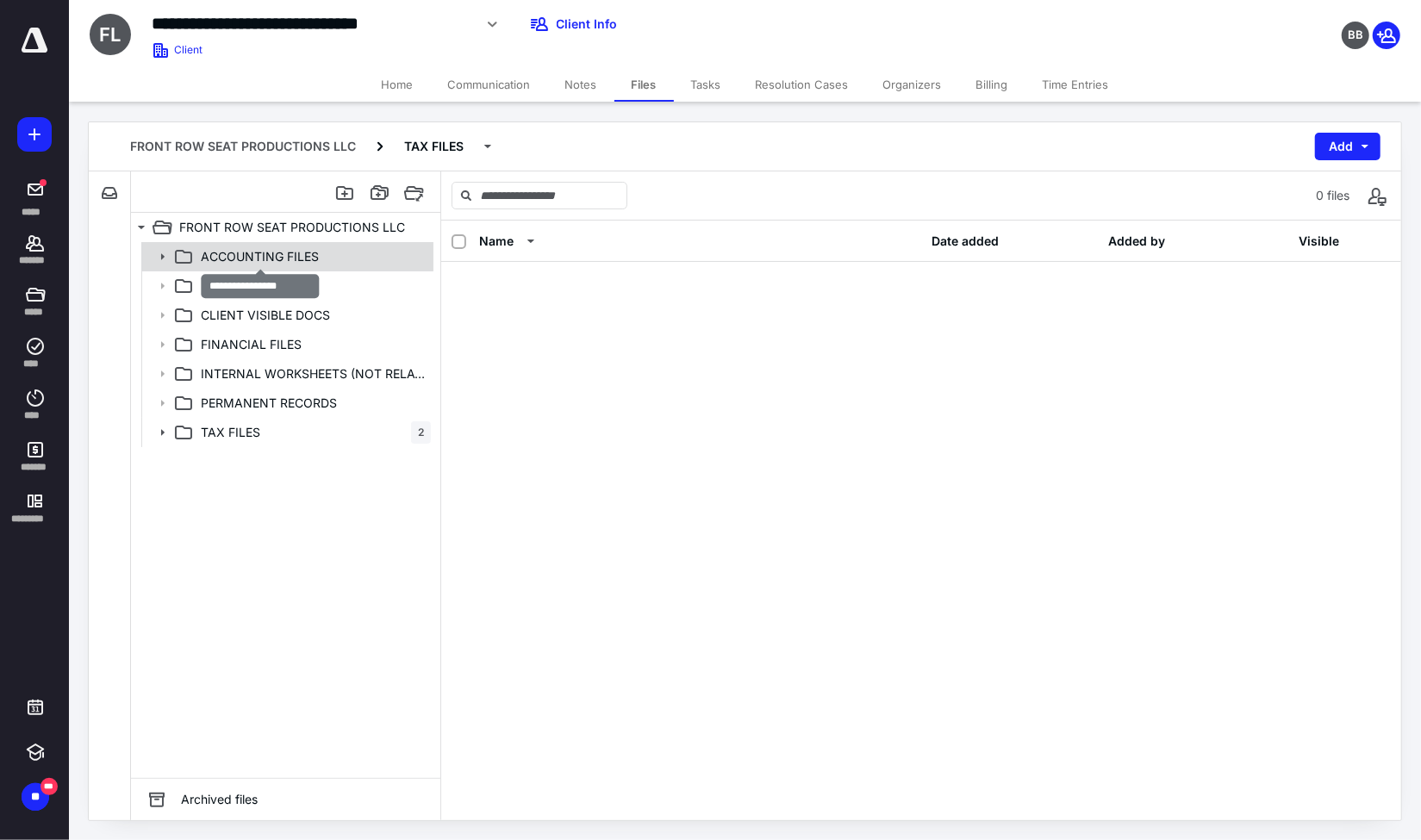click on "ACCOUNTING FILES" at bounding box center [259, 257] 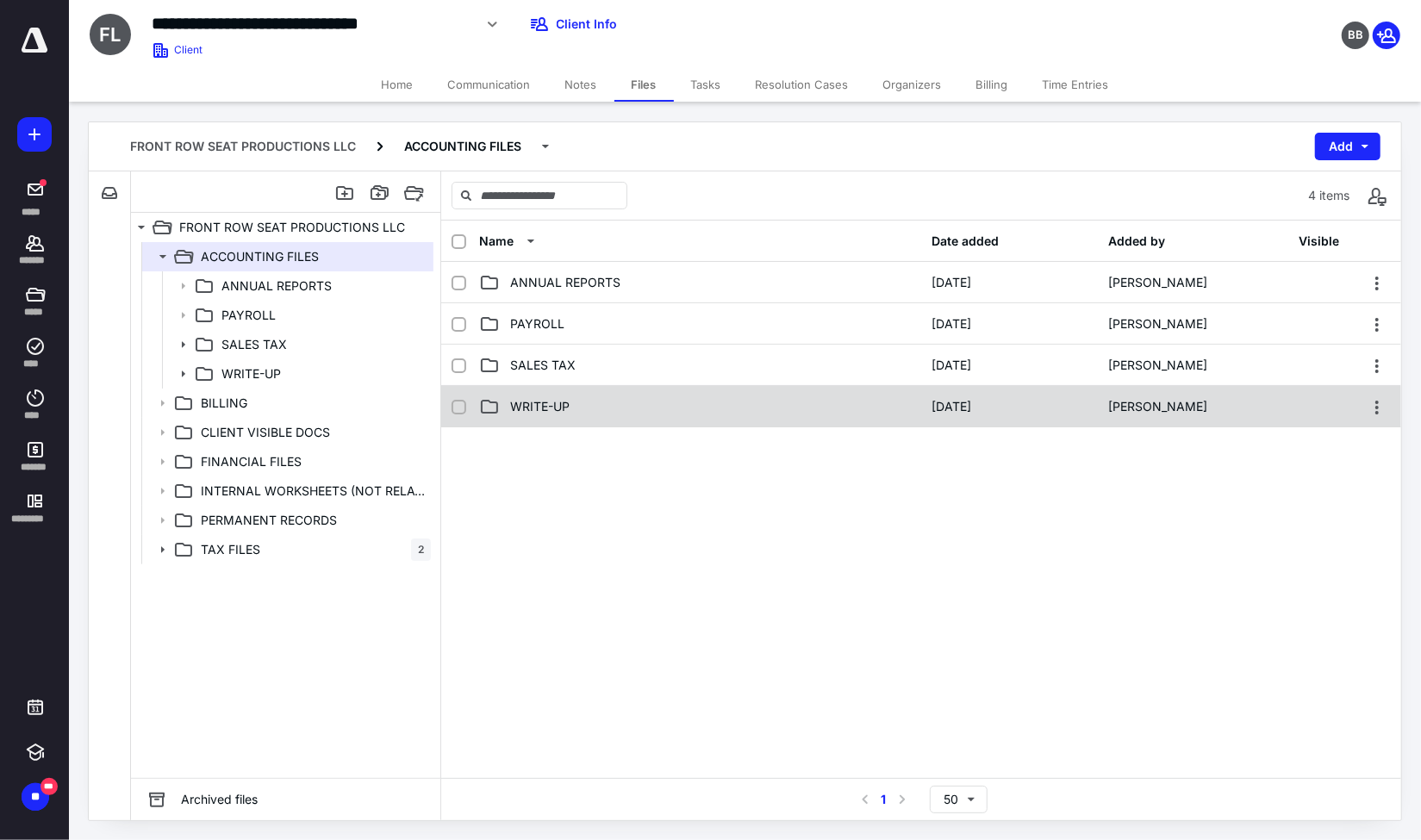 click on "WRITE-UP" at bounding box center [700, 407] 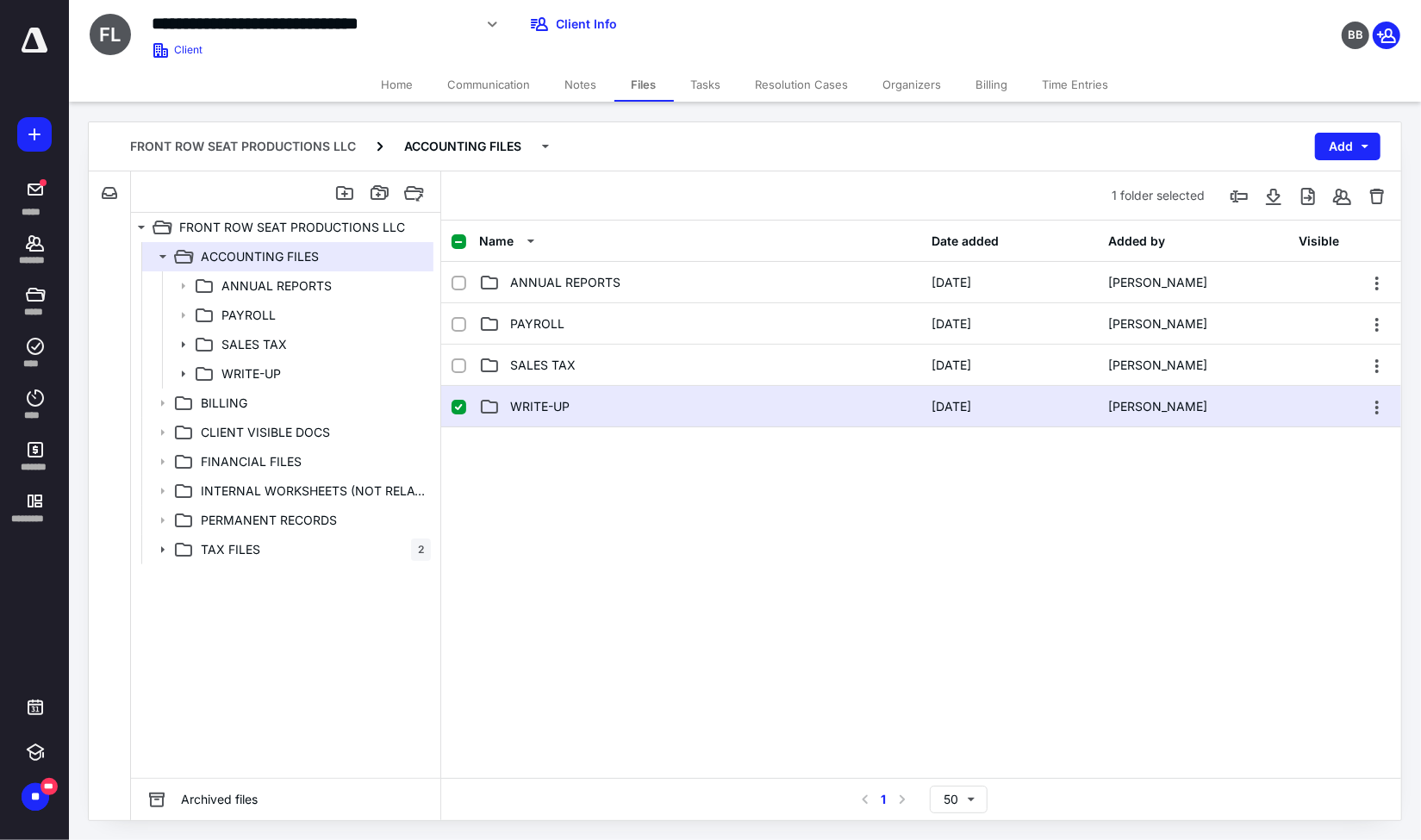 click on "WRITE-UP" at bounding box center [700, 407] 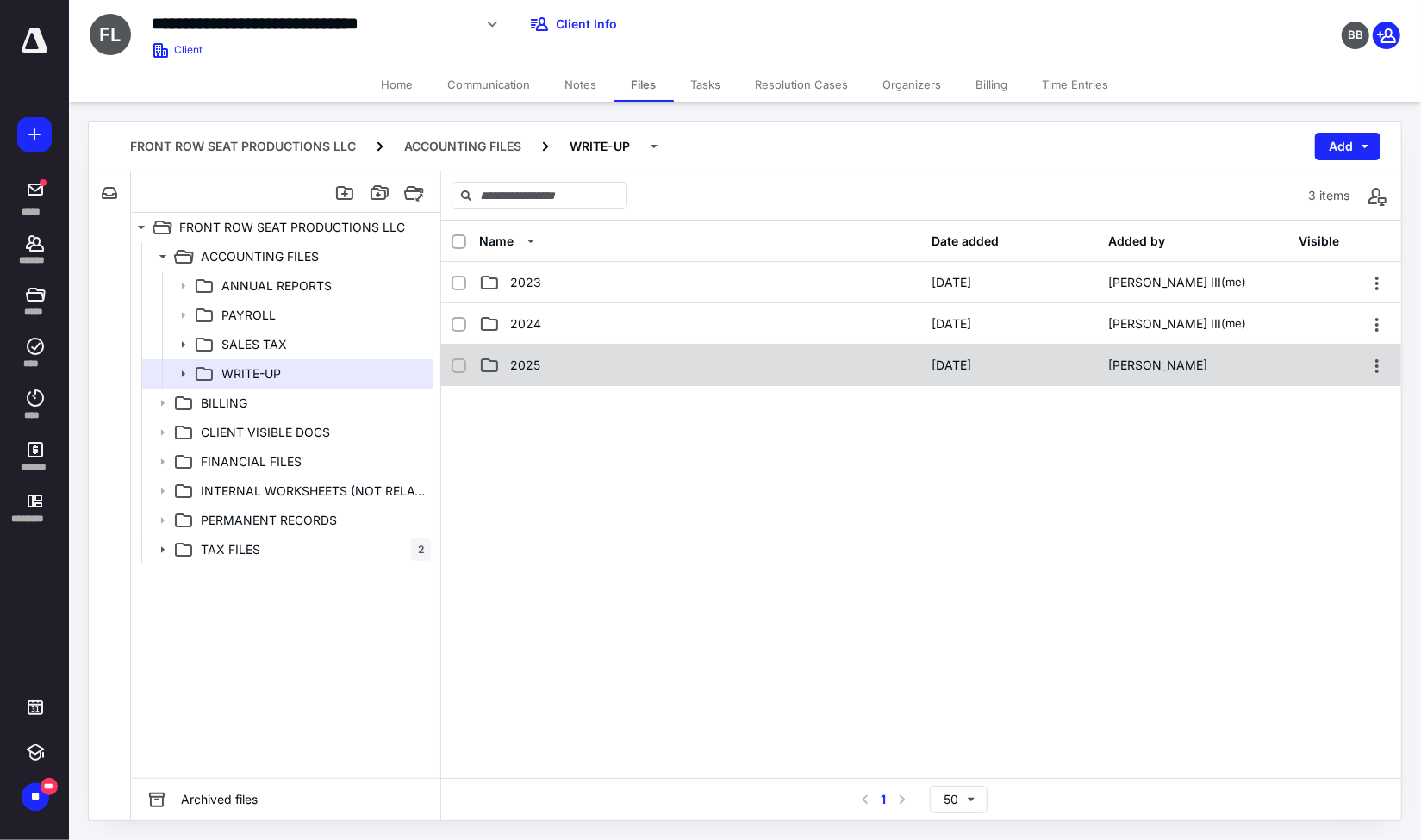 click on "2025" at bounding box center [700, 365] 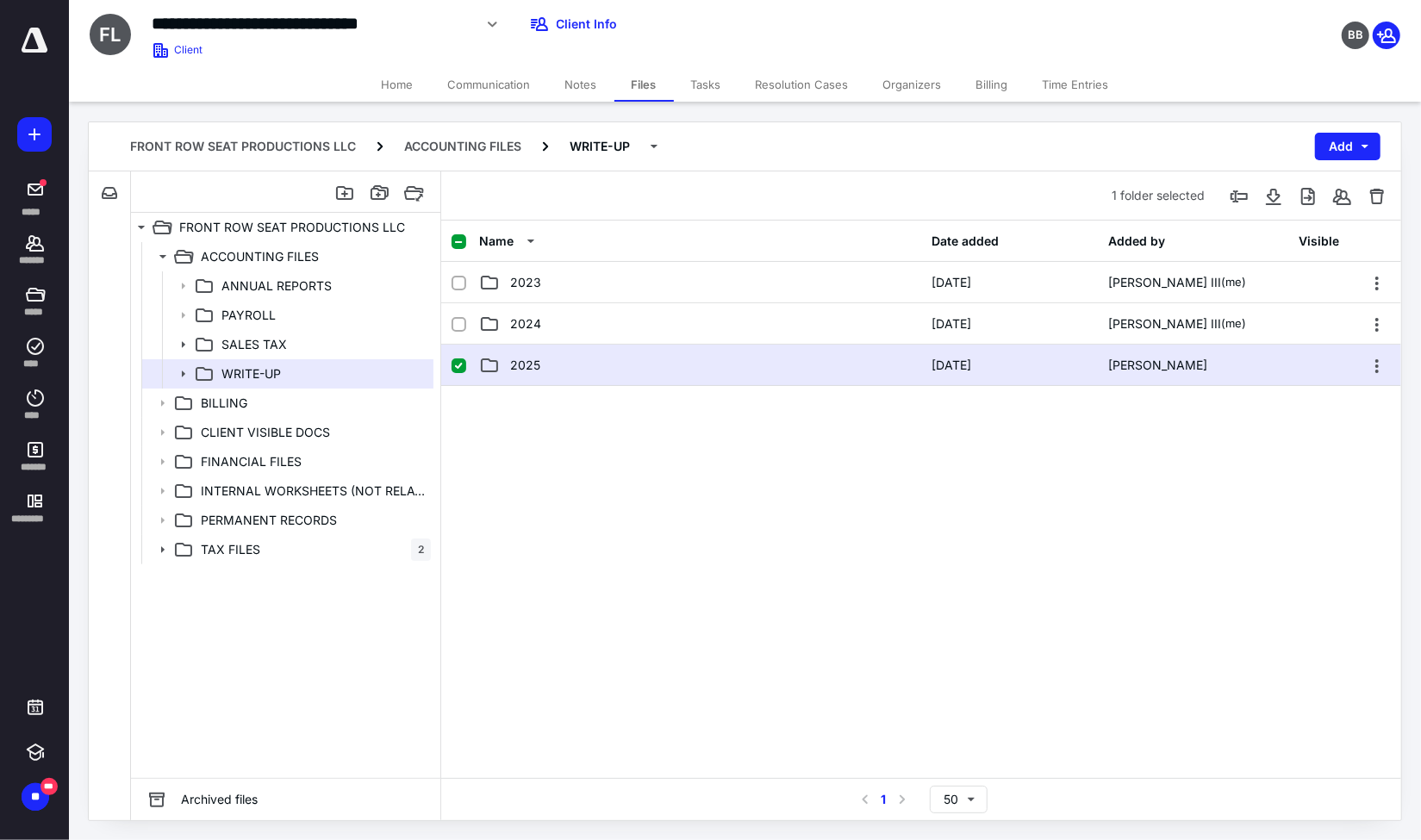click on "2025" at bounding box center [700, 365] 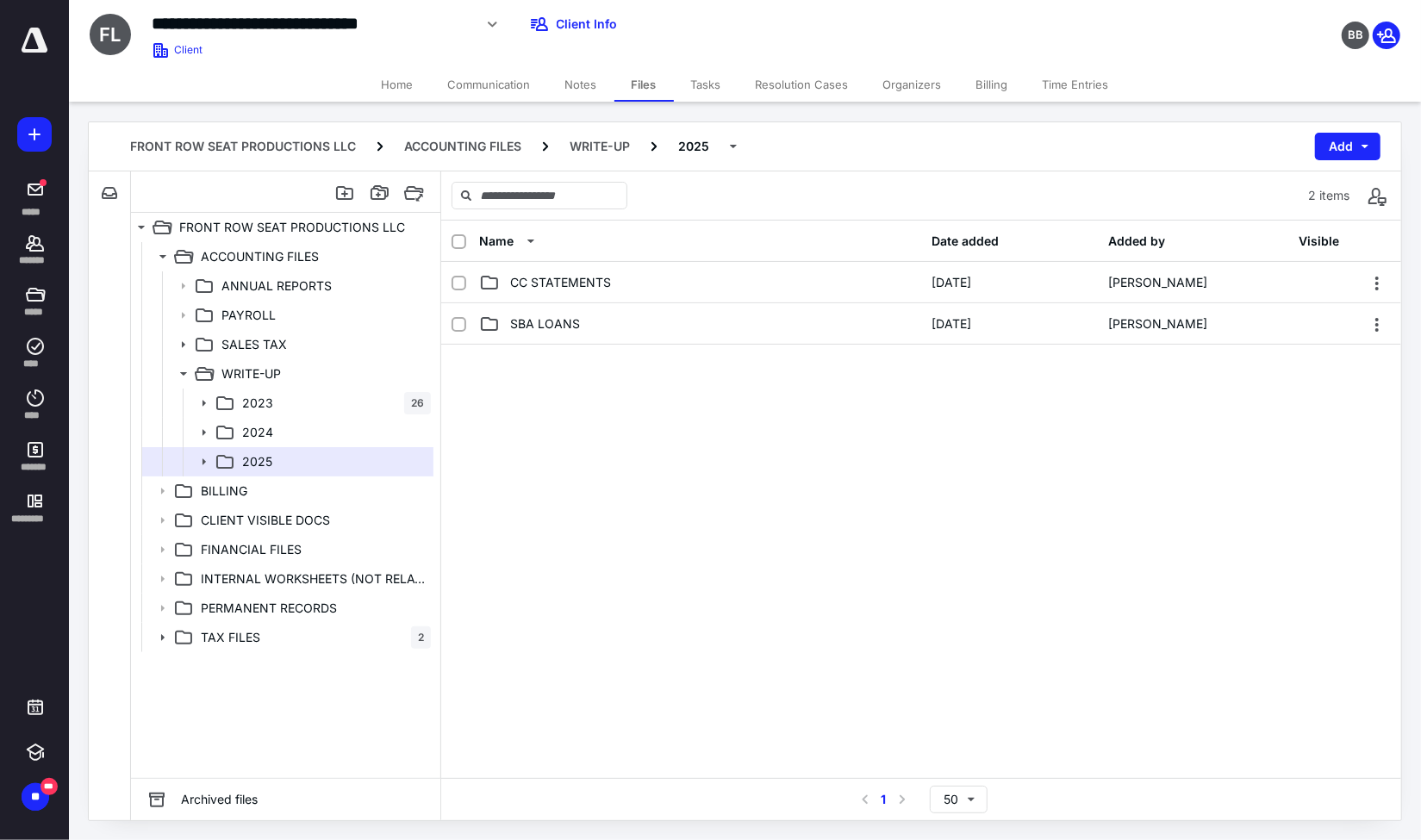 click on "Home" at bounding box center [397, 84] 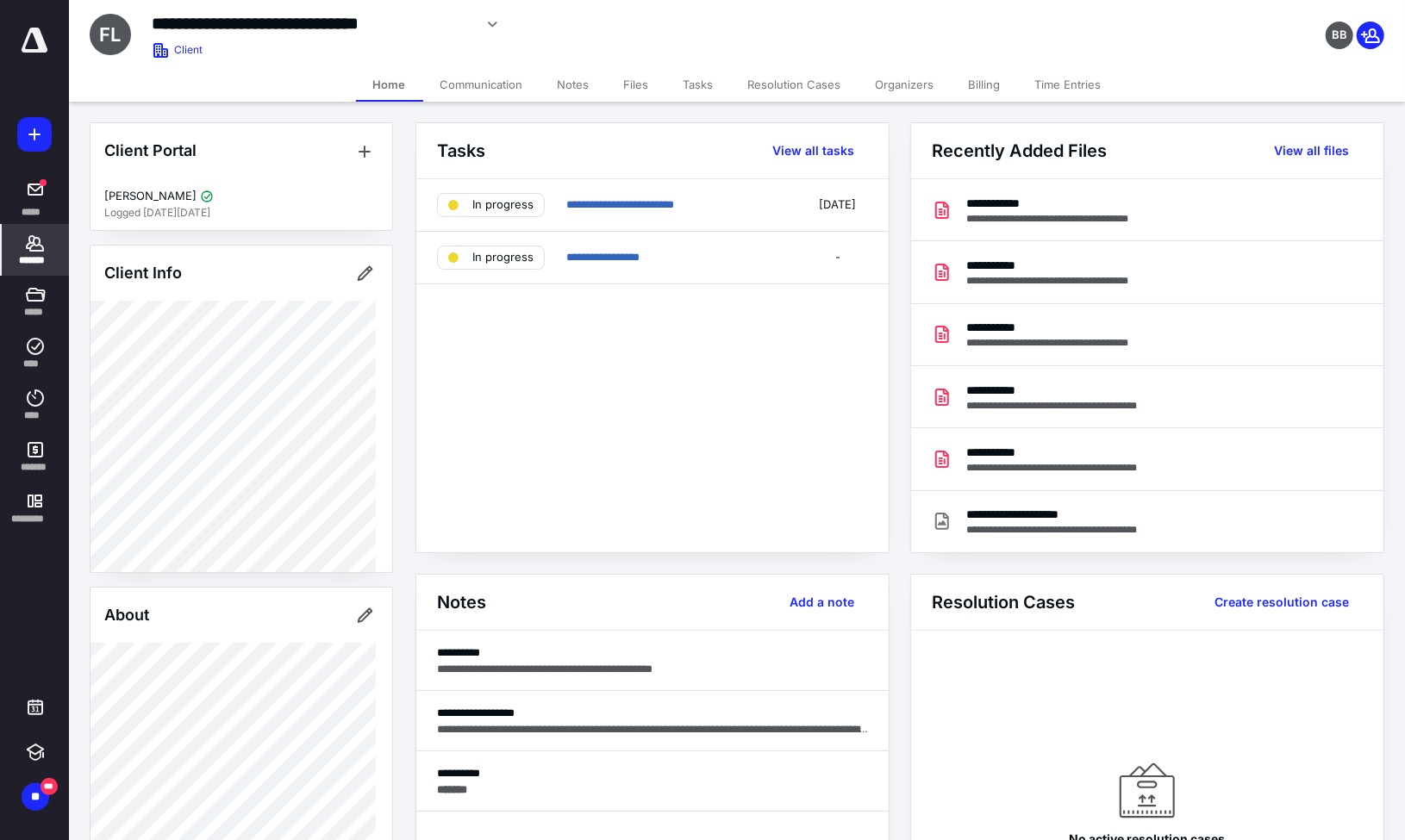 click on "Files" at bounding box center [636, 84] 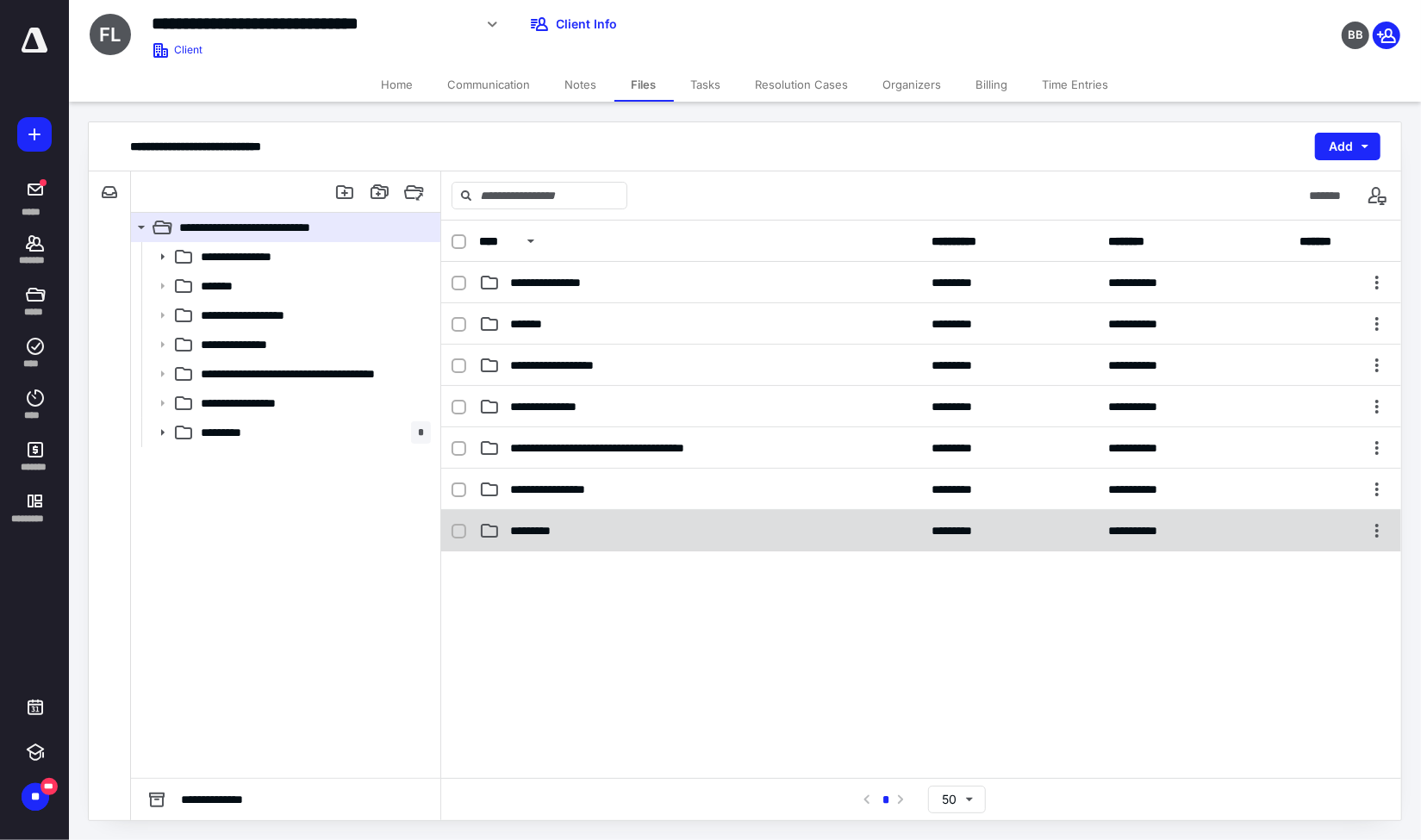 click on "*********" at bounding box center [700, 531] 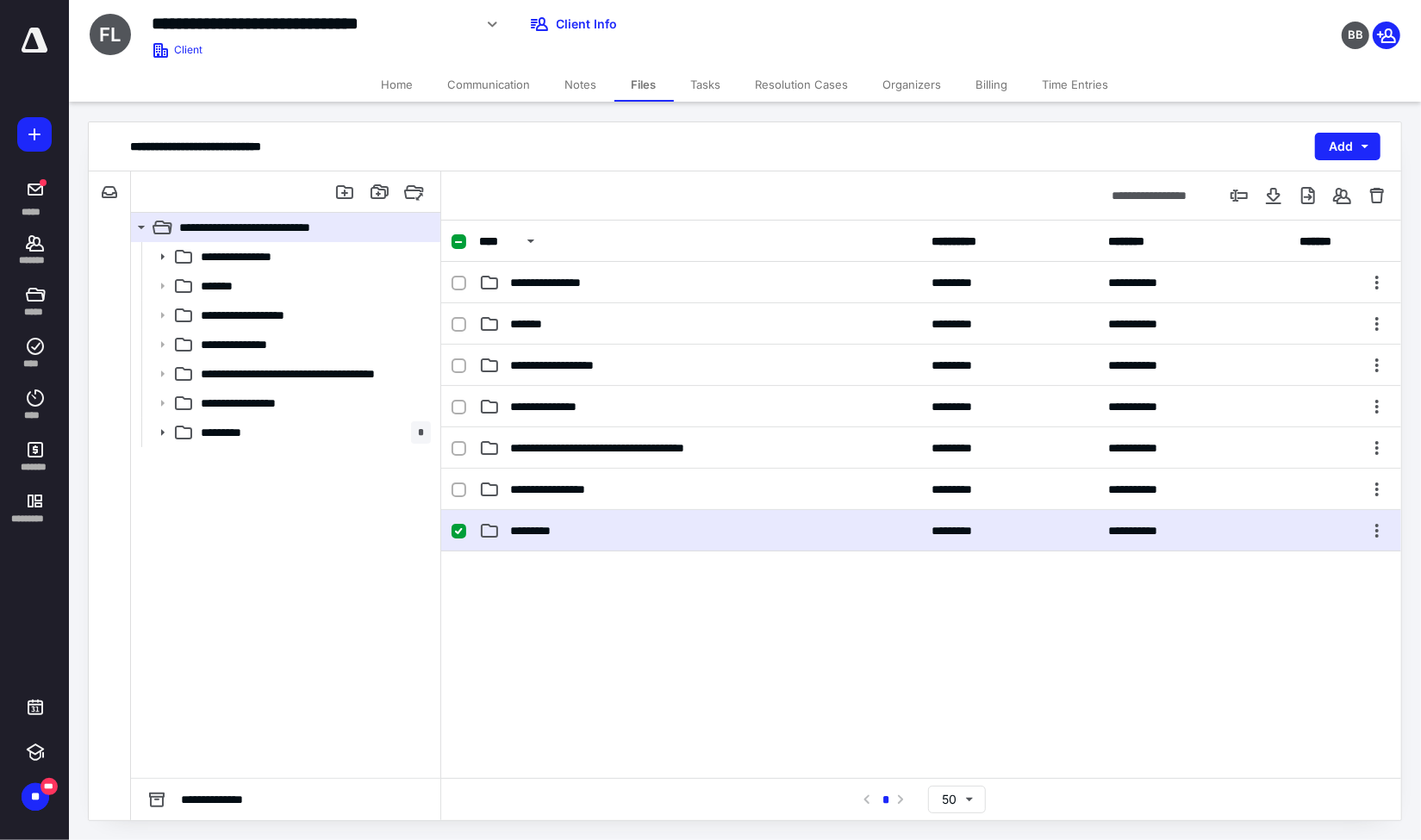 click on "*********" at bounding box center [700, 531] 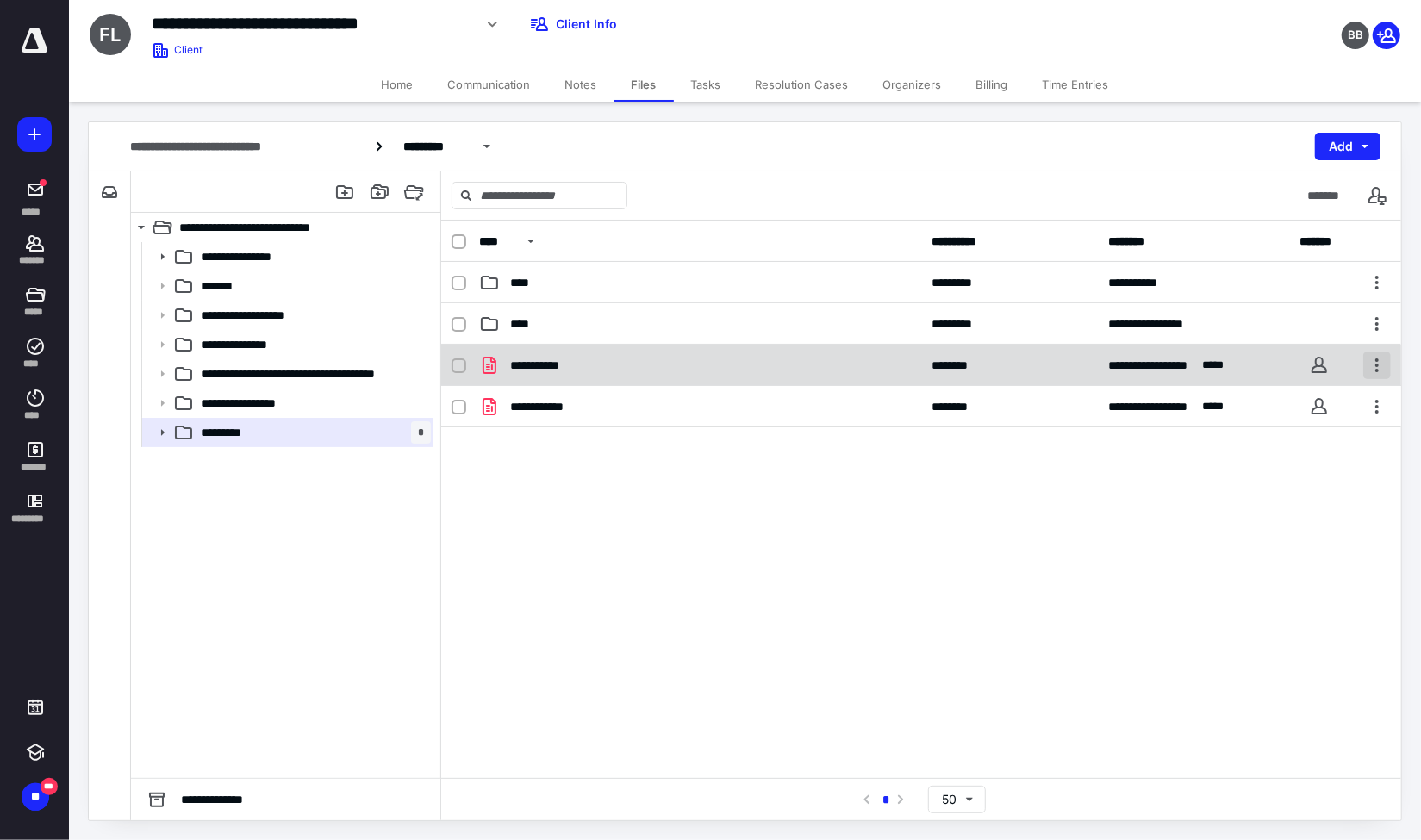 click at bounding box center [1377, 365] 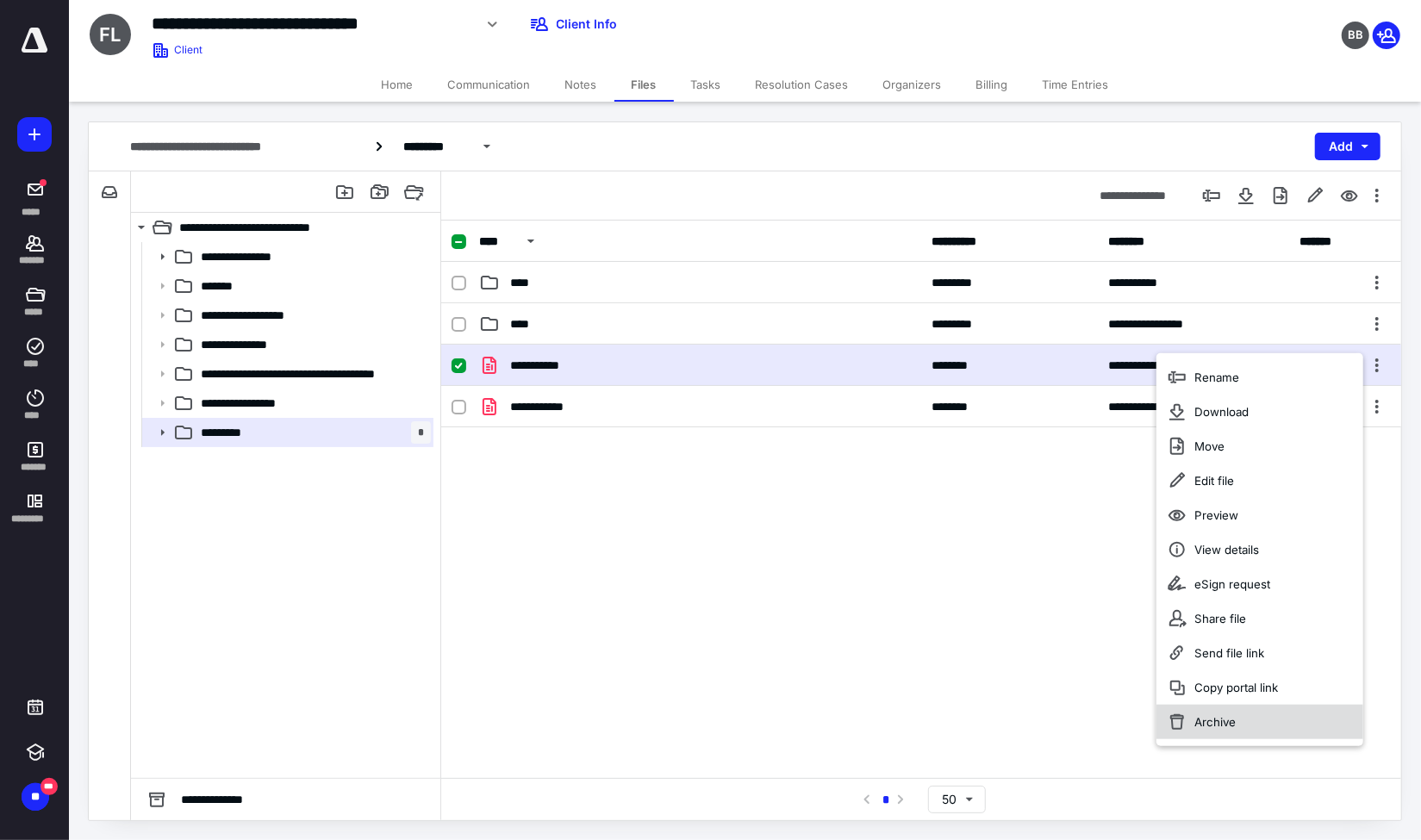click on "Archive" at bounding box center [1215, 722] 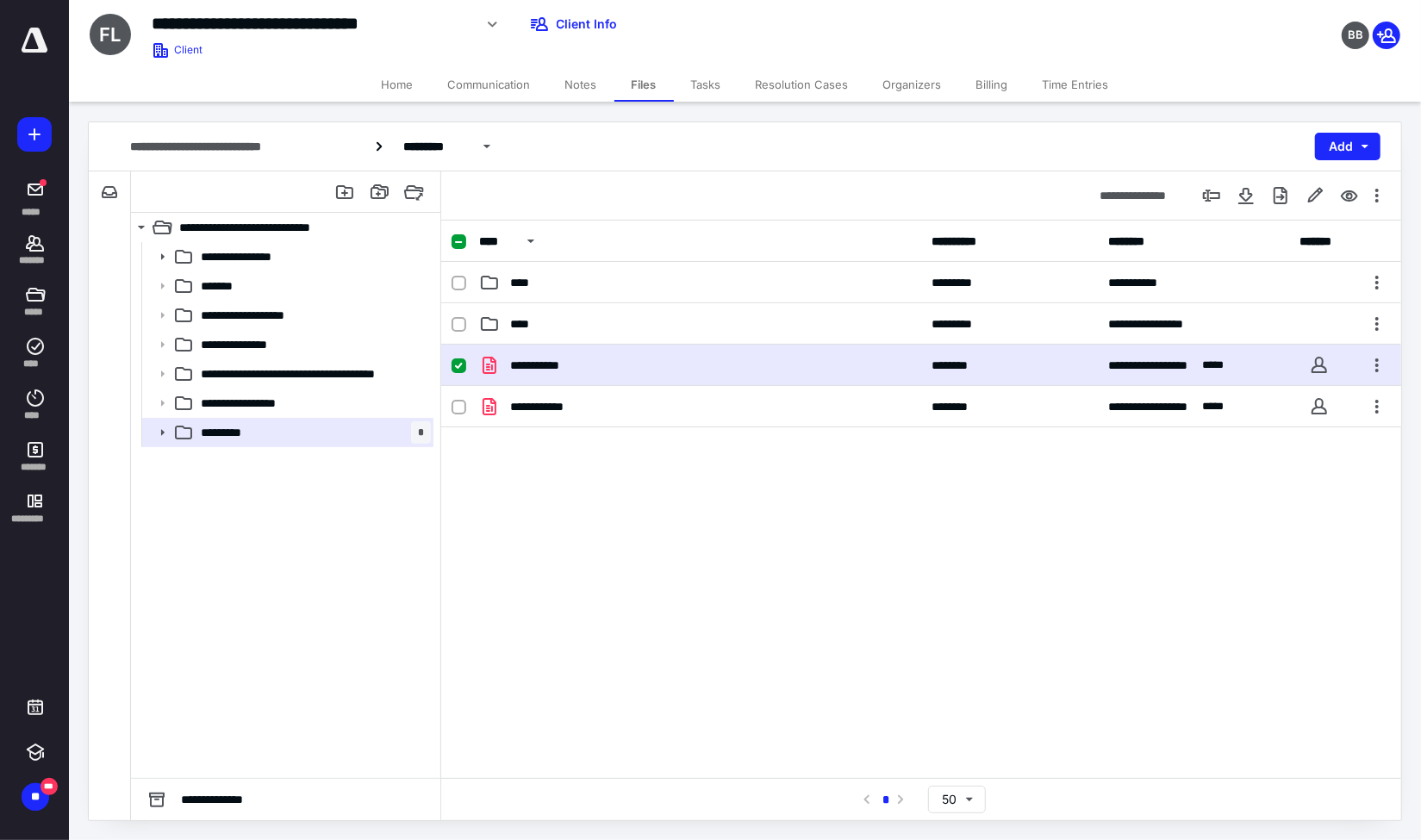 checkbox on "false" 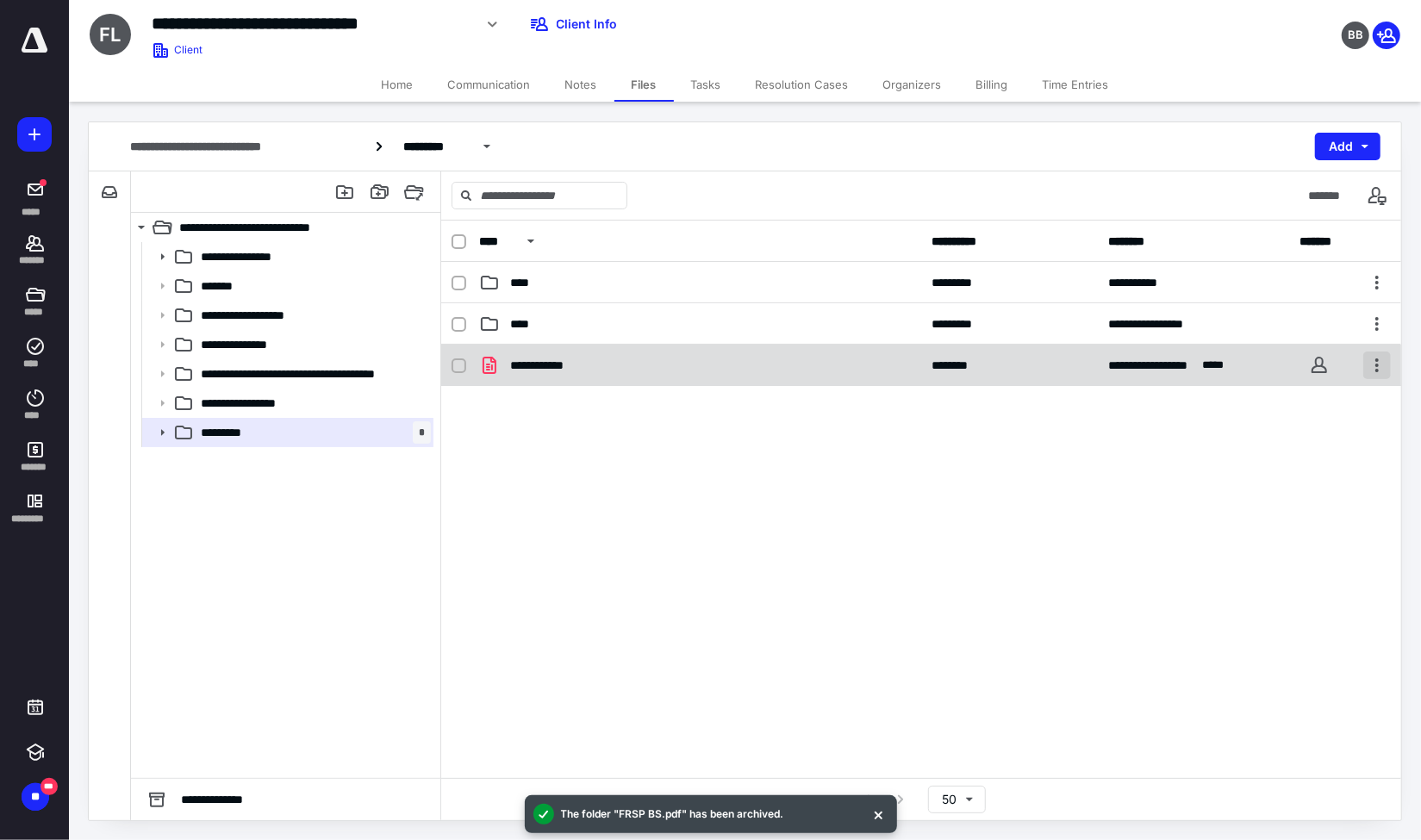 click at bounding box center [1377, 365] 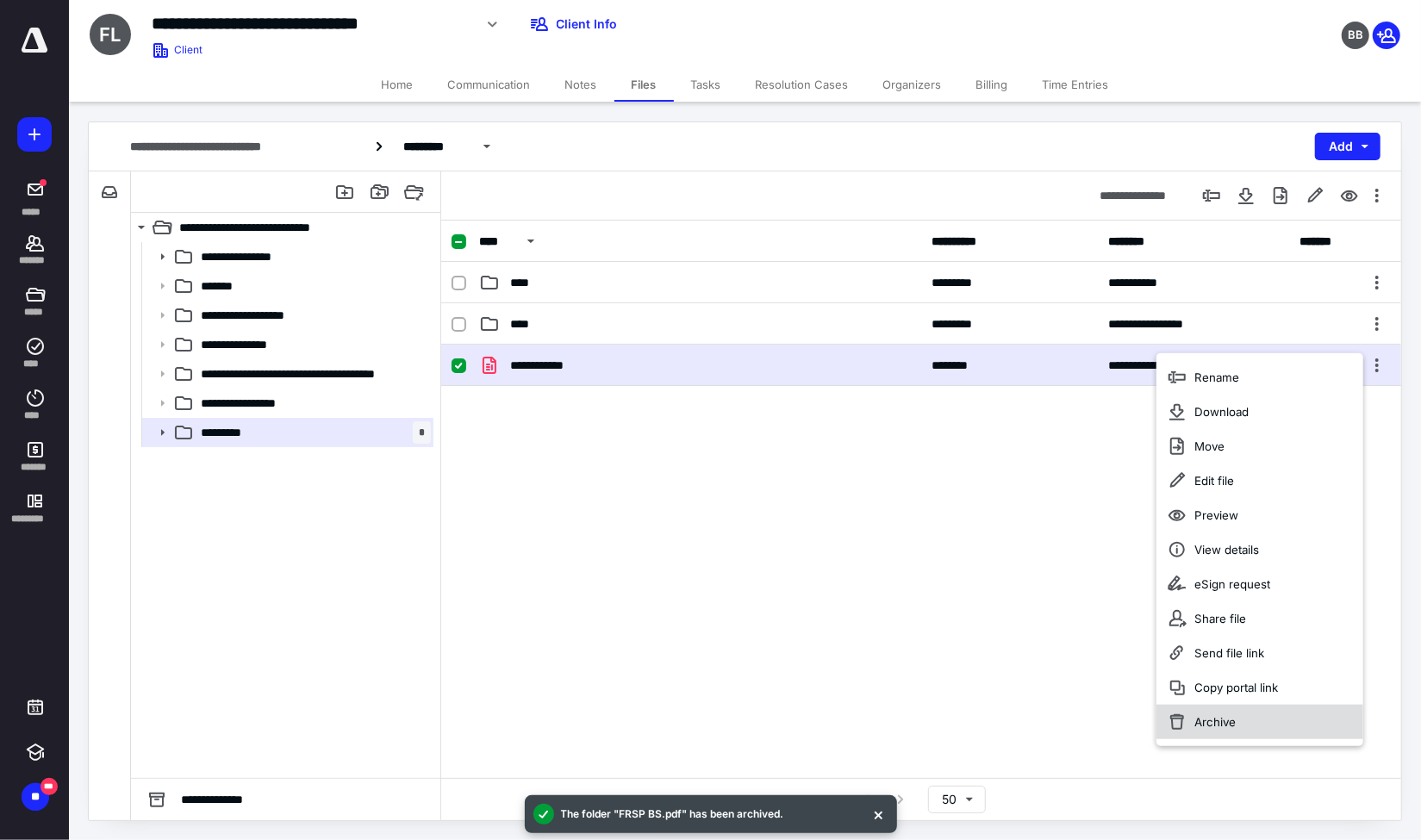 click on "Archive" at bounding box center [1215, 722] 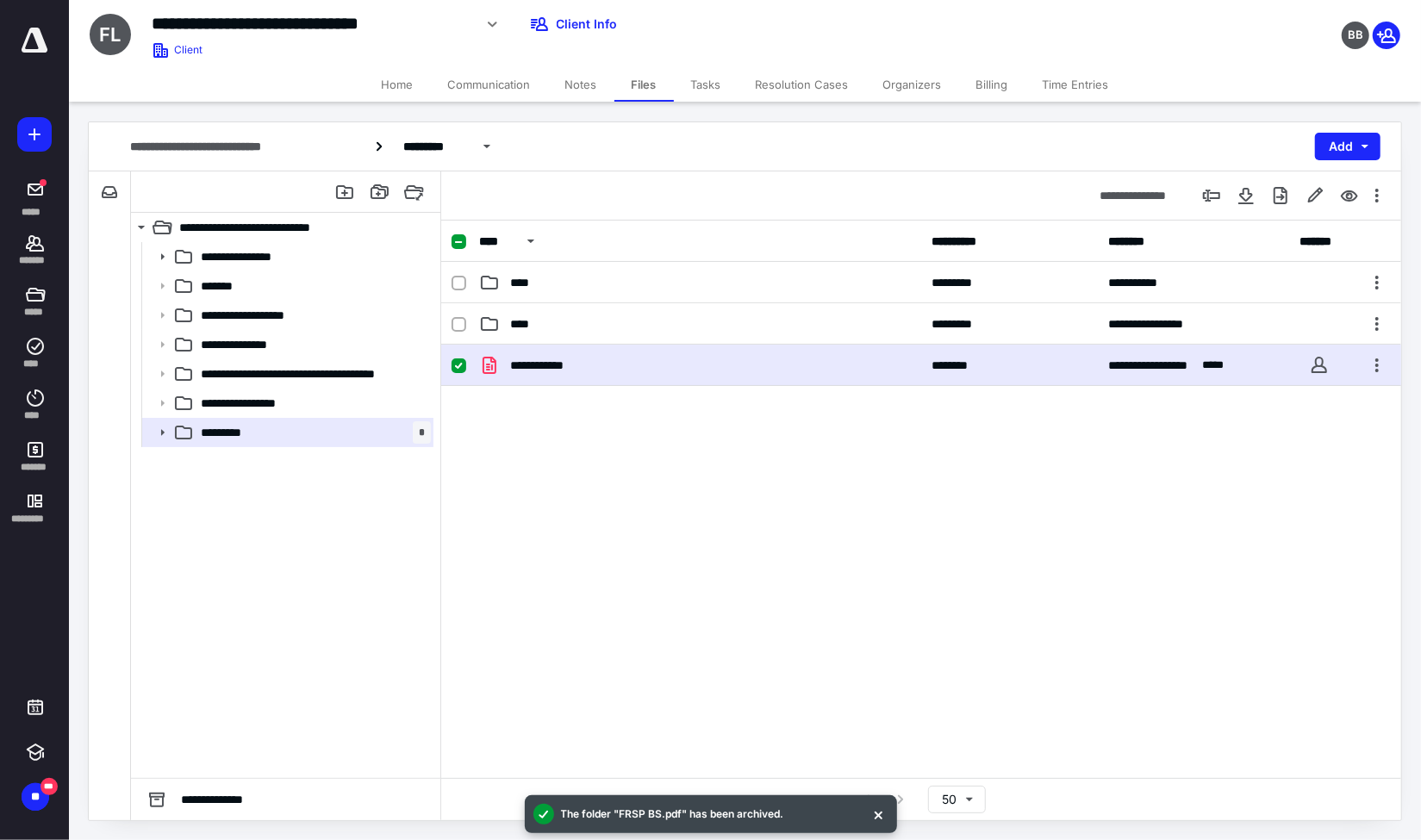checkbox on "false" 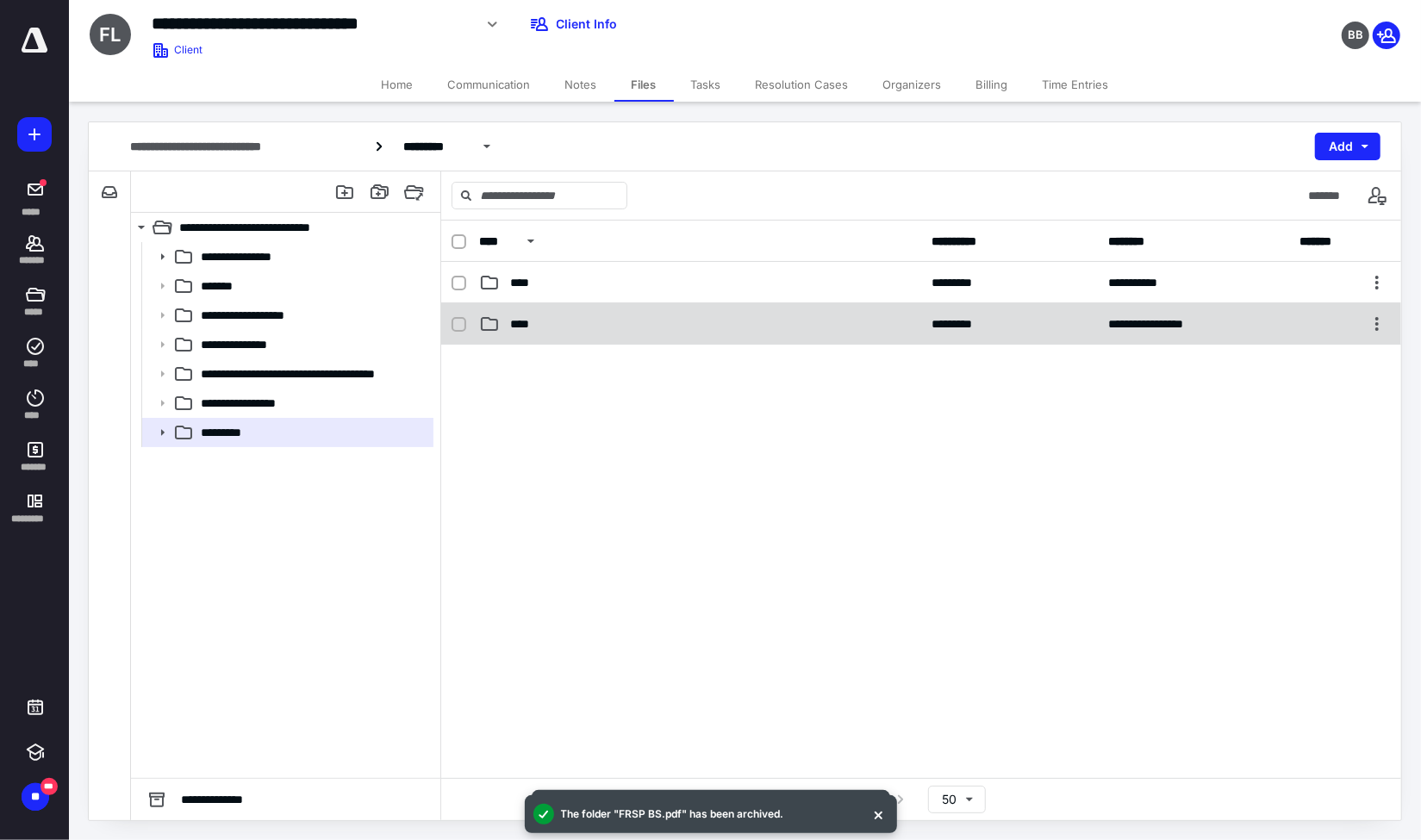 click on "****" at bounding box center (700, 324) 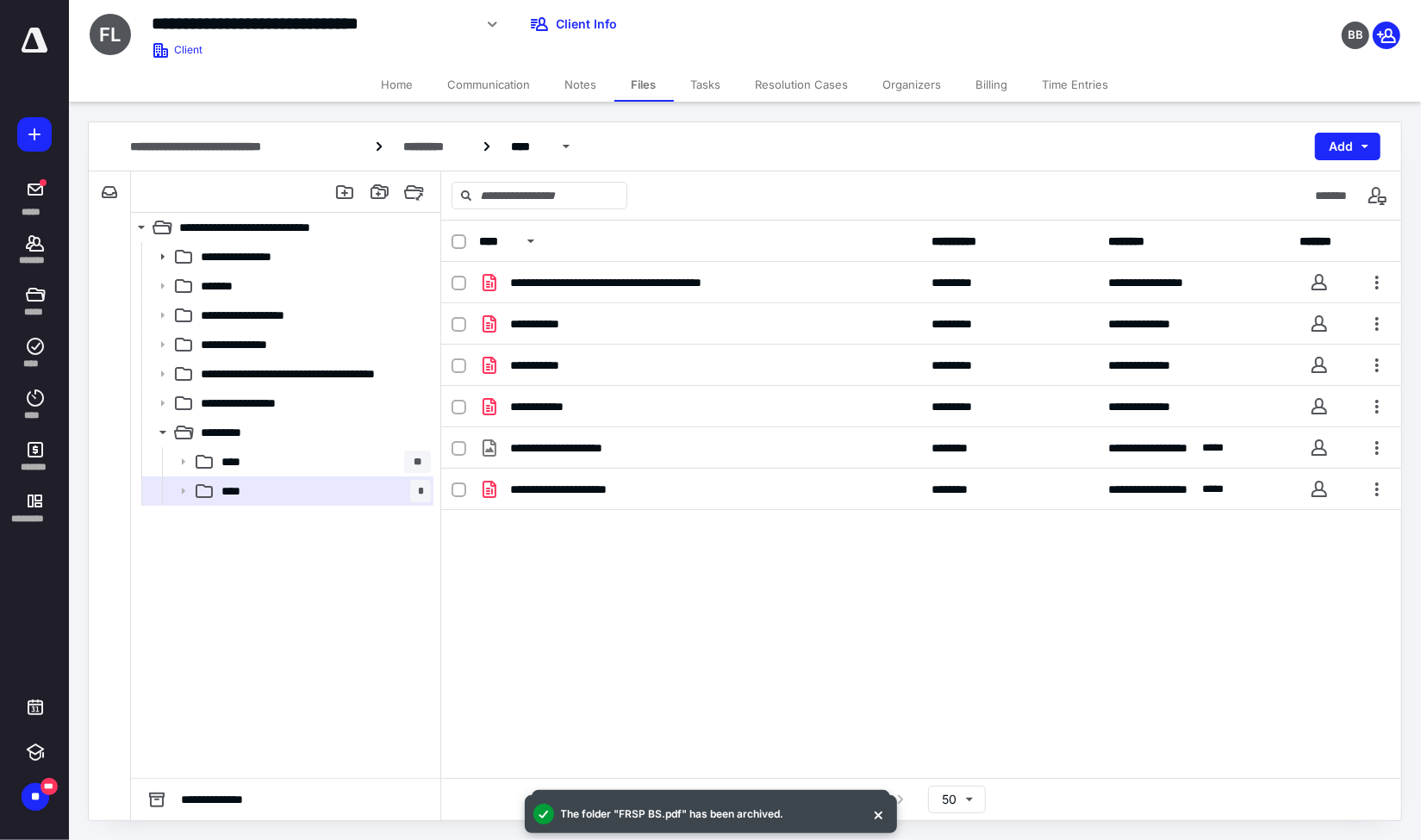 click on "**********" at bounding box center (700, 324) 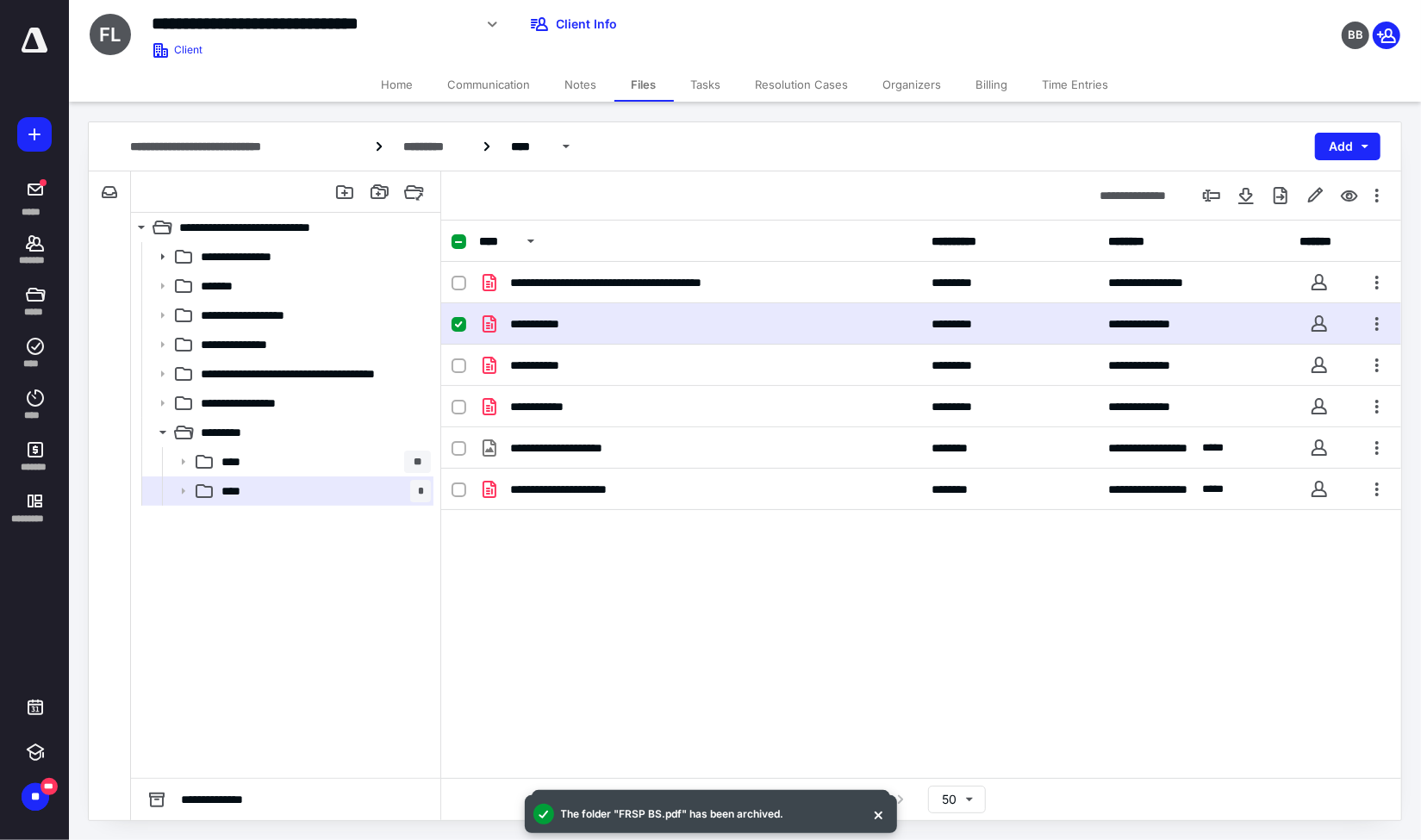 click on "**********" at bounding box center [700, 324] 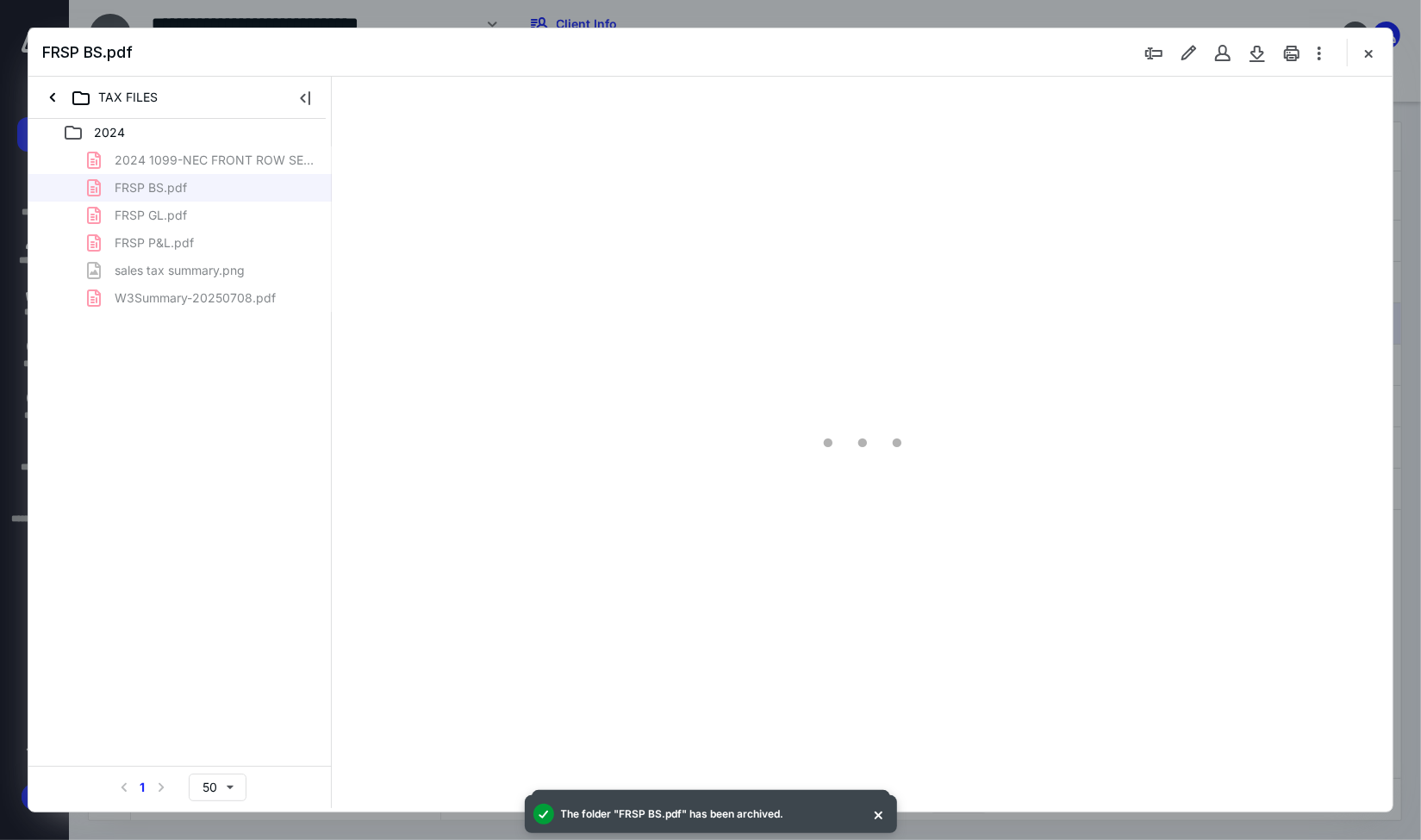 type on "192" 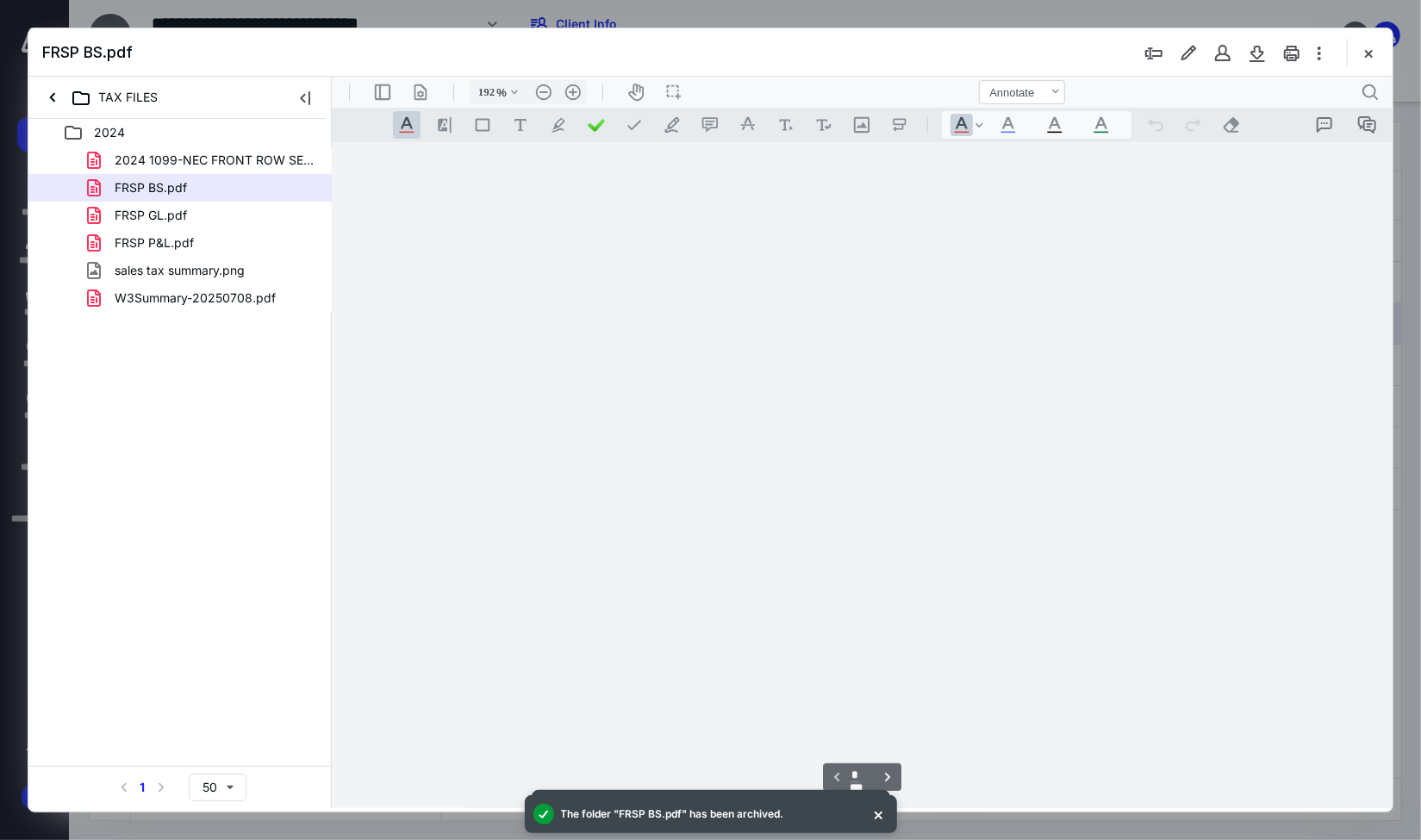 scroll, scrollTop: 0, scrollLeft: 0, axis: both 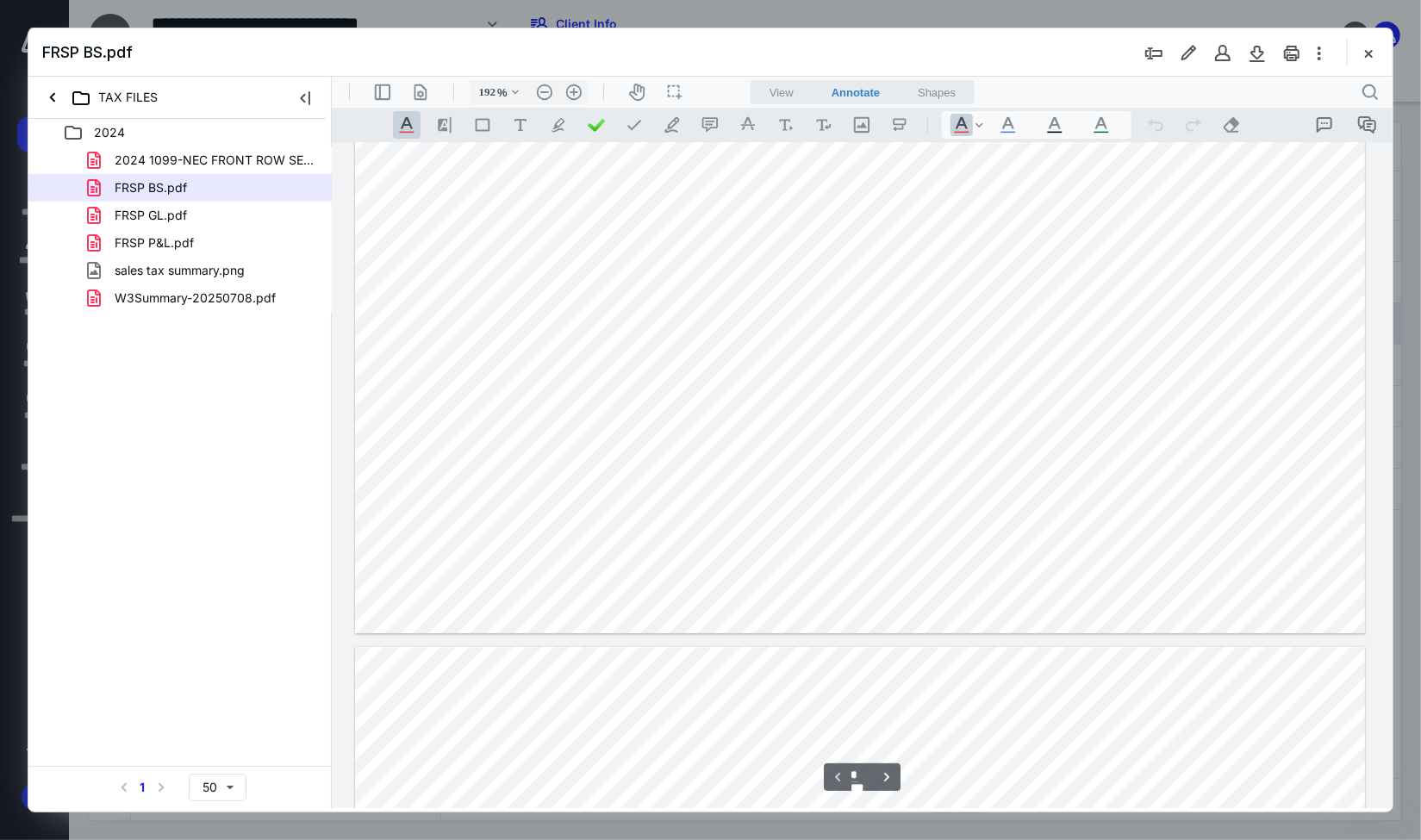 type on "*" 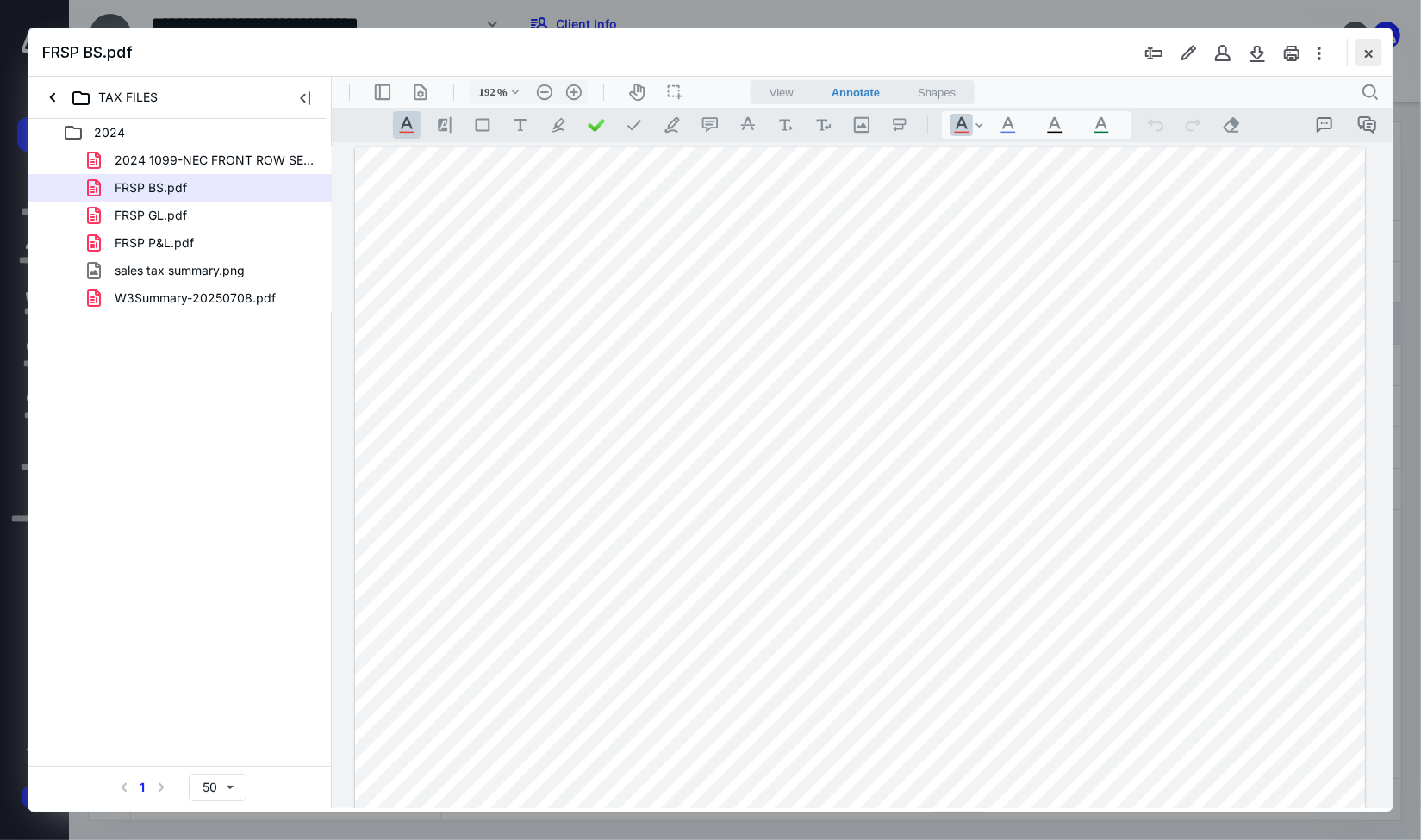 click at bounding box center (1368, 53) 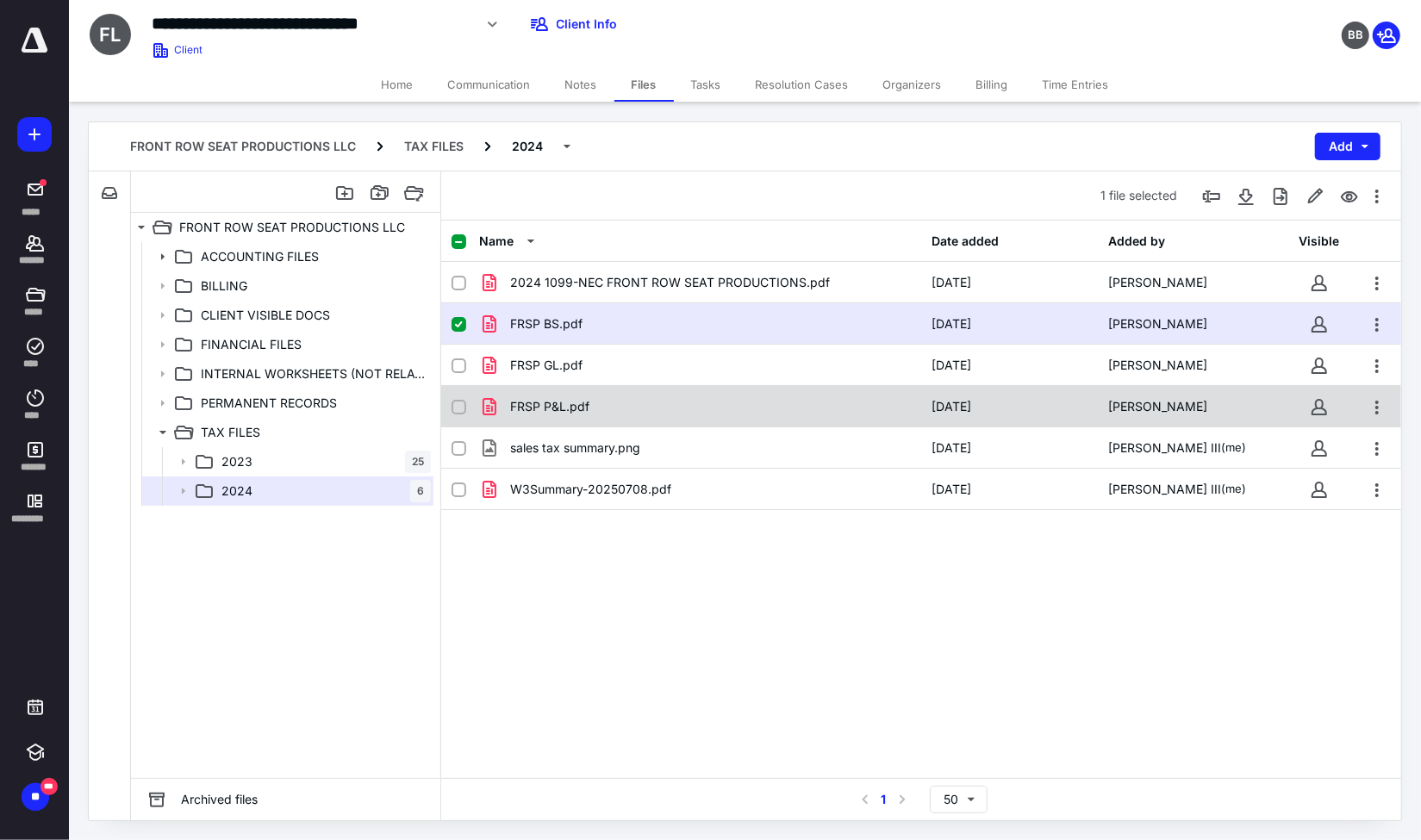 click on "FRSP P&L.pdf" at bounding box center (700, 407) 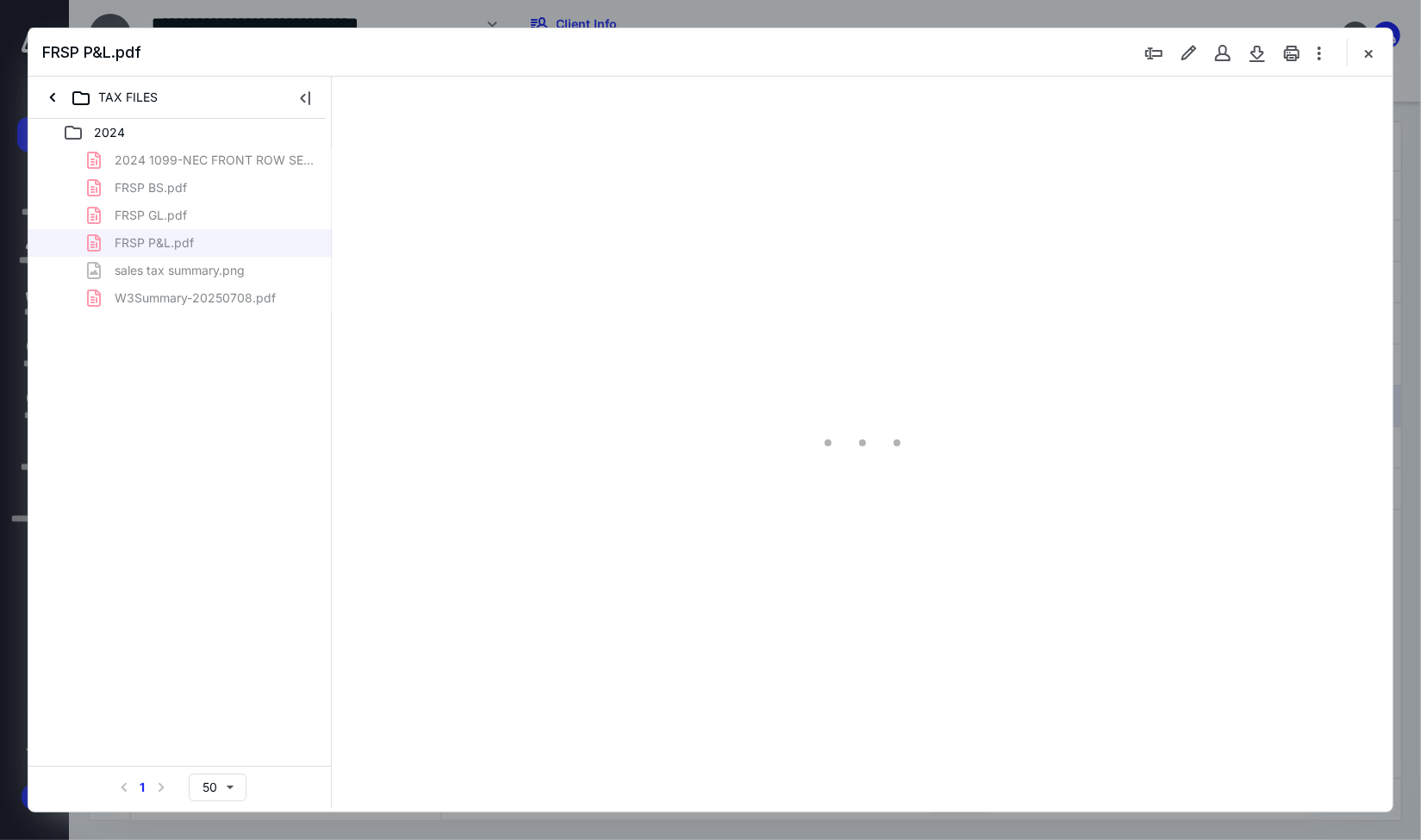 type on "192" 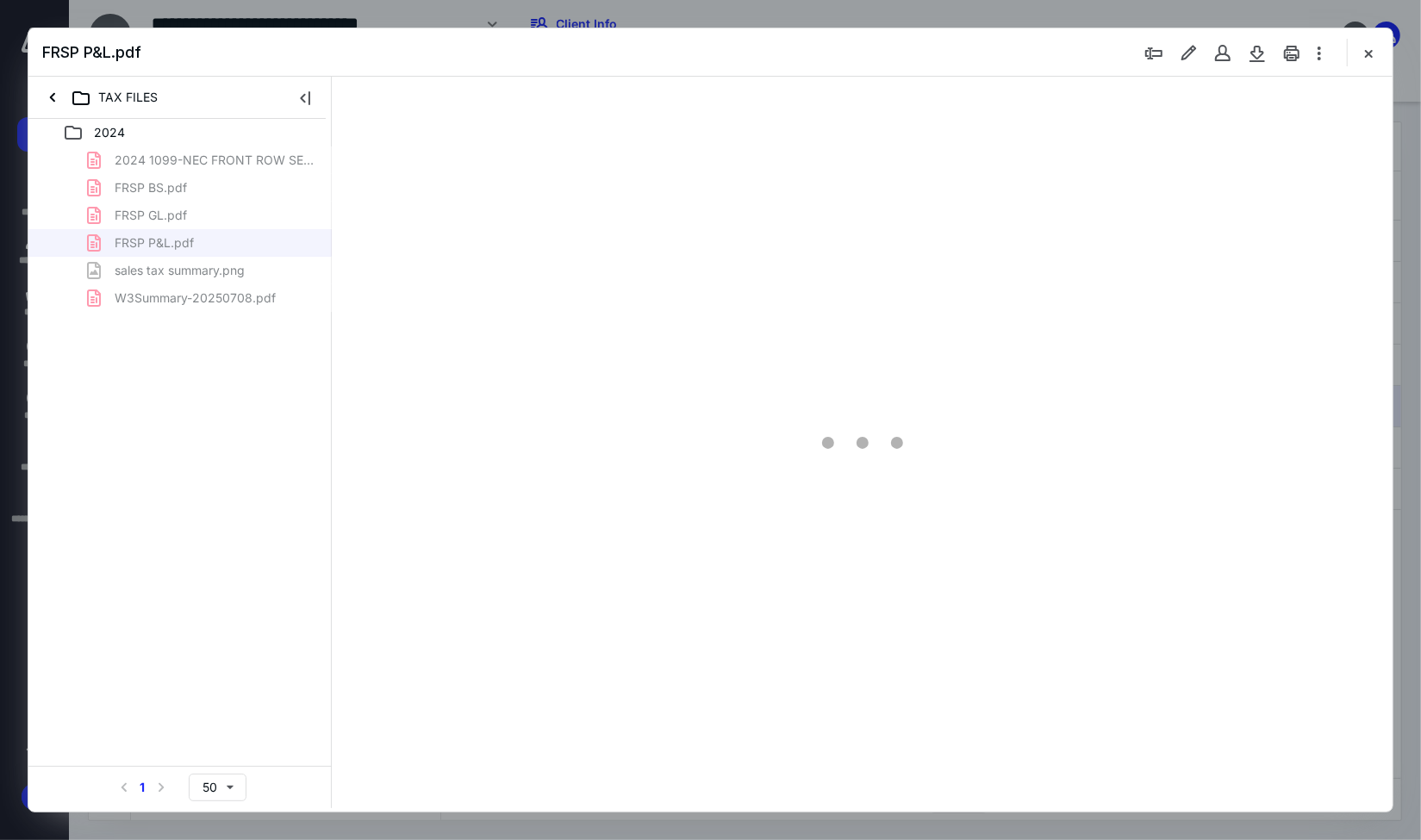 scroll, scrollTop: 0, scrollLeft: 0, axis: both 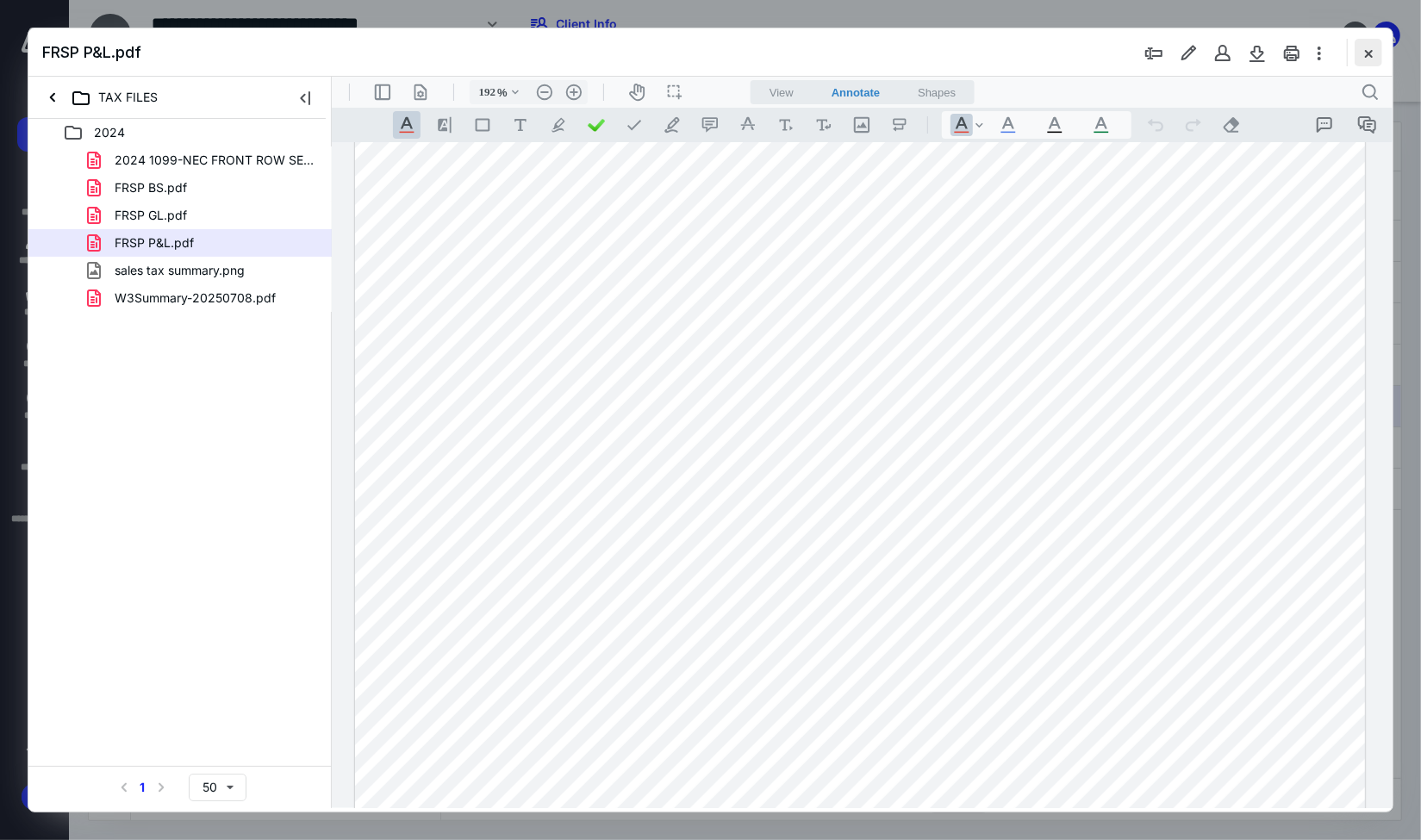 click at bounding box center (1368, 53) 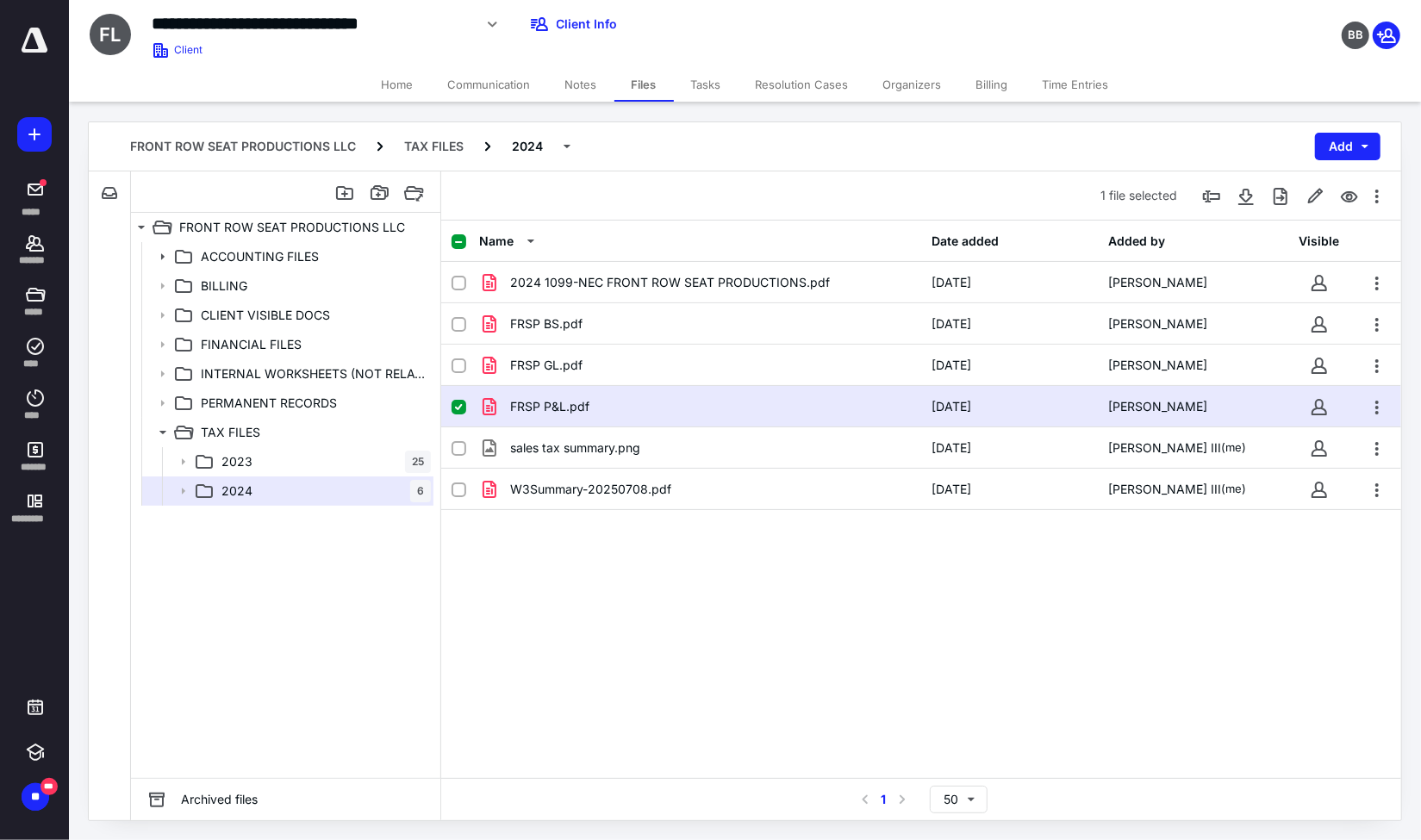 click on "Tasks" at bounding box center [706, 84] 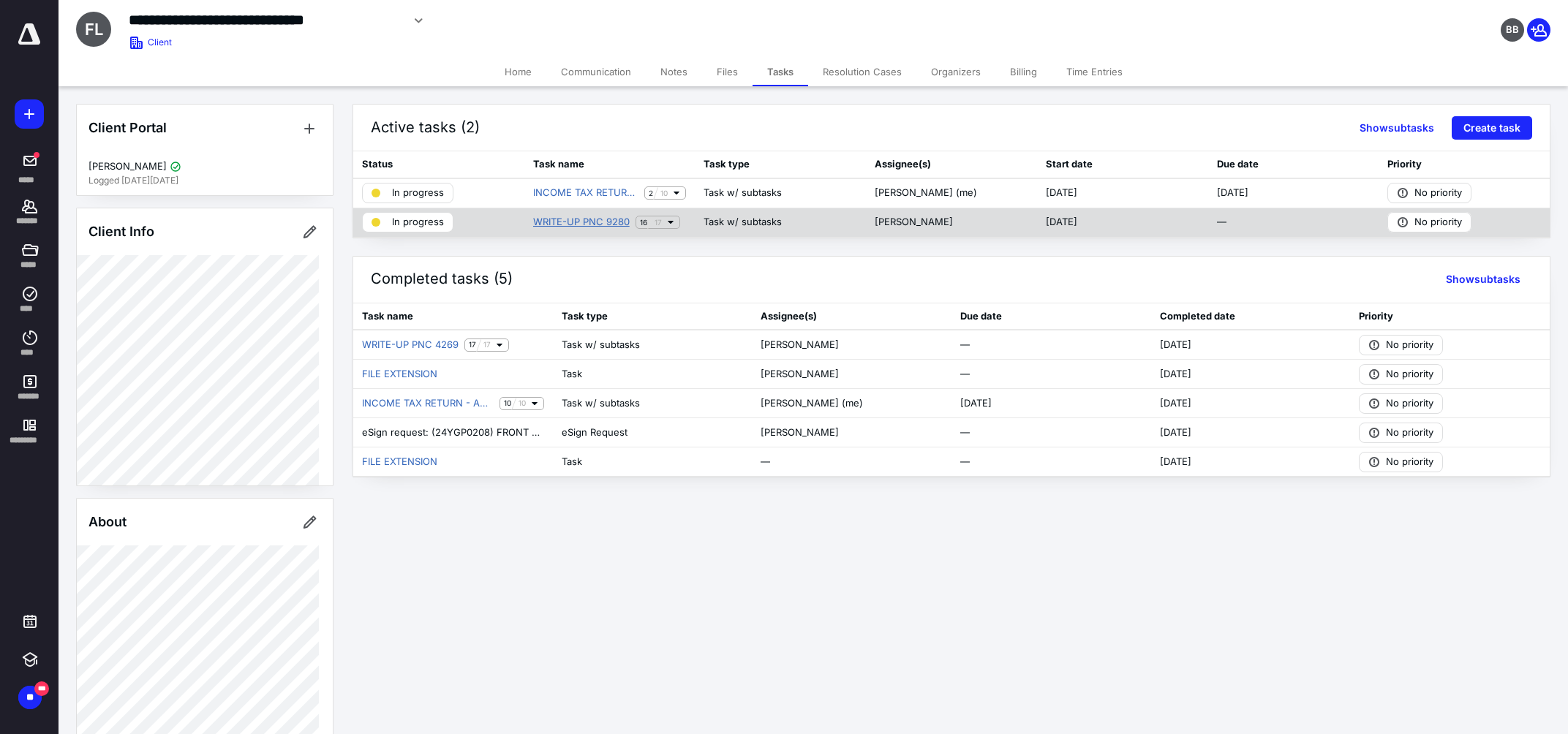 click on "WRITE-UP PNC 9280" at bounding box center [581, 222] 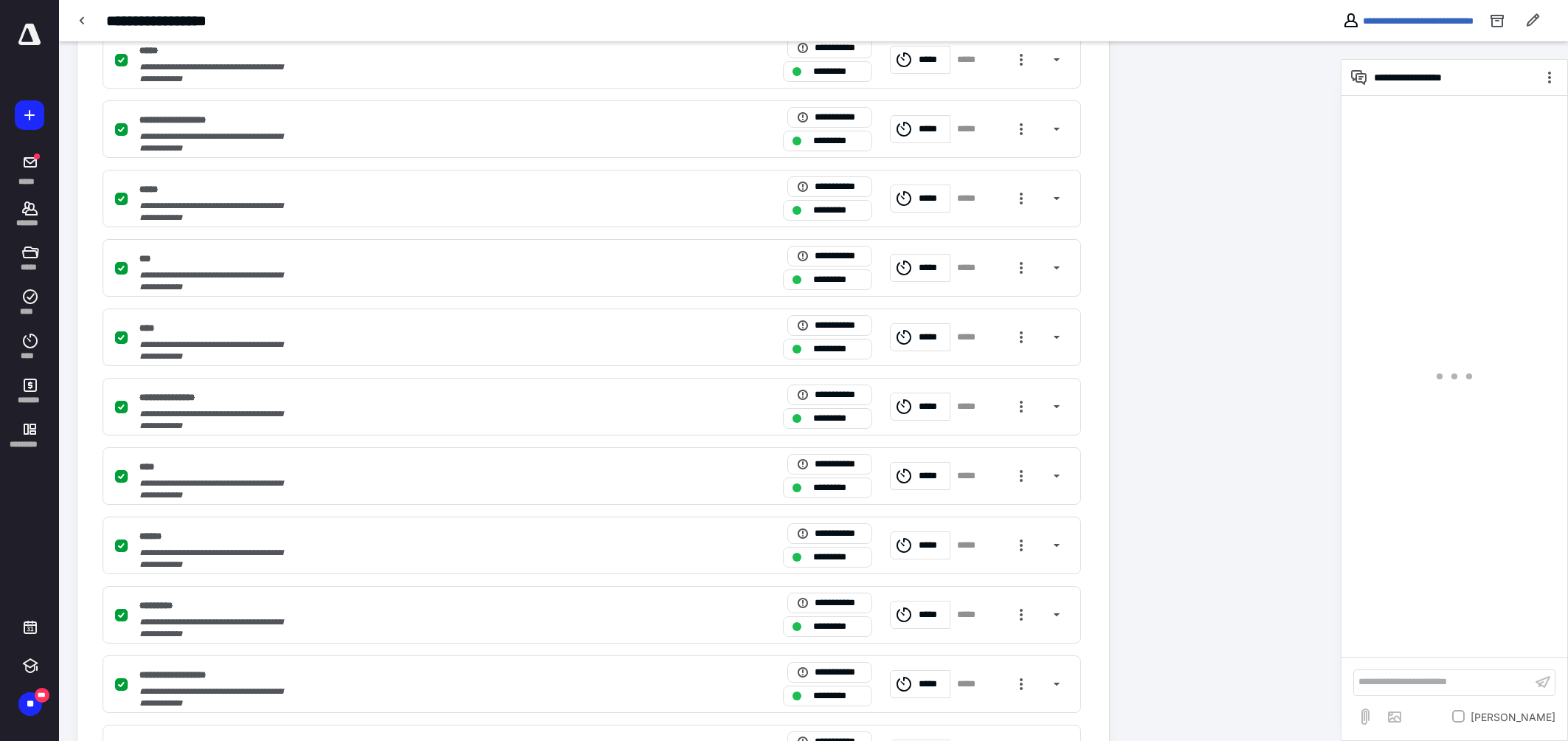 scroll, scrollTop: 892, scrollLeft: 0, axis: vertical 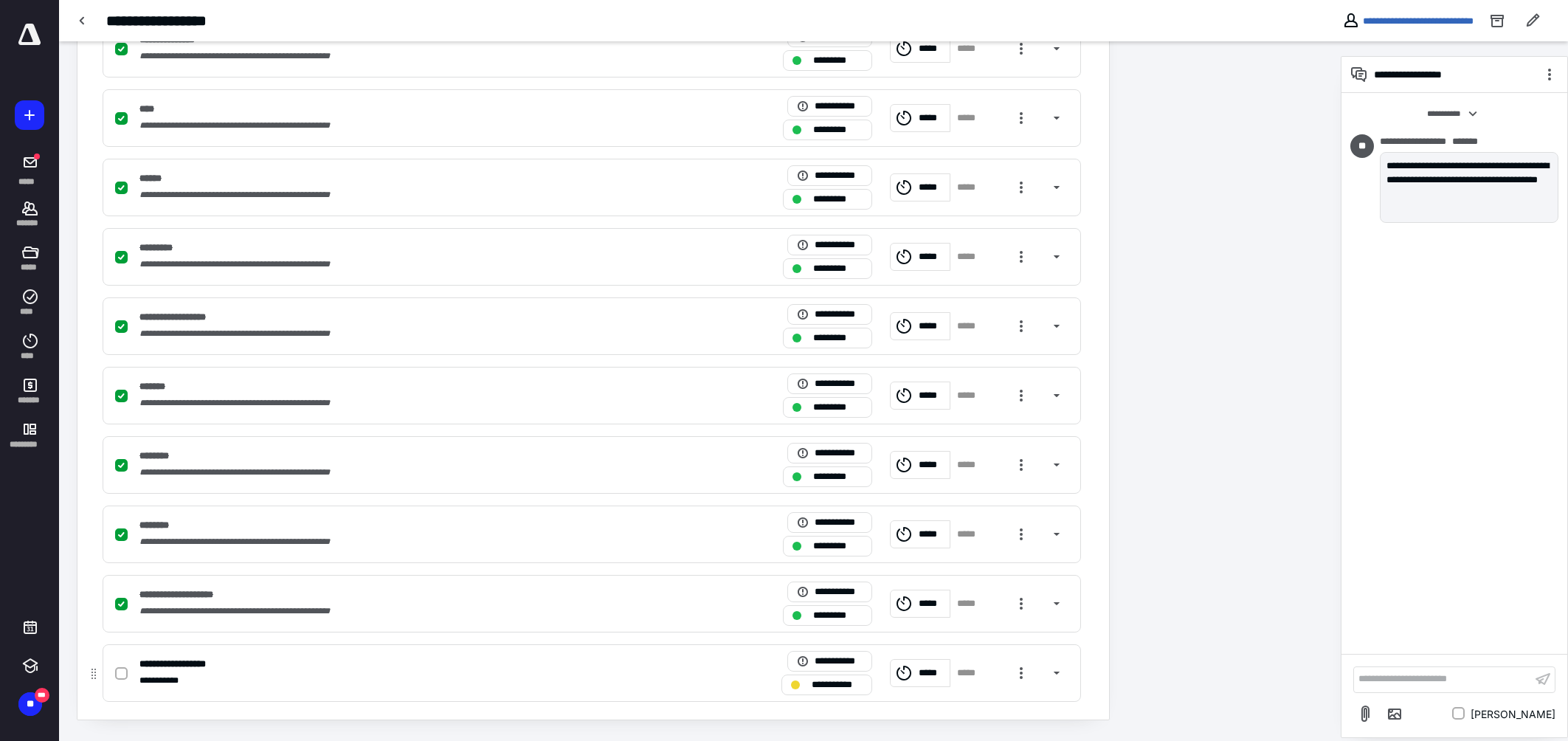 click at bounding box center (121, 674) 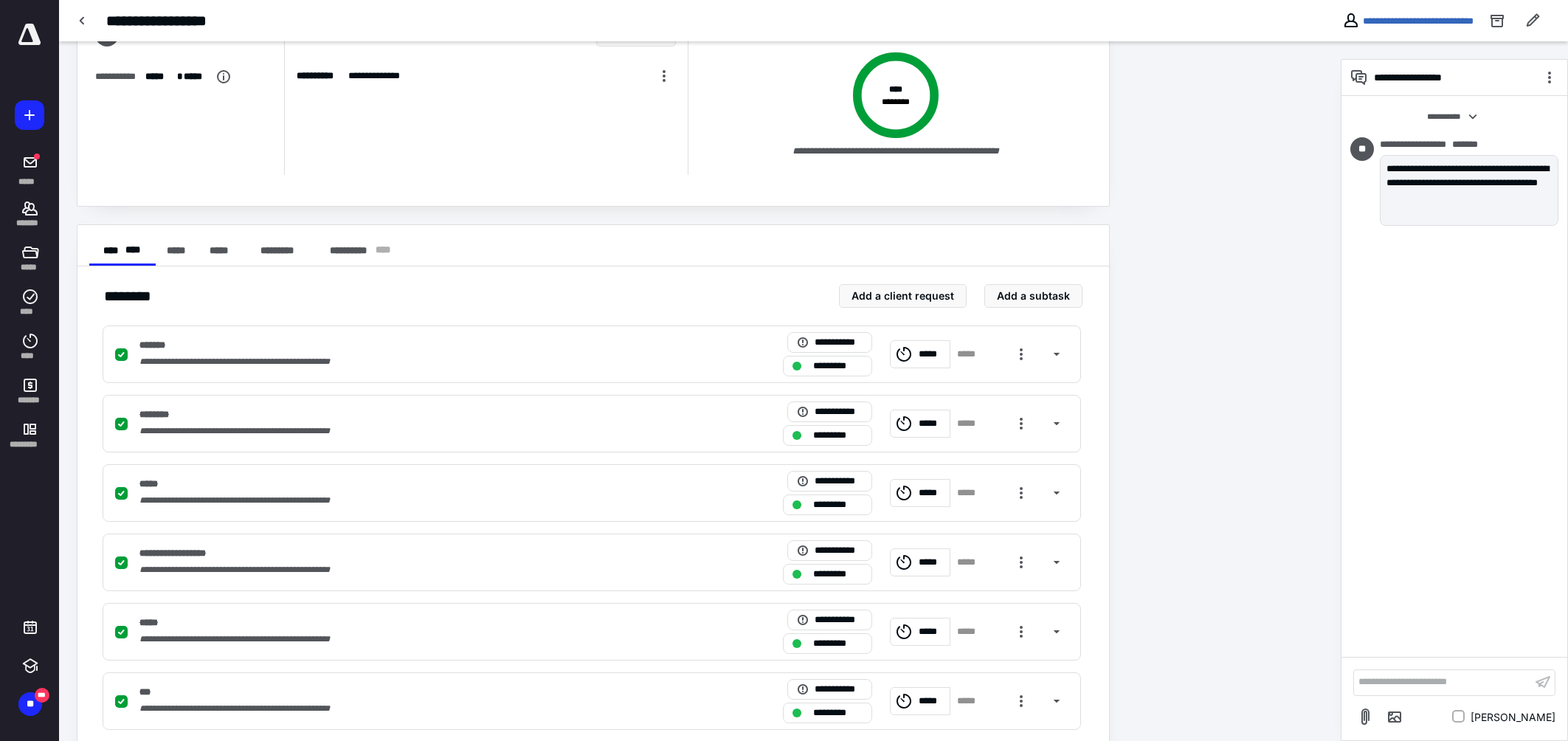 scroll, scrollTop: 0, scrollLeft: 0, axis: both 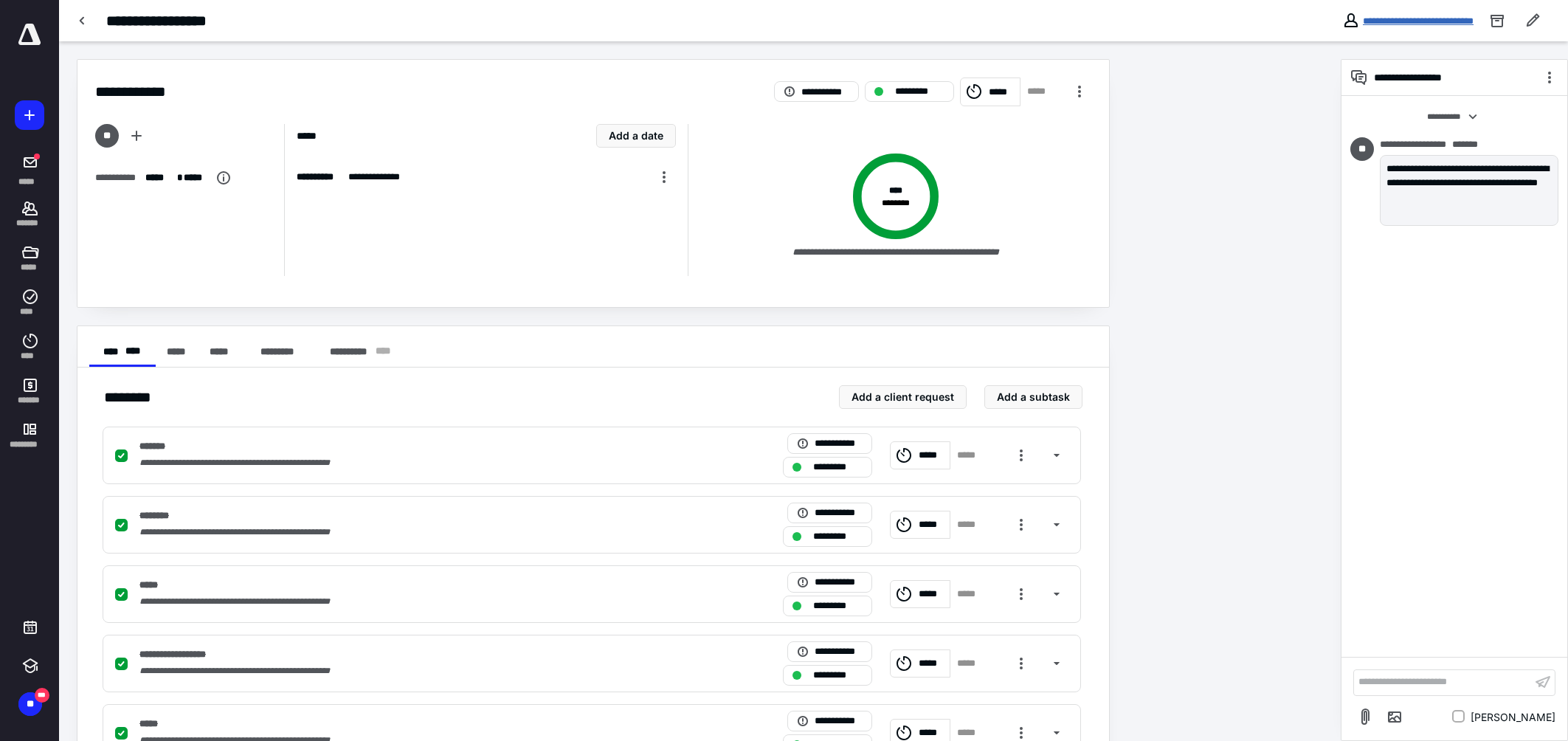 click on "**********" at bounding box center [1418, 21] 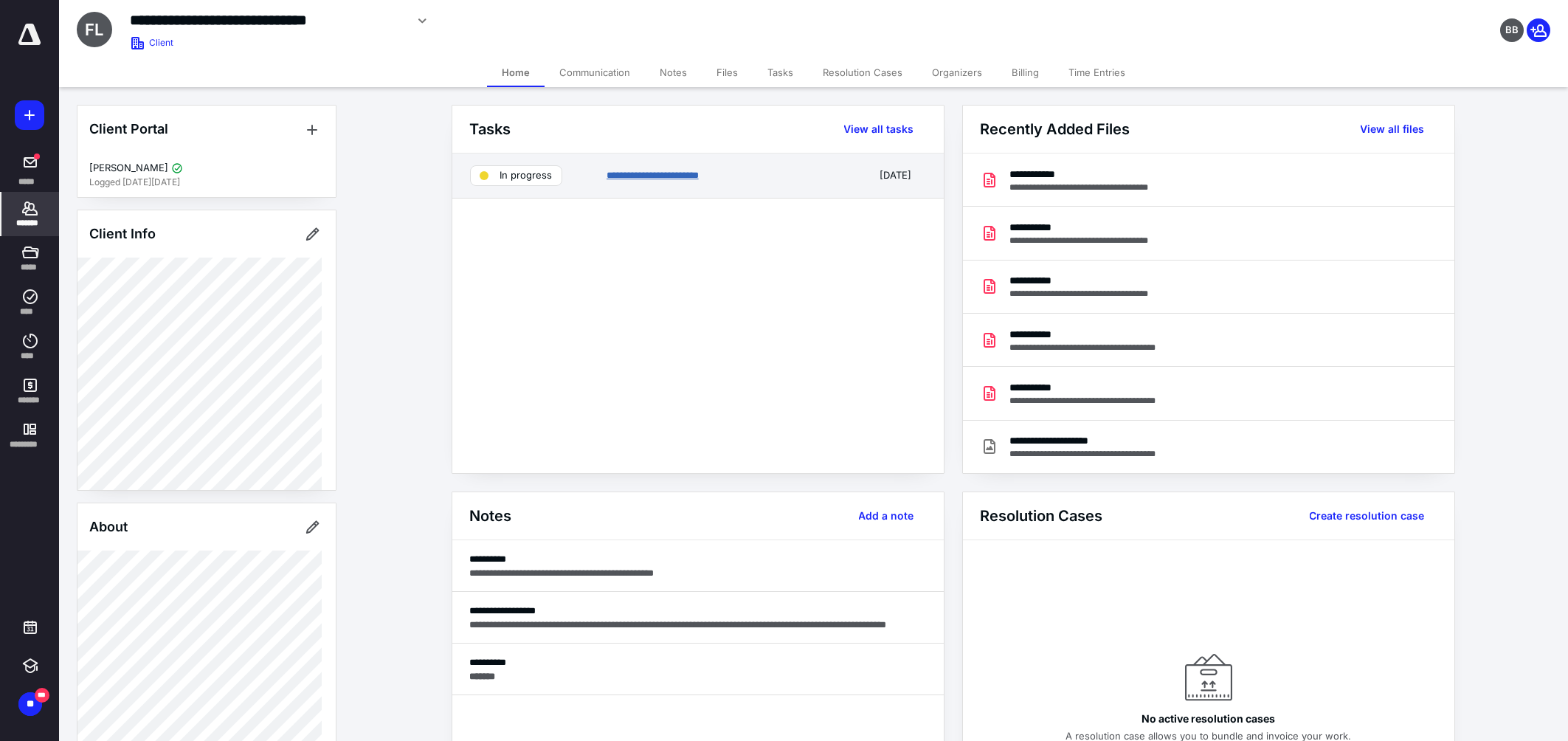 click on "**********" at bounding box center [652, 175] 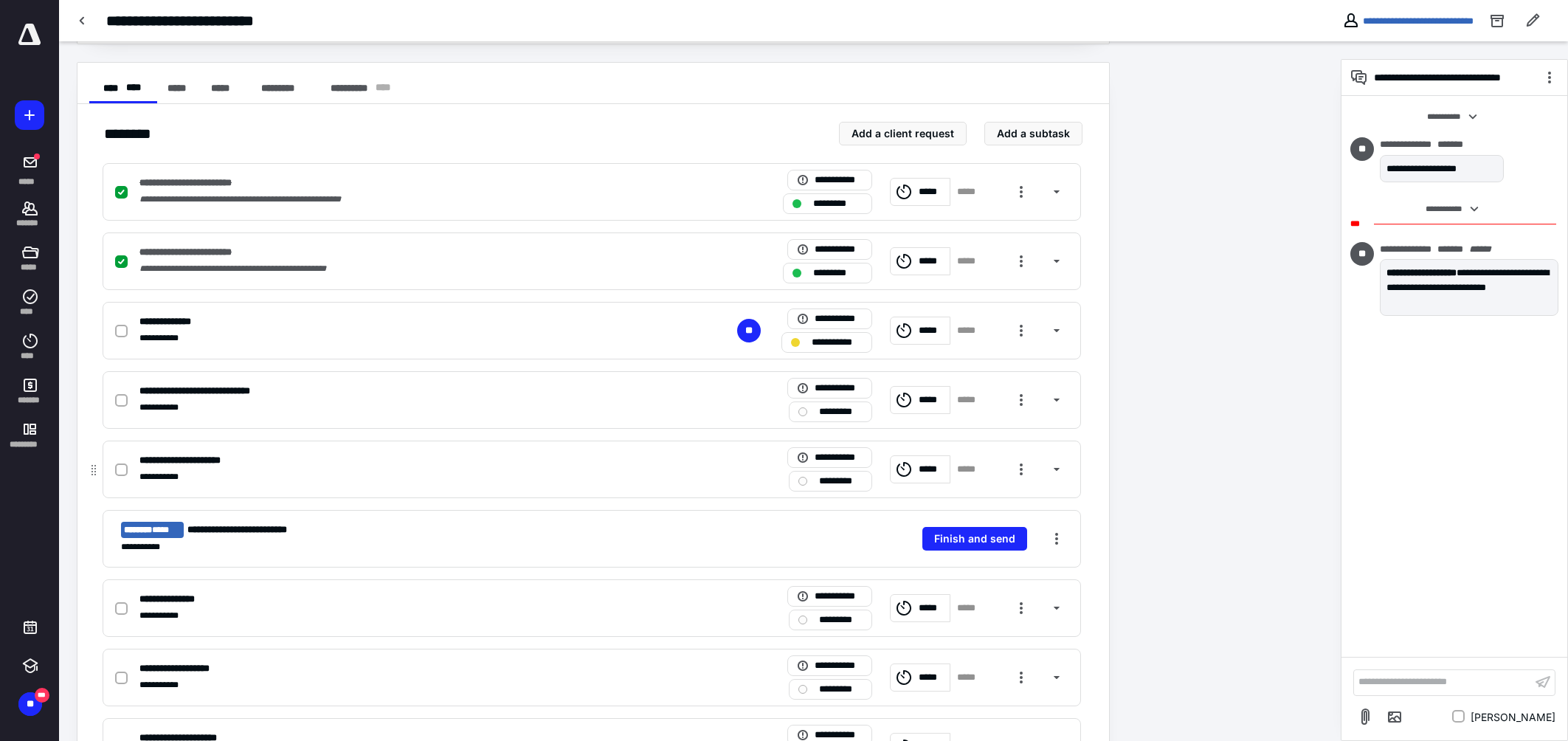 scroll, scrollTop: 405, scrollLeft: 0, axis: vertical 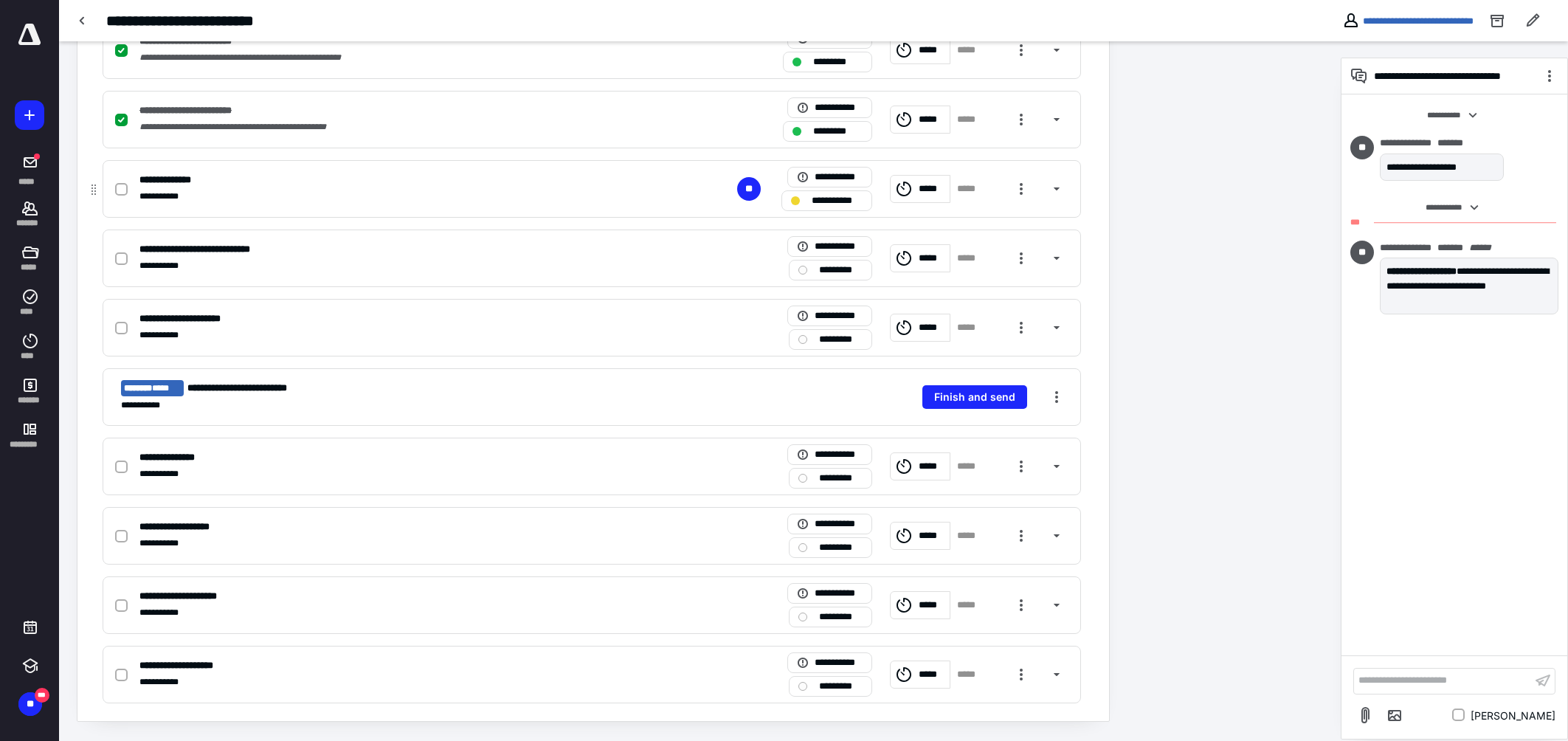 click 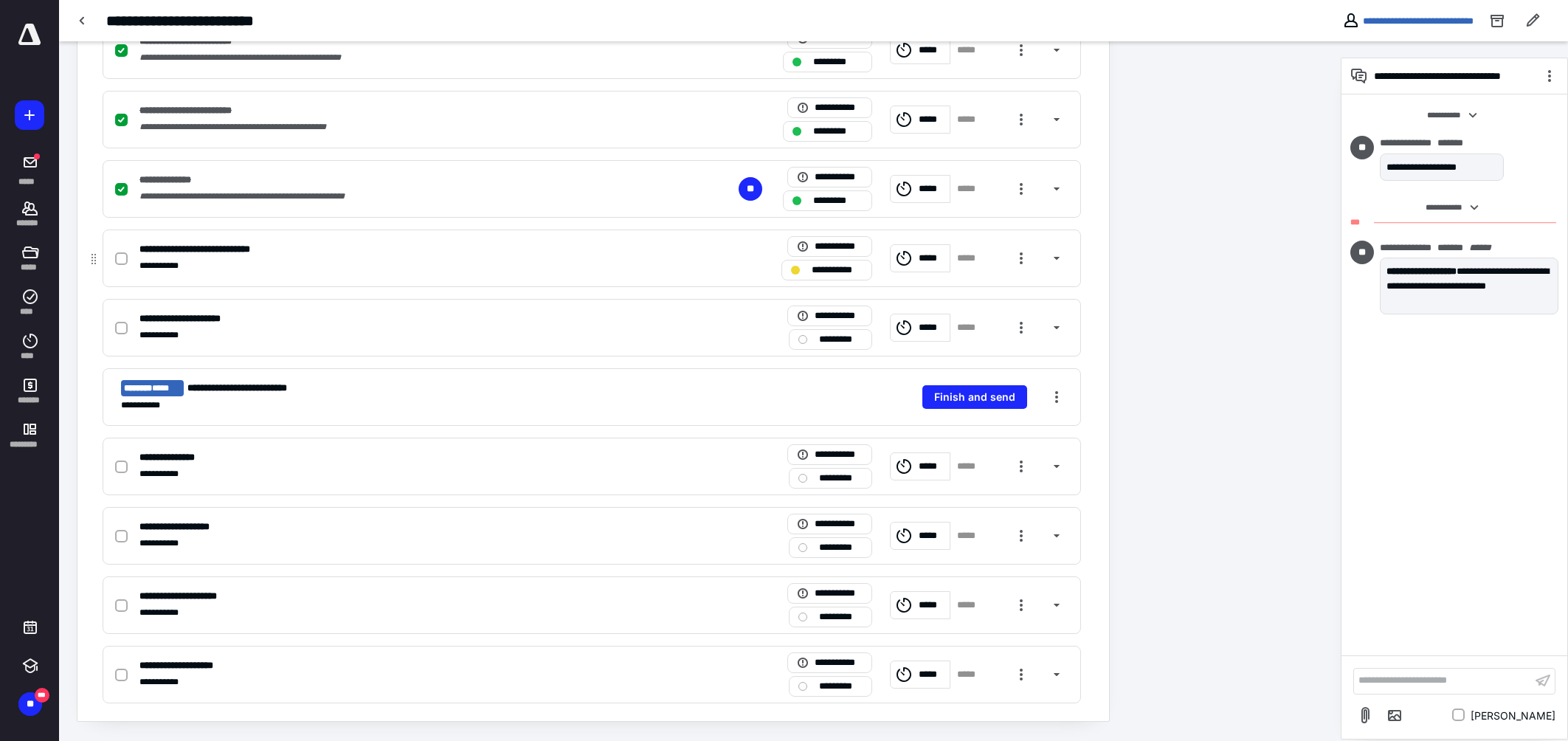 click 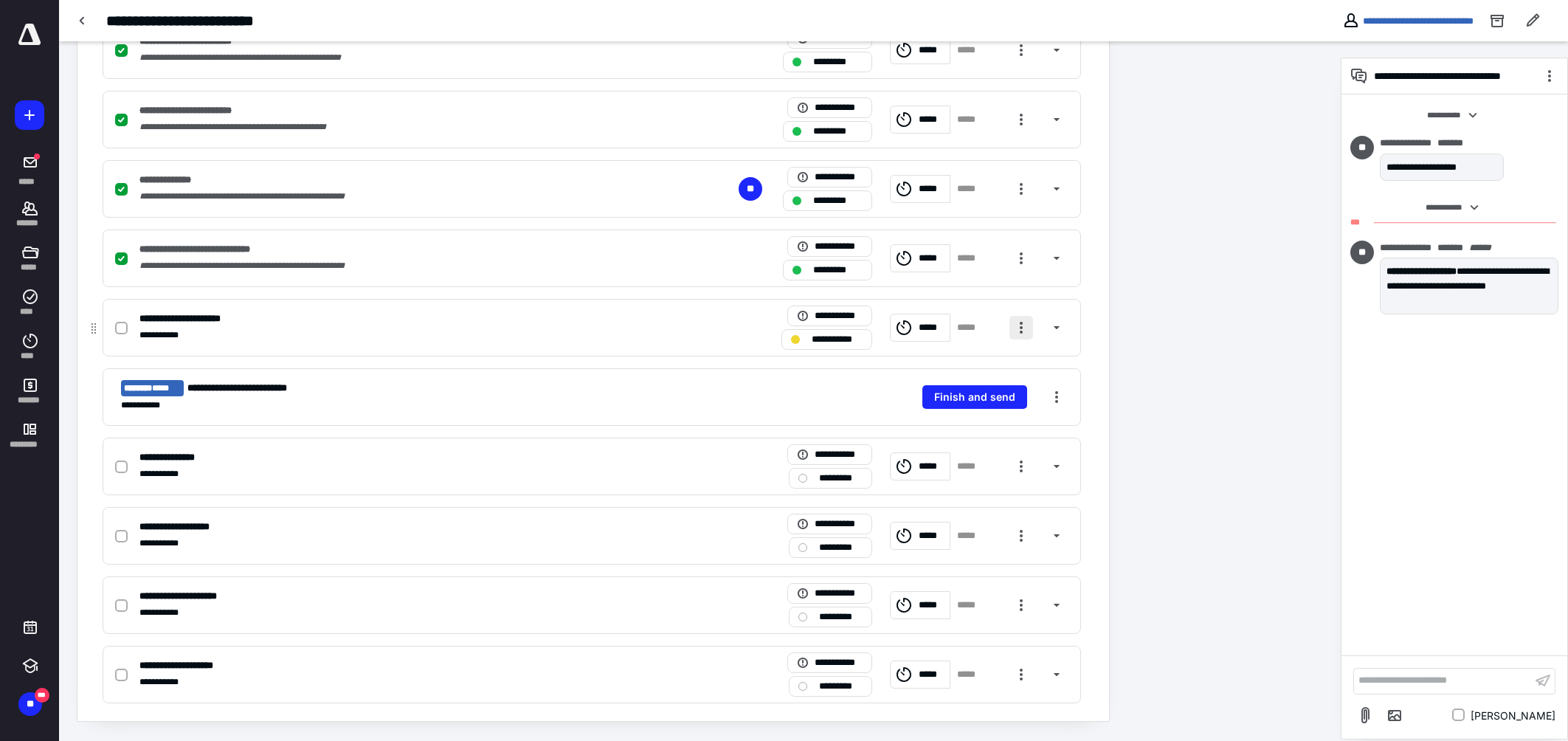 click at bounding box center [1021, 328] 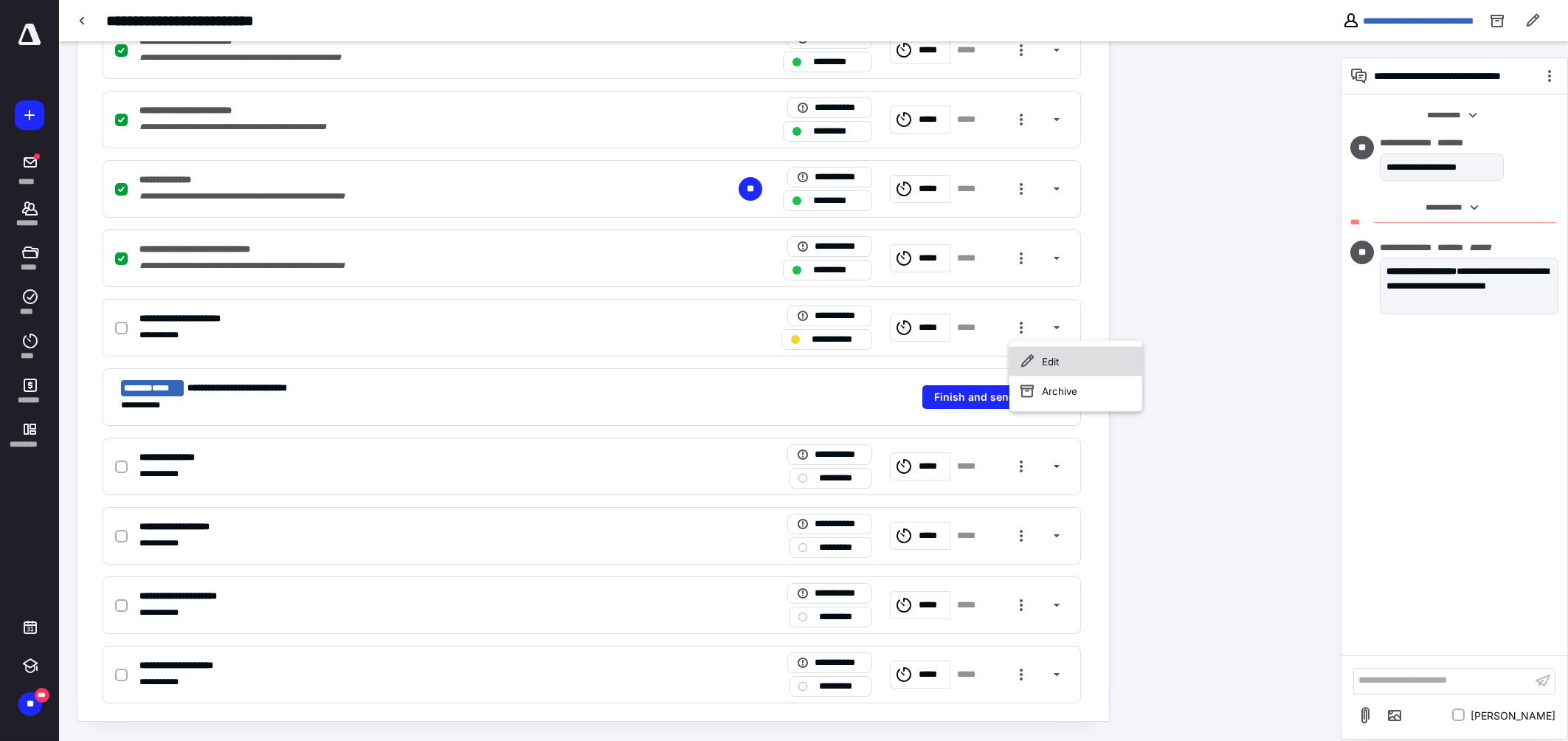 click 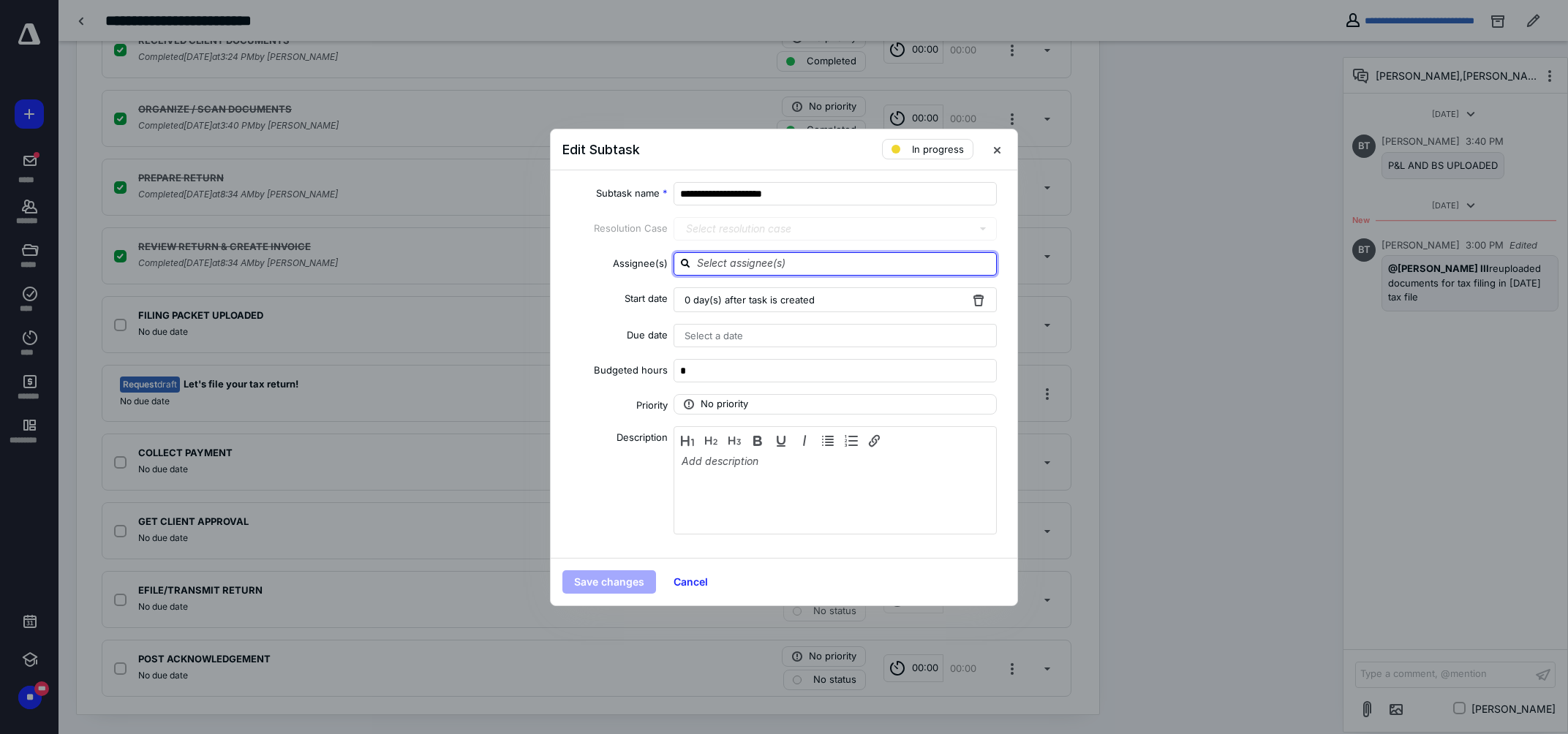 click at bounding box center [844, 263] 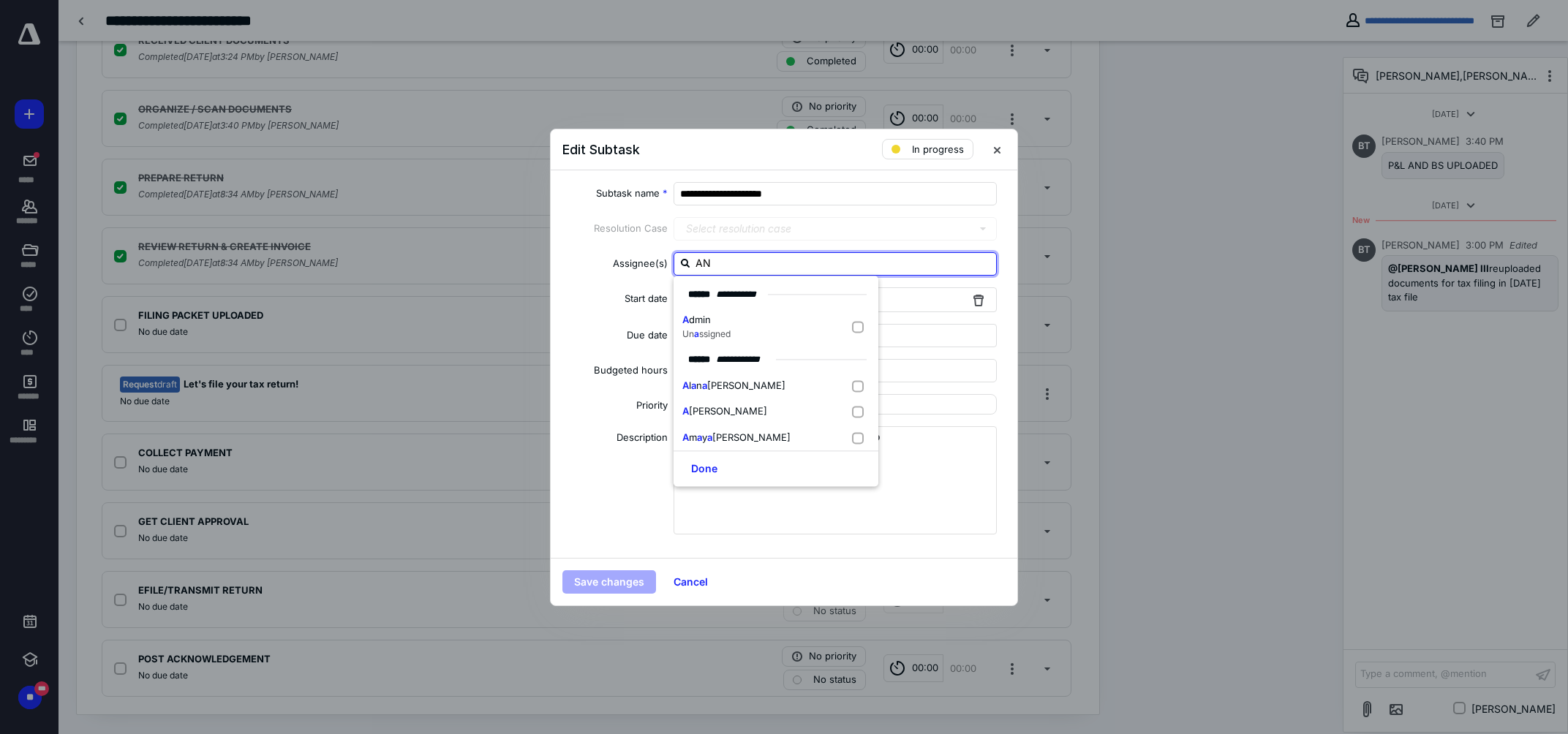 type on "ANG" 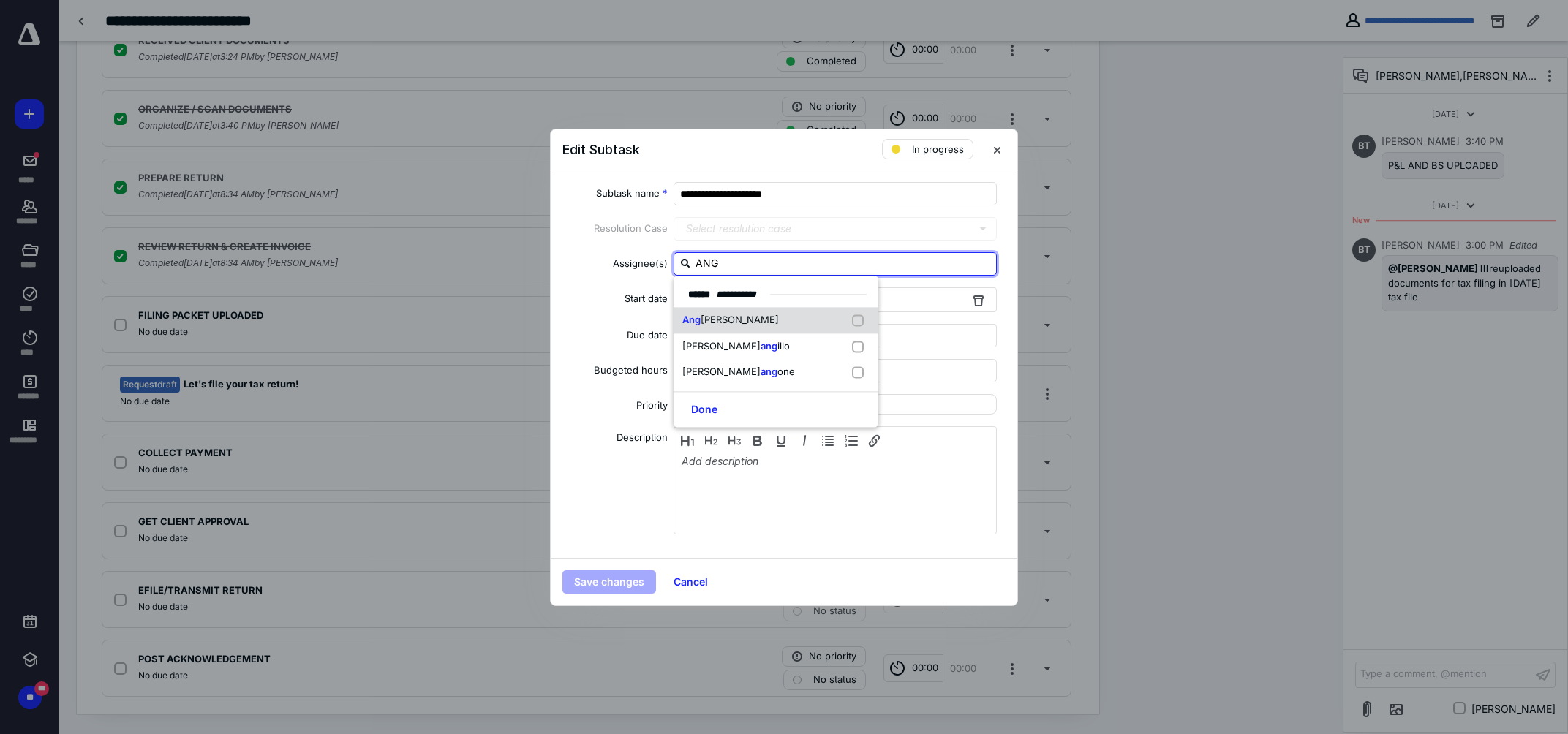 click at bounding box center [861, 321] 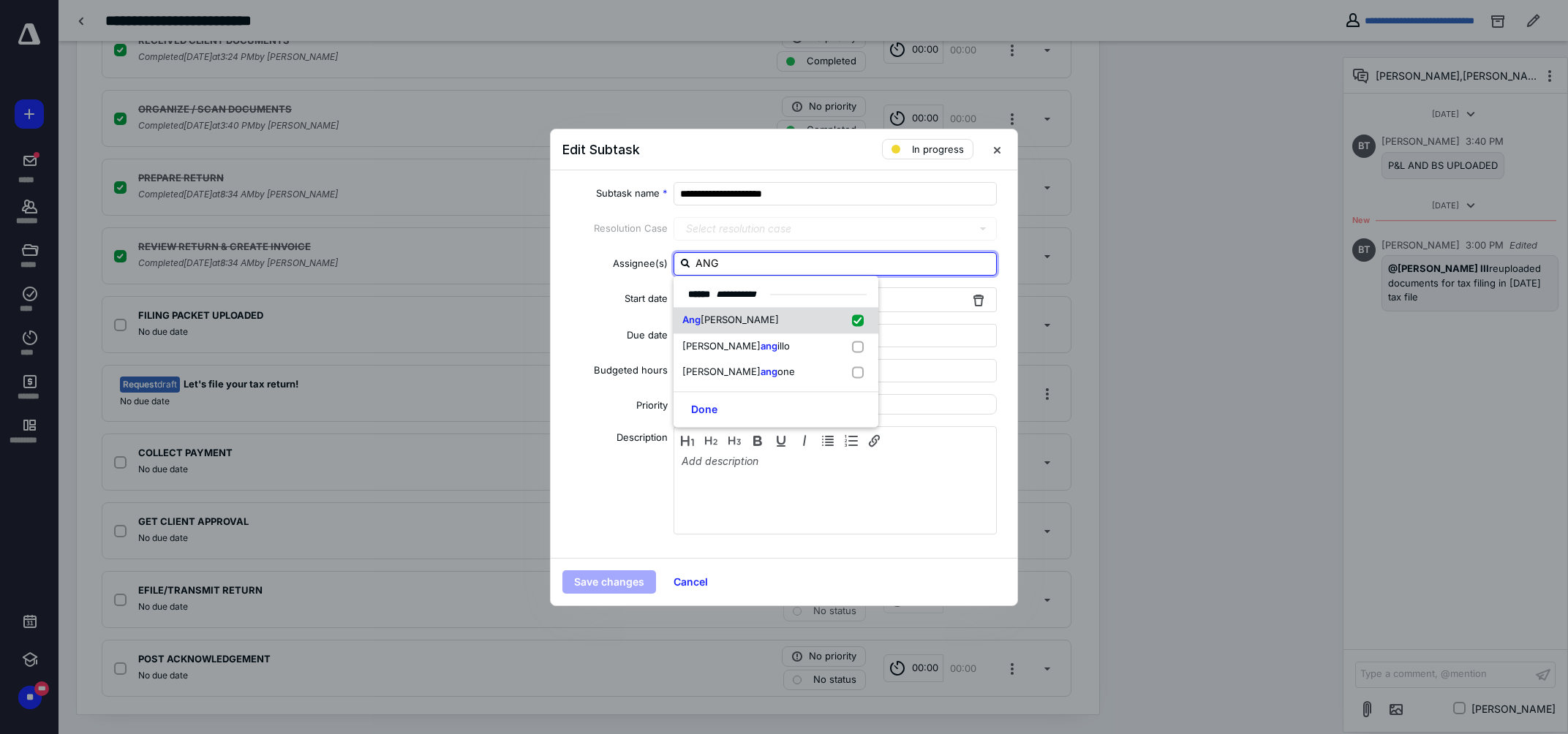 checkbox on "true" 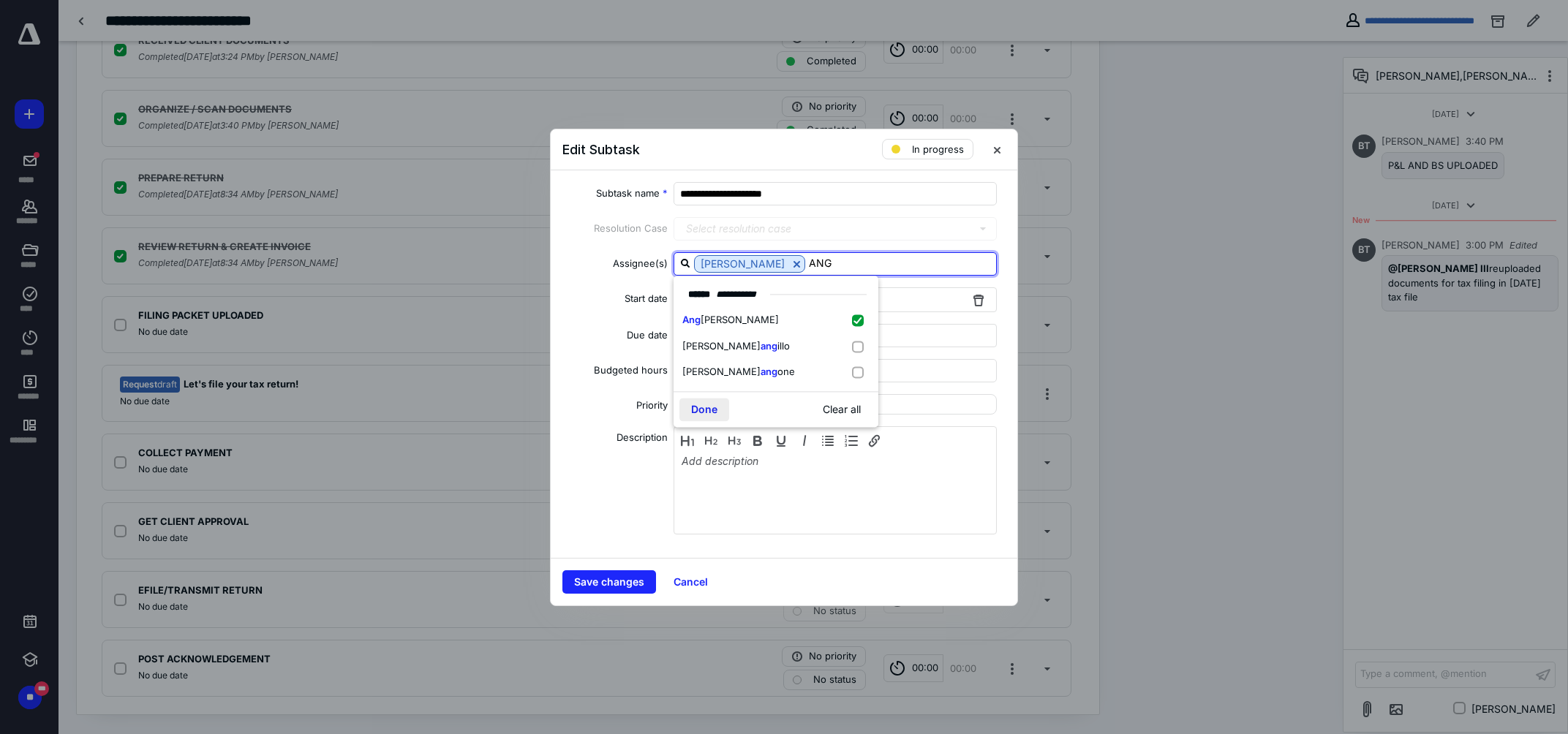 type on "ANG" 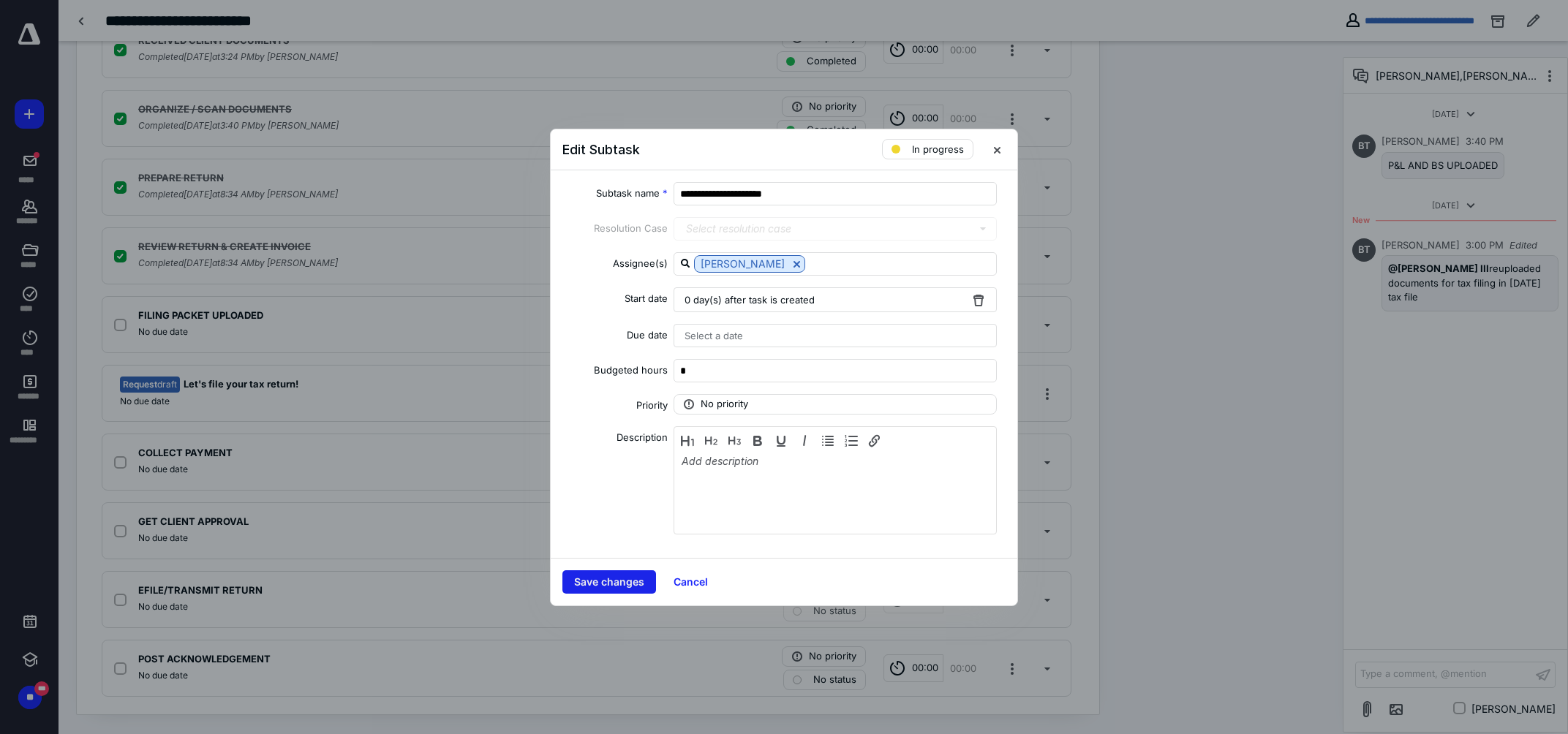 click on "Save changes" at bounding box center (609, 582) 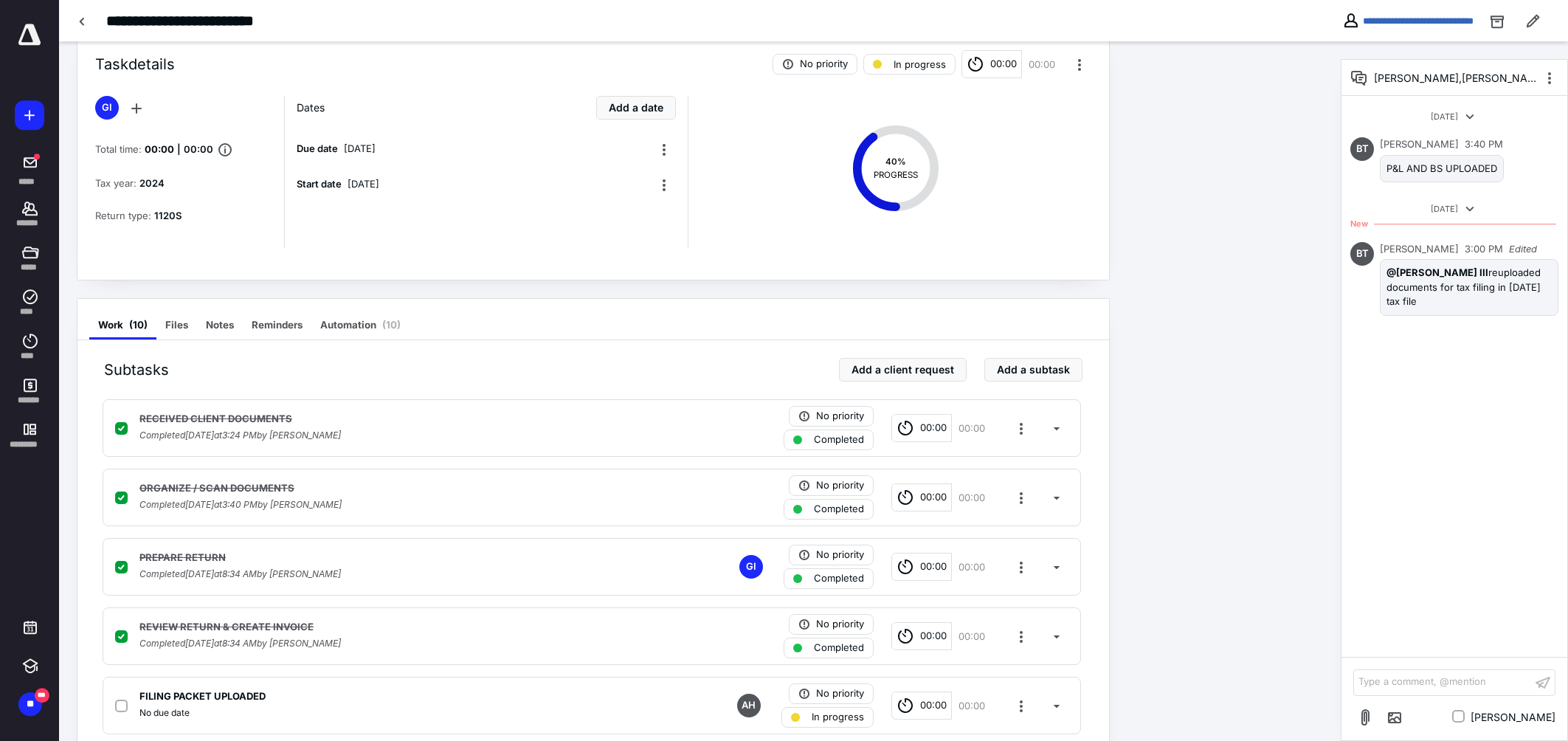 scroll, scrollTop: 0, scrollLeft: 0, axis: both 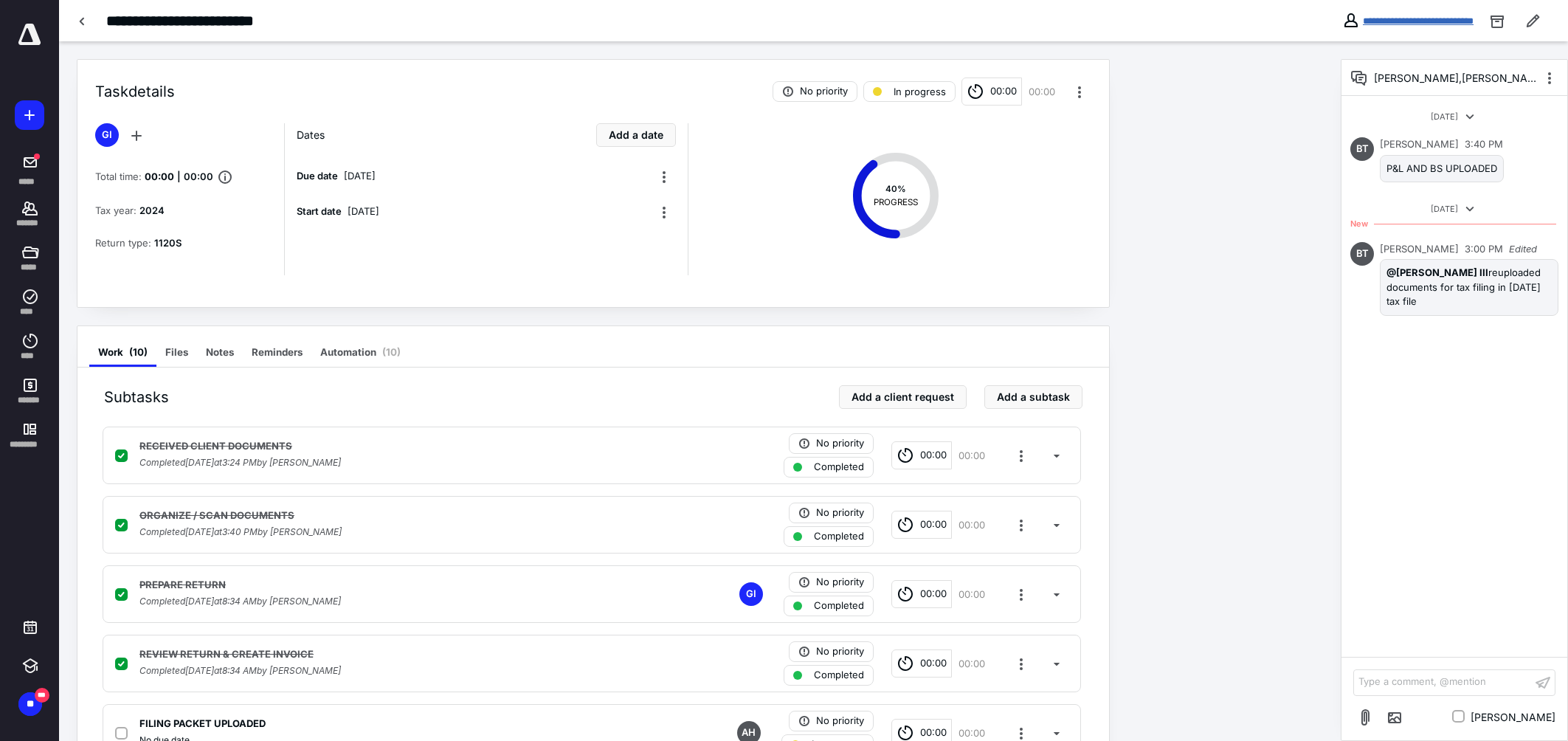 click on "**********" at bounding box center (1418, 21) 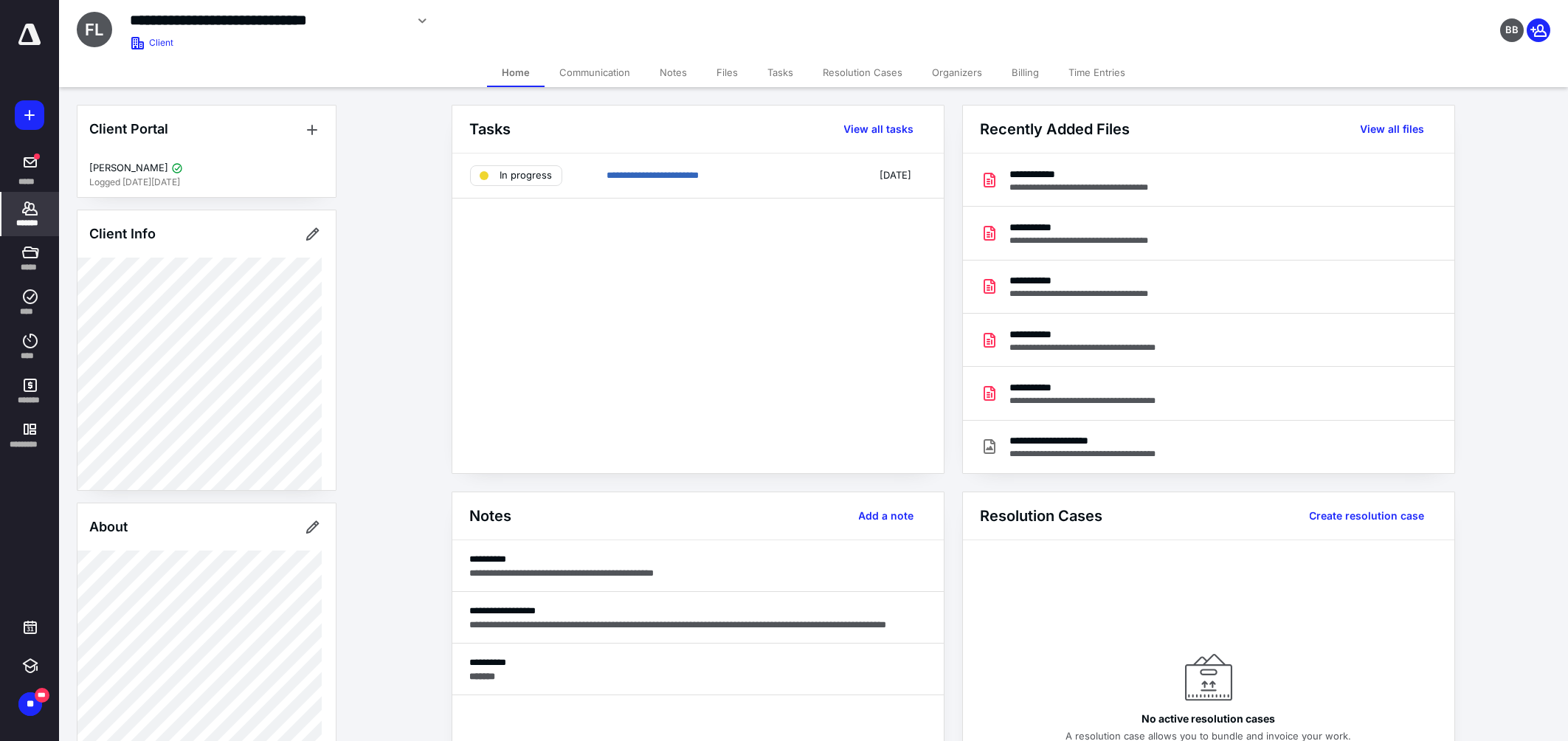 click on "Files" at bounding box center [727, 72] 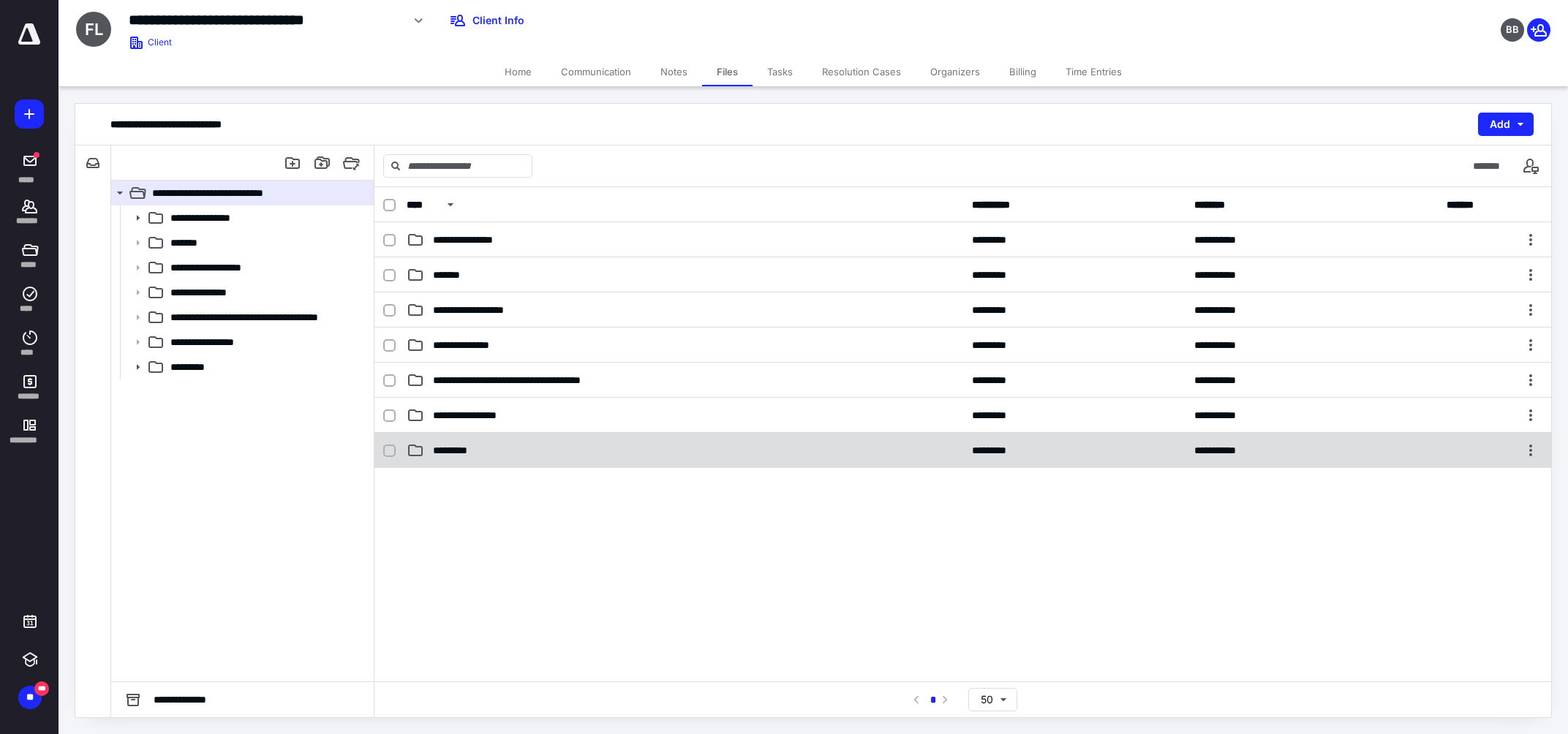 click on "*********" at bounding box center [685, 450] 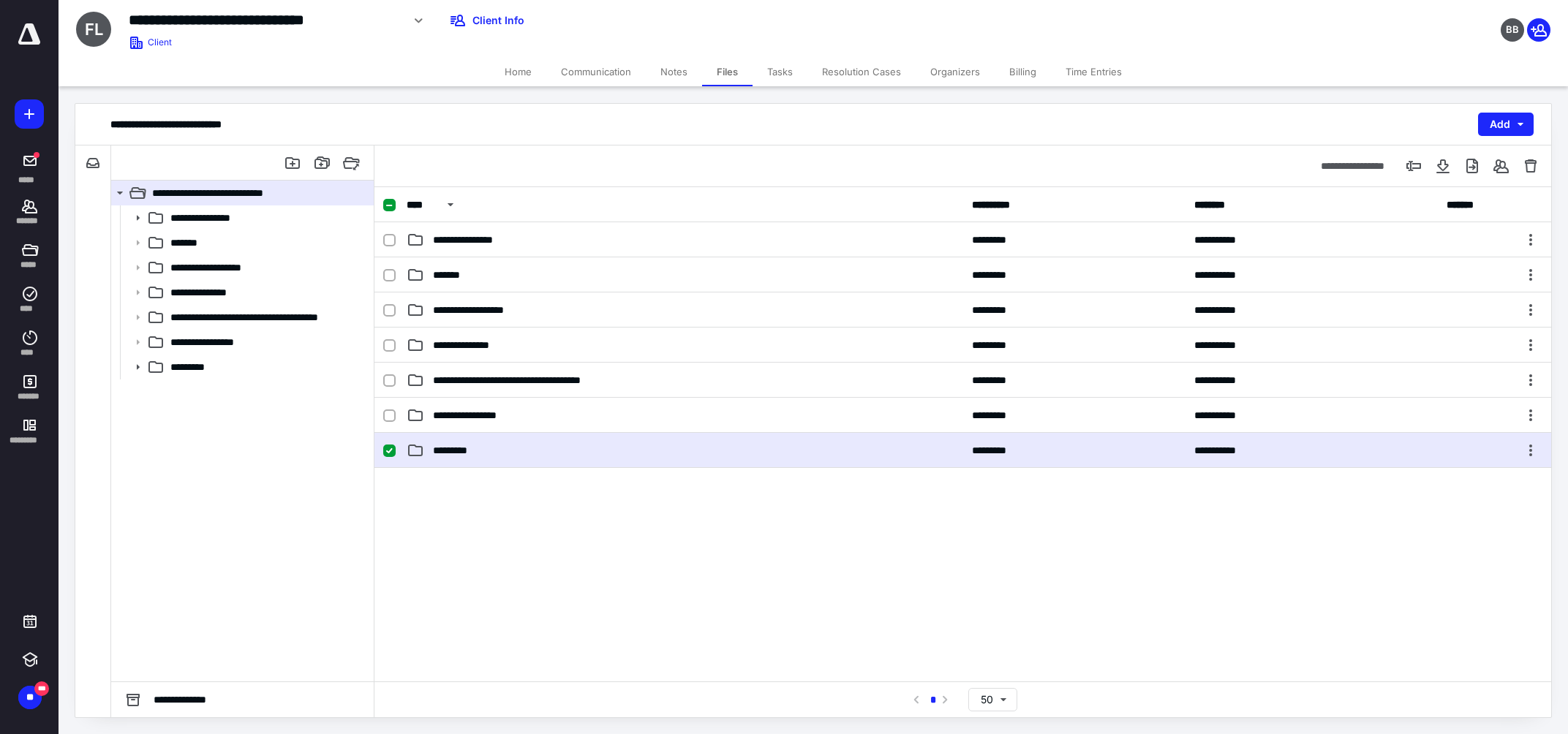 click on "*********" at bounding box center [685, 450] 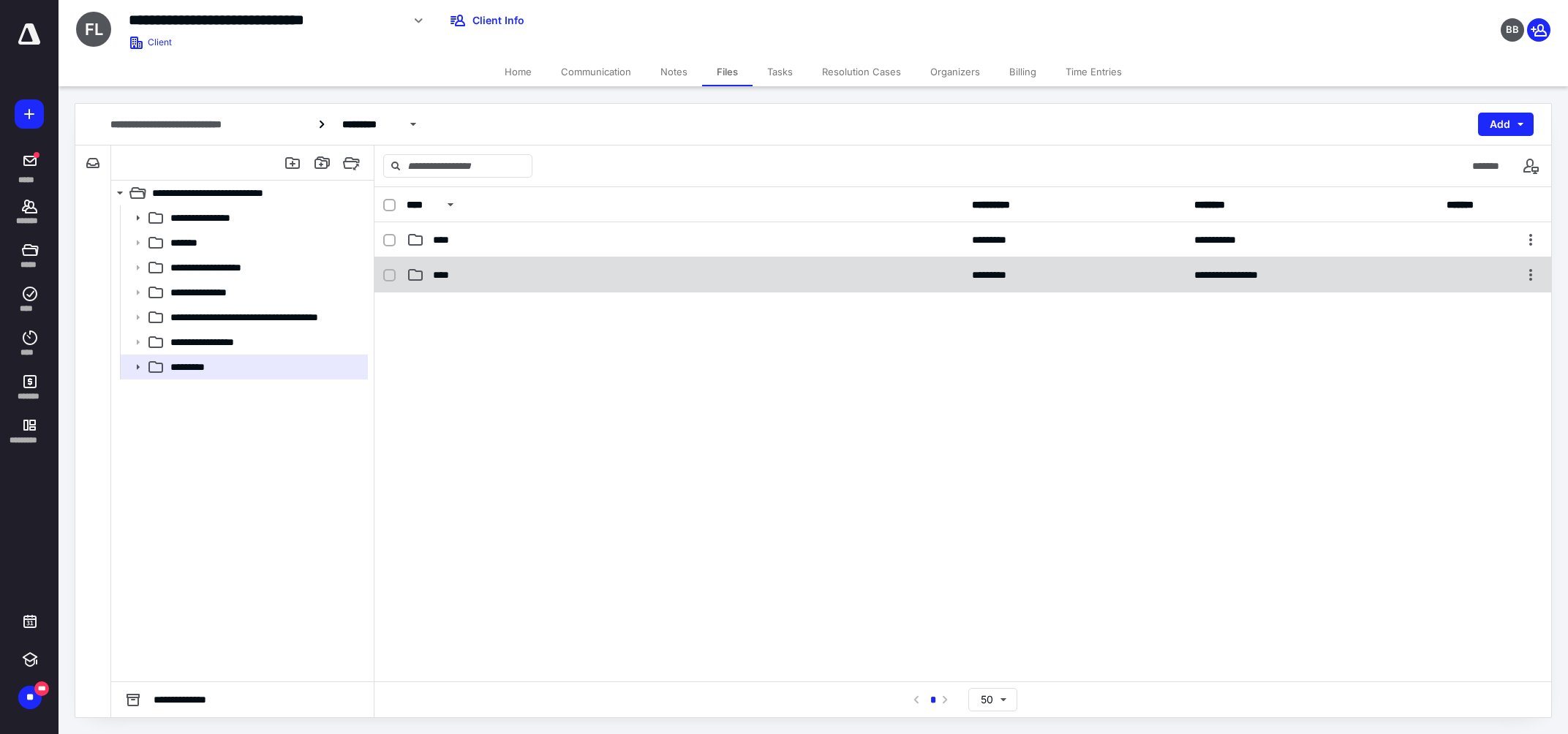 click on "****" at bounding box center [685, 275] 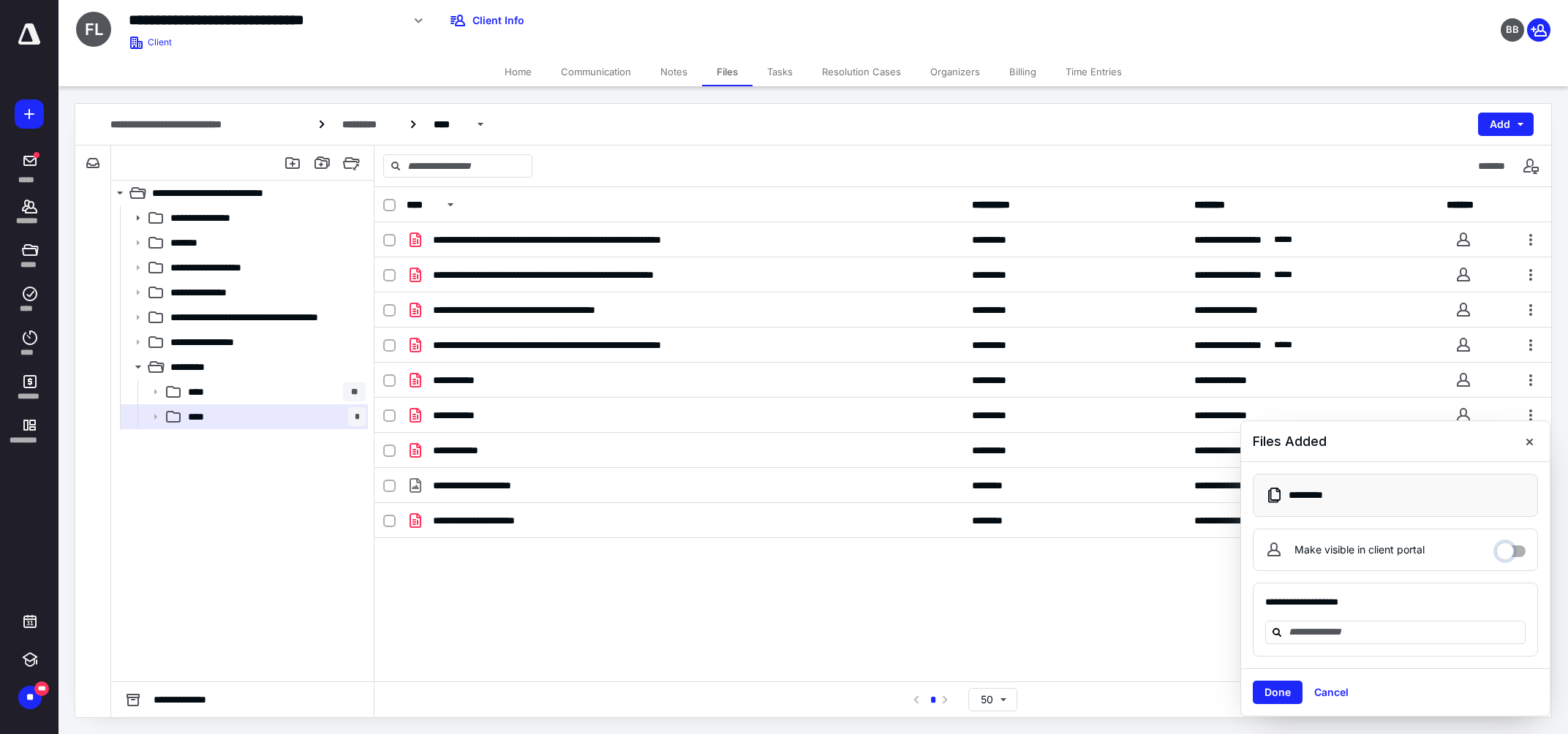 click on "Make visible in client portal" at bounding box center (1511, 548) 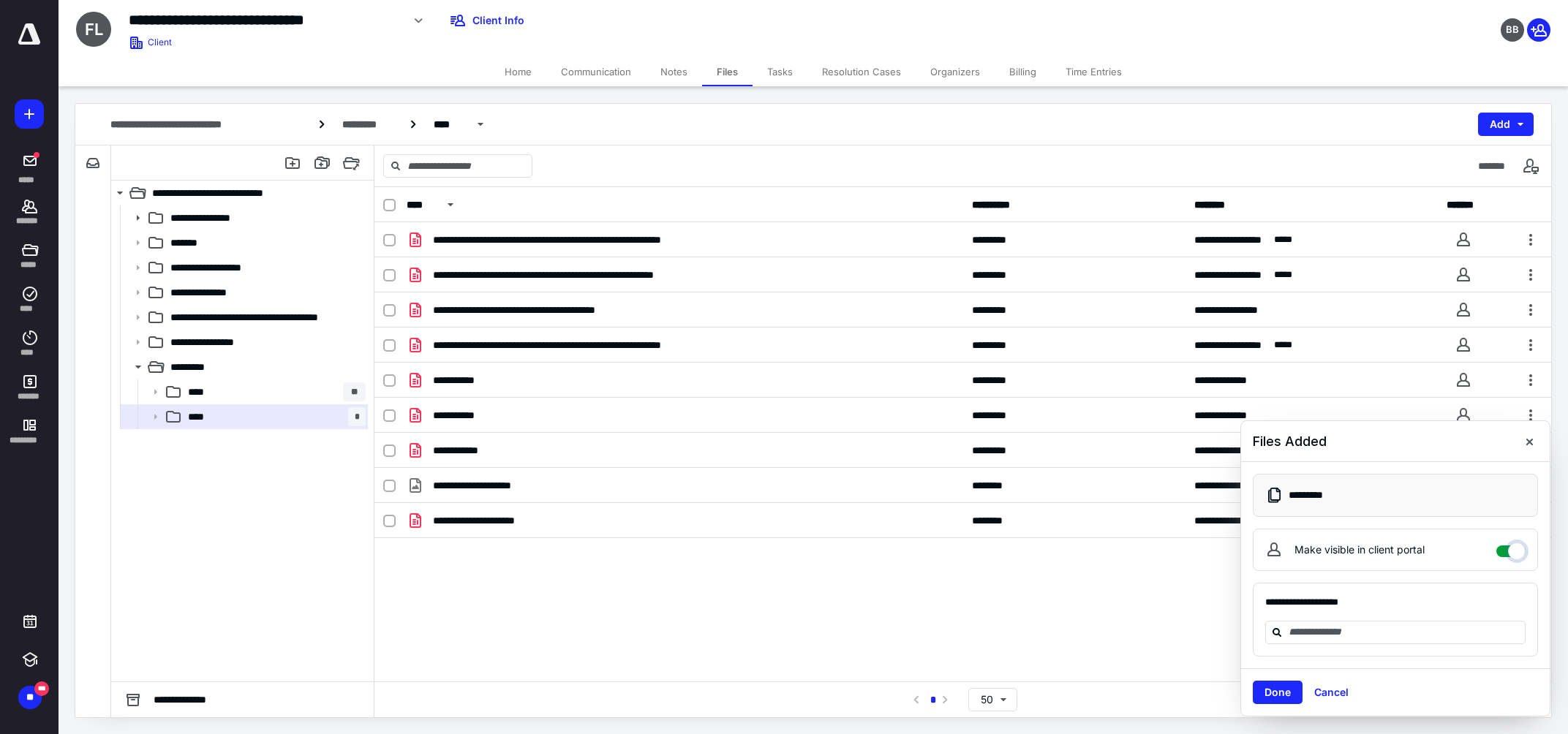 checkbox on "****" 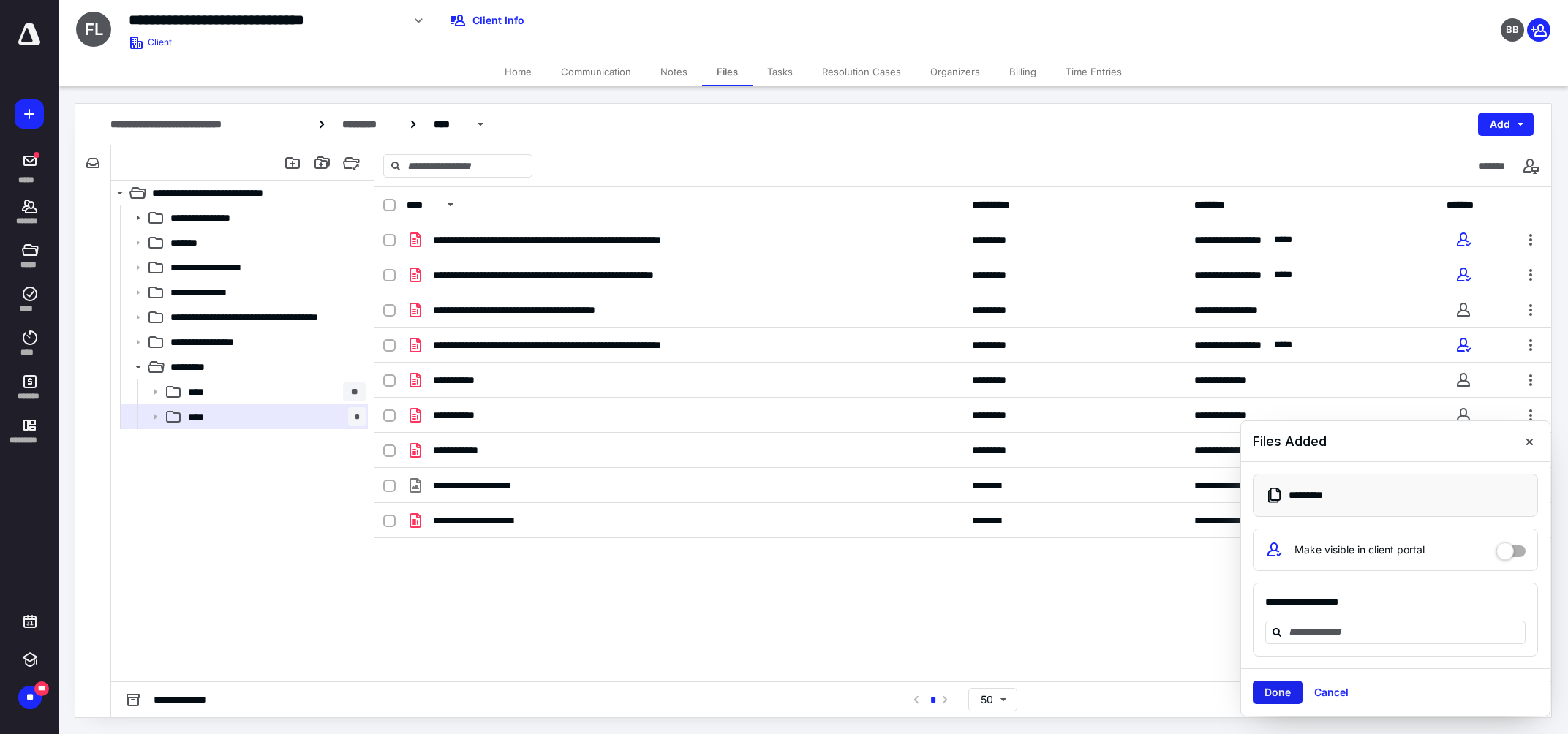 click on "Done" at bounding box center (1278, 692) 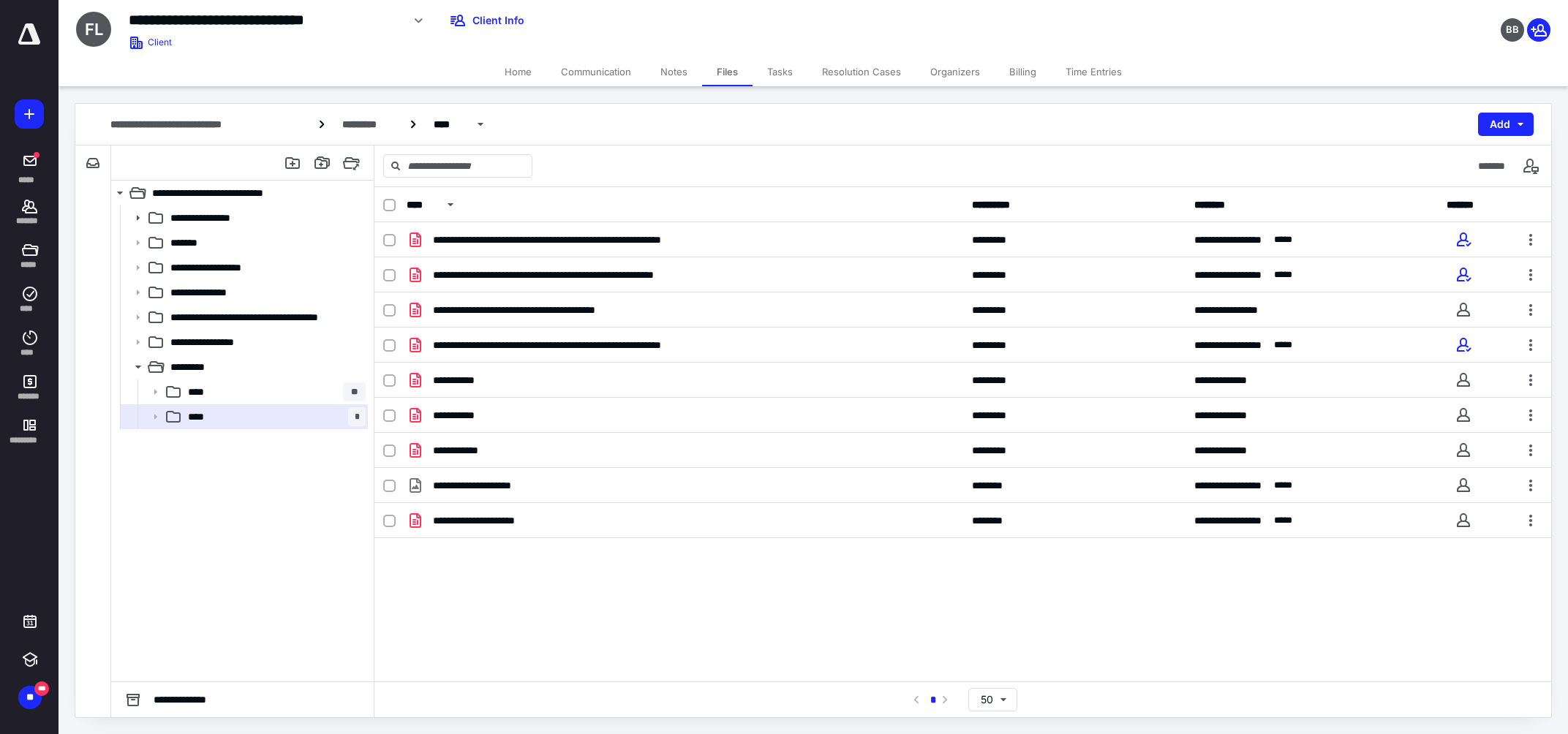 click on "Home" at bounding box center (518, 72) 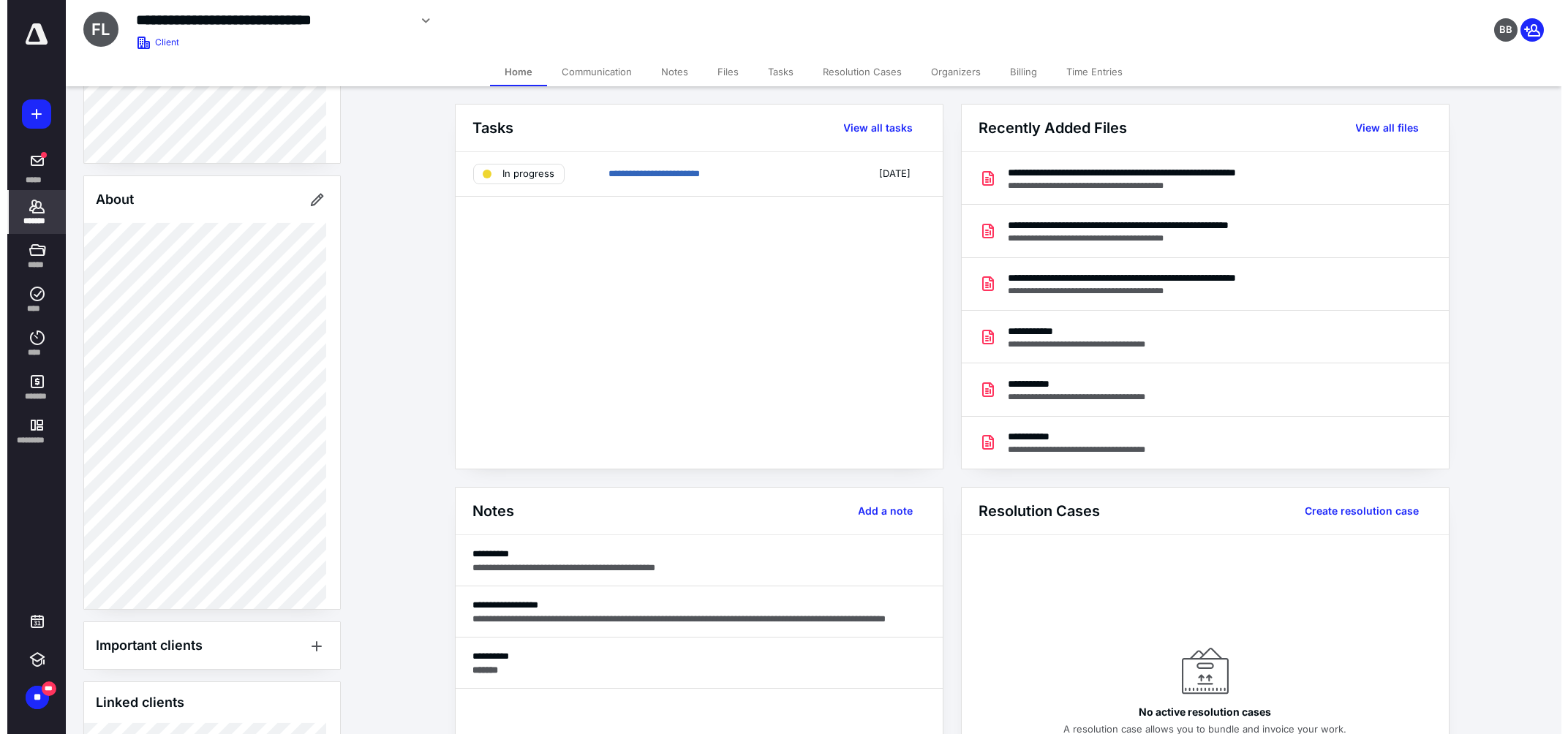 scroll, scrollTop: 440, scrollLeft: 0, axis: vertical 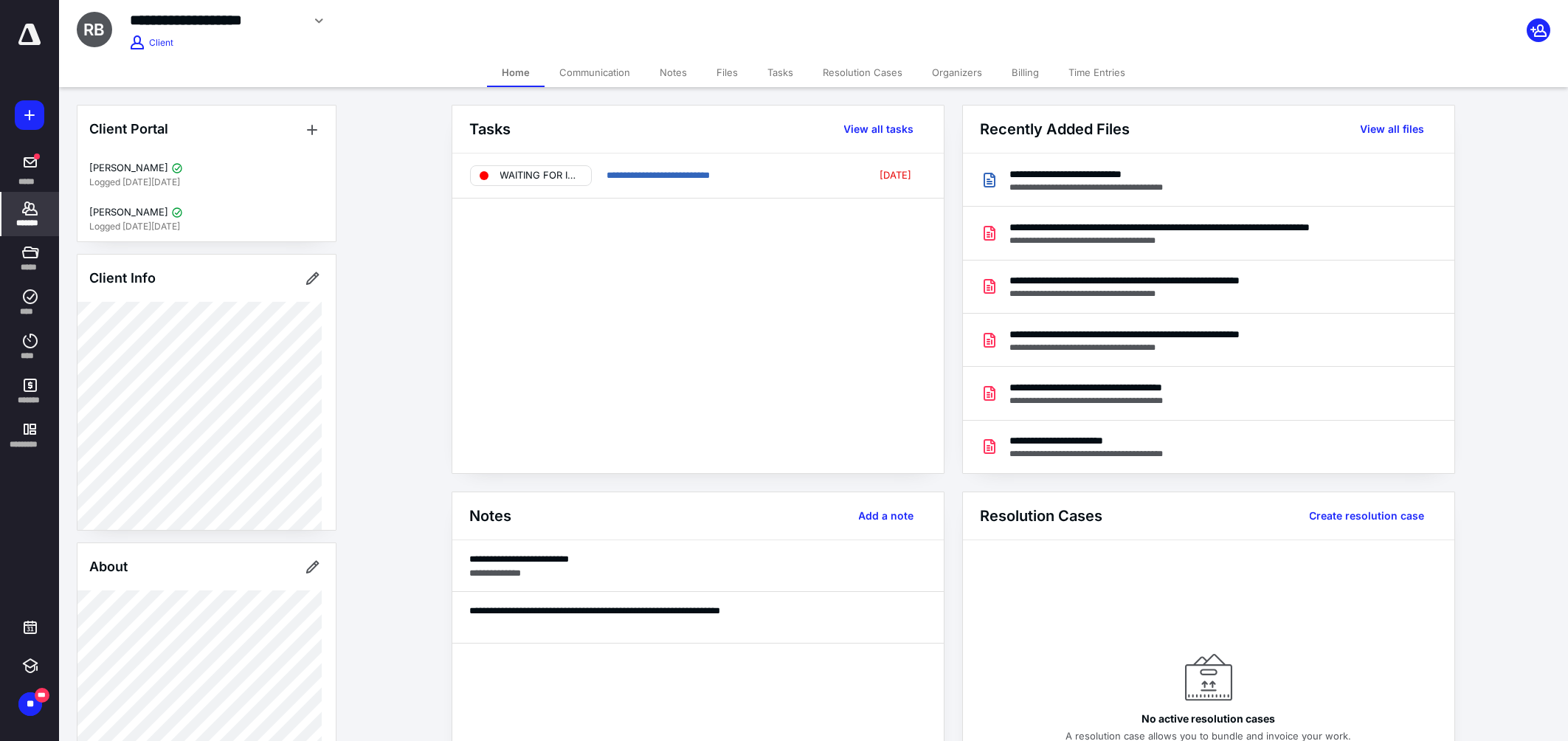 click on "Files" at bounding box center [727, 72] 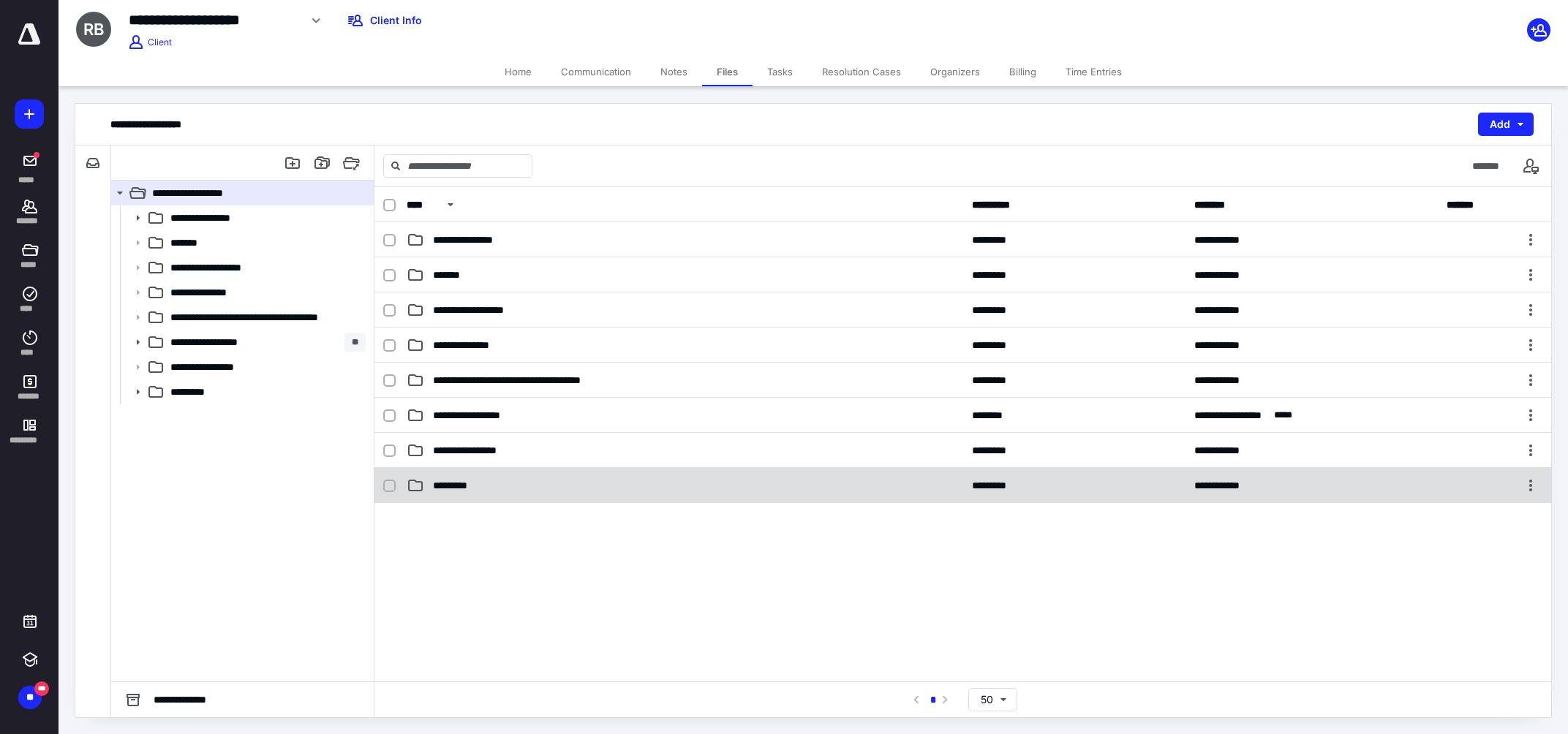 click on "*********" at bounding box center [685, 485] 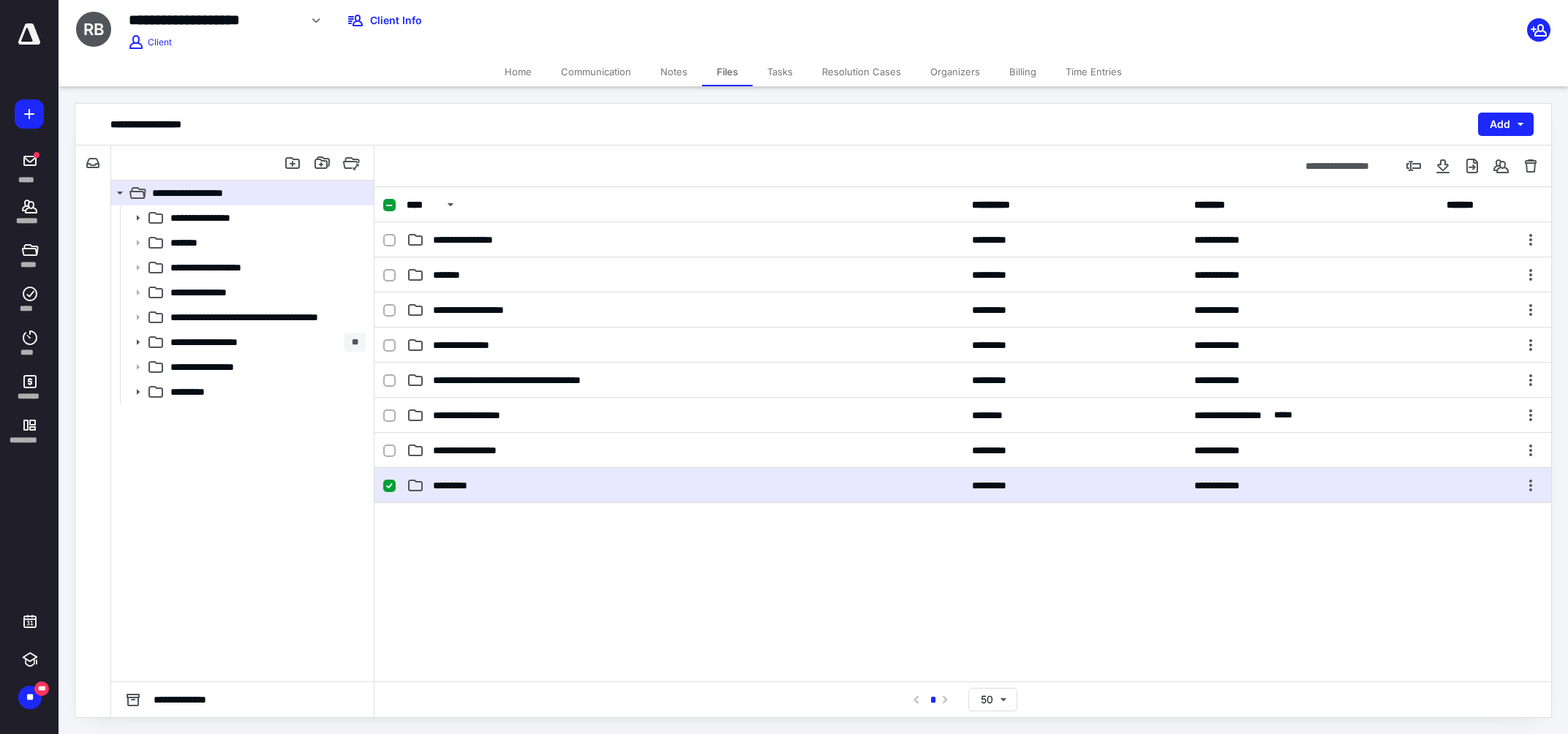 click on "*********" at bounding box center [685, 485] 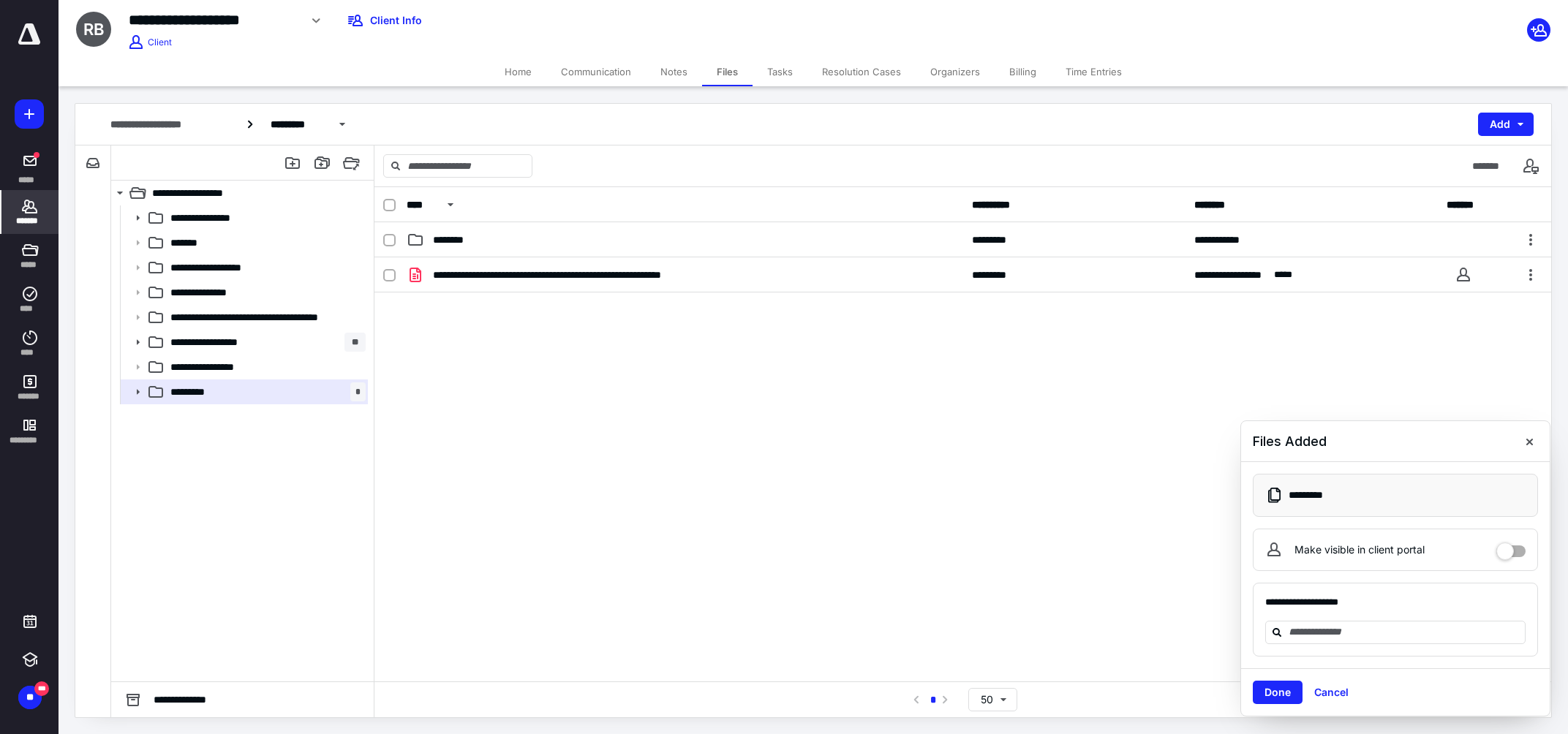 click 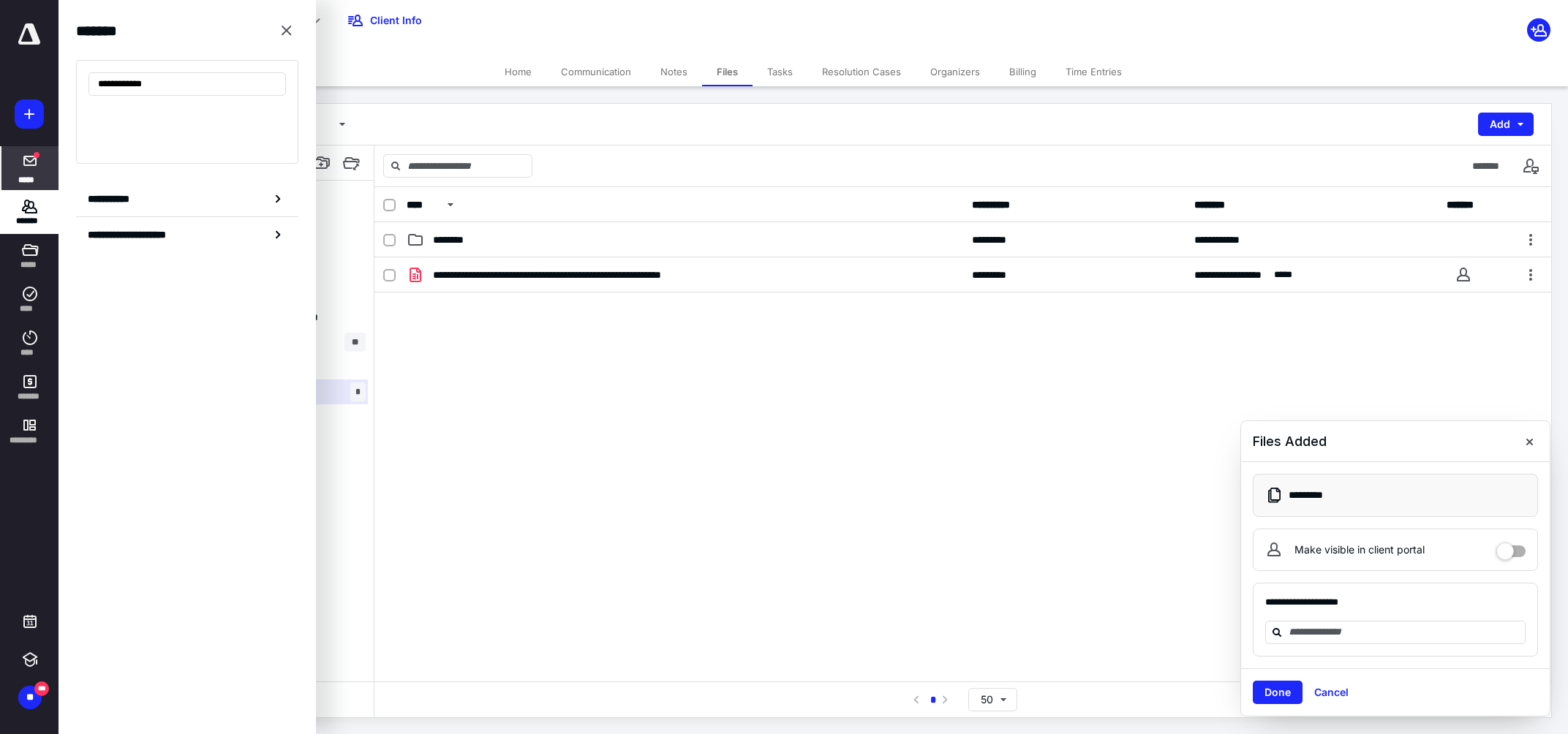 type on "**********" 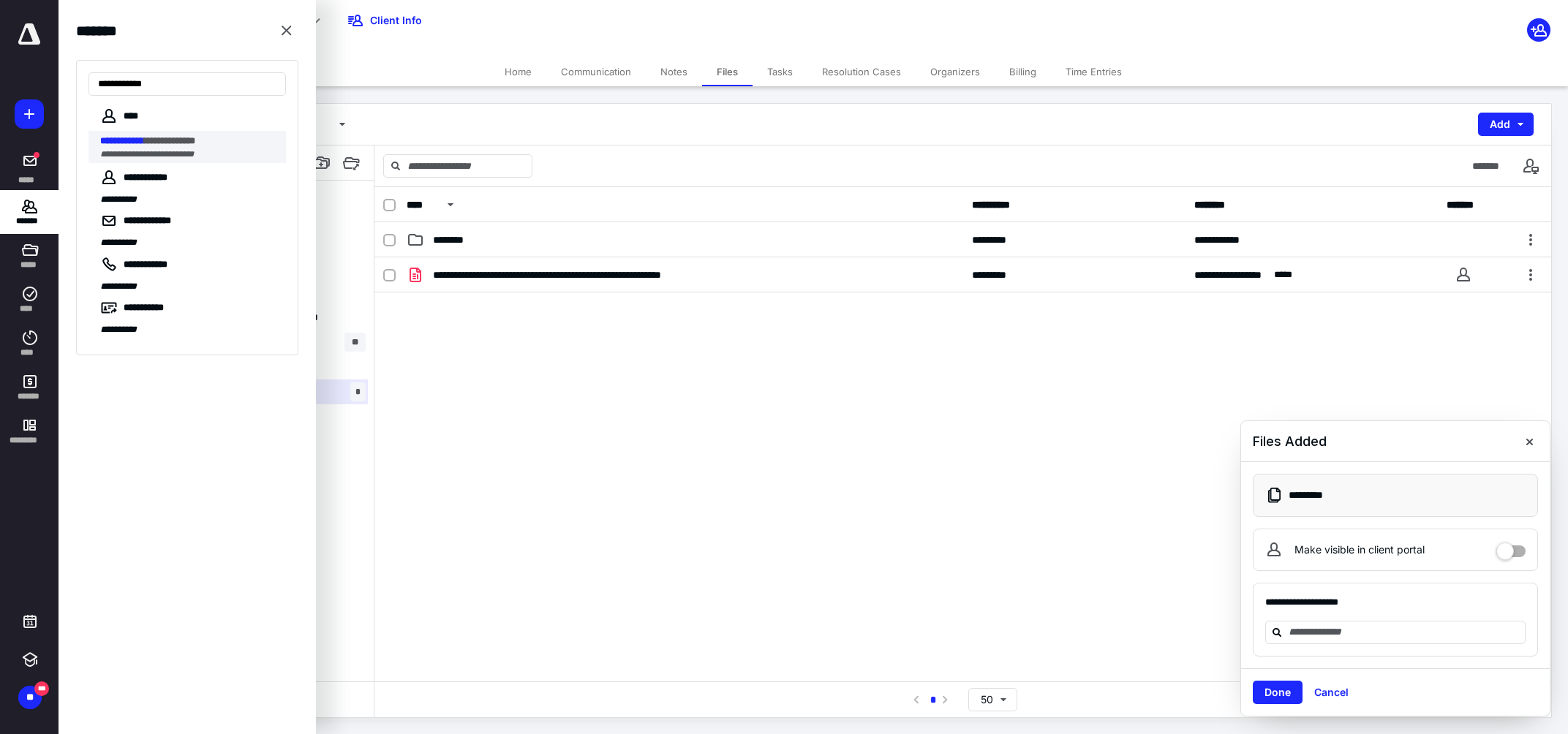 click on "**********" at bounding box center (170, 140) 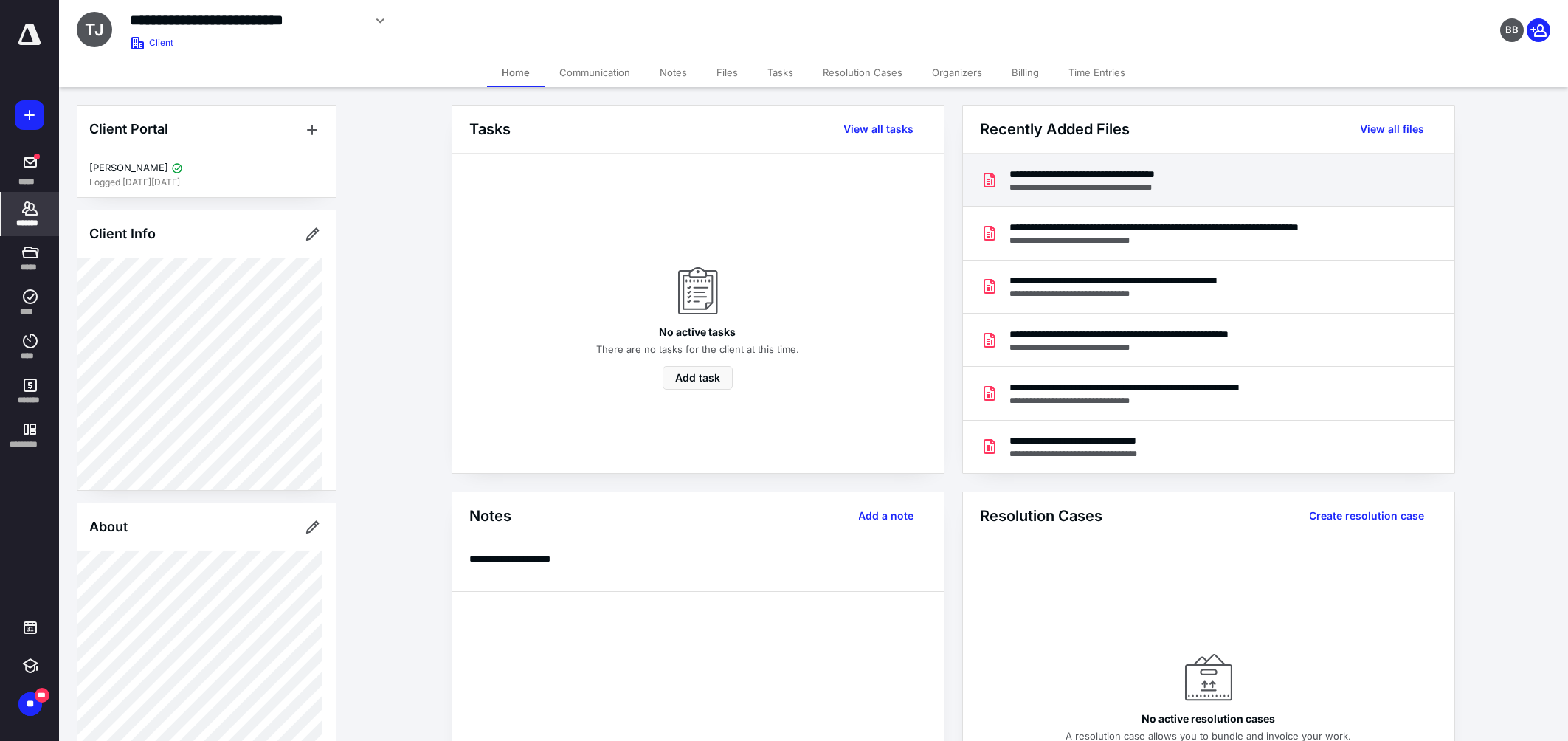 click on "**********" at bounding box center [1127, 174] 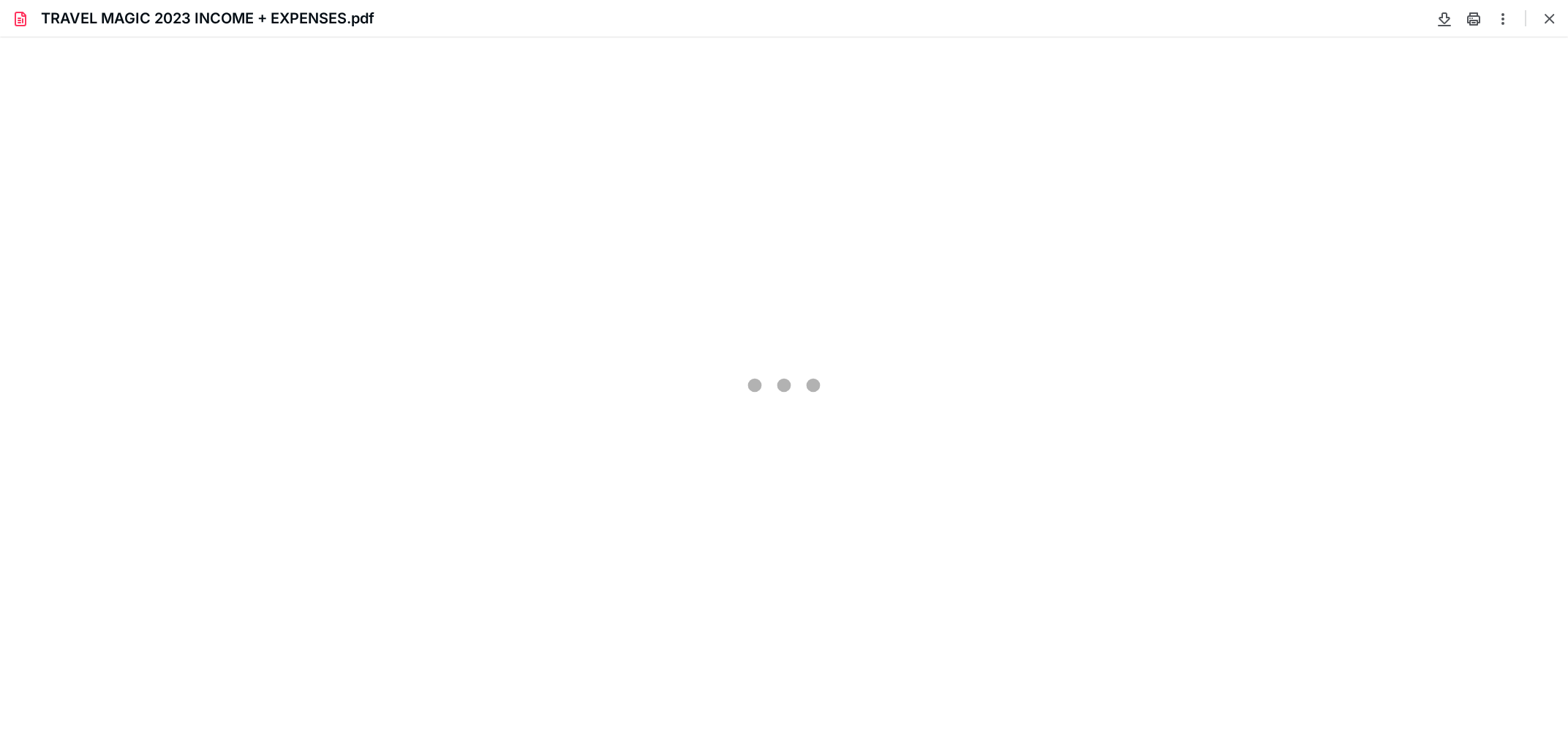 scroll, scrollTop: 0, scrollLeft: 0, axis: both 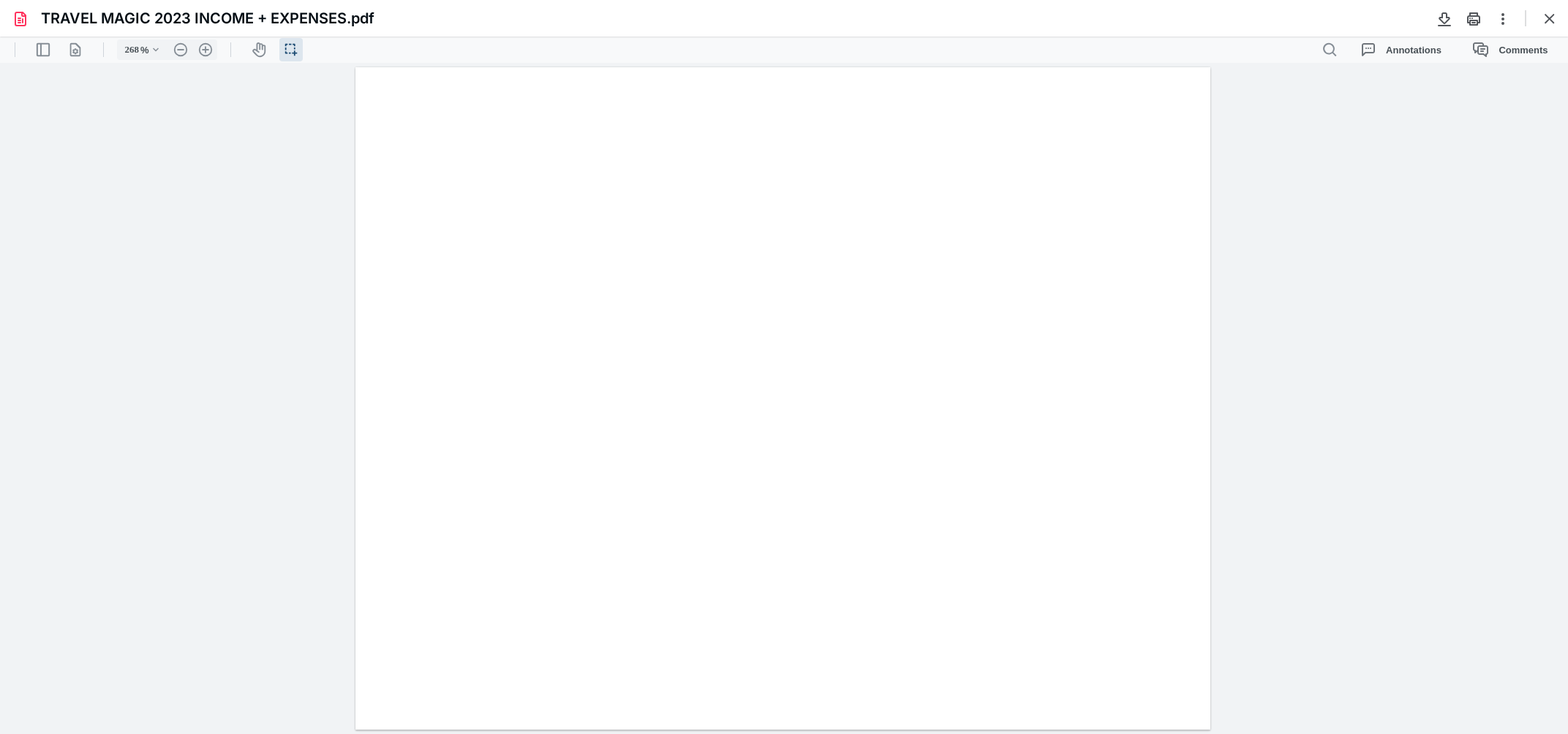 type on "265" 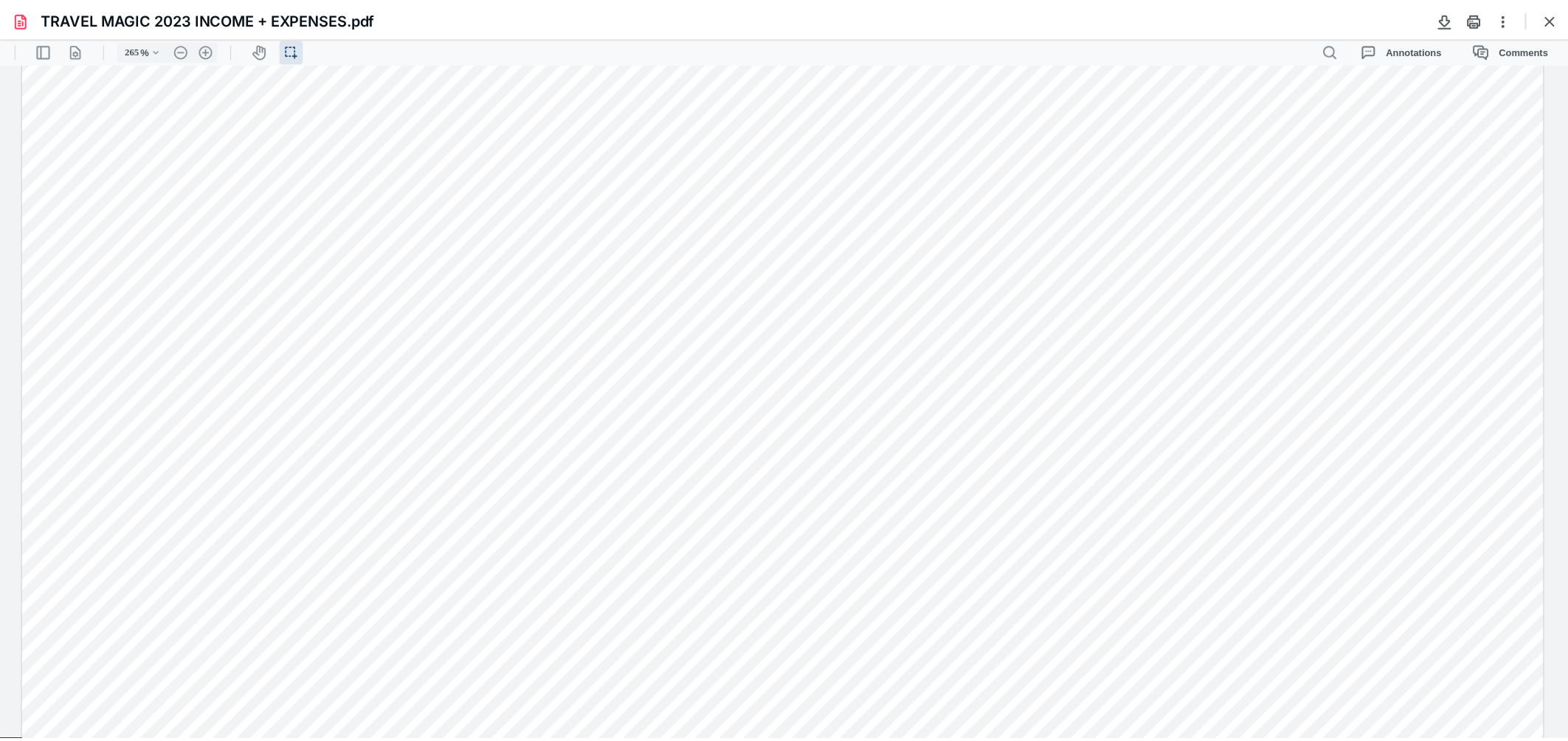 scroll, scrollTop: 0, scrollLeft: 0, axis: both 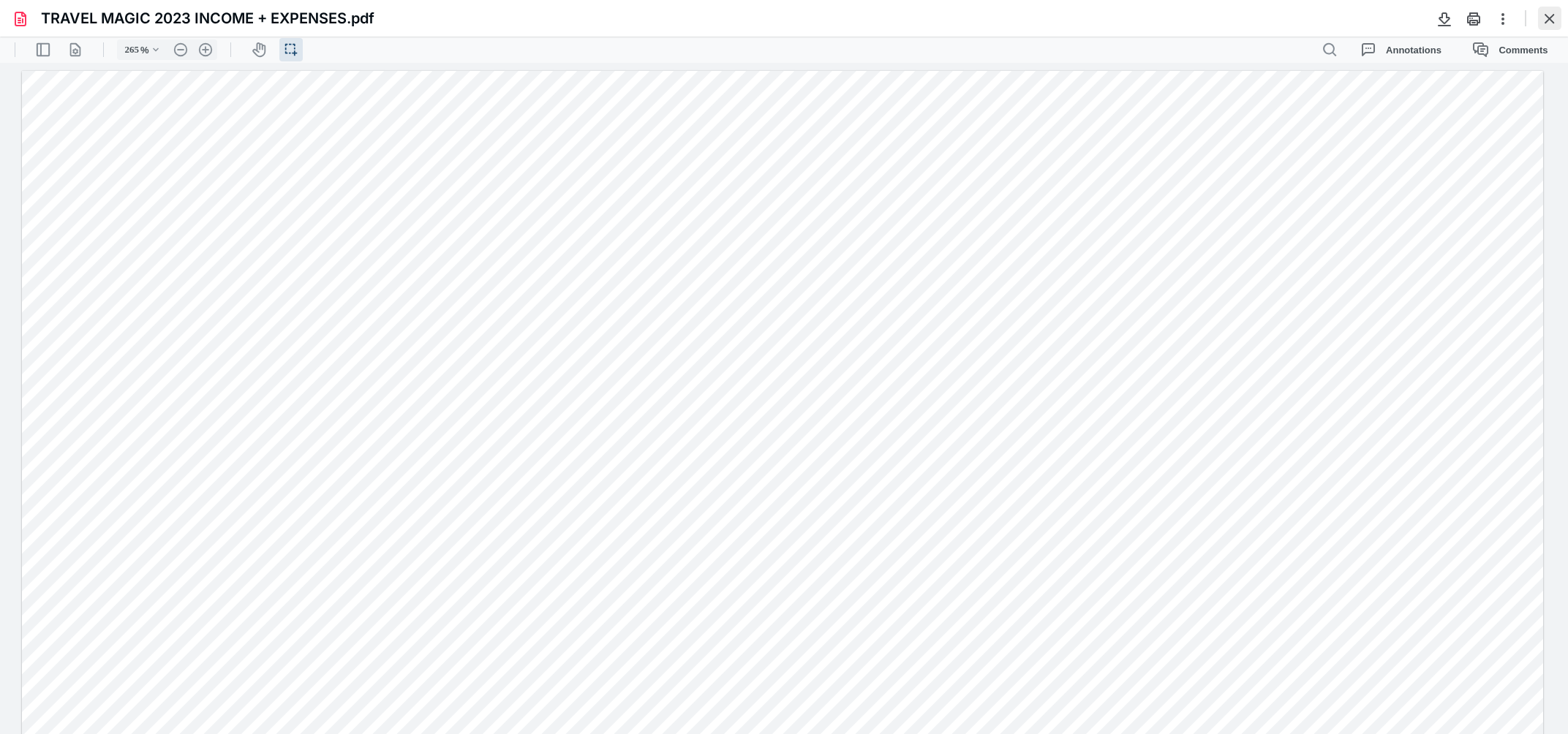 click at bounding box center [1550, 18] 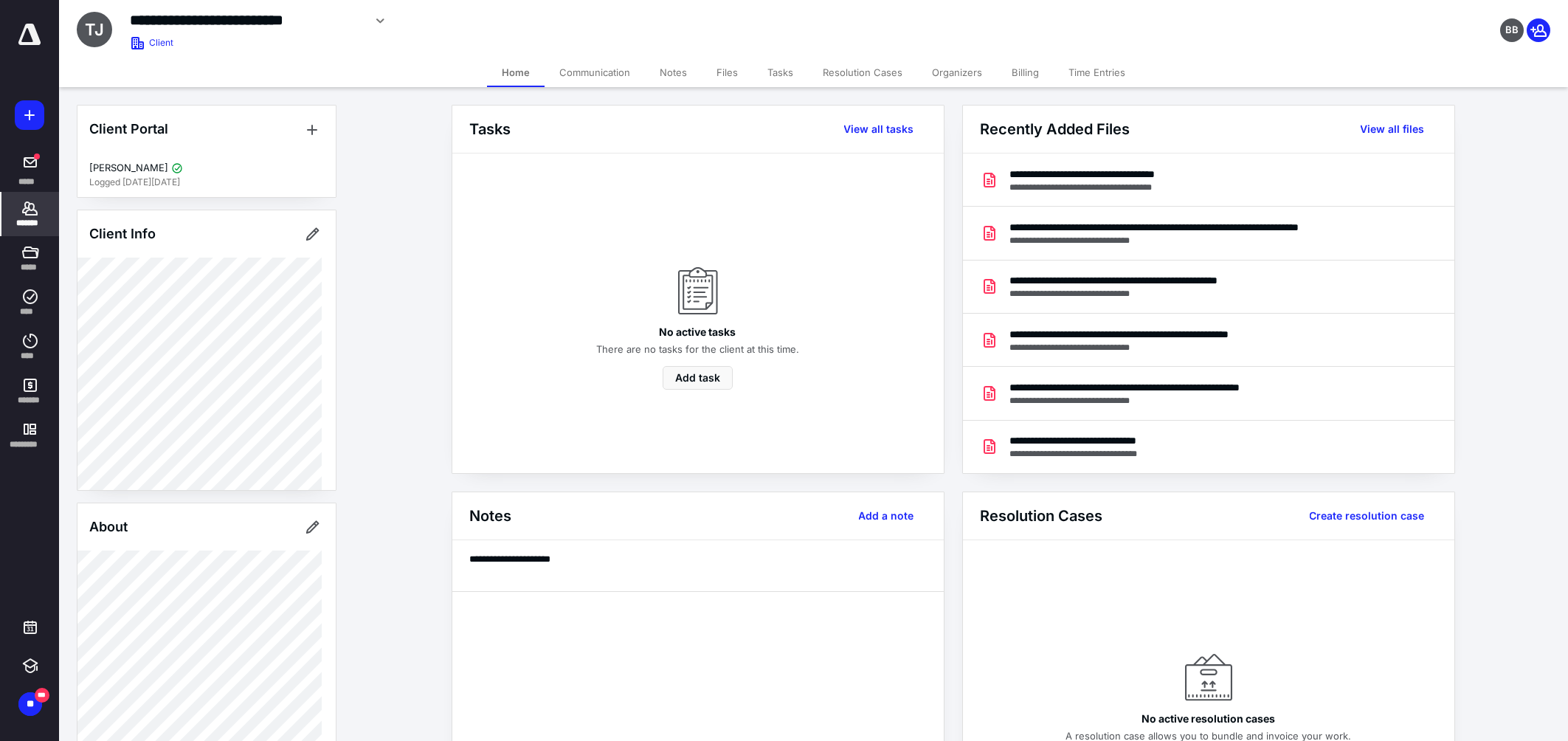 click on "*******" at bounding box center (30, 223) 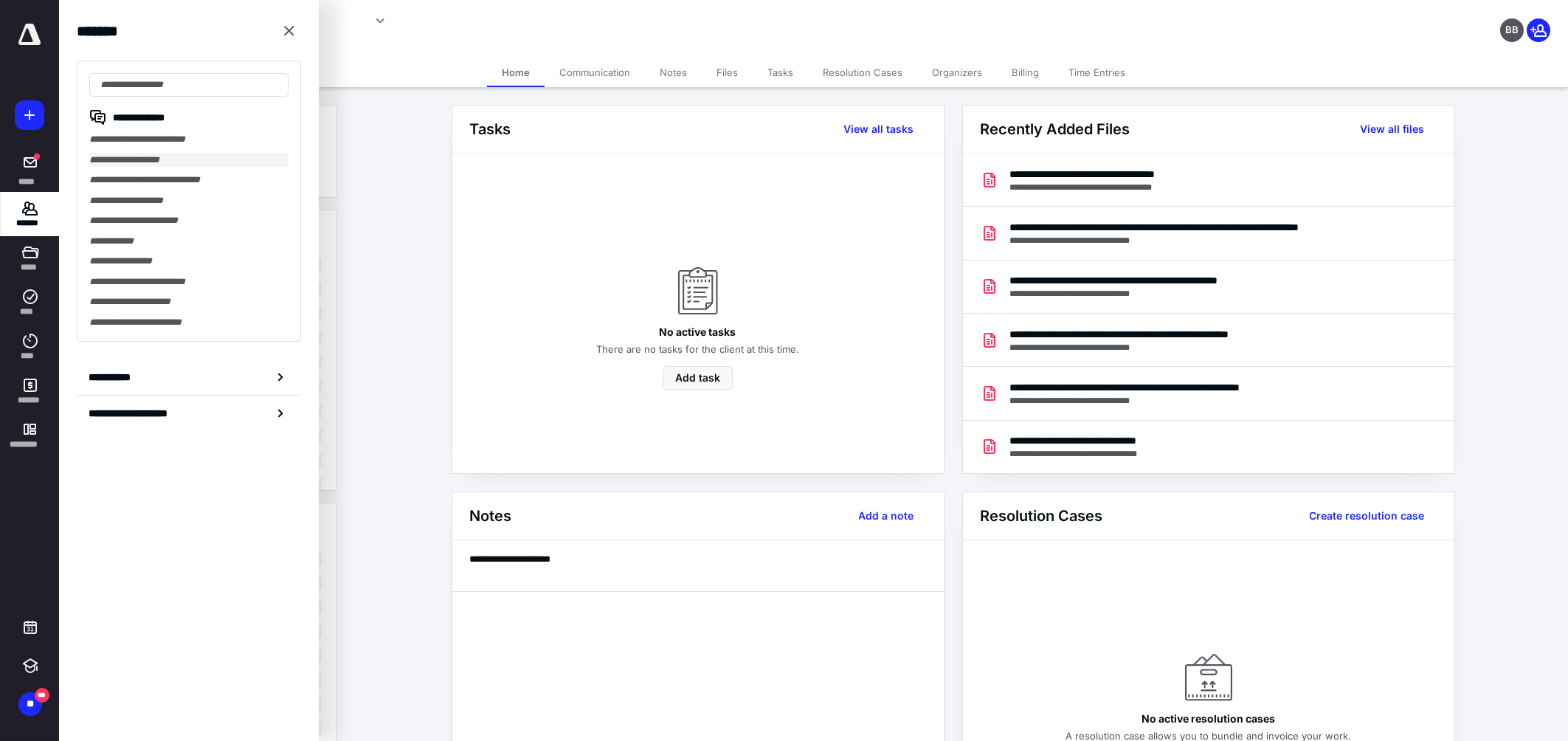 click on "**********" at bounding box center (189, 160) 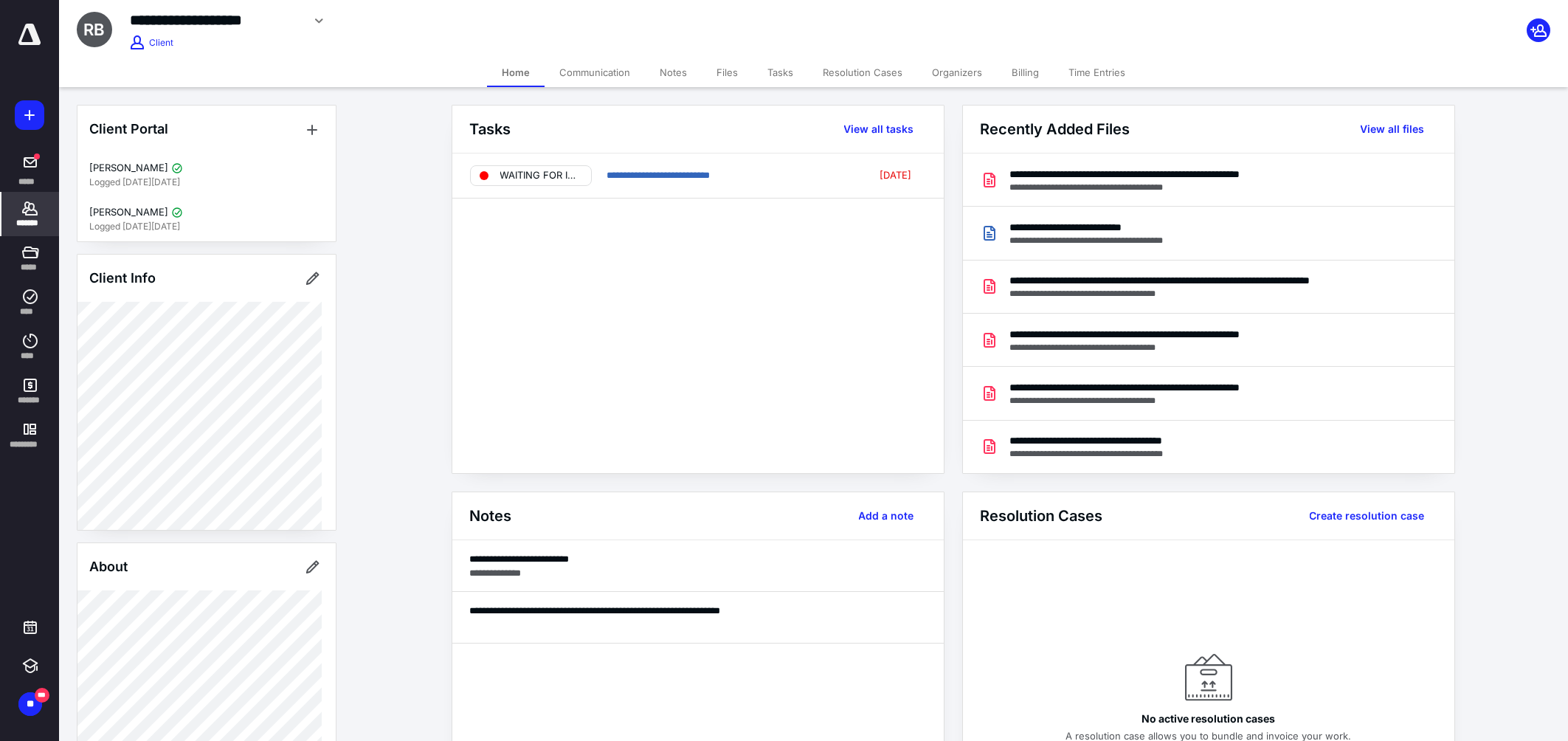 click on "Files" at bounding box center [727, 72] 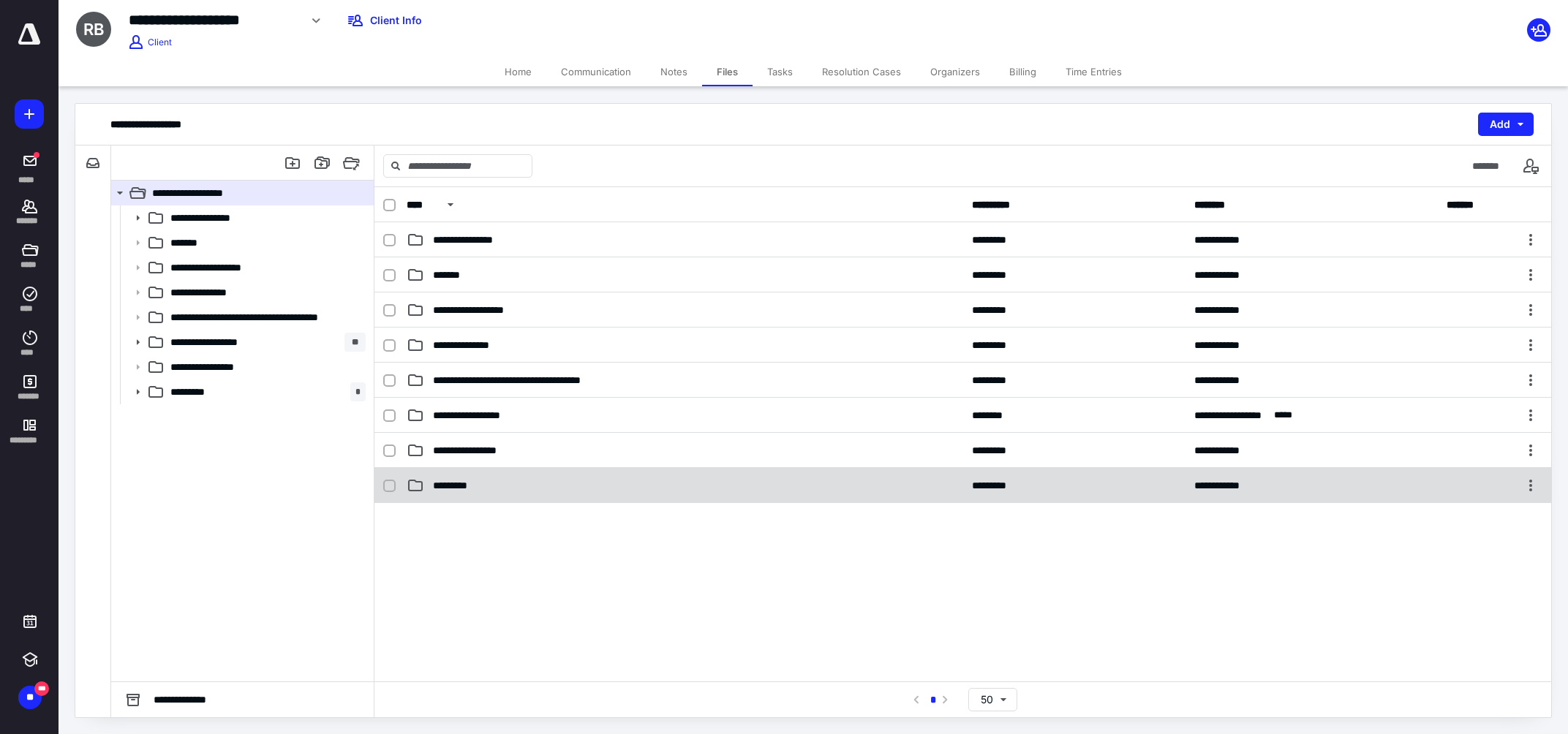 click on "*********" at bounding box center [685, 485] 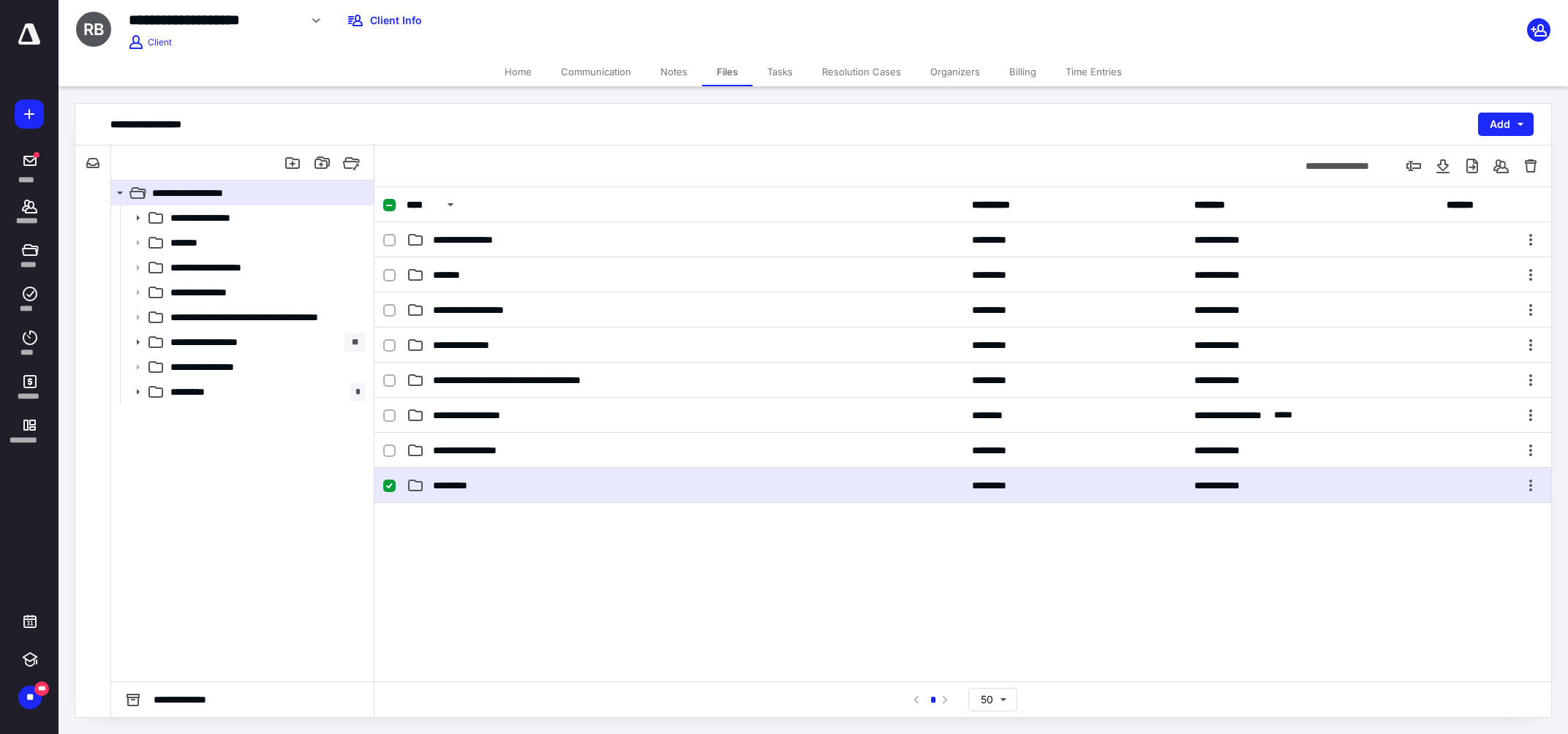 click on "*********" at bounding box center [685, 485] 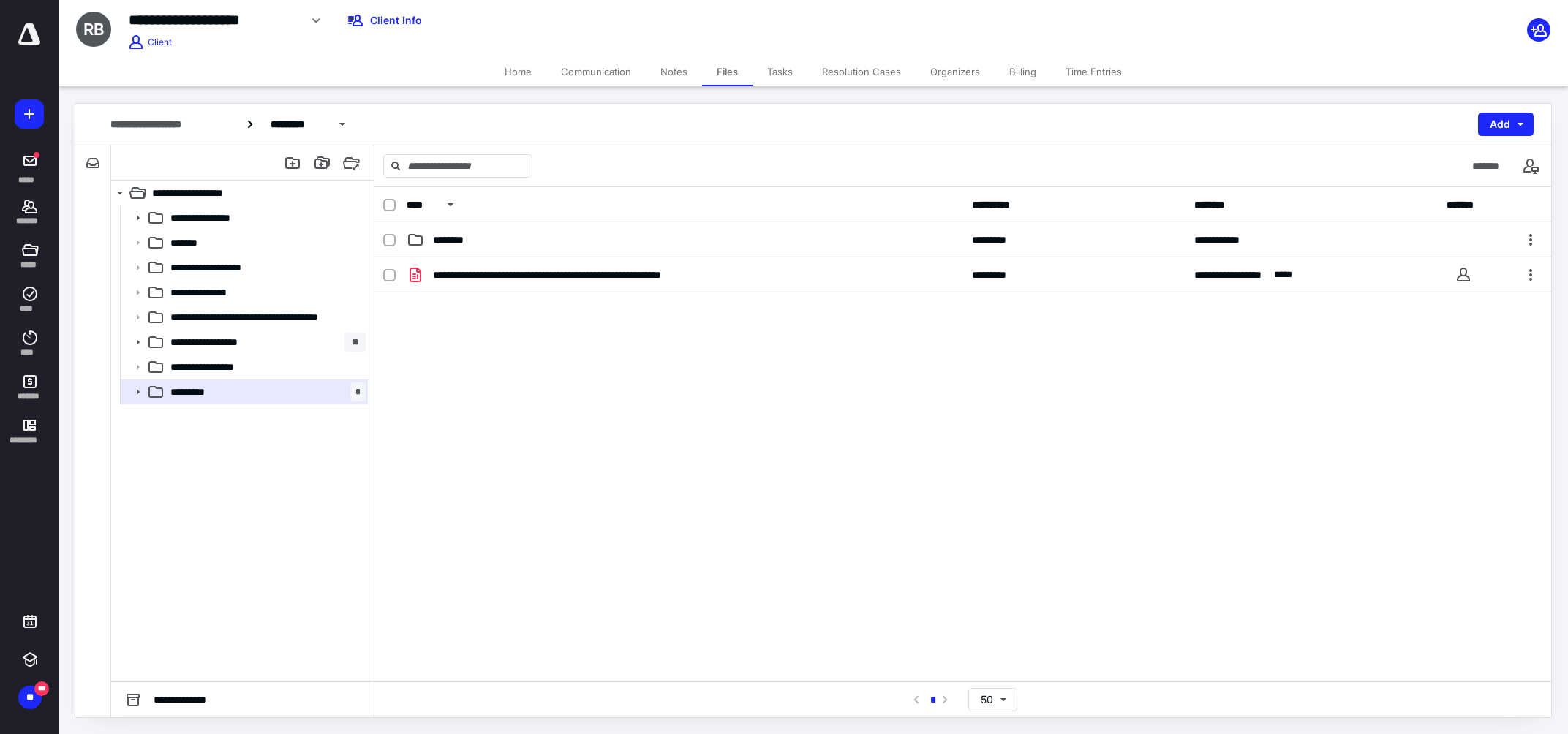 click on "Home" at bounding box center [518, 72] 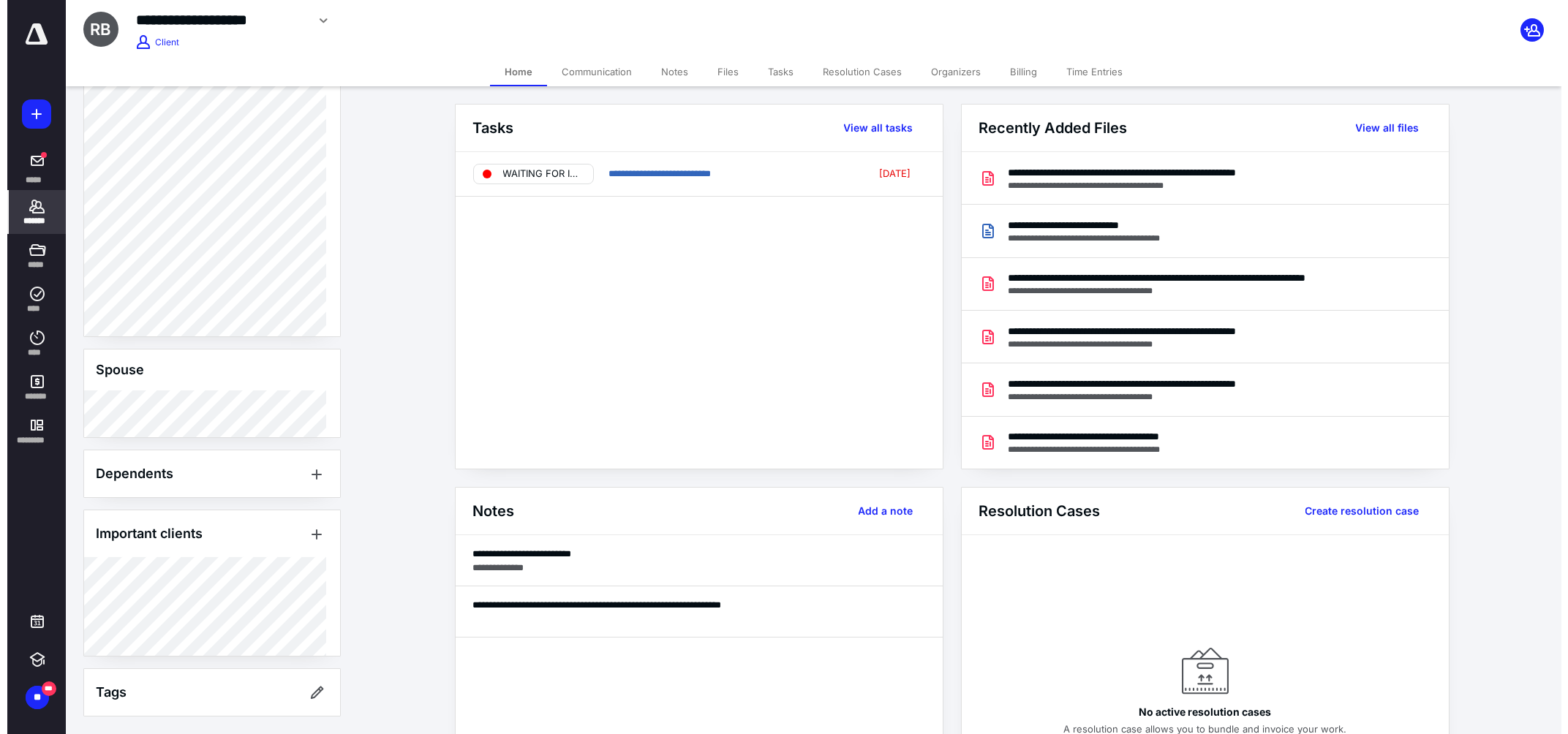 scroll, scrollTop: 648, scrollLeft: 0, axis: vertical 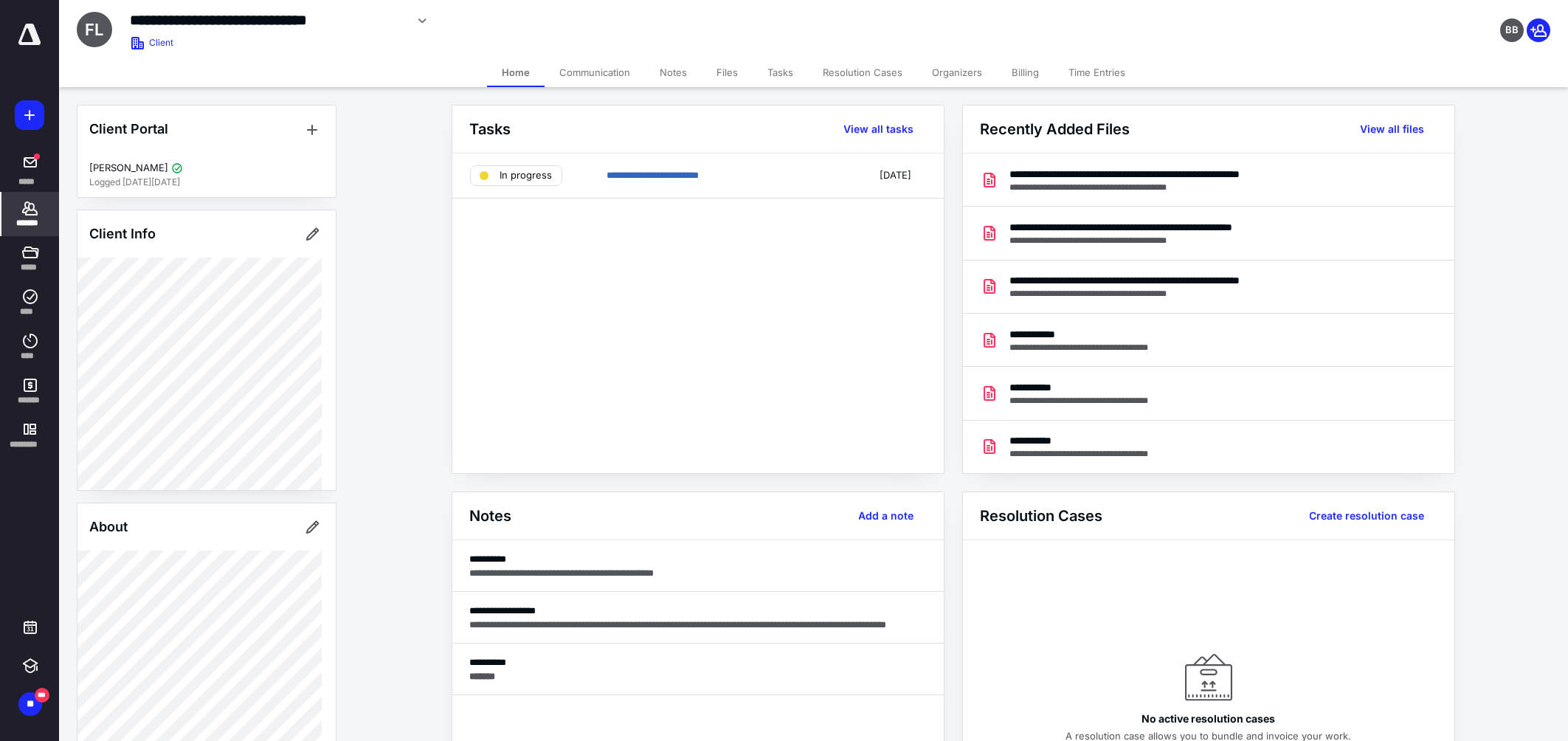 click on "Files" at bounding box center (727, 72) 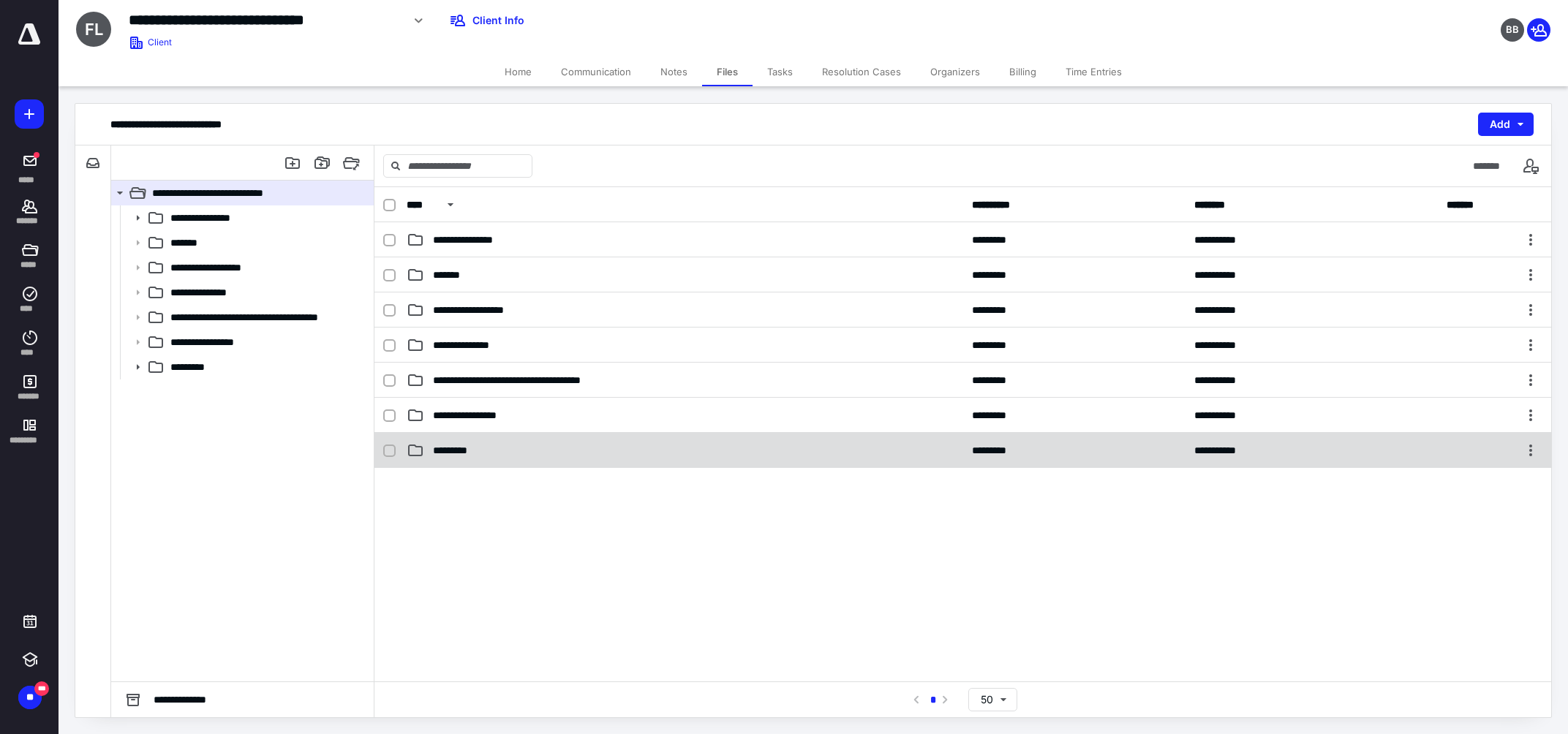 click on "*********" at bounding box center [685, 450] 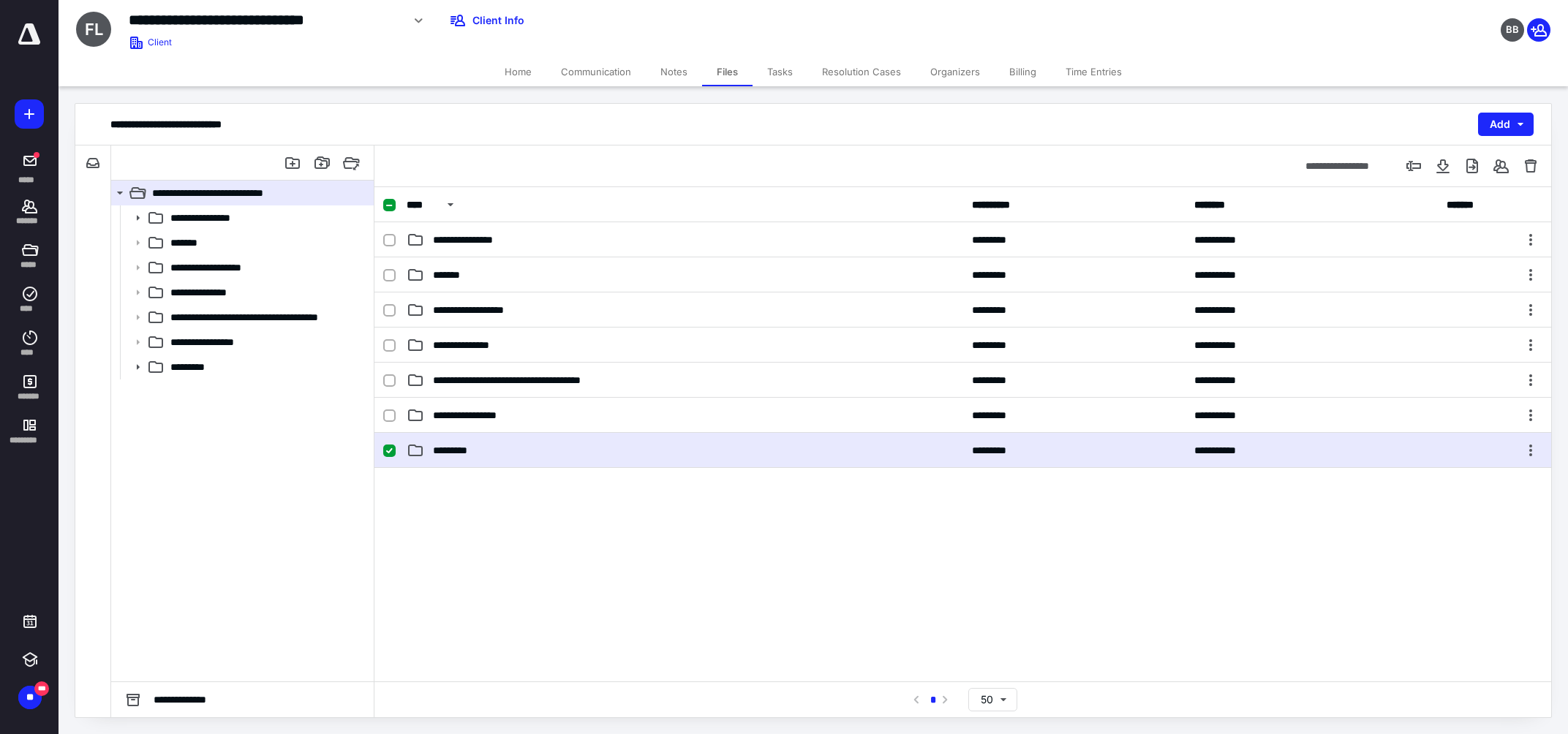 click on "*********" at bounding box center (685, 450) 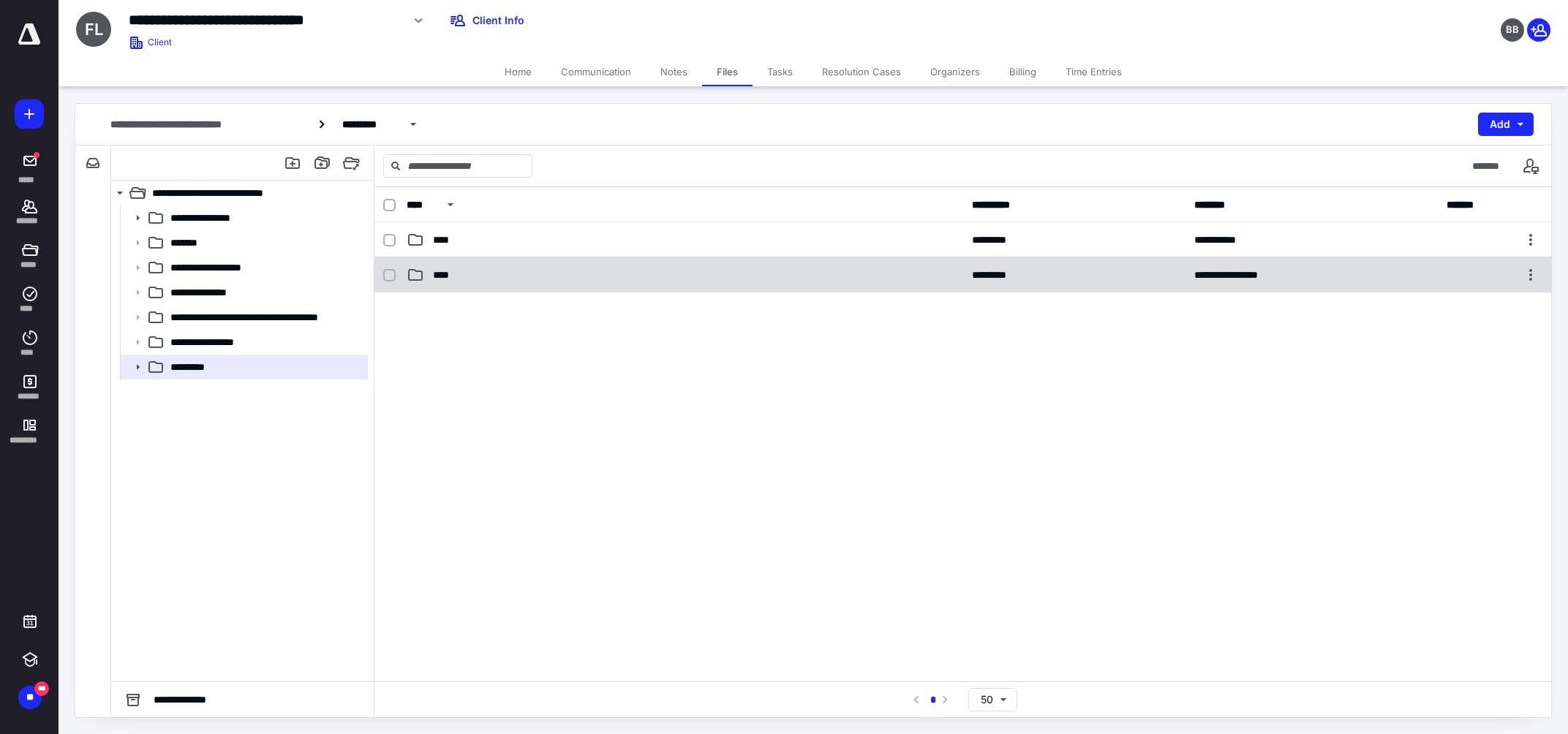 click on "****" at bounding box center (685, 275) 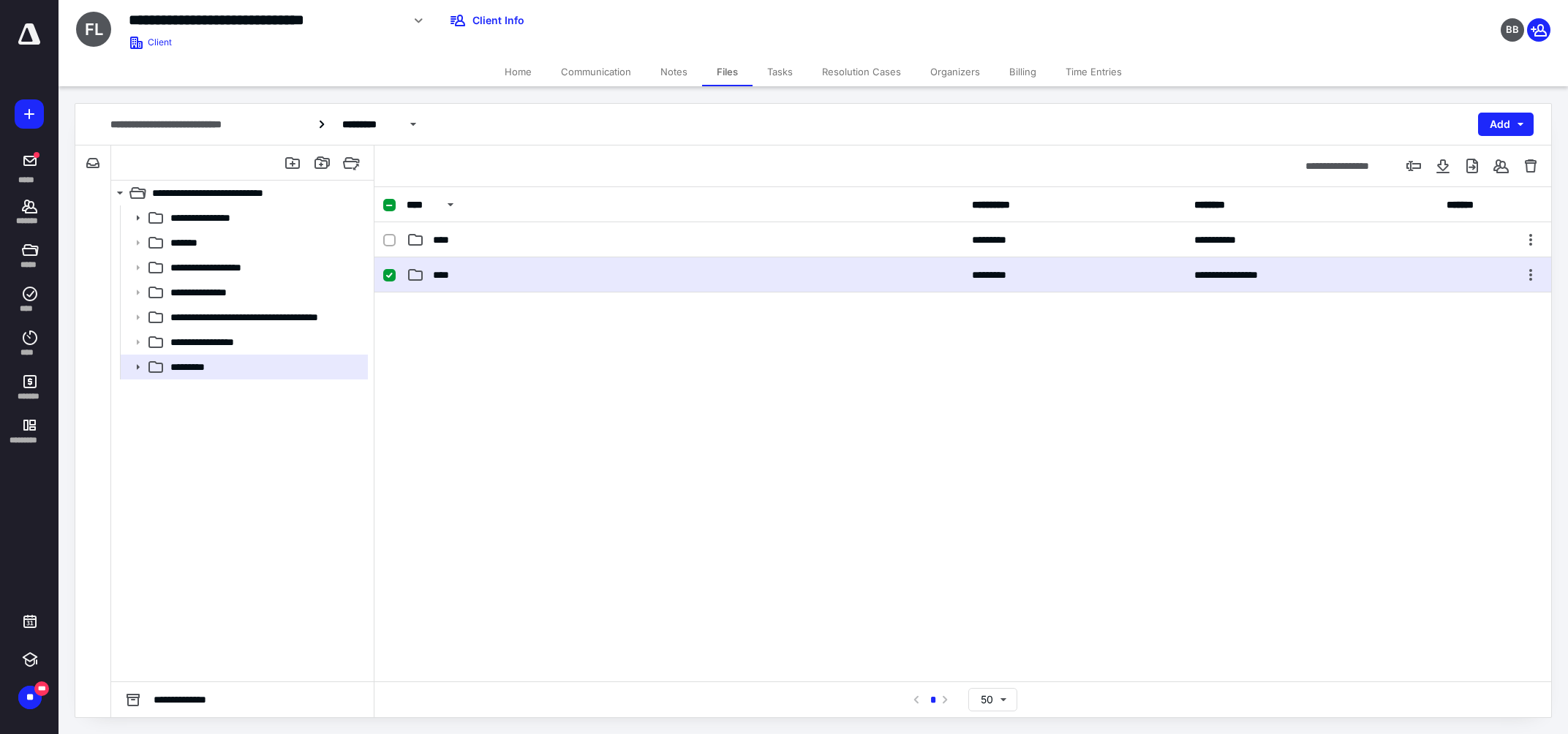 click on "****" at bounding box center [685, 275] 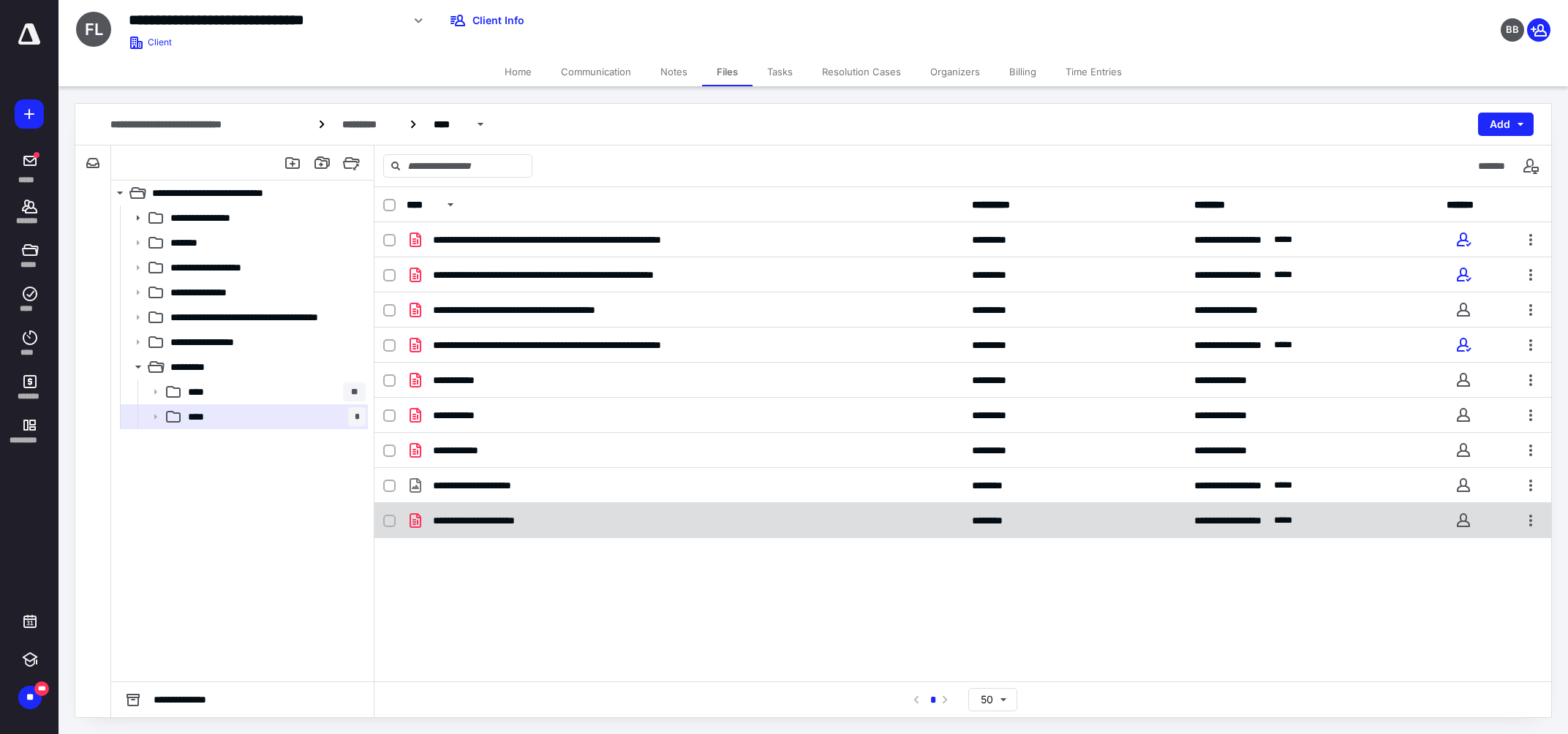 click on "**********" at bounding box center (500, 521) 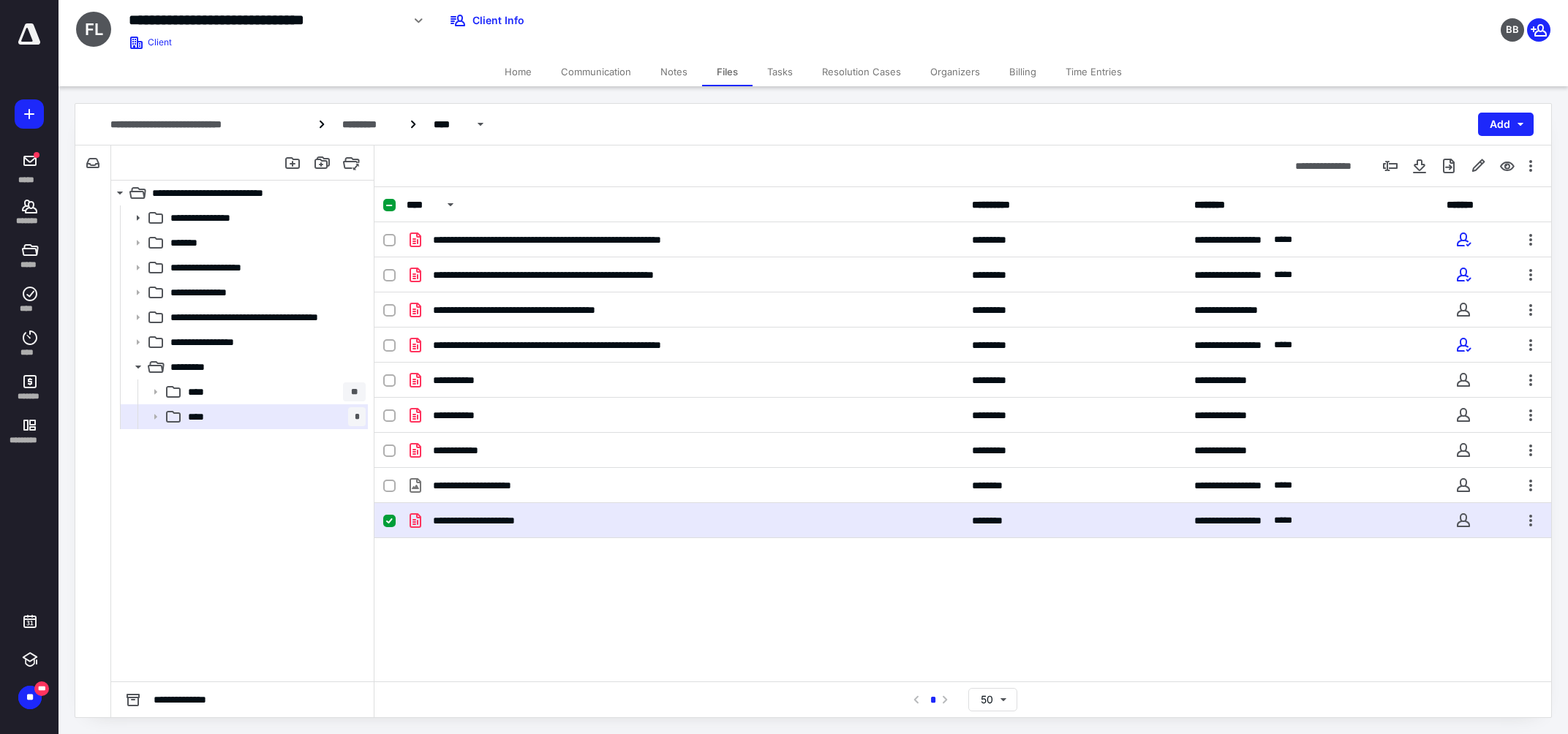 click on "**********" at bounding box center (500, 521) 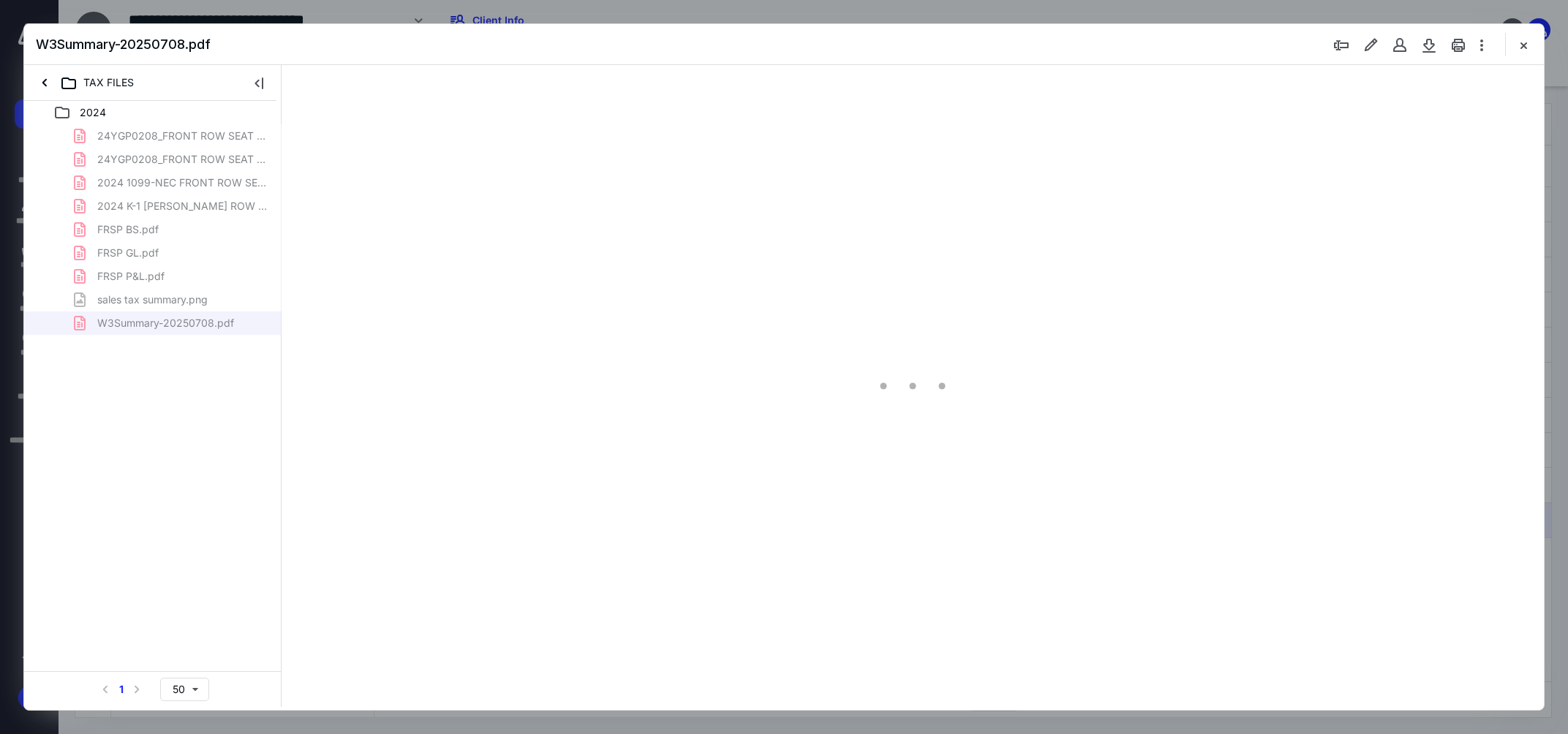 type on "272" 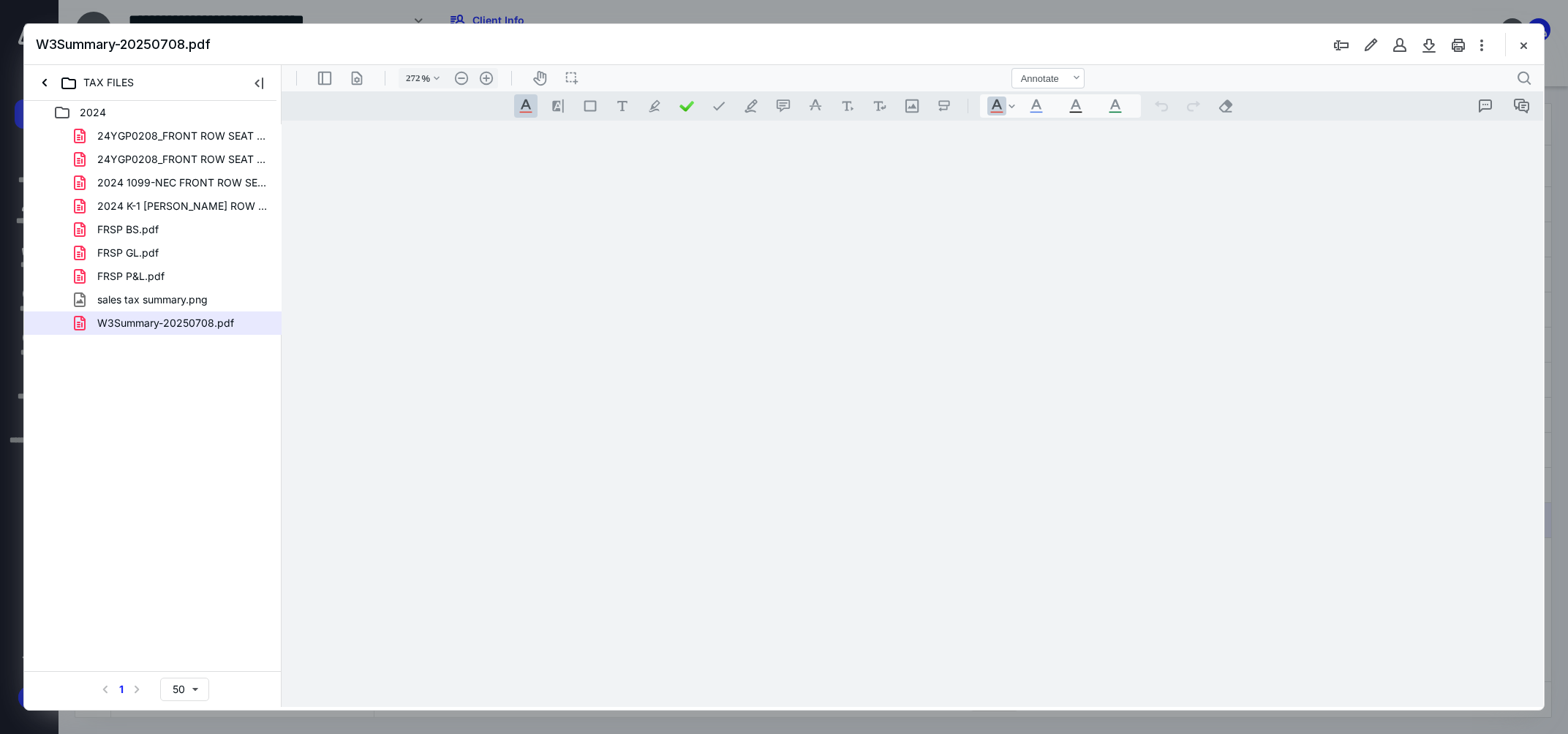 scroll, scrollTop: 0, scrollLeft: 0, axis: both 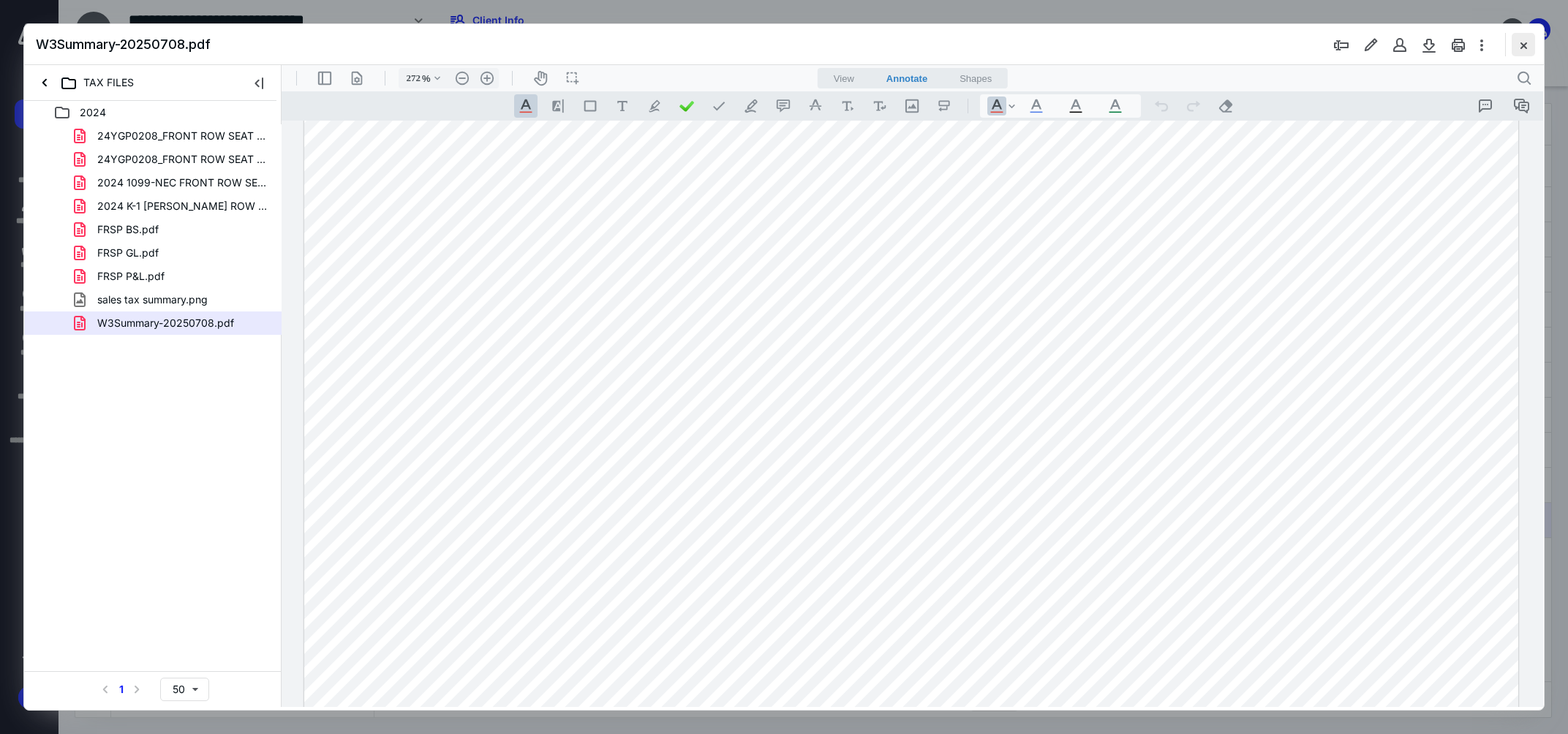 click at bounding box center (1523, 45) 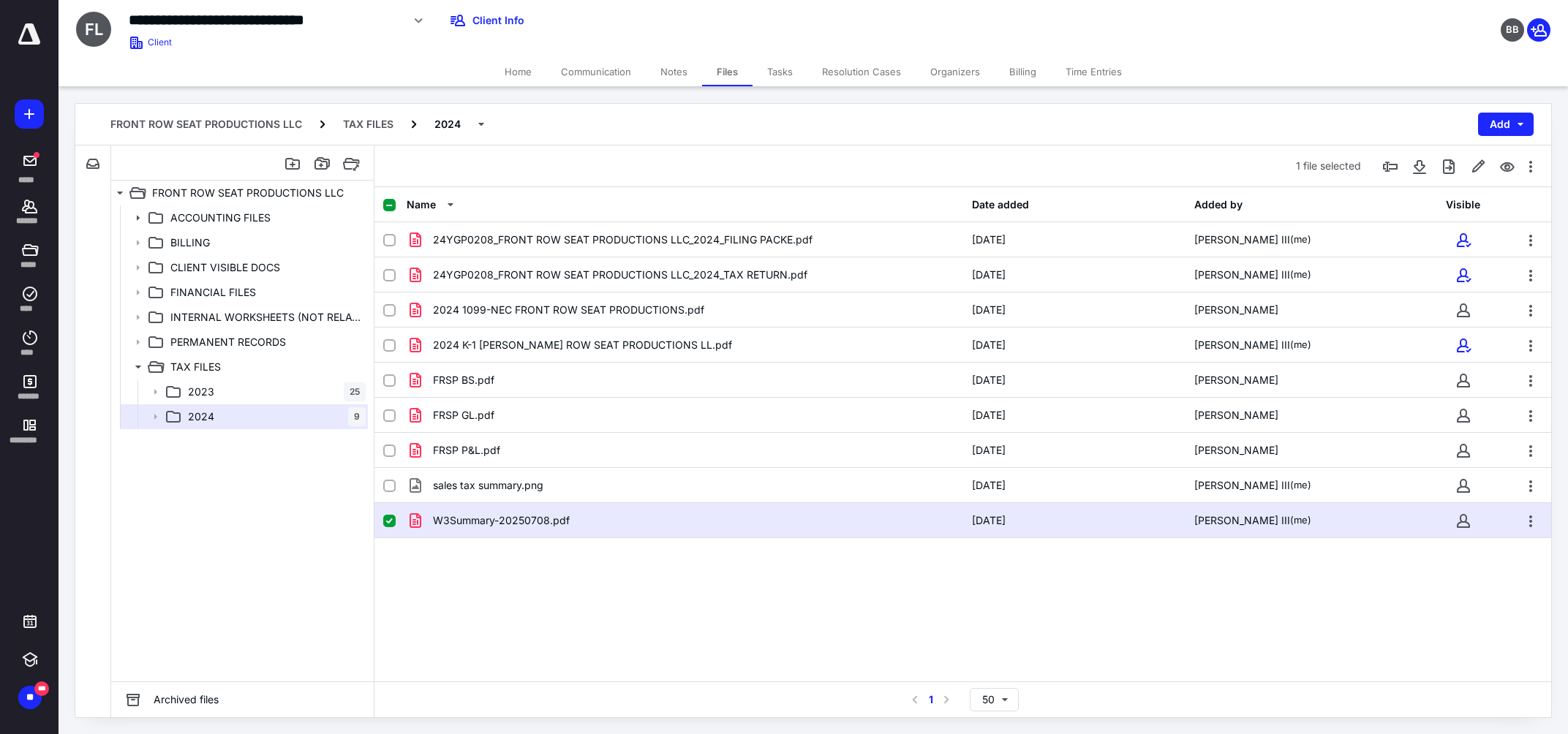 click on "Home" at bounding box center [518, 72] 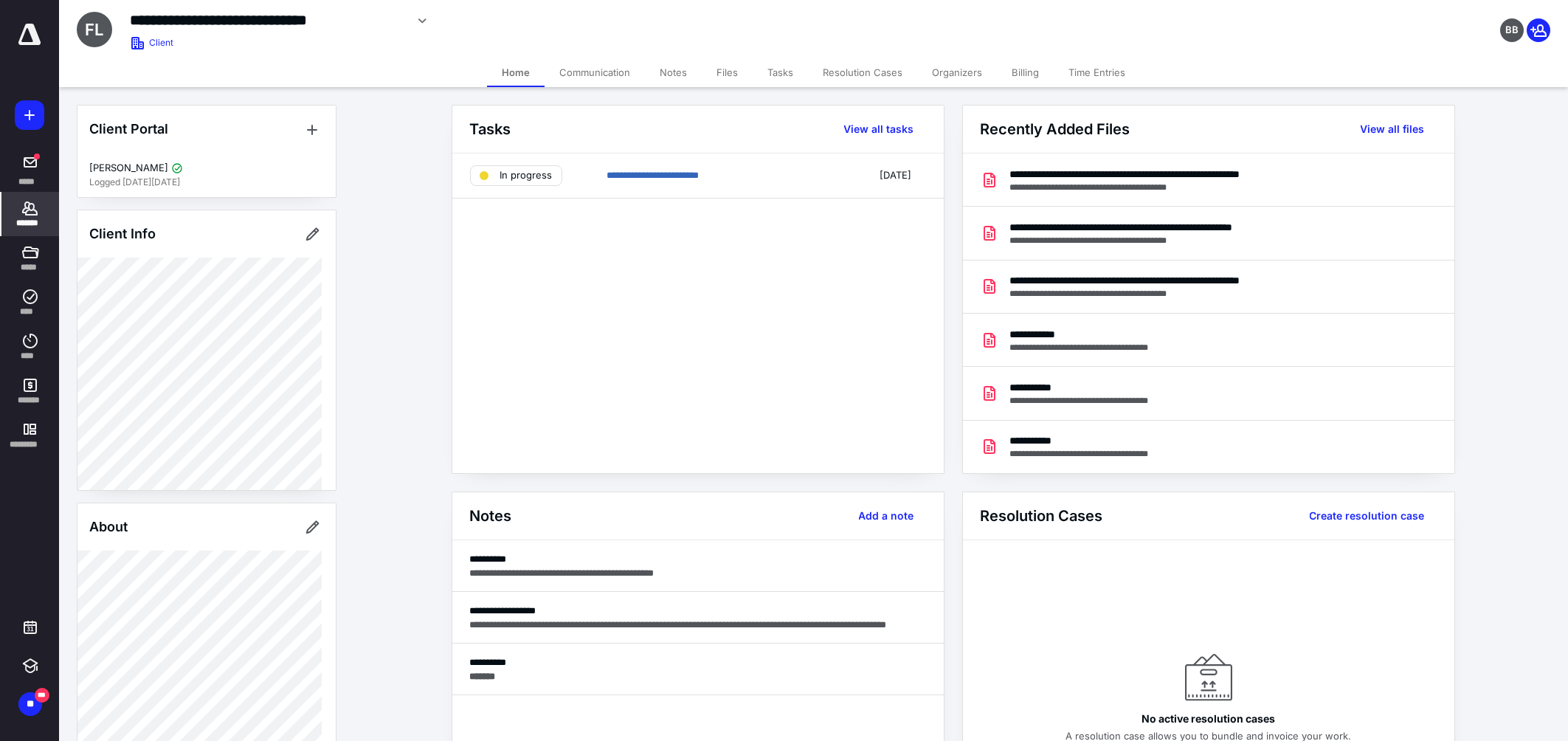 scroll, scrollTop: 444, scrollLeft: 0, axis: vertical 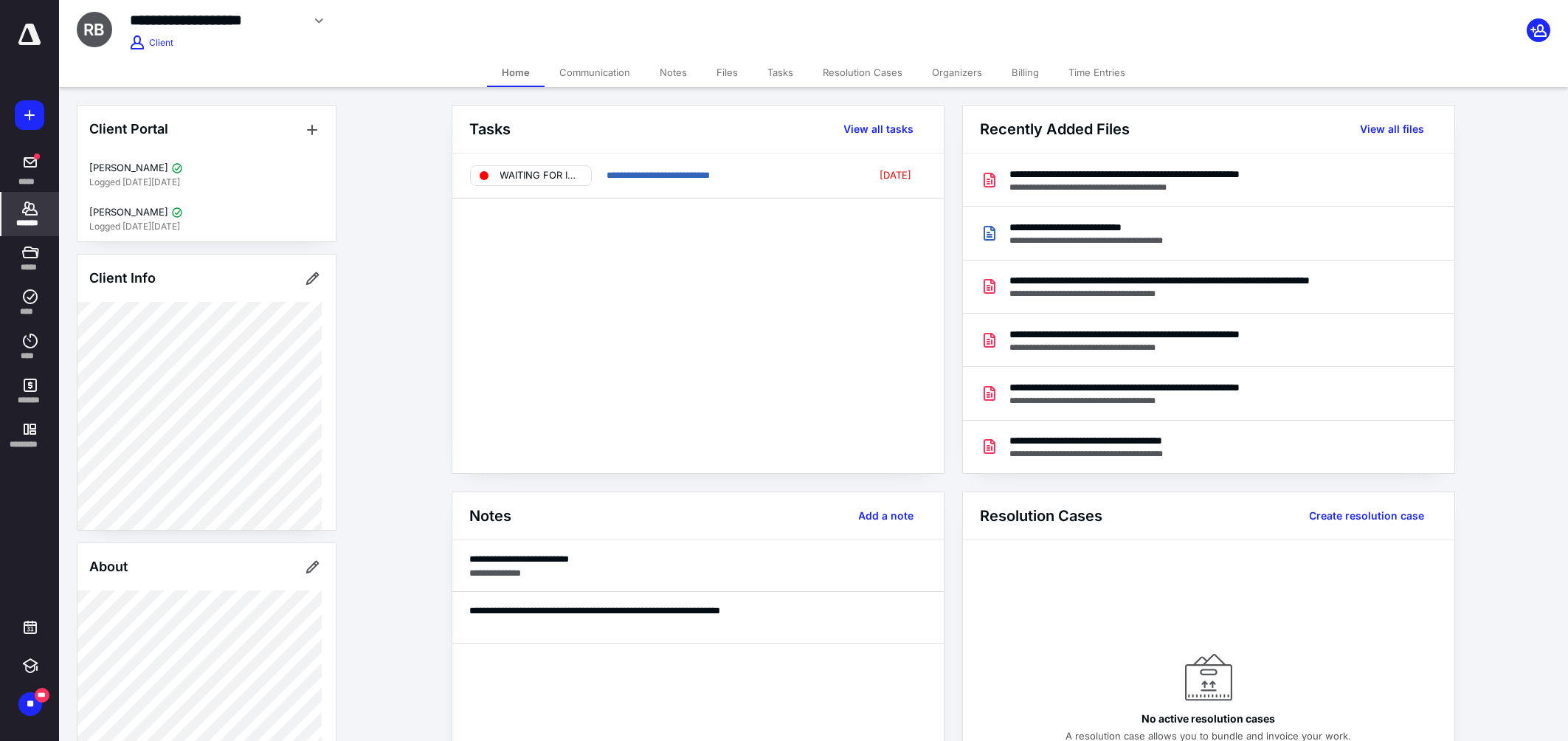 click on "Files" at bounding box center [727, 72] 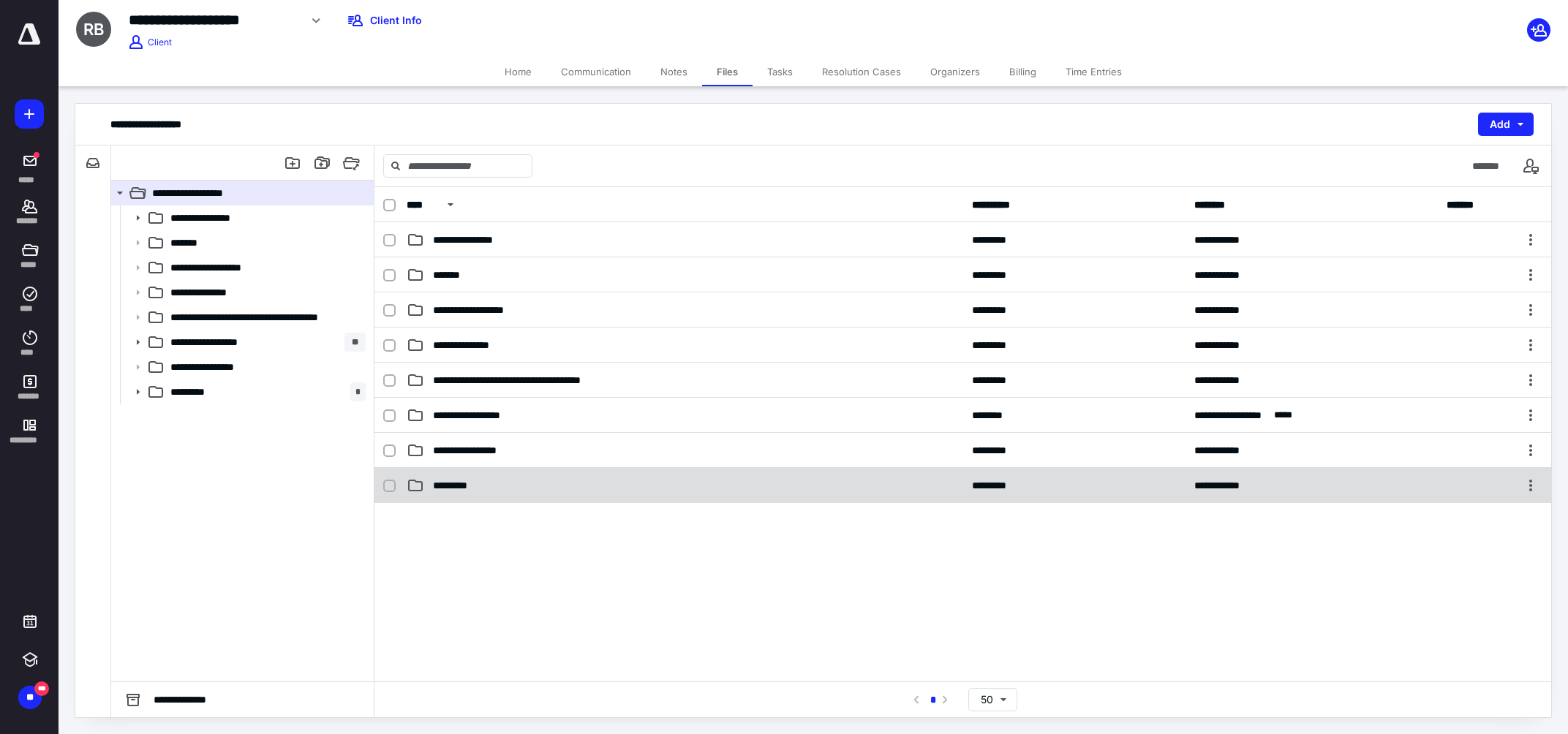 click on "*********" at bounding box center [685, 485] 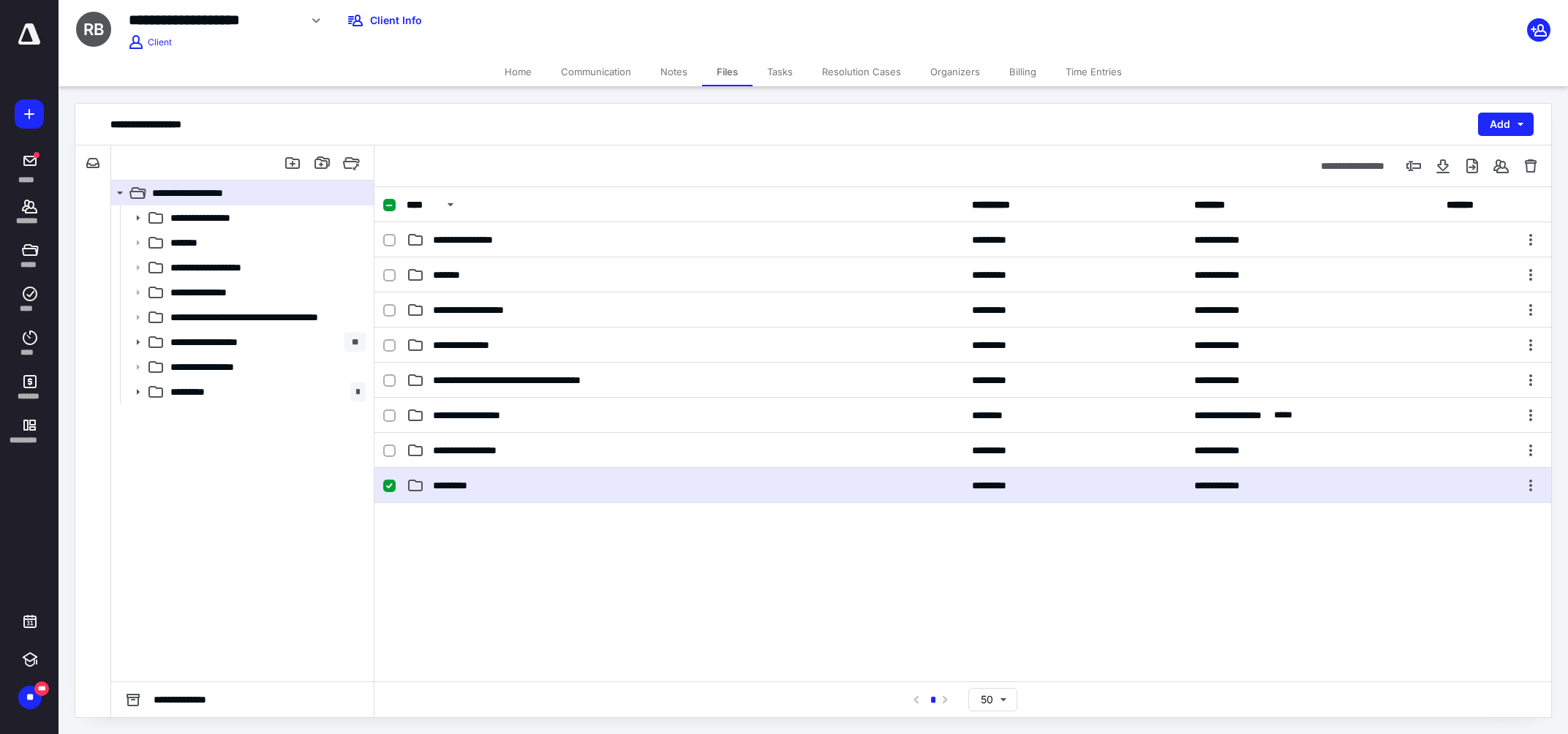 checkbox on "true" 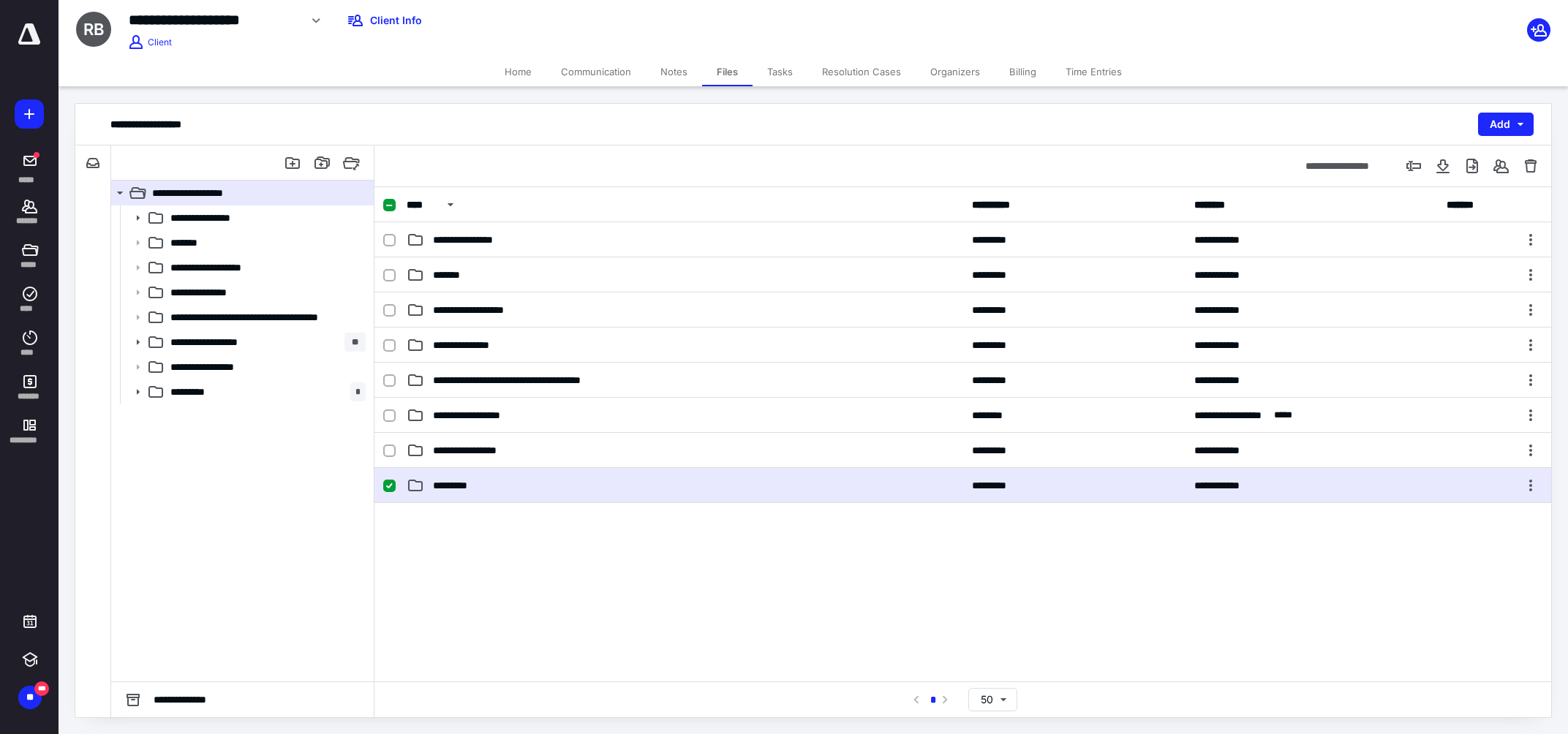 click on "*********" at bounding box center [685, 485] 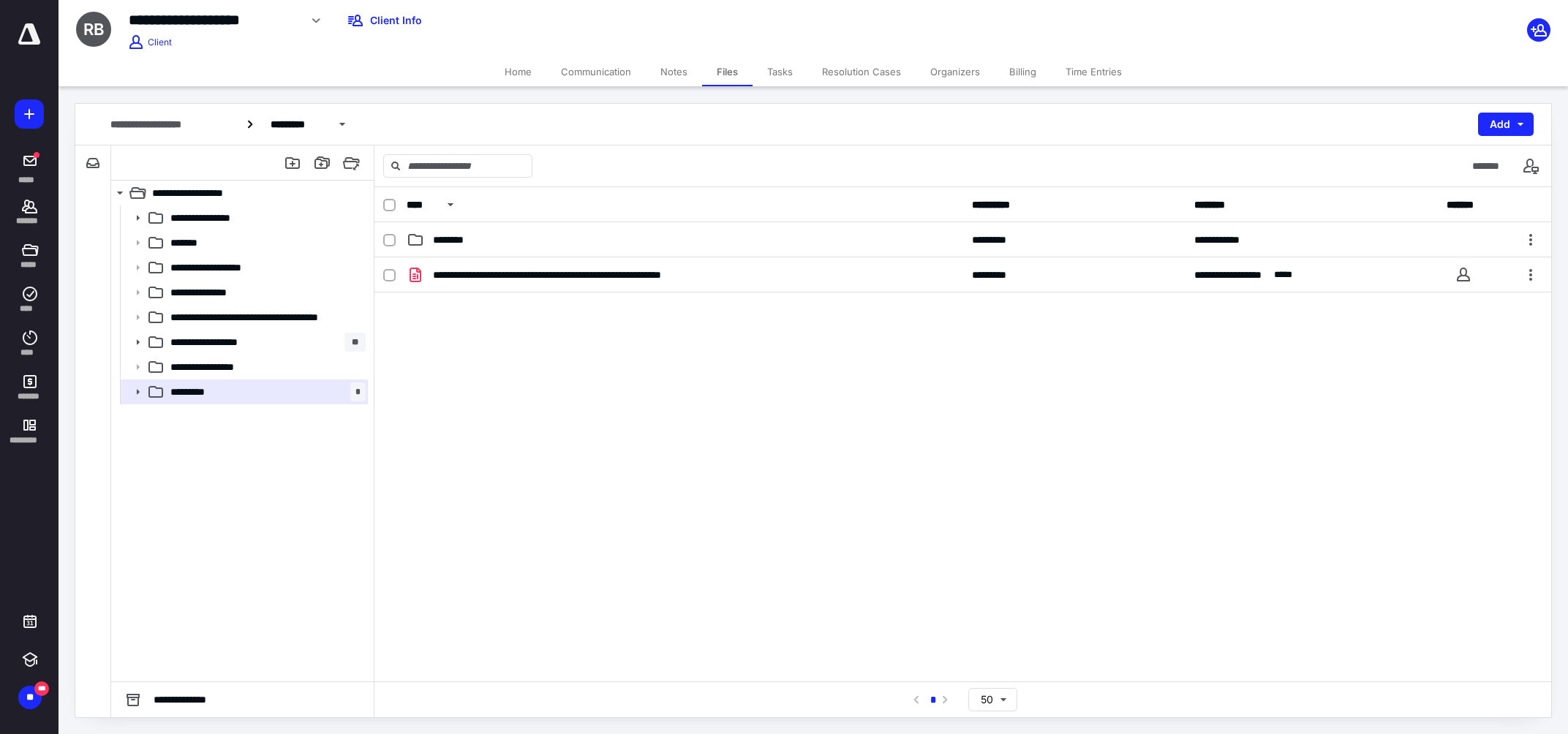 click on "Tasks" at bounding box center [780, 72] 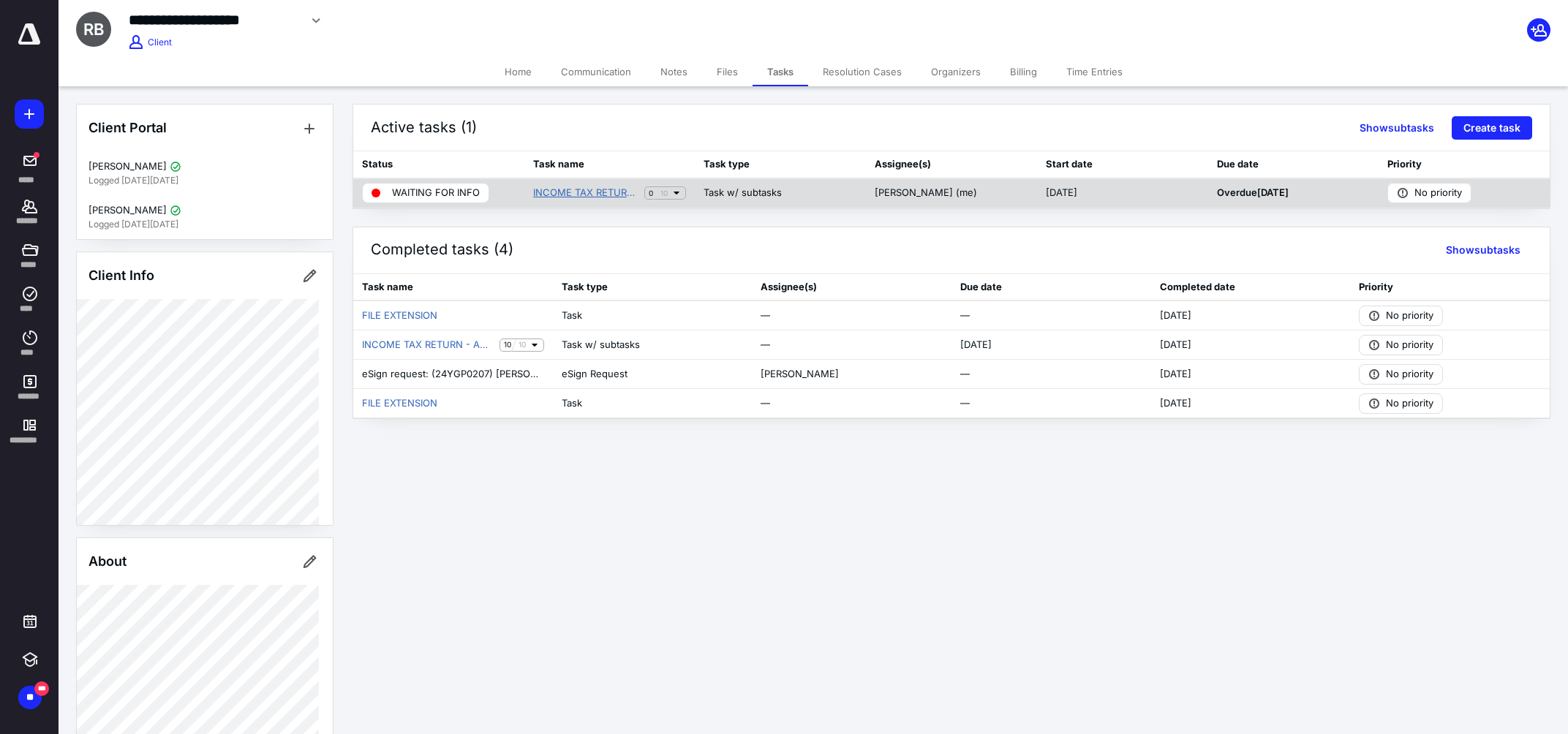 click on "INCOME TAX RETURN - ADVANCED" at bounding box center (586, 193) 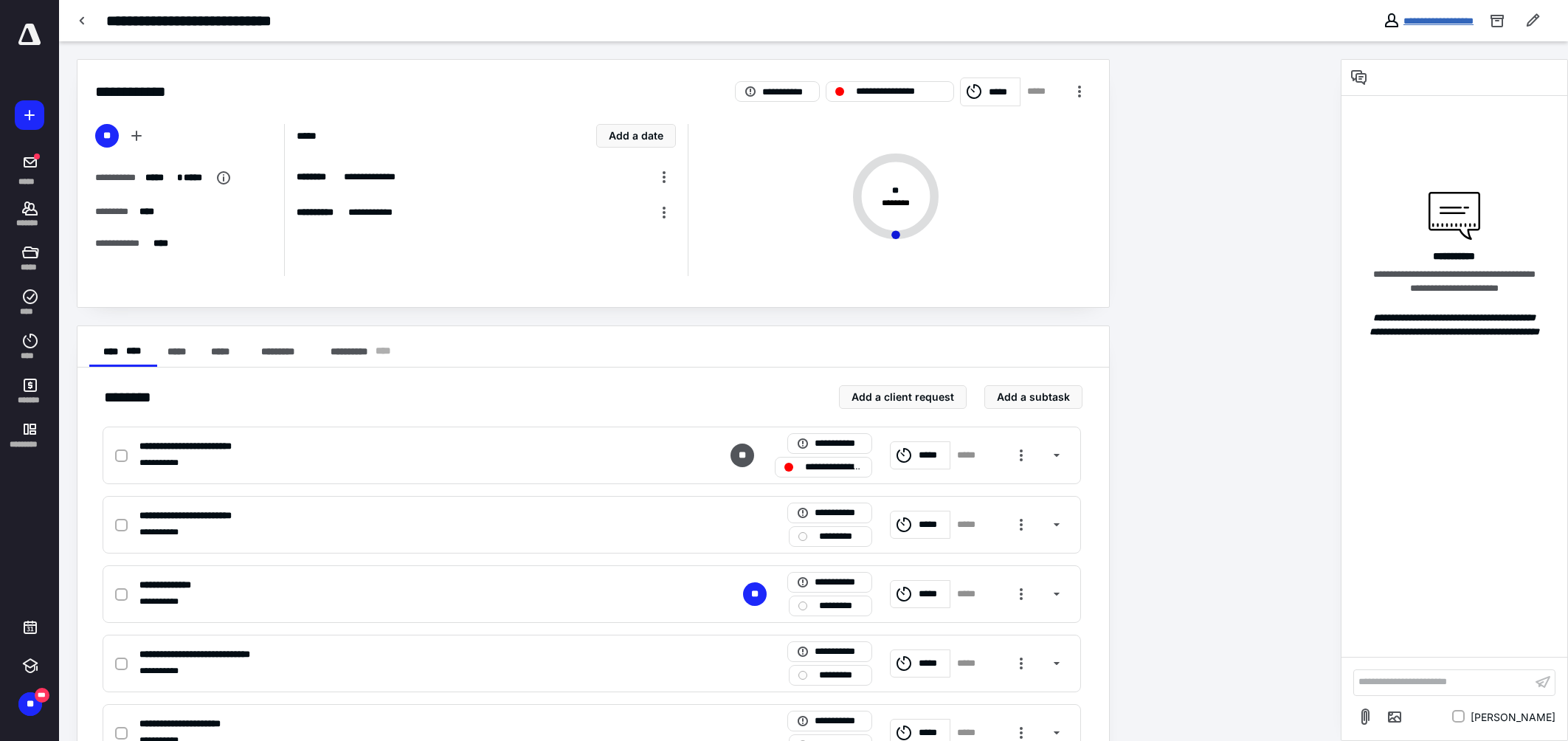click on "**********" at bounding box center (1438, 21) 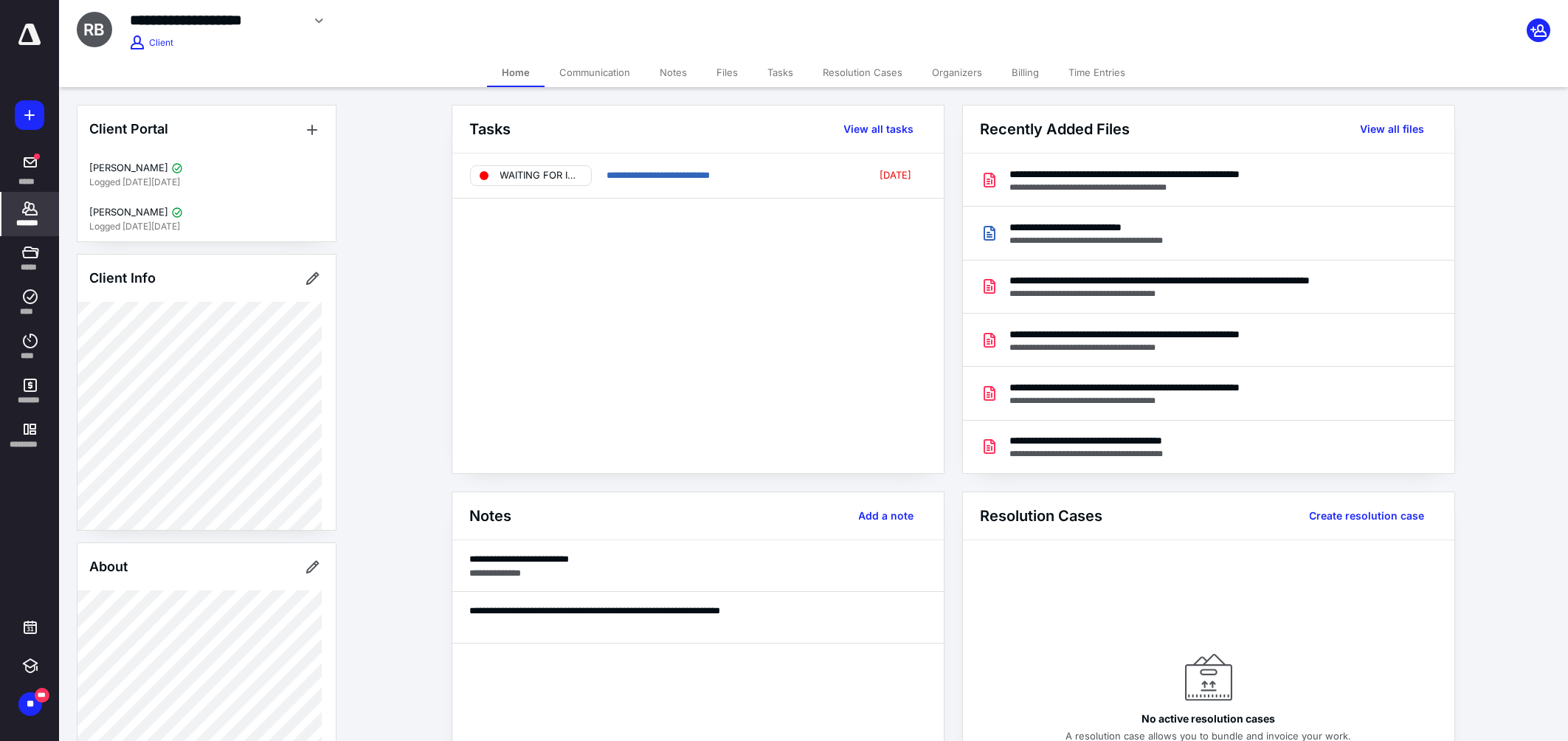 click on "Home" at bounding box center (516, 72) 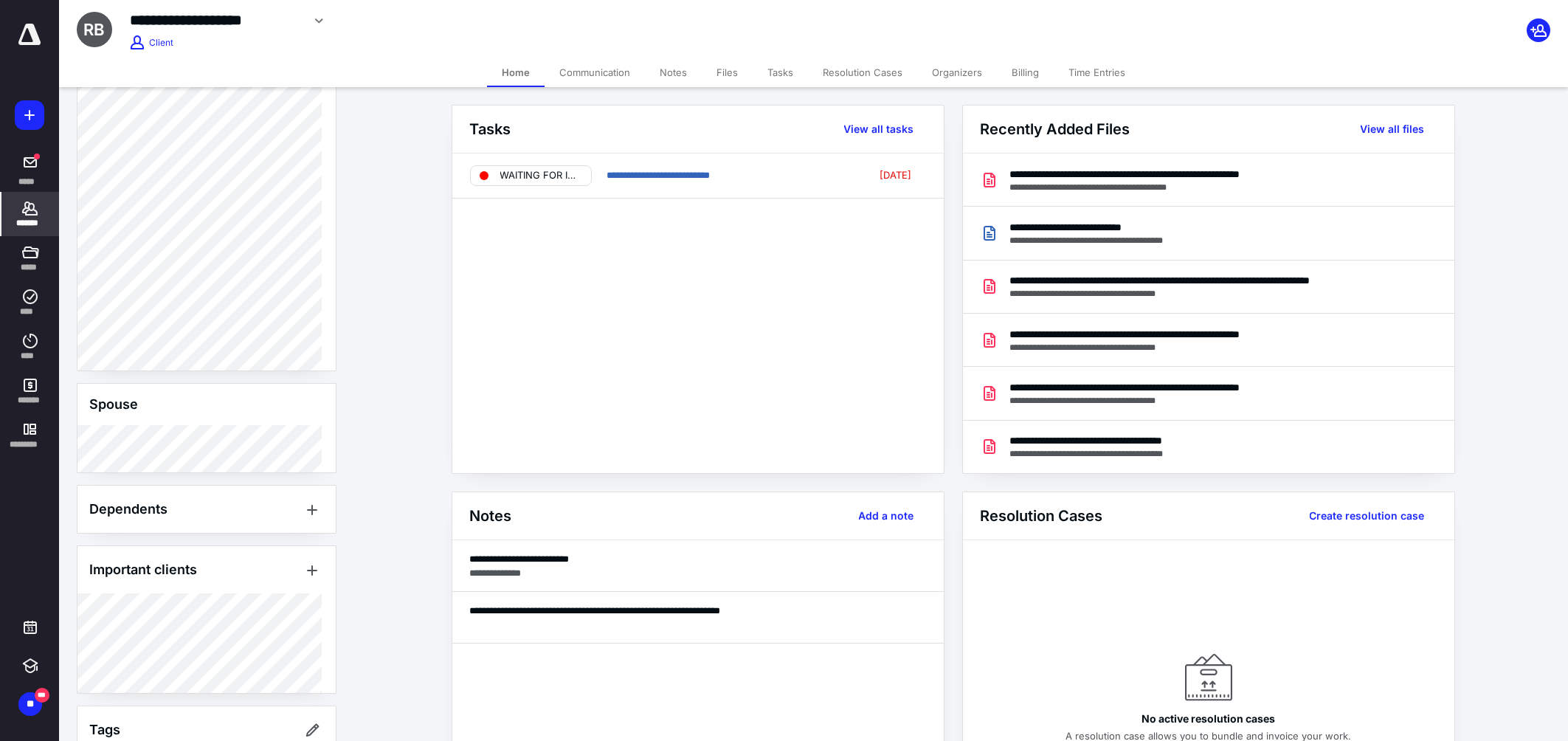 scroll, scrollTop: 654, scrollLeft: 0, axis: vertical 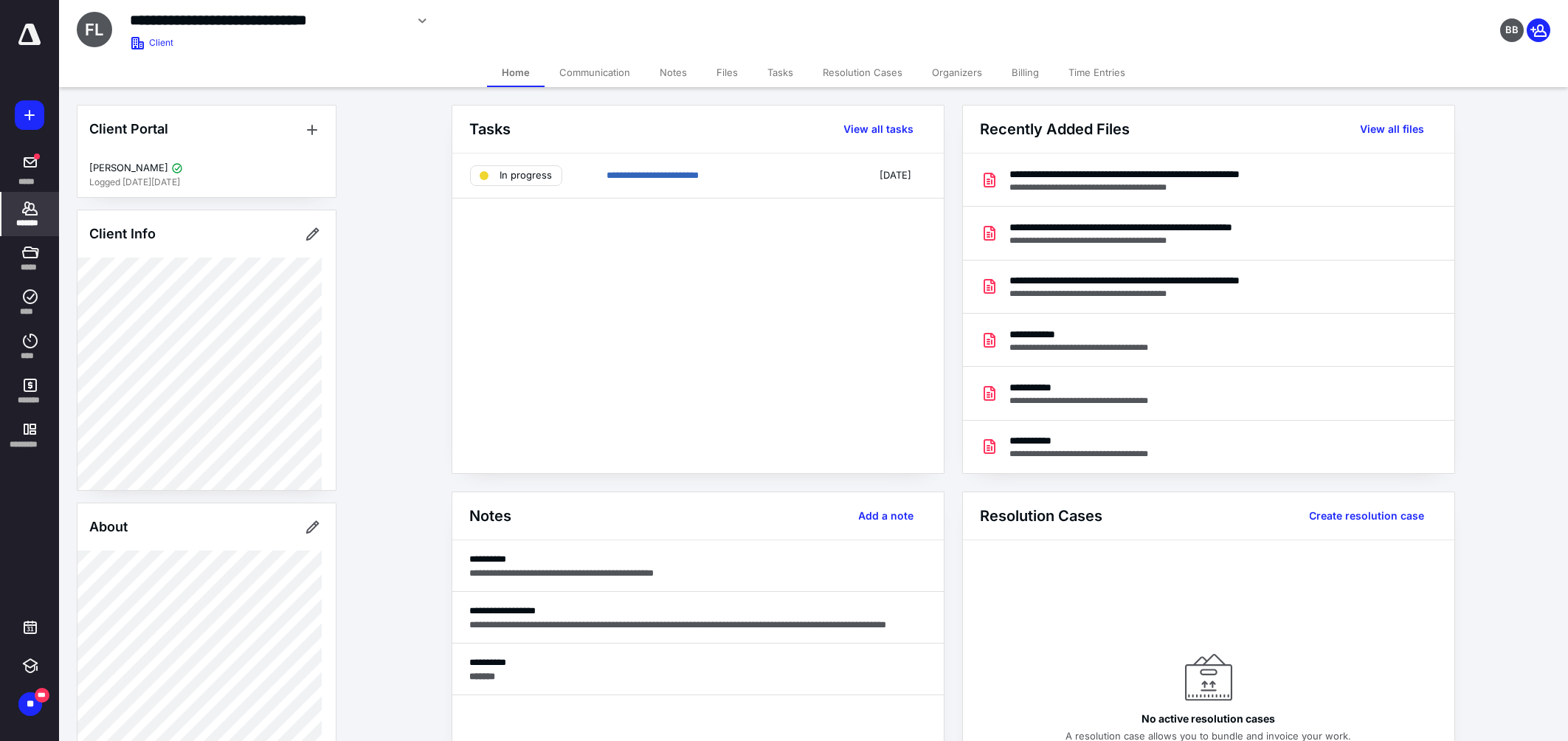 click on "Tasks" at bounding box center (780, 72) 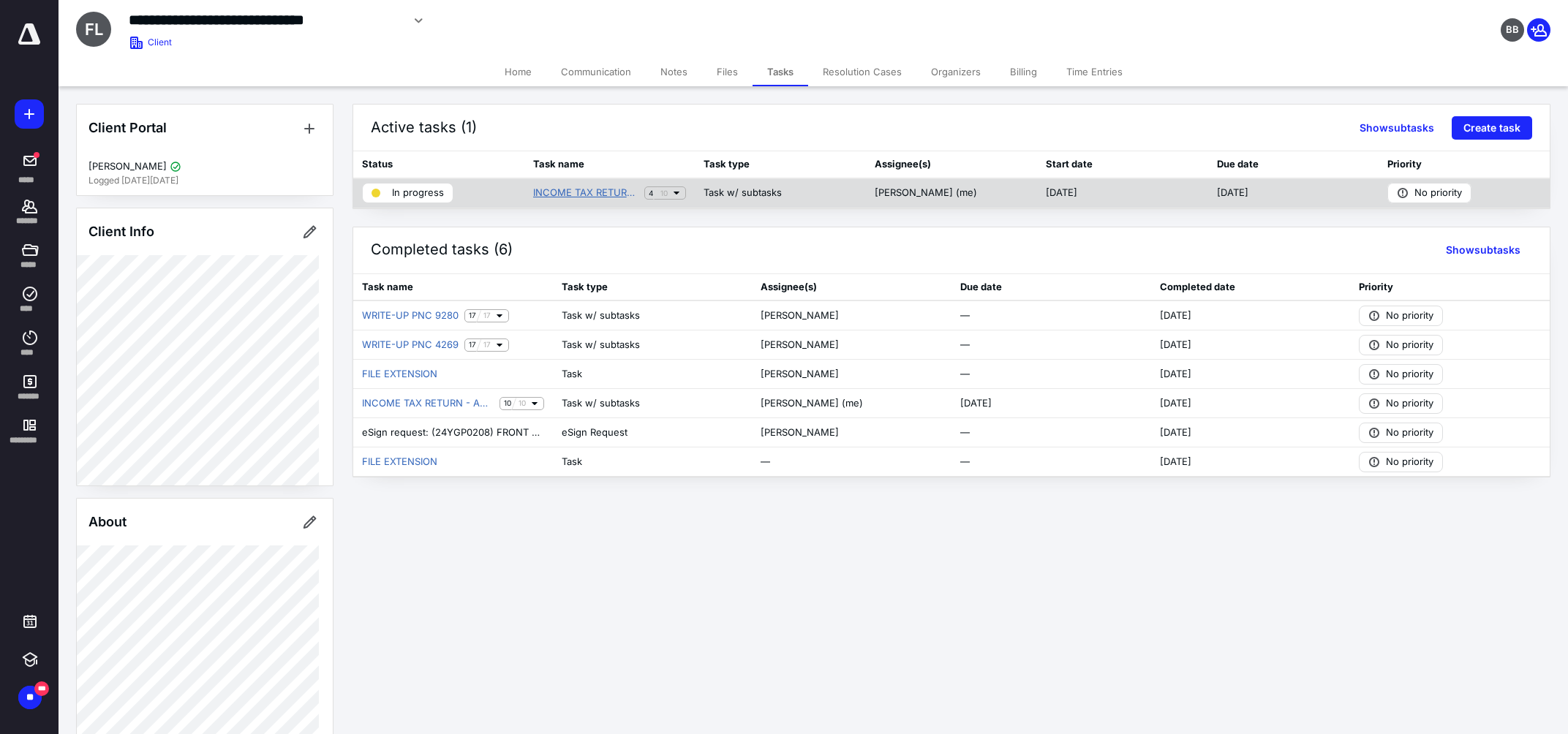 click on "INCOME TAX RETURN - BASIC" at bounding box center (586, 193) 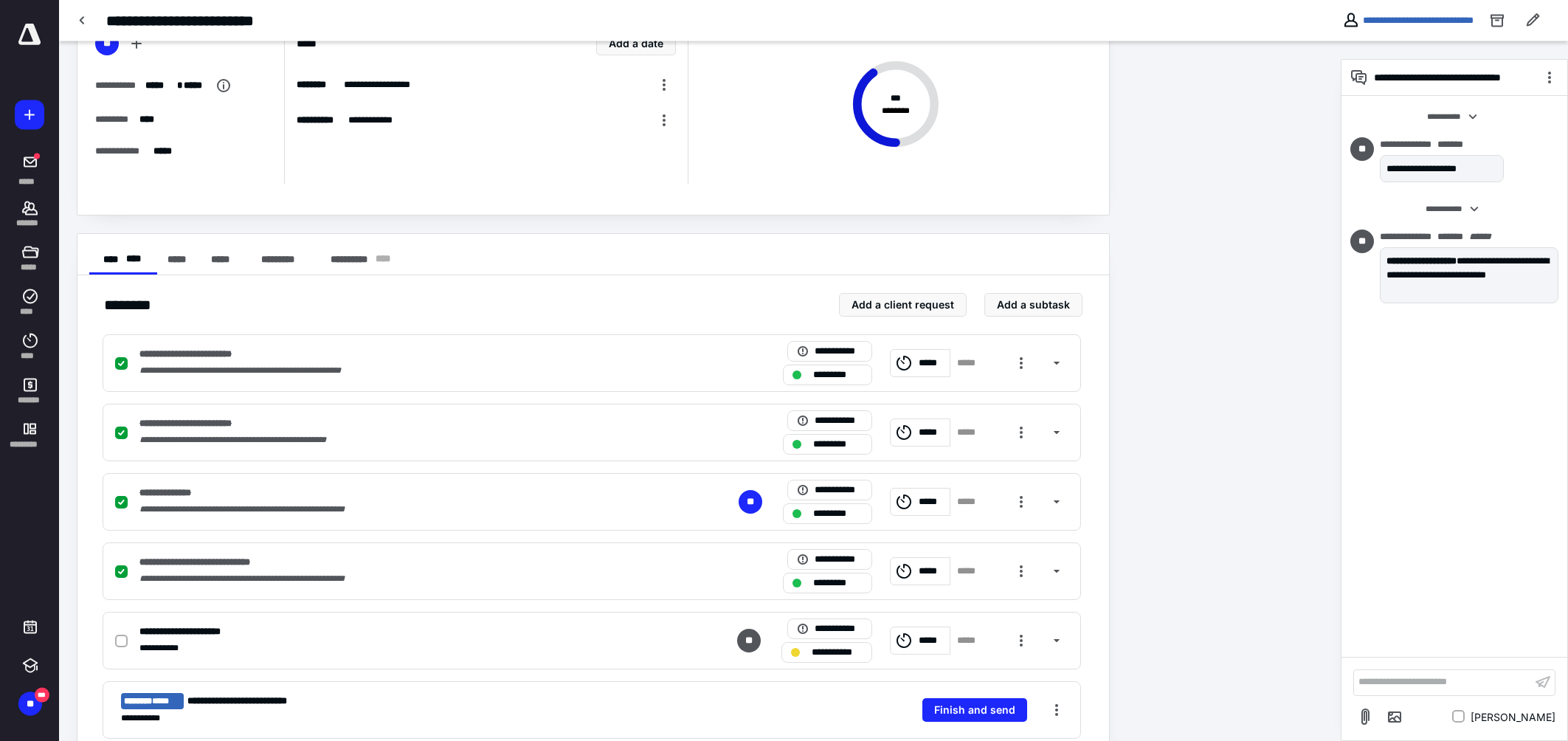 scroll, scrollTop: 0, scrollLeft: 0, axis: both 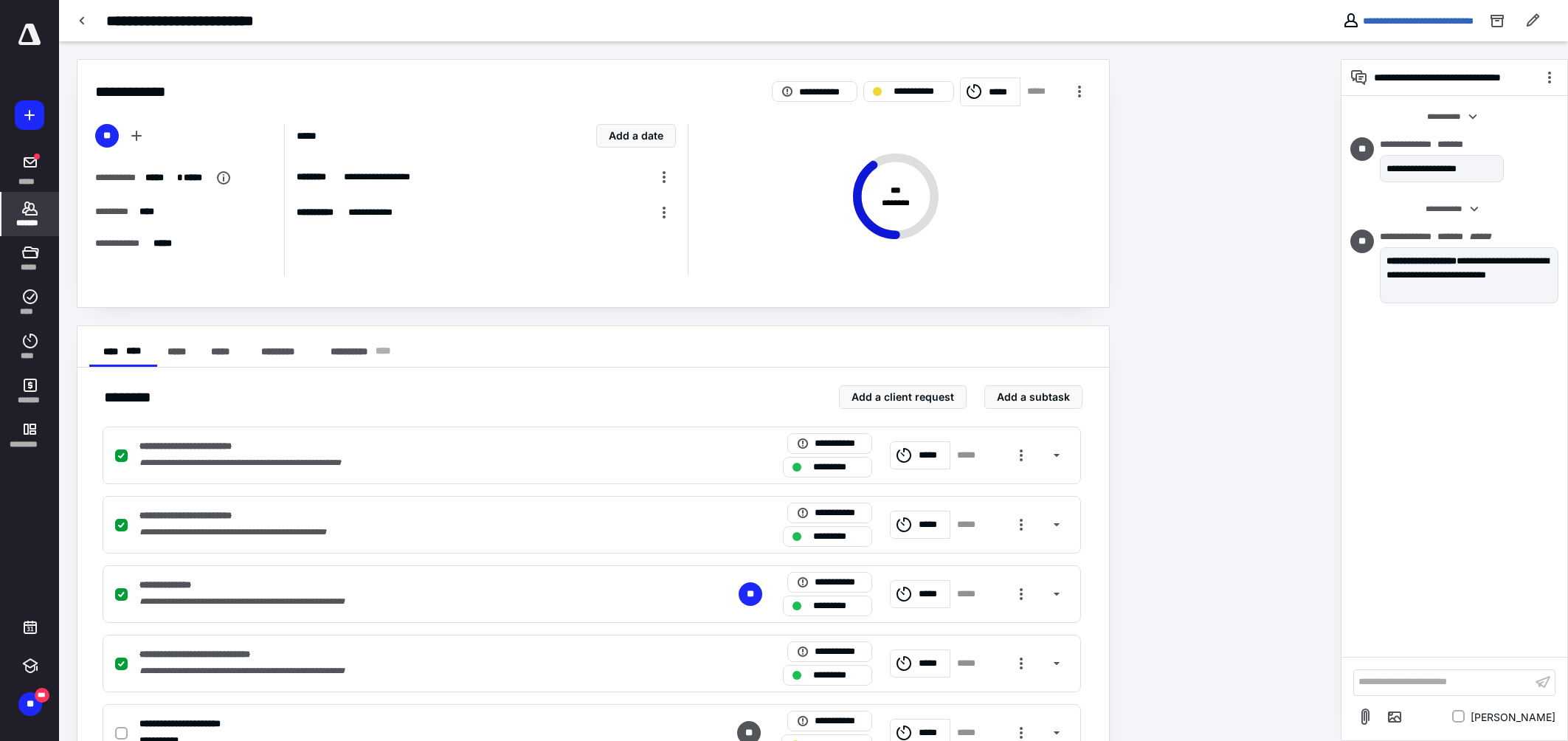click 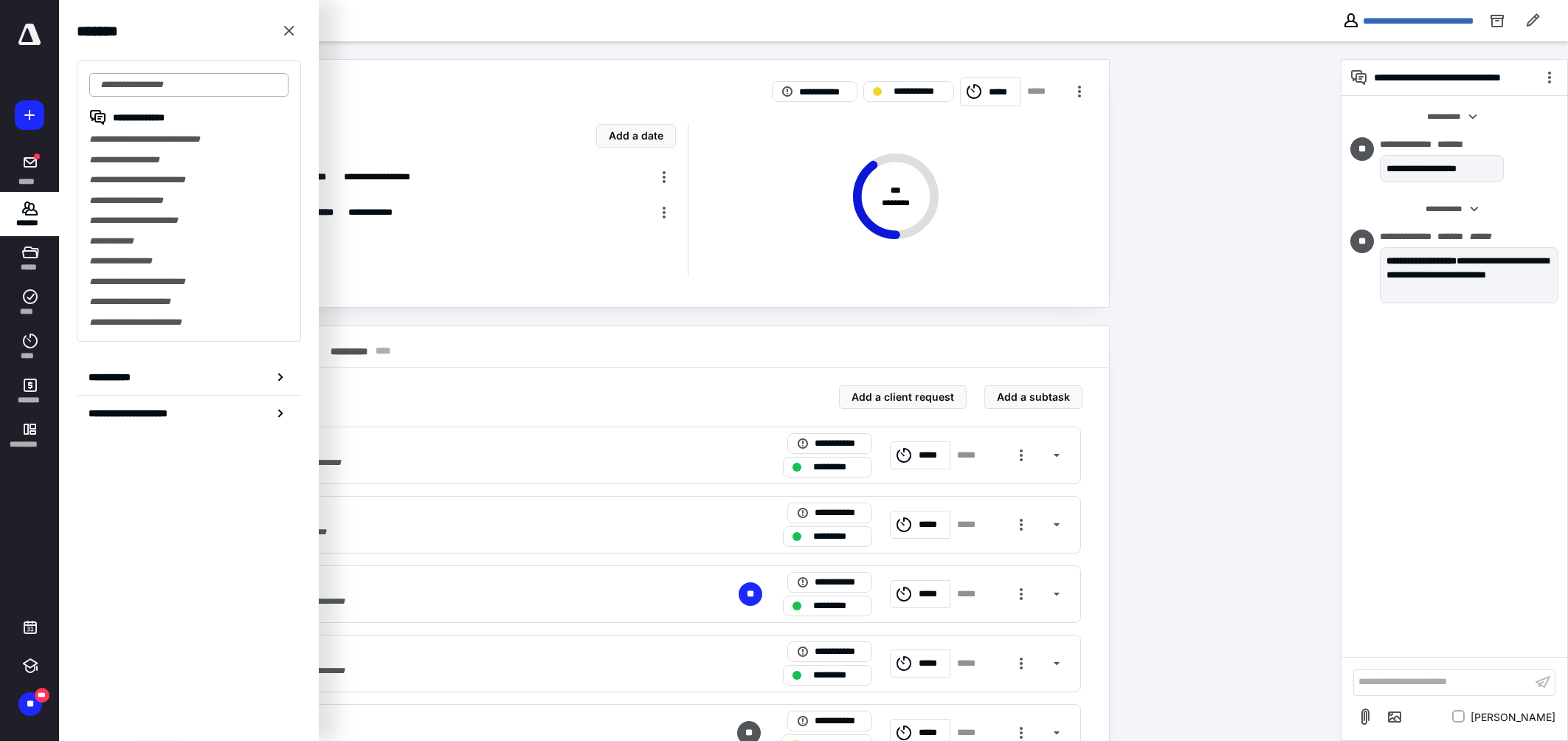 click at bounding box center [189, 85] 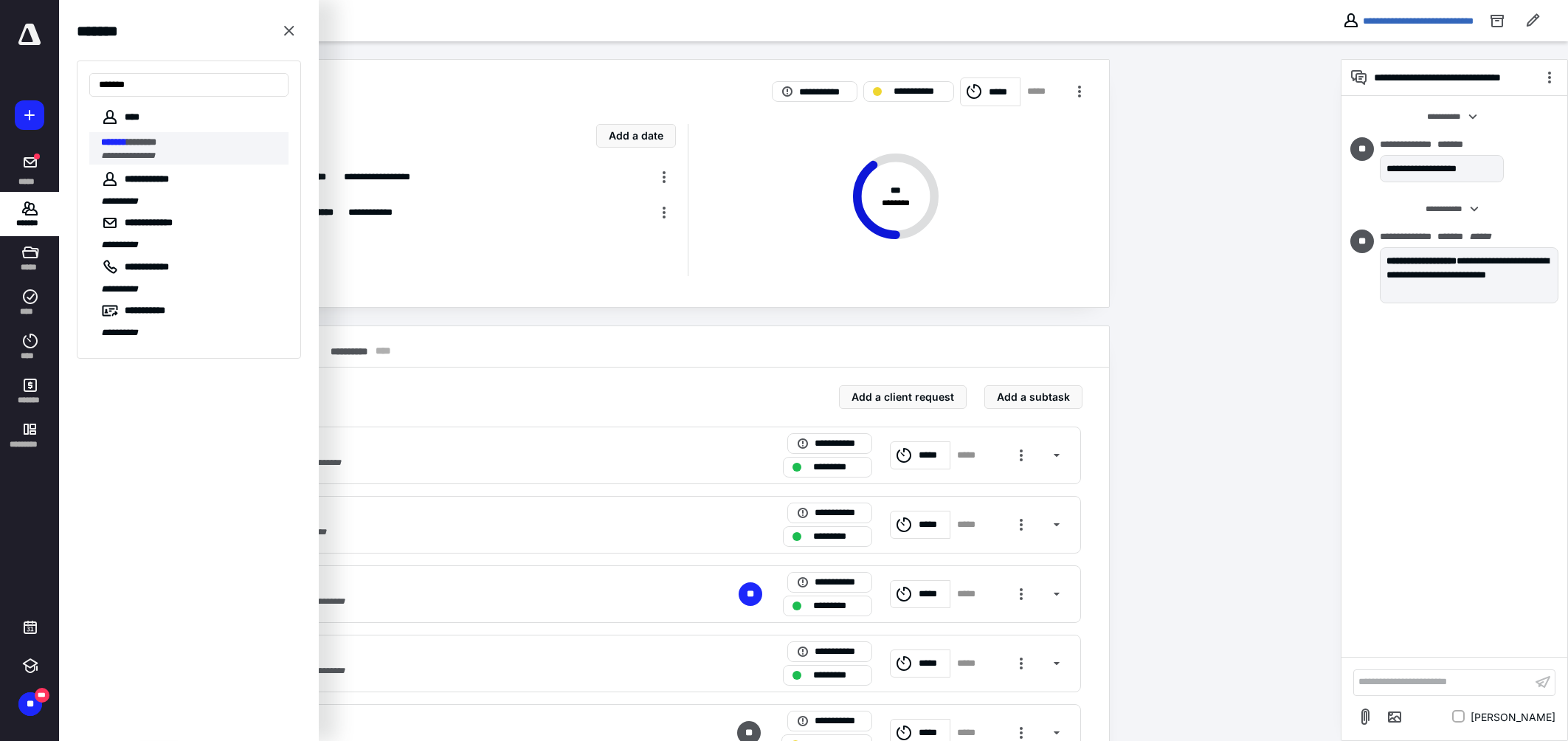 type on "*******" 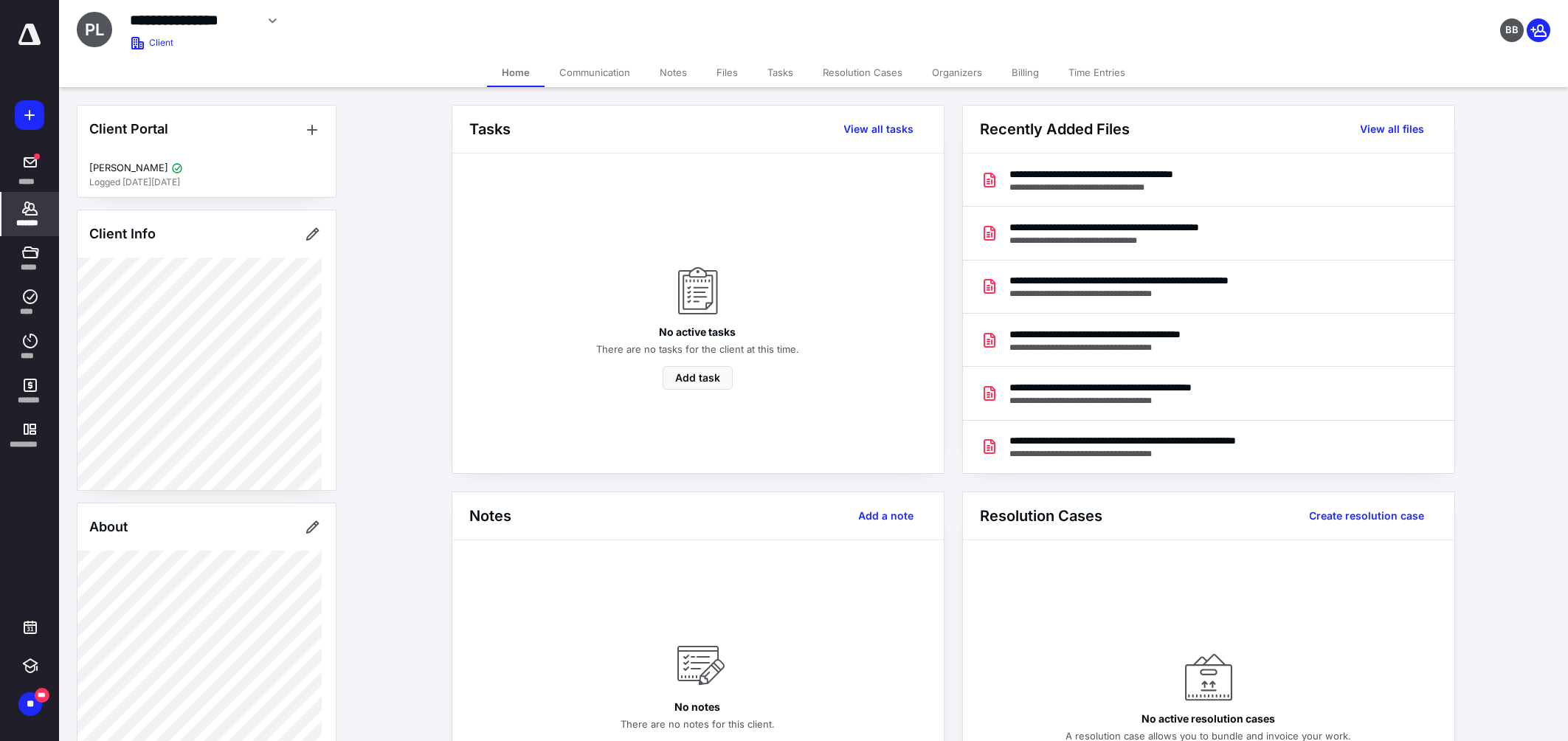 click on "*******" at bounding box center (30, 223) 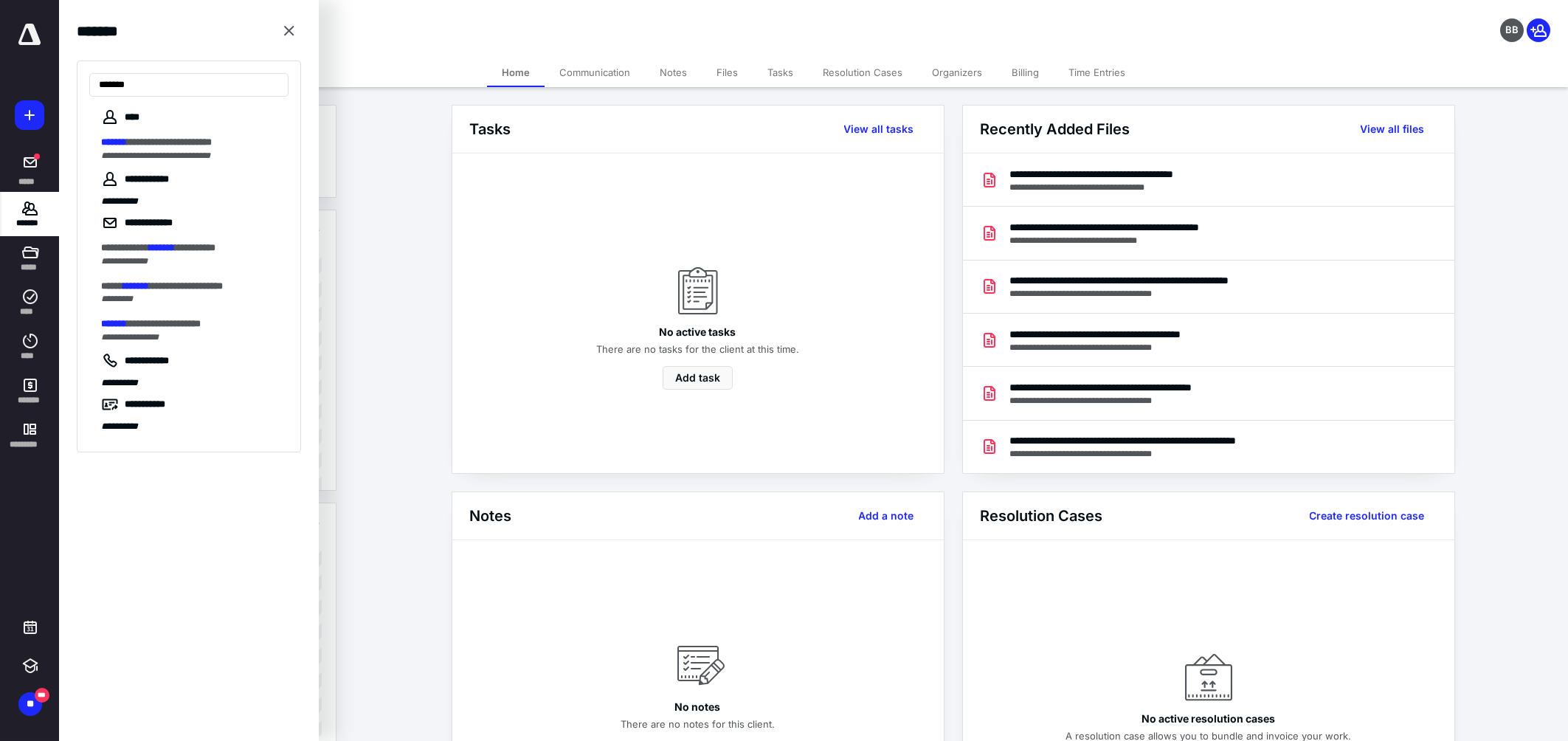 type on "*******" 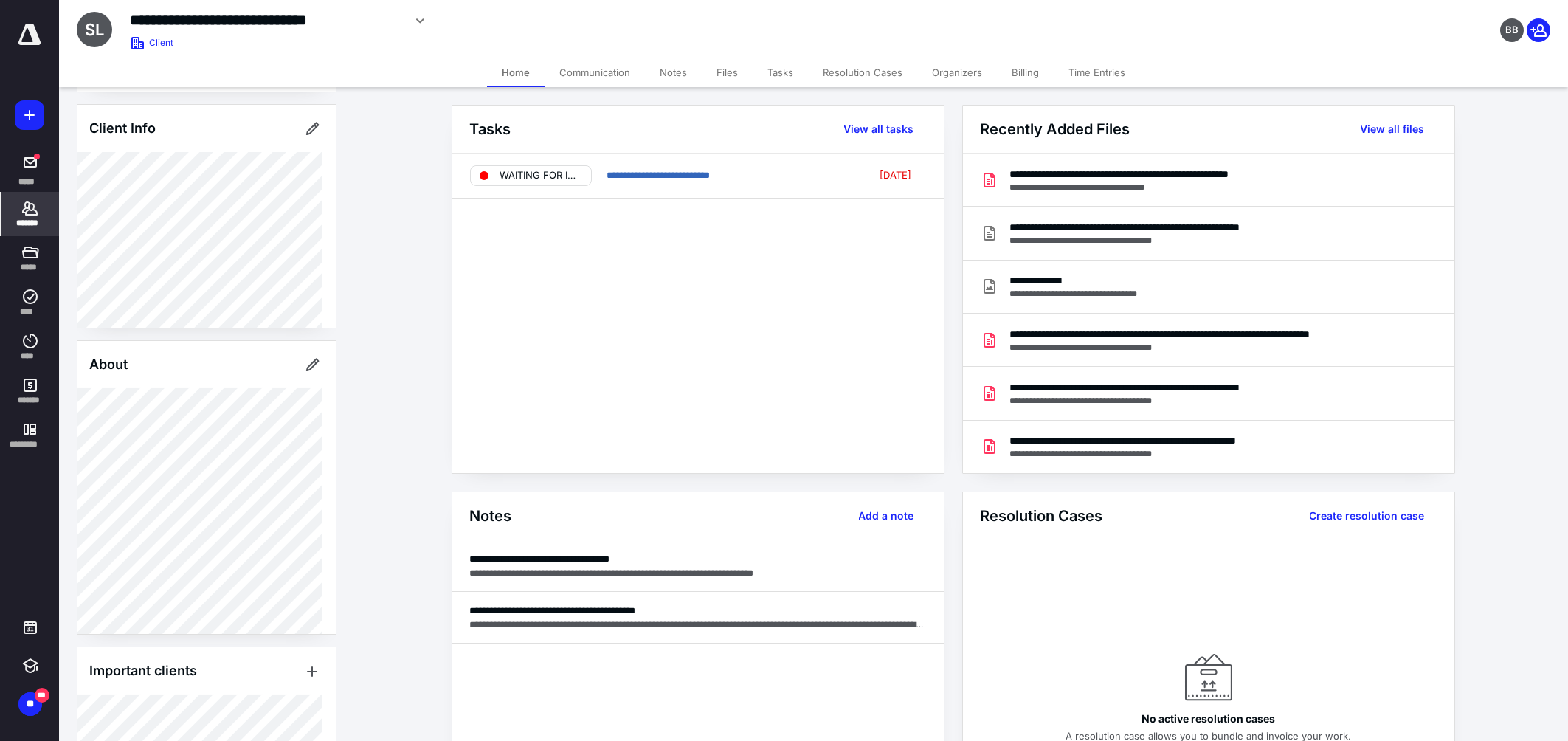 scroll, scrollTop: 189, scrollLeft: 0, axis: vertical 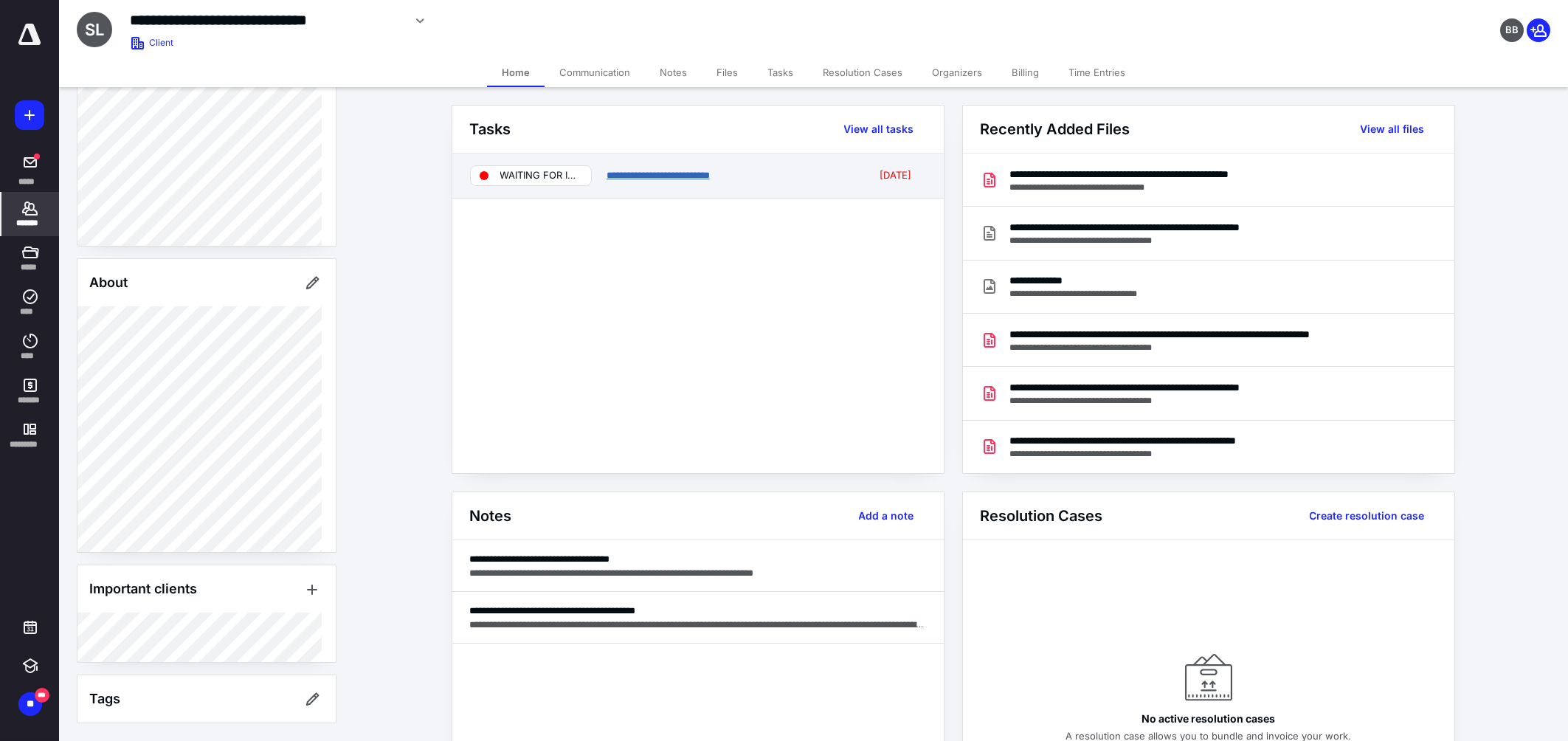 click on "**********" at bounding box center (658, 175) 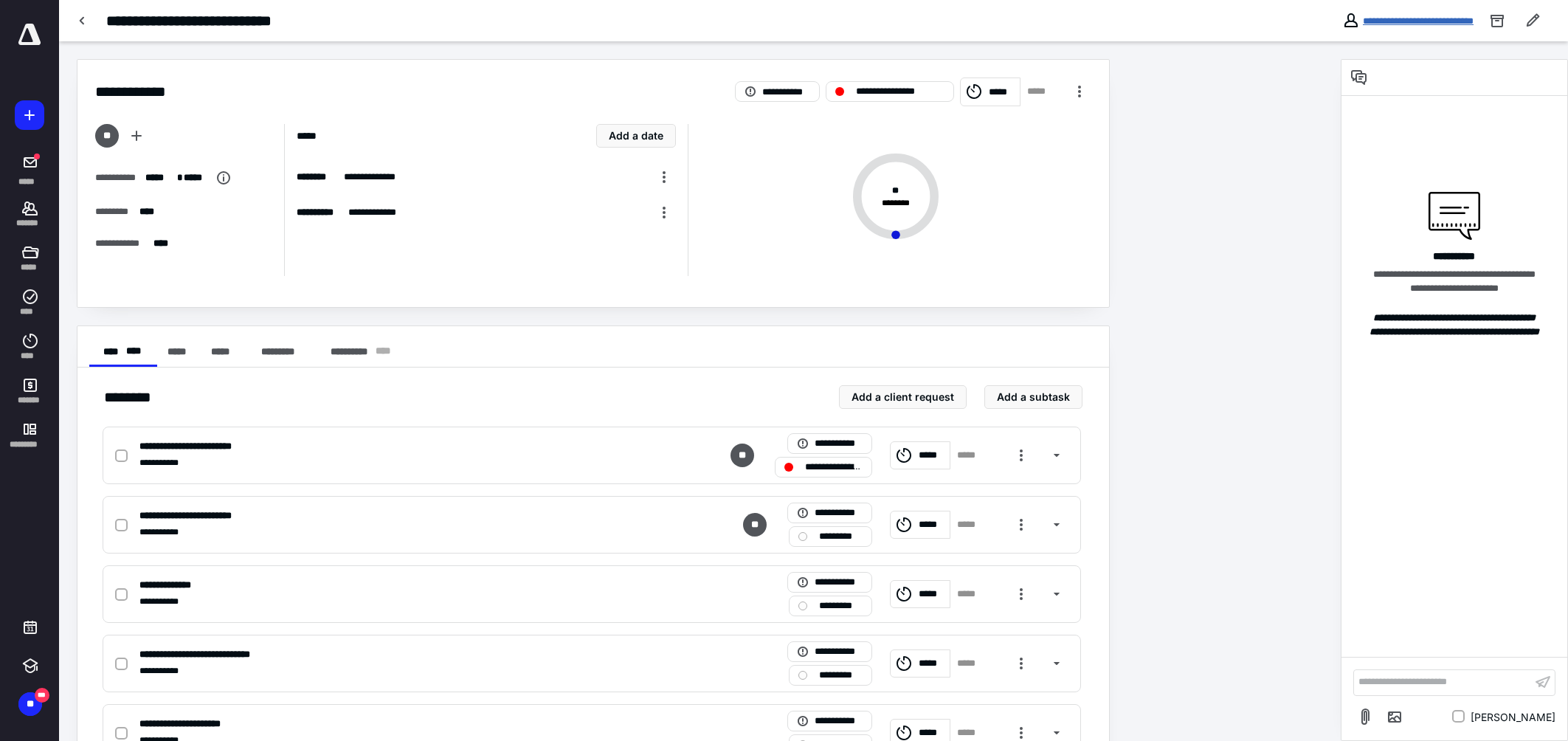 click on "**********" at bounding box center (1418, 21) 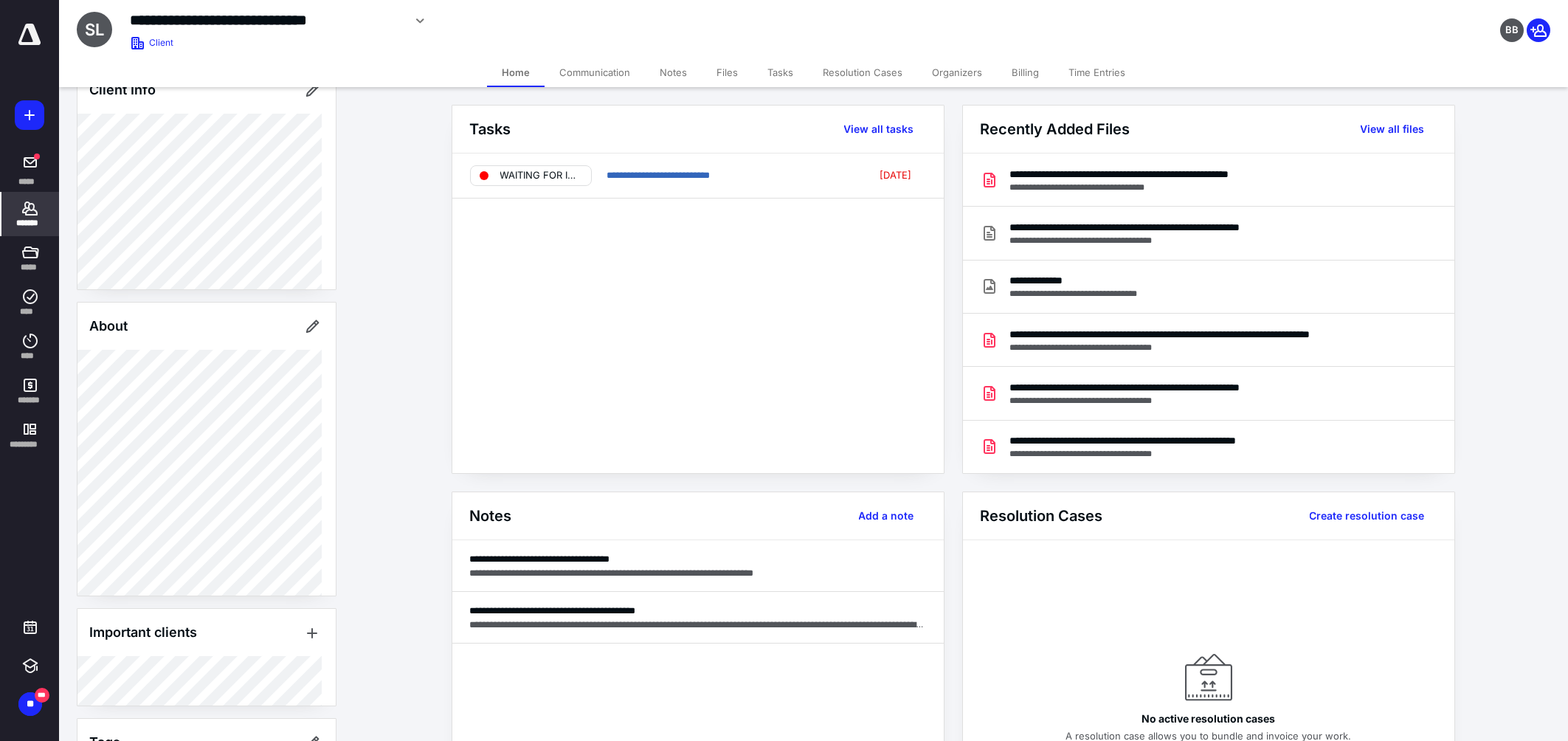 scroll, scrollTop: 189, scrollLeft: 0, axis: vertical 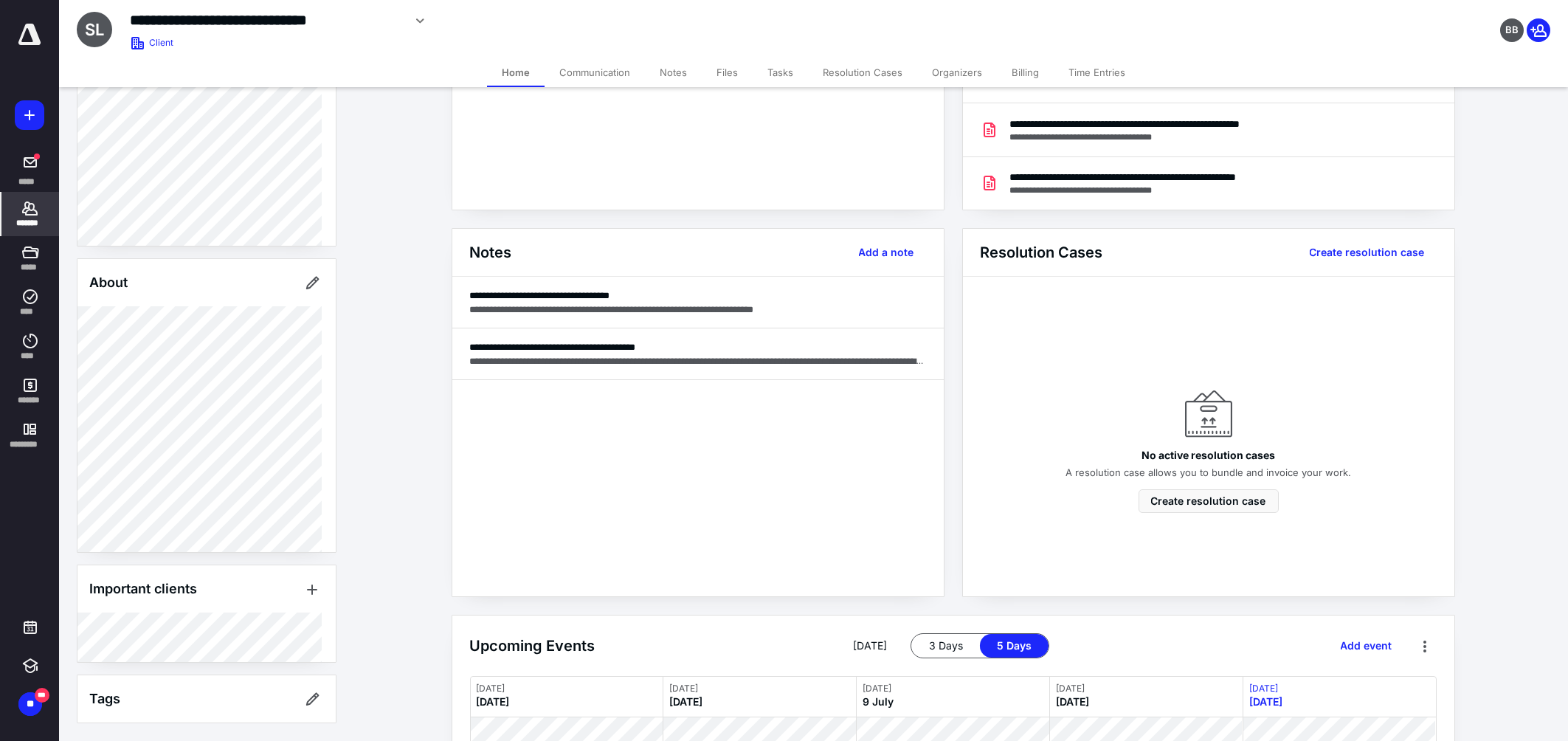 click on "Home" at bounding box center [516, 72] 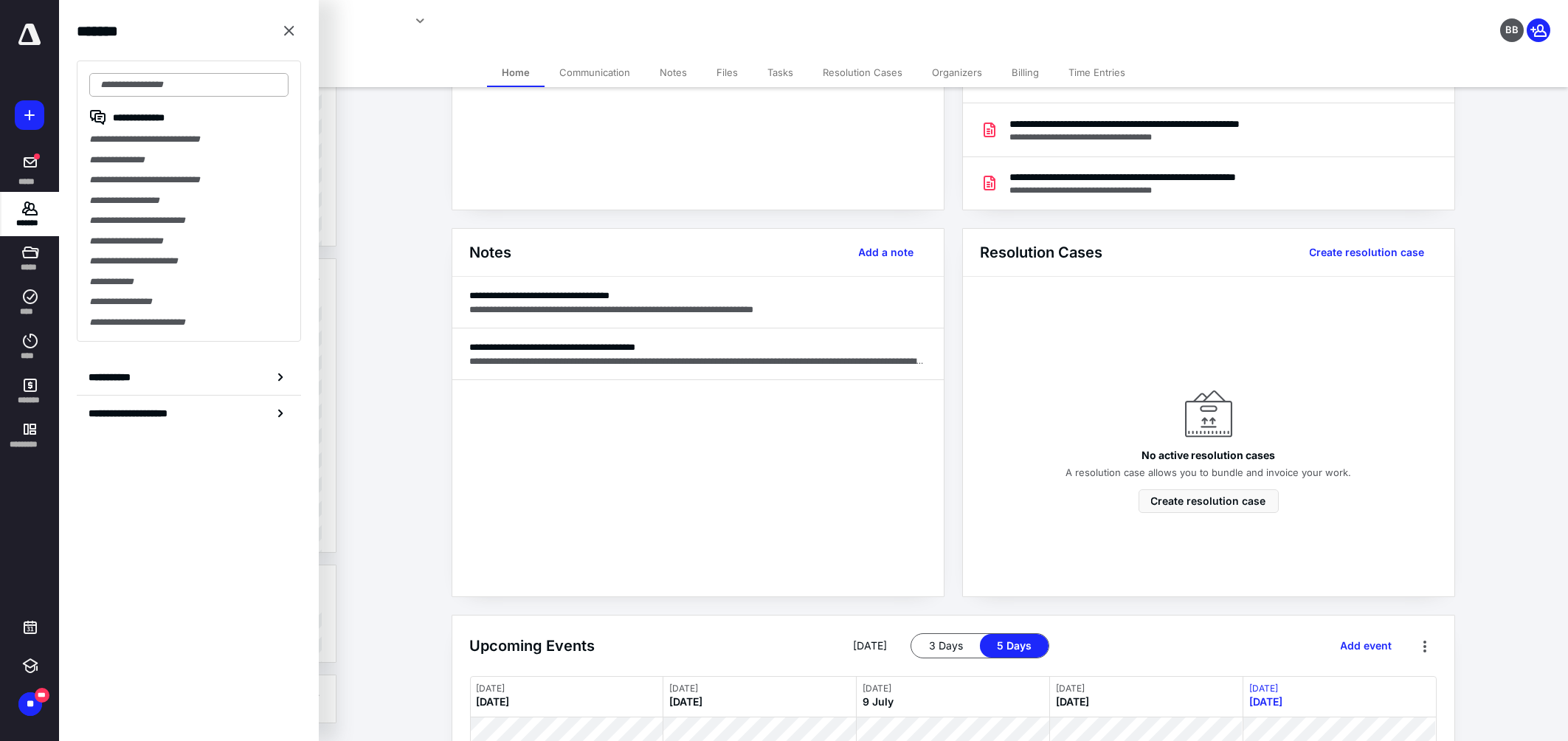 click at bounding box center (189, 85) 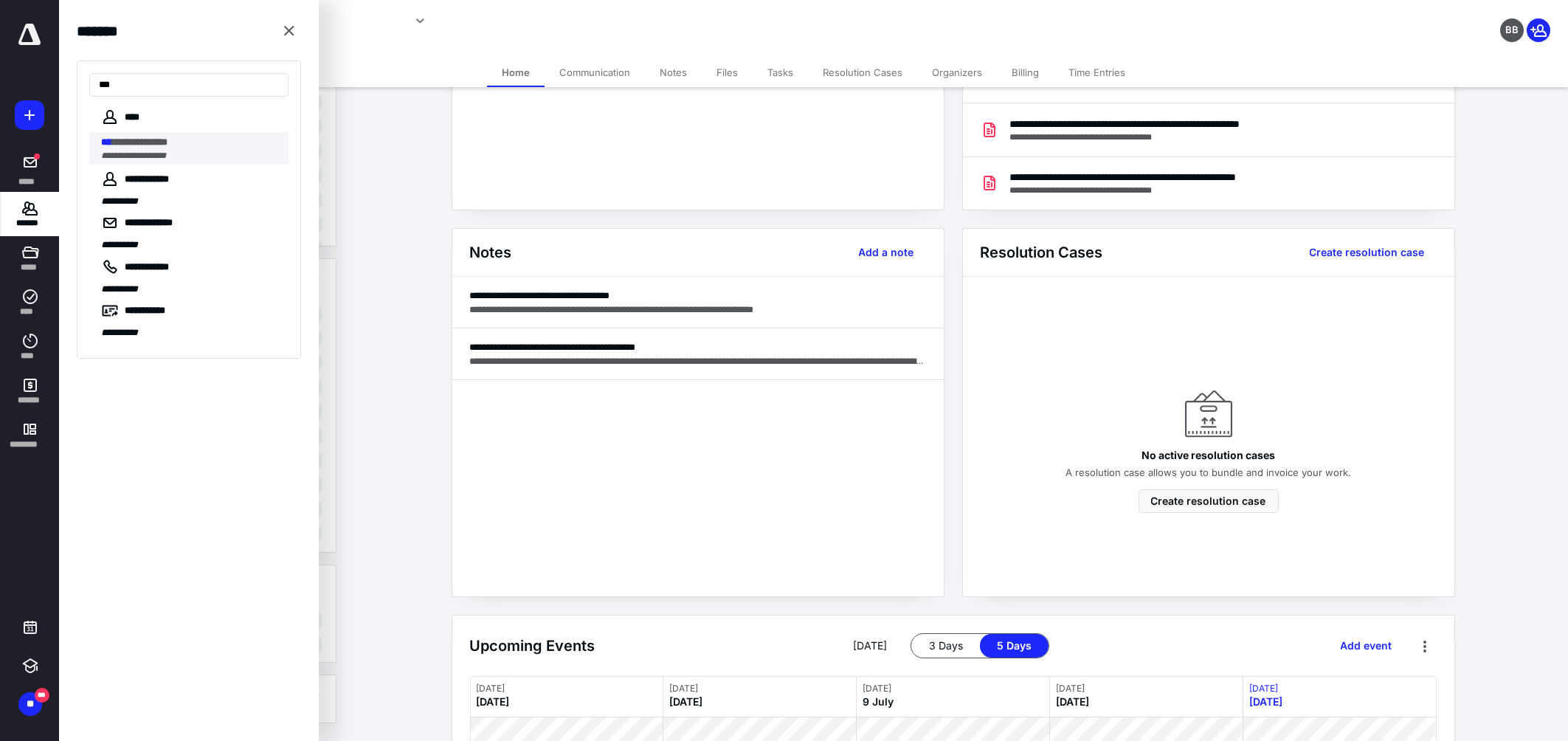 type on "***" 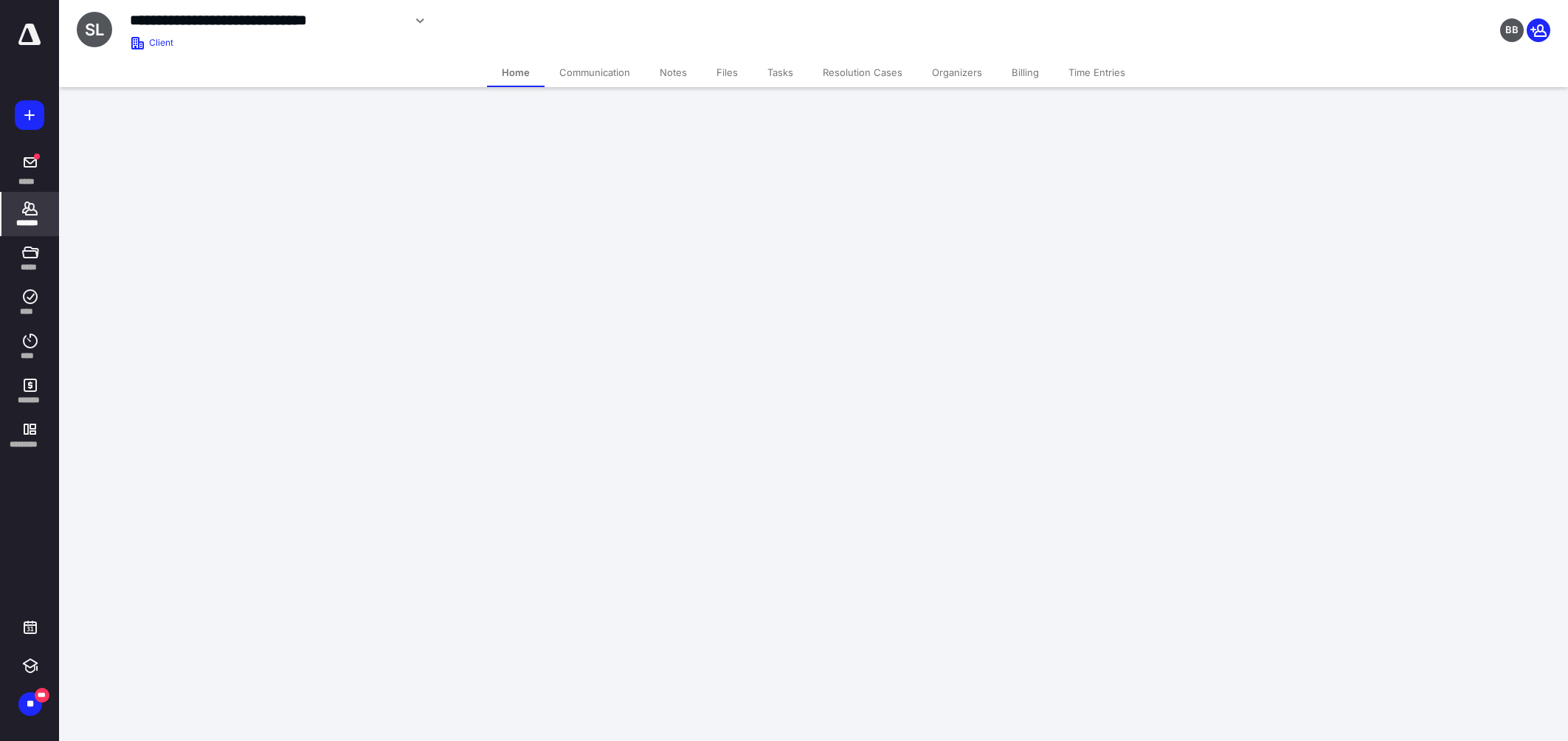 scroll, scrollTop: 0, scrollLeft: 0, axis: both 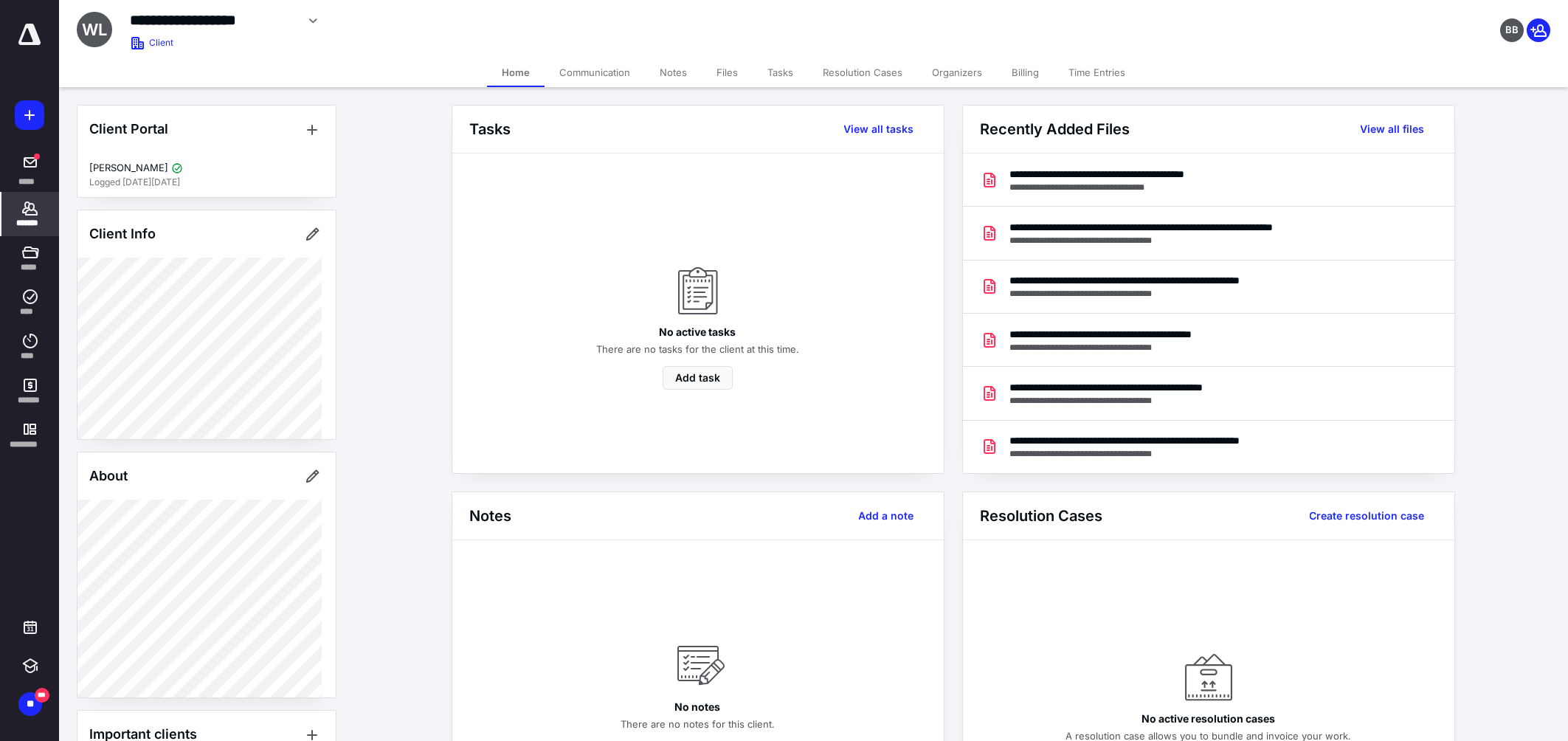 click on "Files" at bounding box center [727, 72] 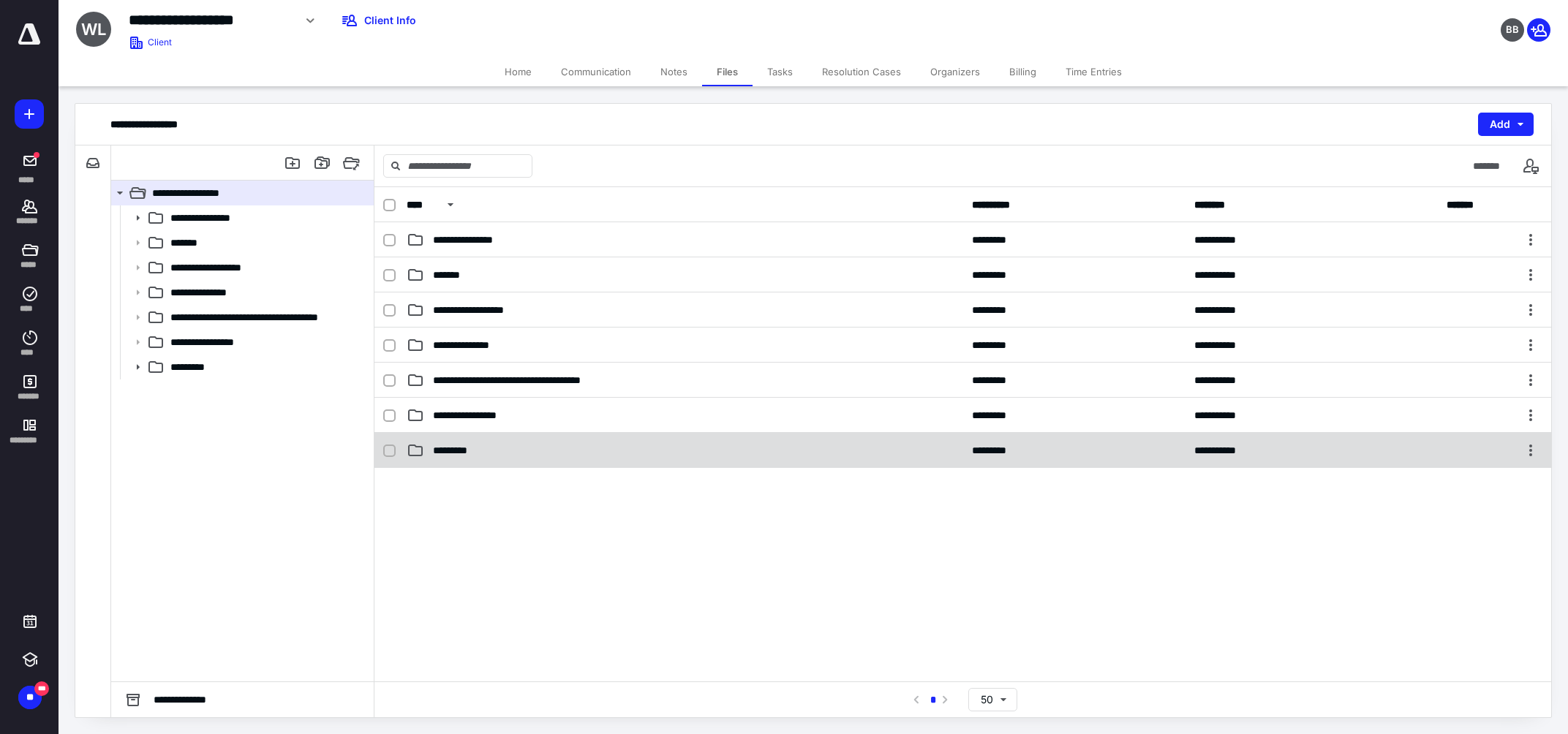 click on "**********" at bounding box center [962, 450] 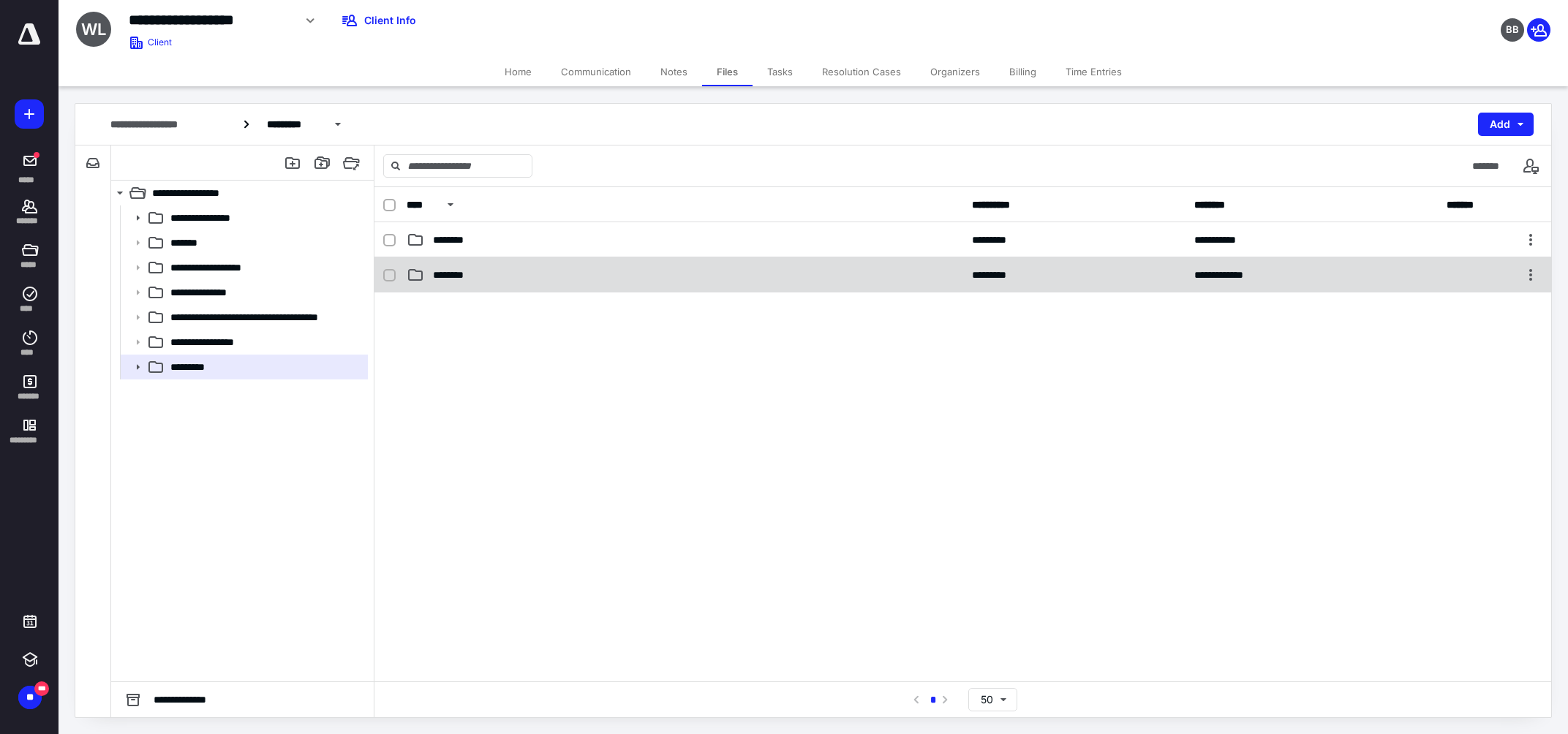 click on "********" at bounding box center (685, 275) 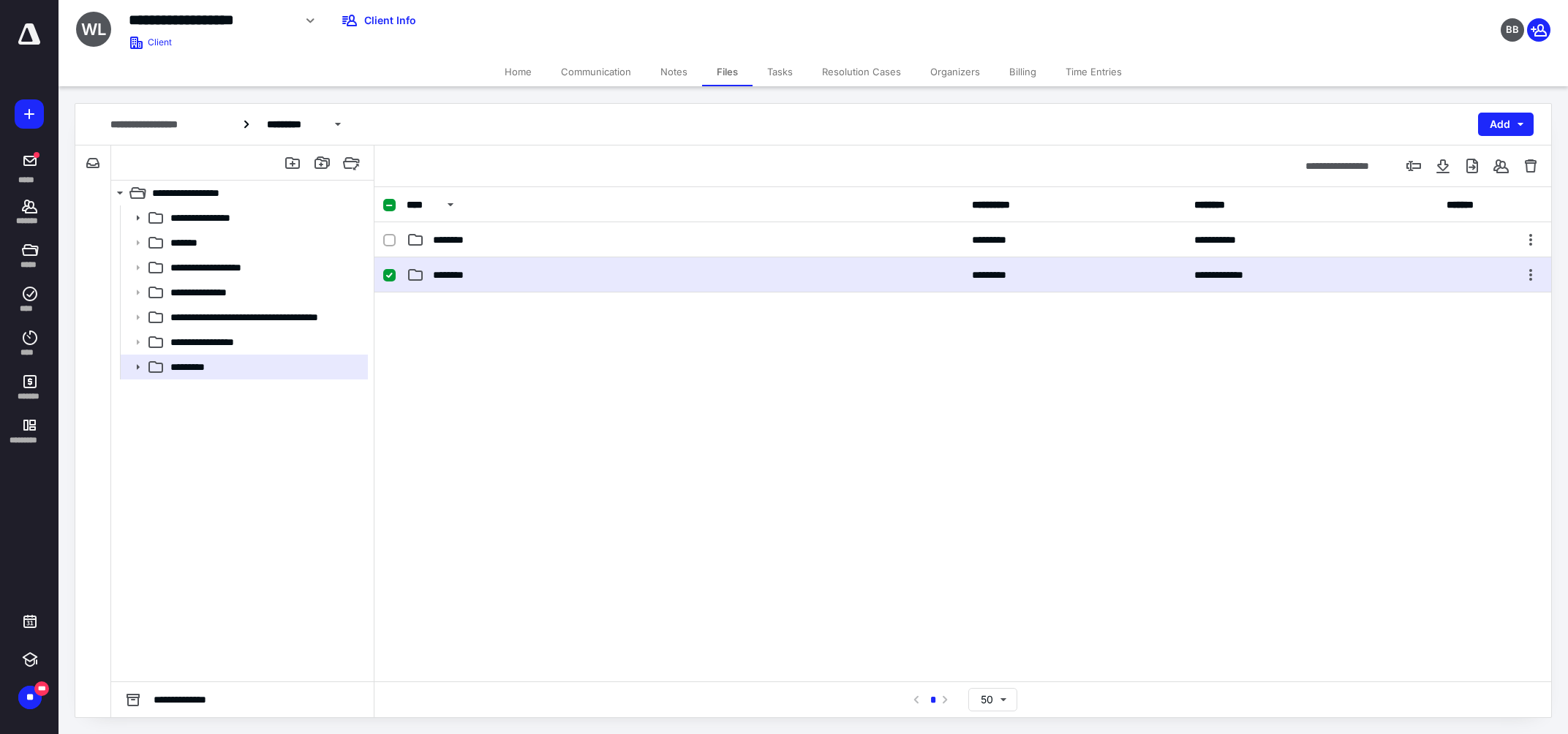 click on "********" at bounding box center (685, 275) 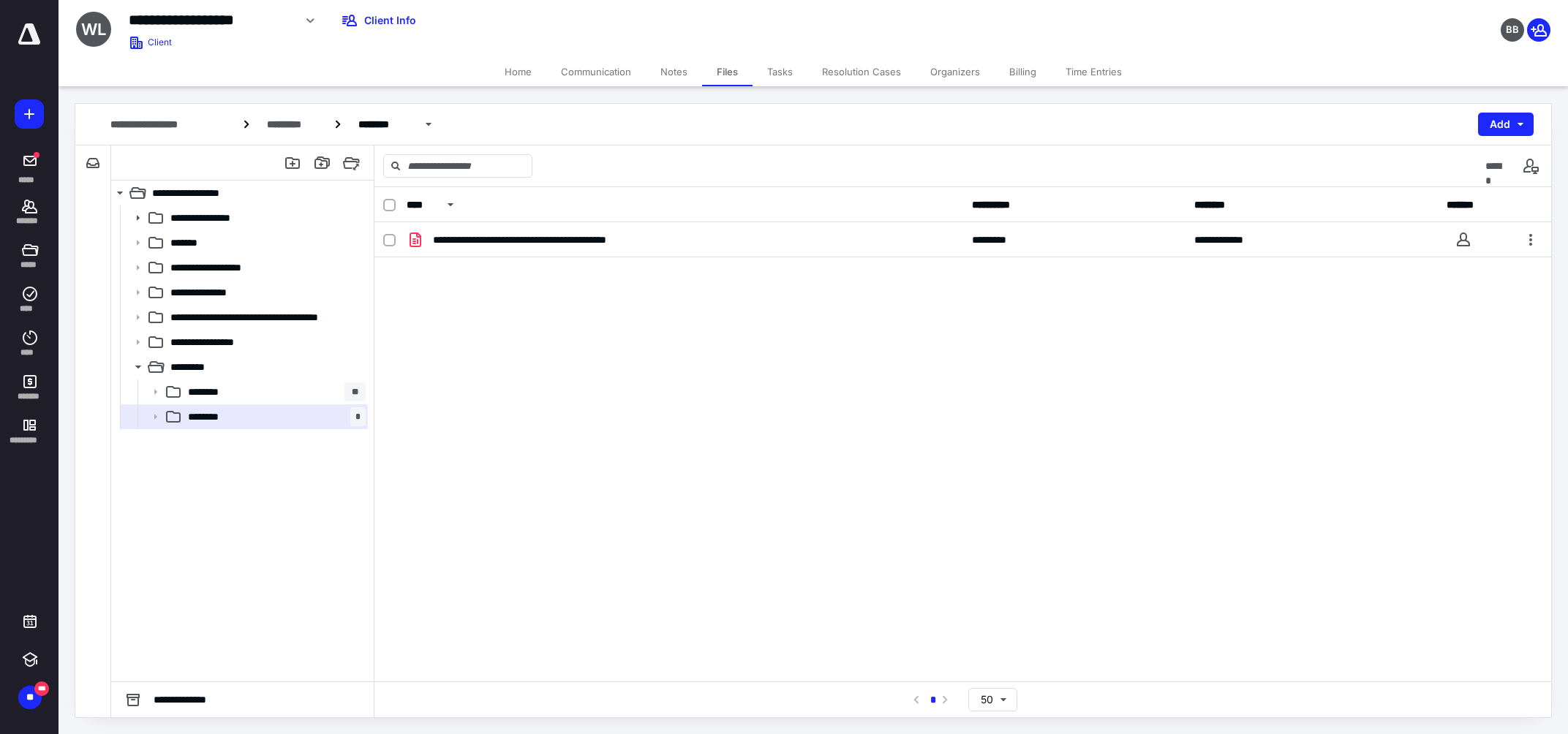 click on "Home" at bounding box center [518, 72] 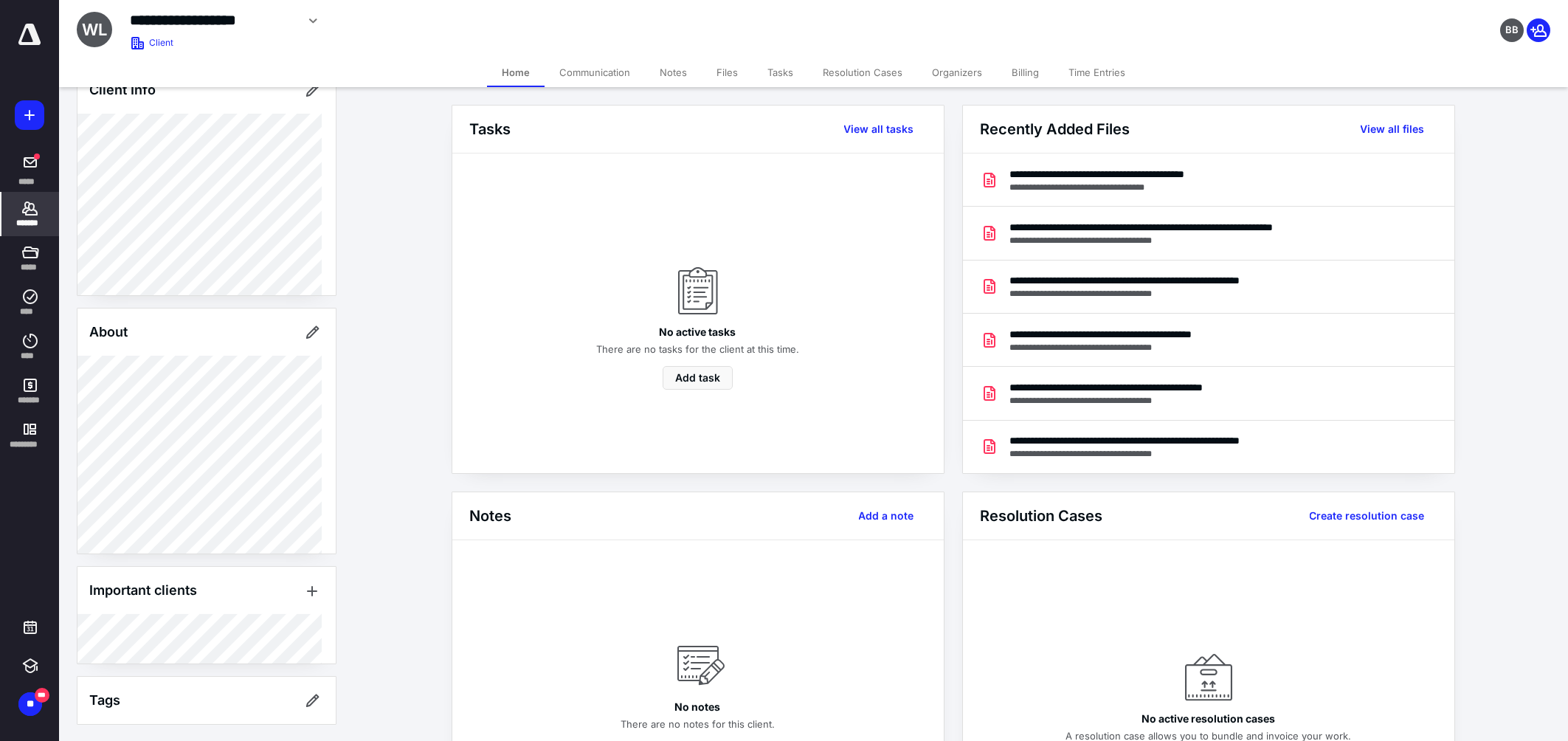 scroll, scrollTop: 147, scrollLeft: 0, axis: vertical 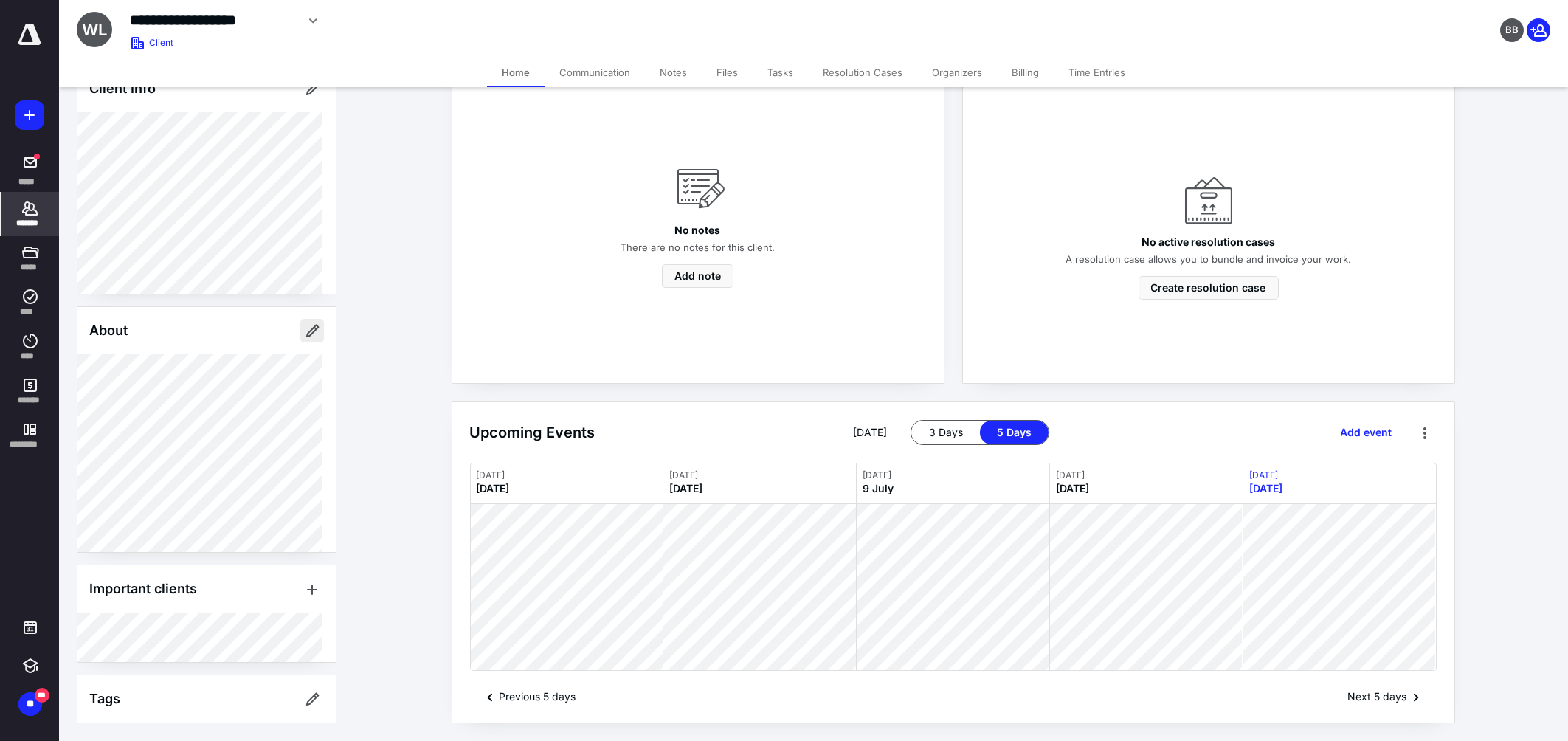 click at bounding box center (312, 331) 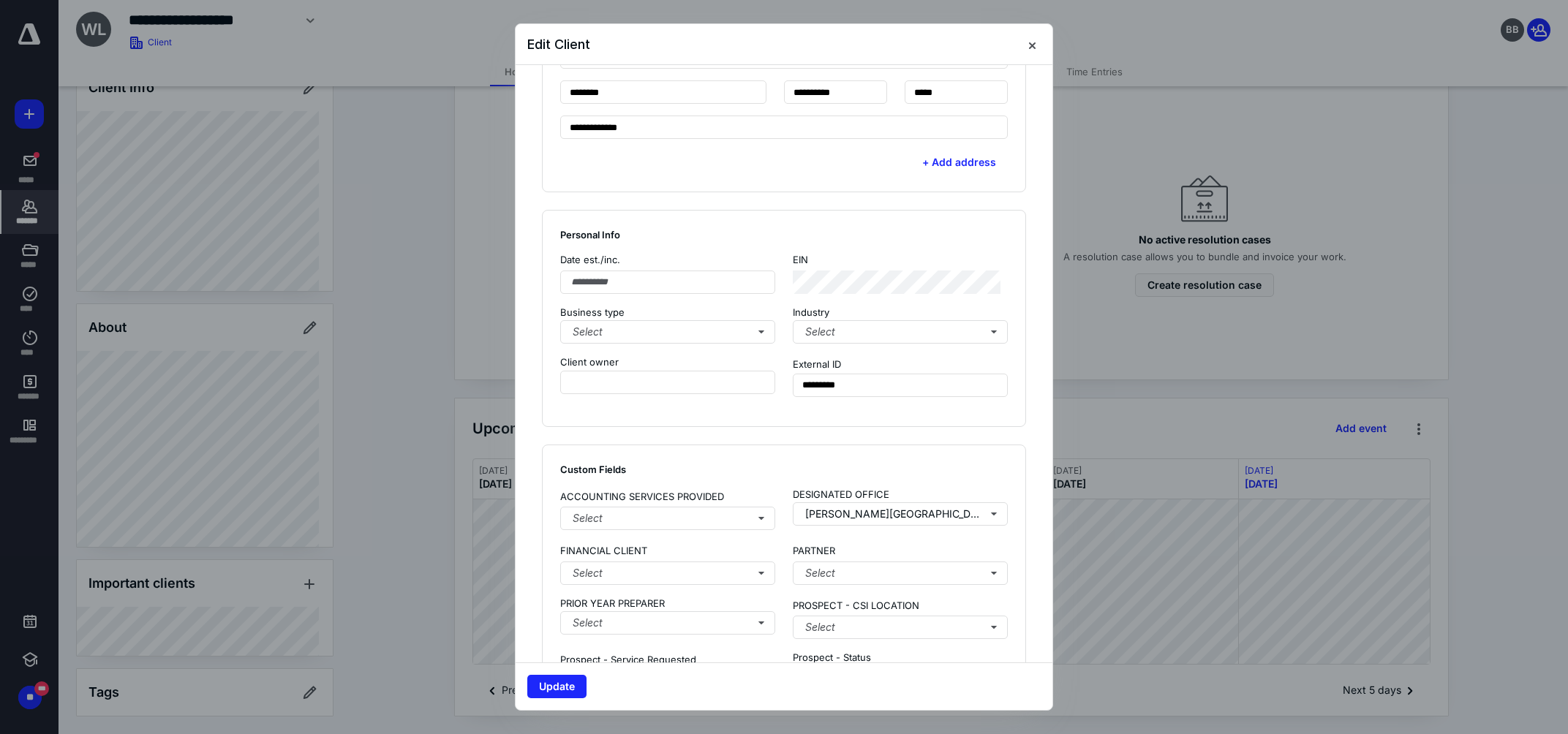 scroll, scrollTop: 708, scrollLeft: 0, axis: vertical 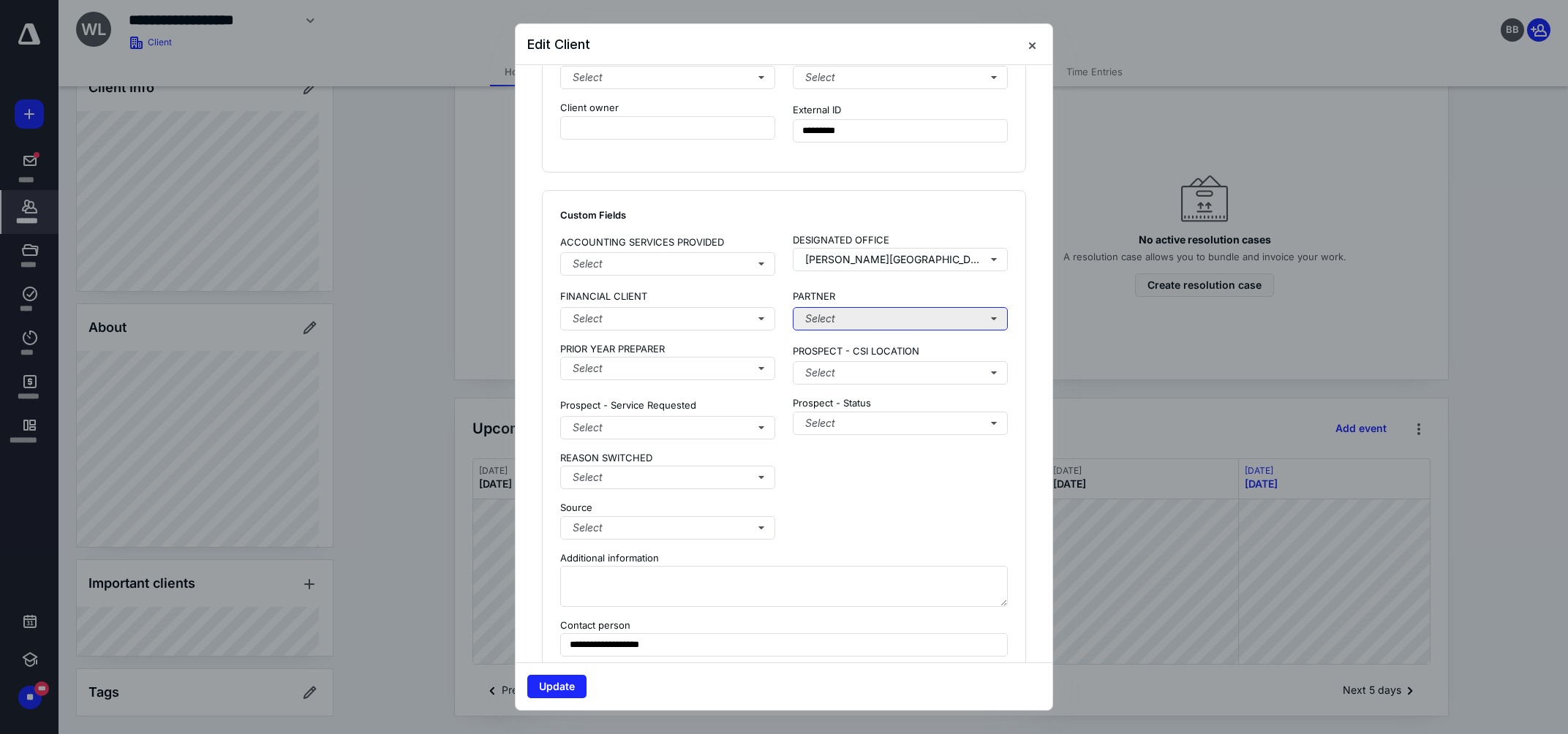 click on "Select" at bounding box center (900, 319) 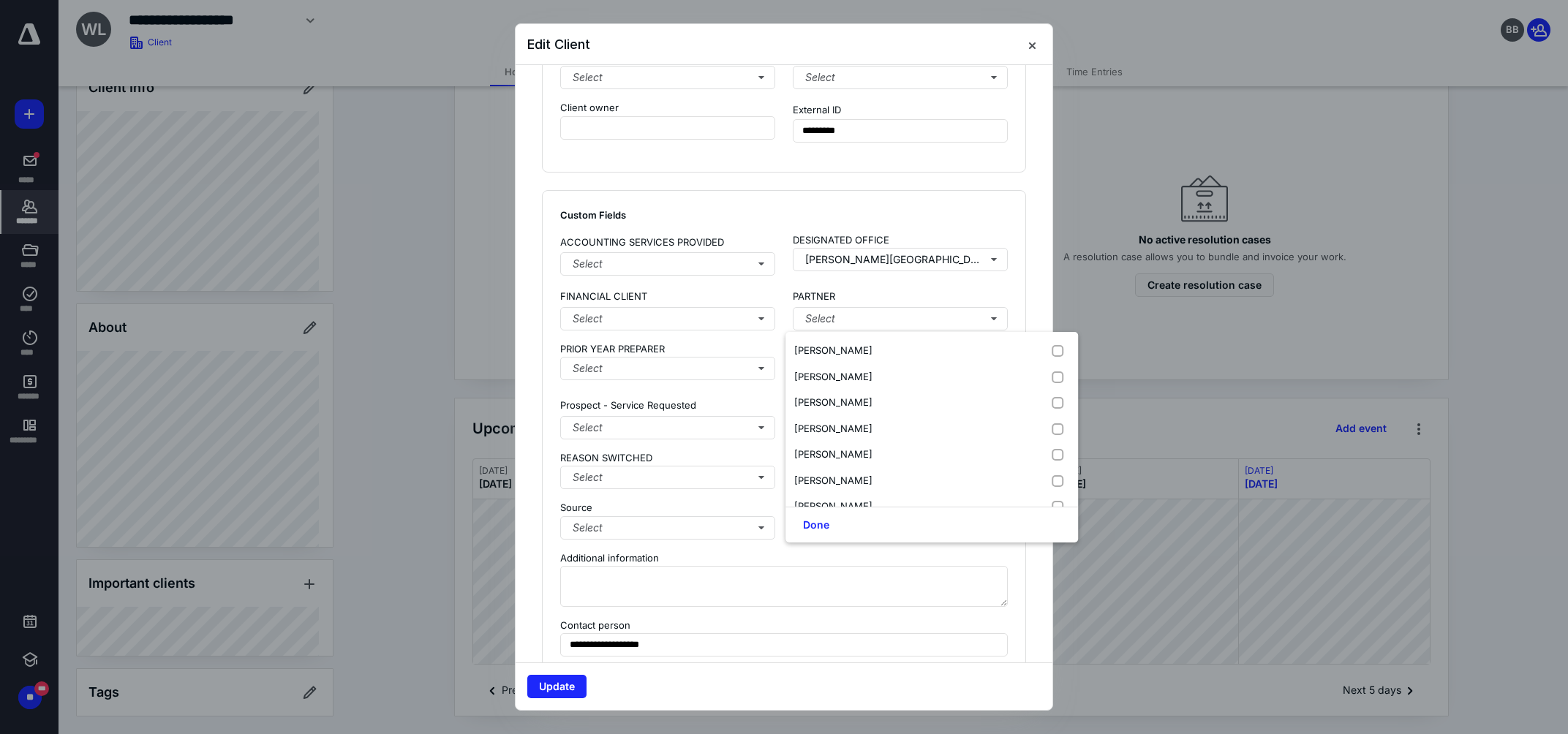 scroll, scrollTop: 123, scrollLeft: 0, axis: vertical 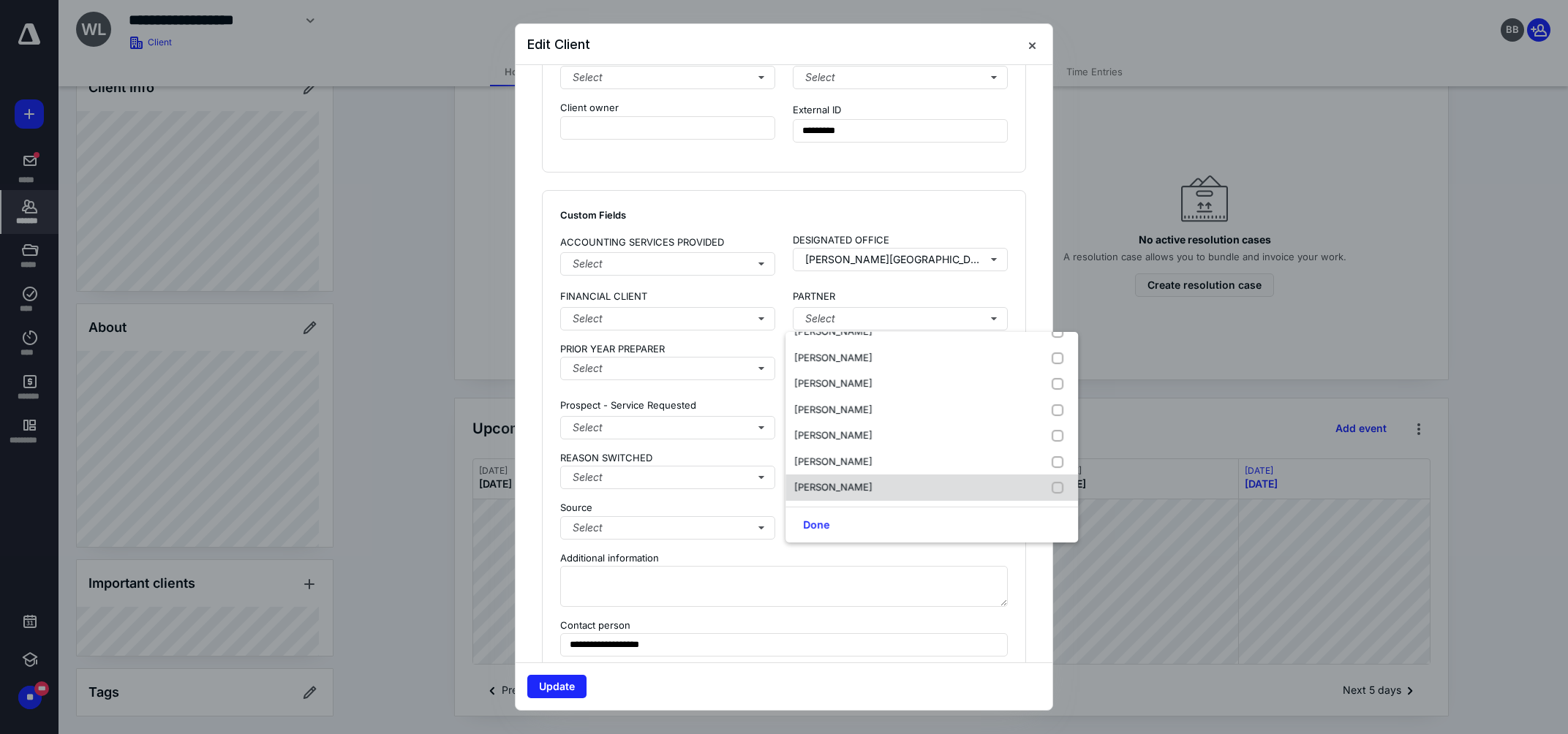 click at bounding box center (1060, 488) 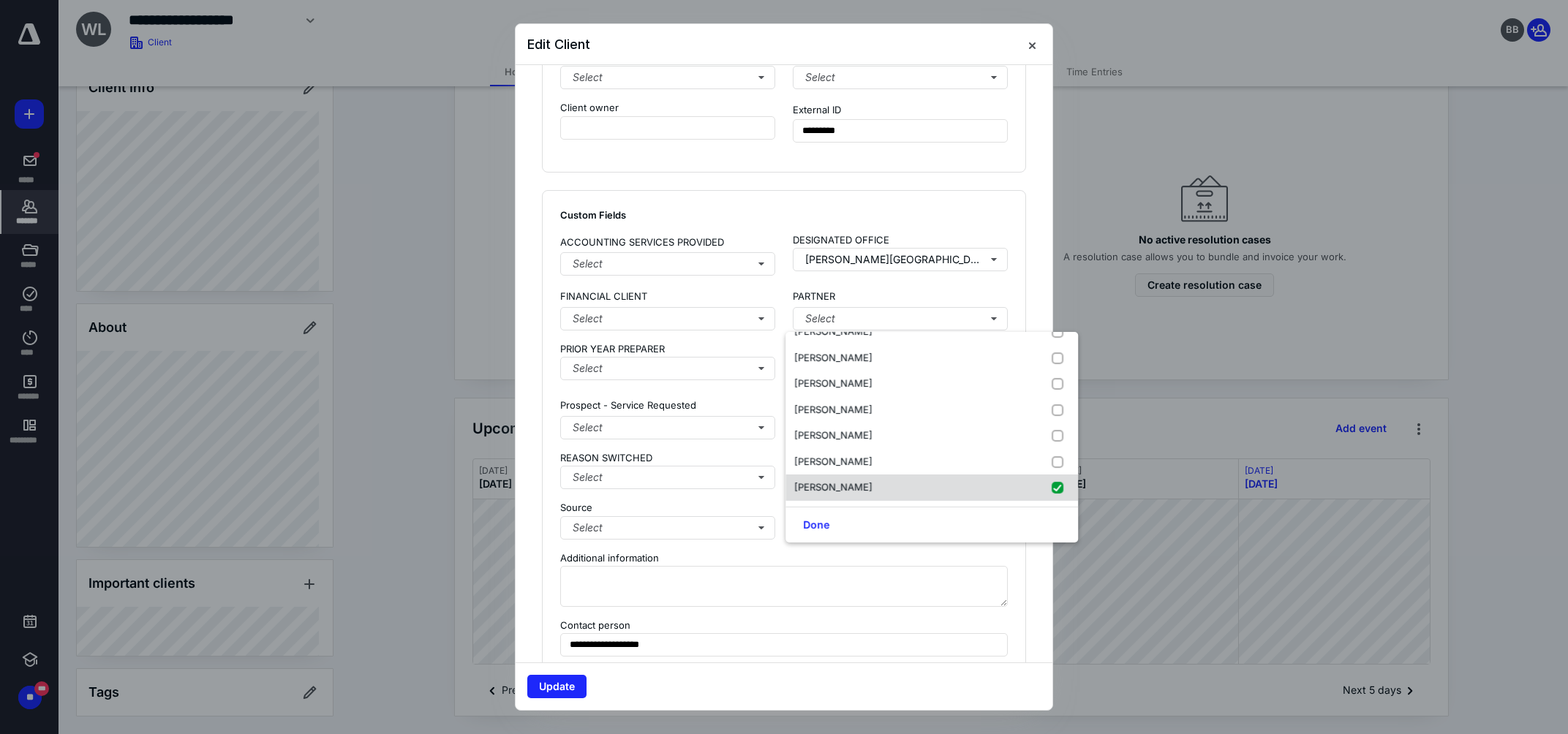 checkbox on "true" 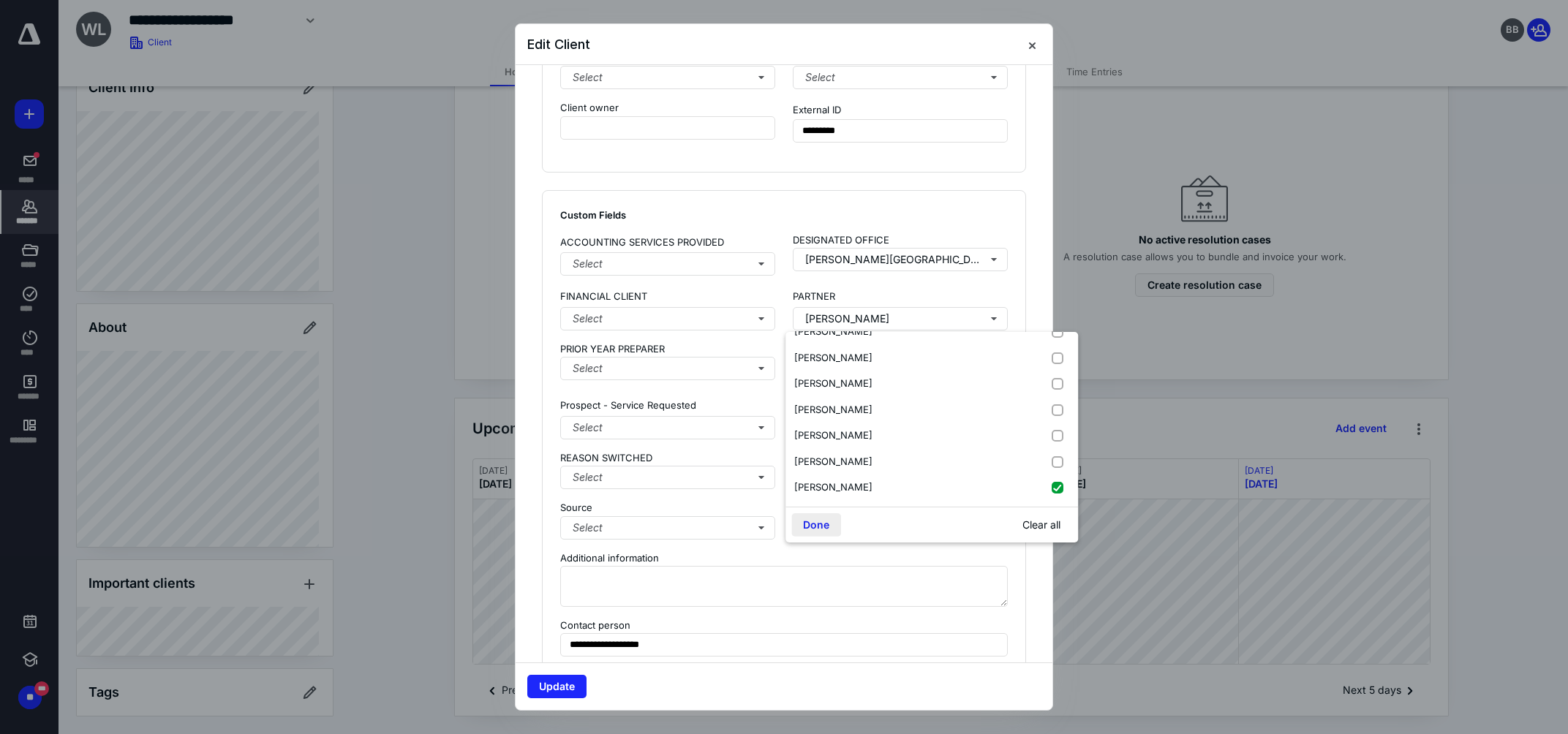 click on "Done" at bounding box center [816, 525] 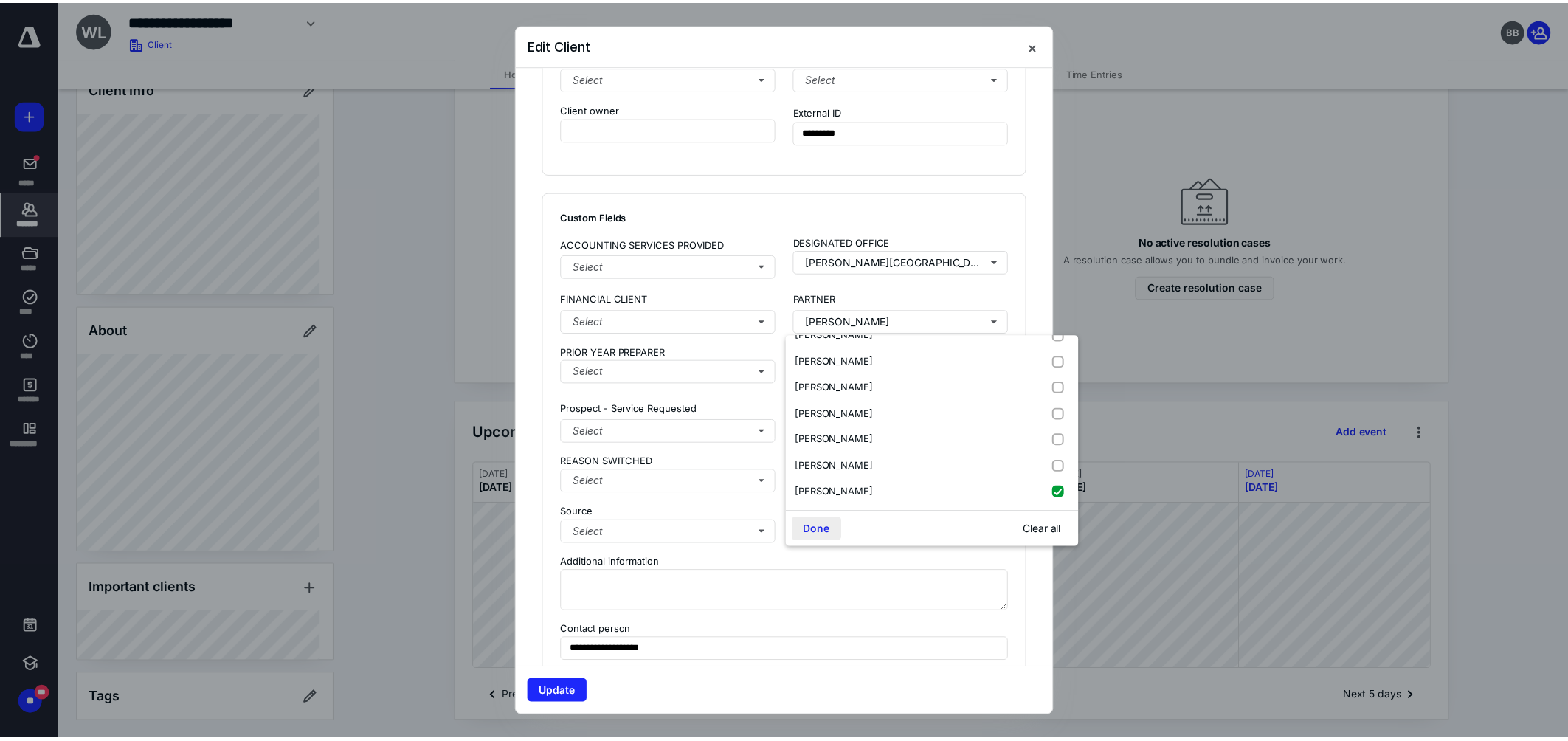 scroll, scrollTop: 124, scrollLeft: 0, axis: vertical 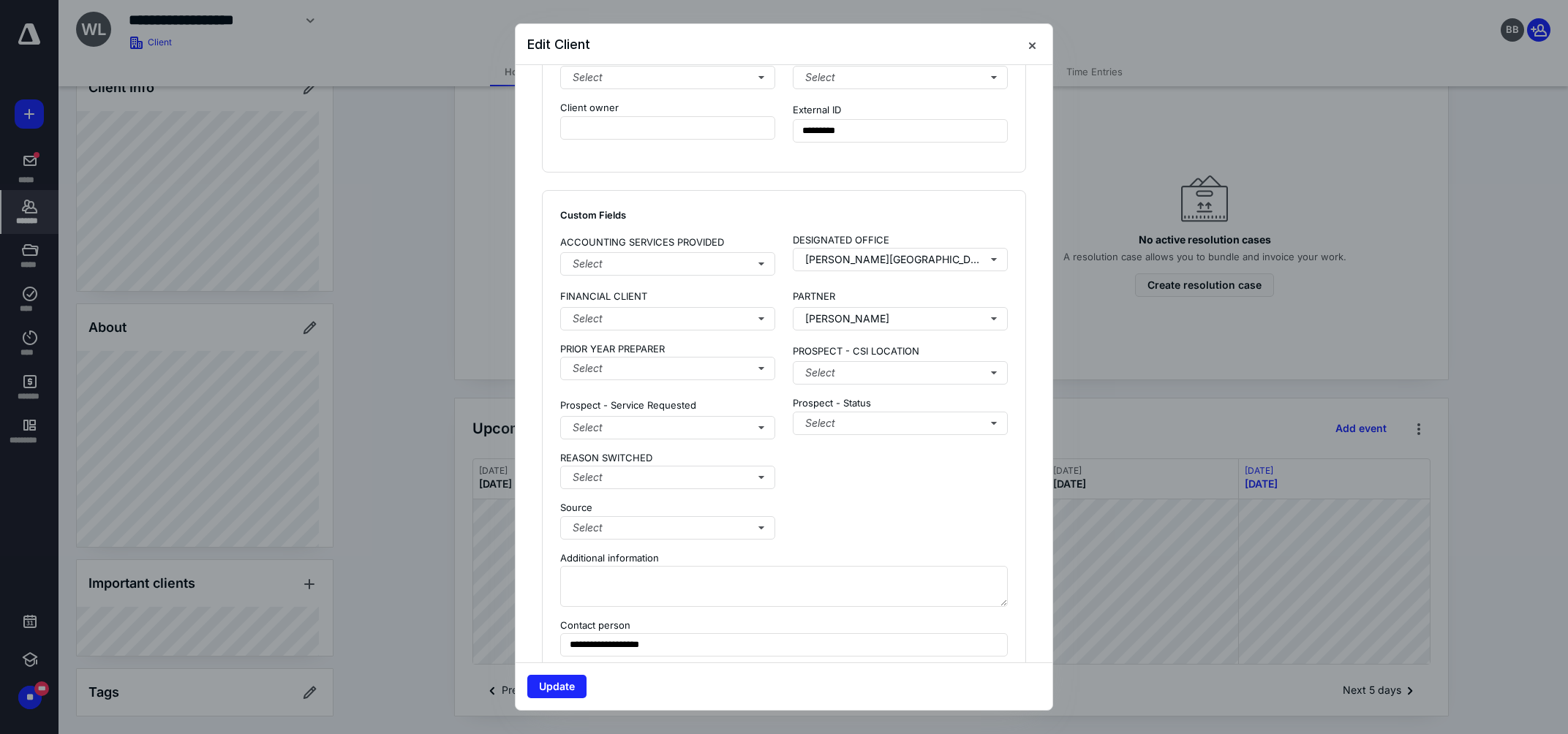 click on "DESIGNATED OFFICE" at bounding box center (900, 241) 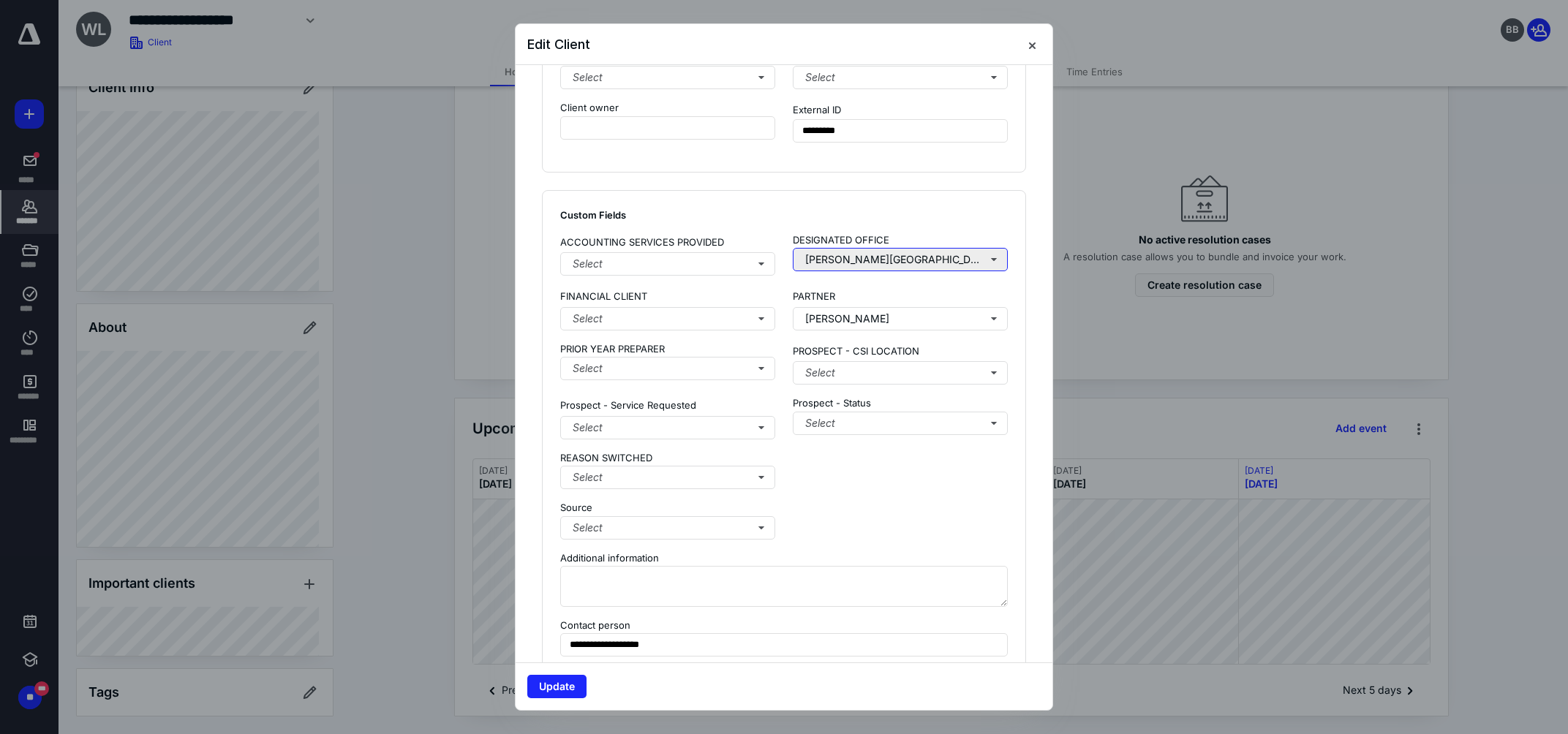 click on "[PERSON_NAME][GEOGRAPHIC_DATA]" at bounding box center (900, 260) 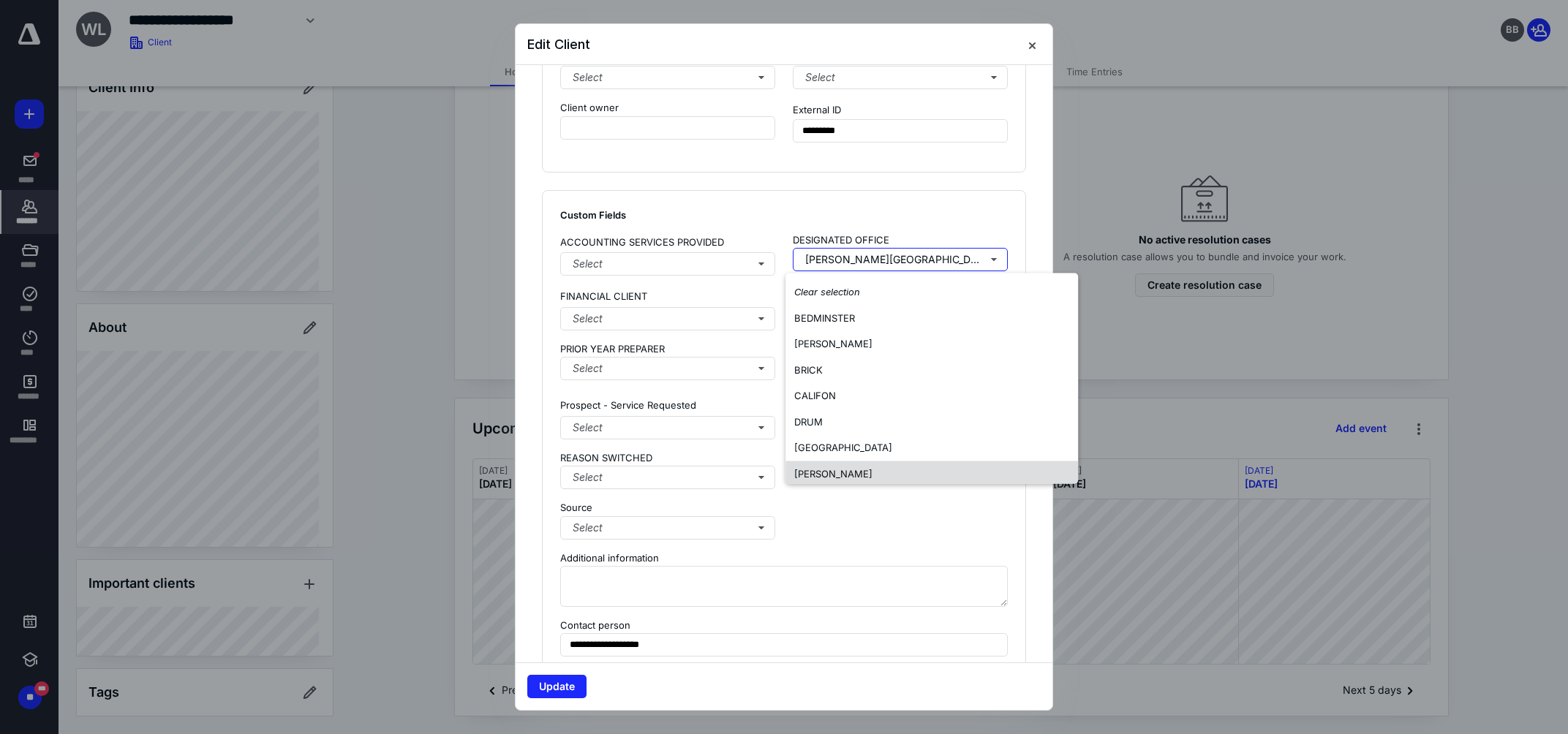 click on "[PERSON_NAME]" at bounding box center [833, 474] 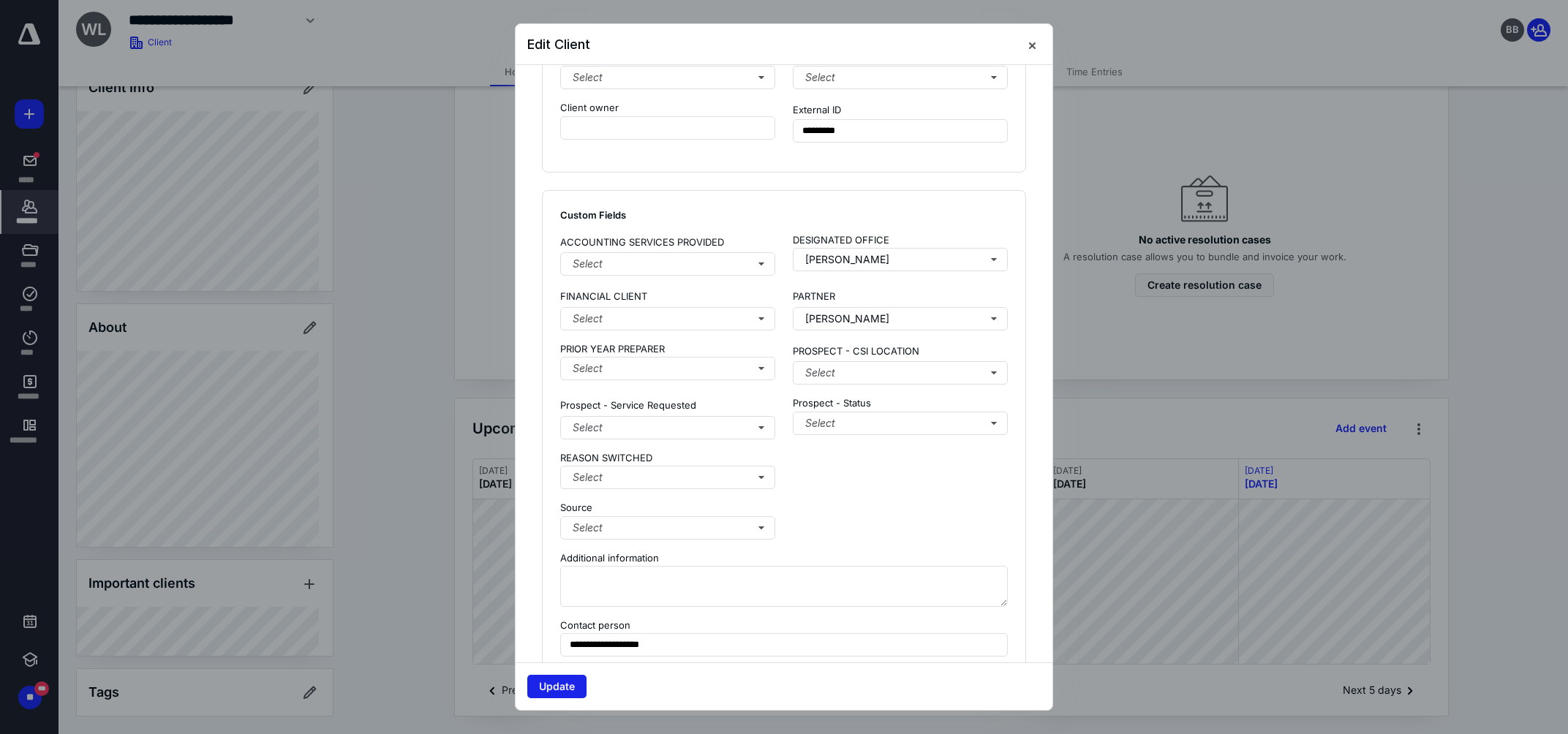click on "Update" at bounding box center (557, 686) 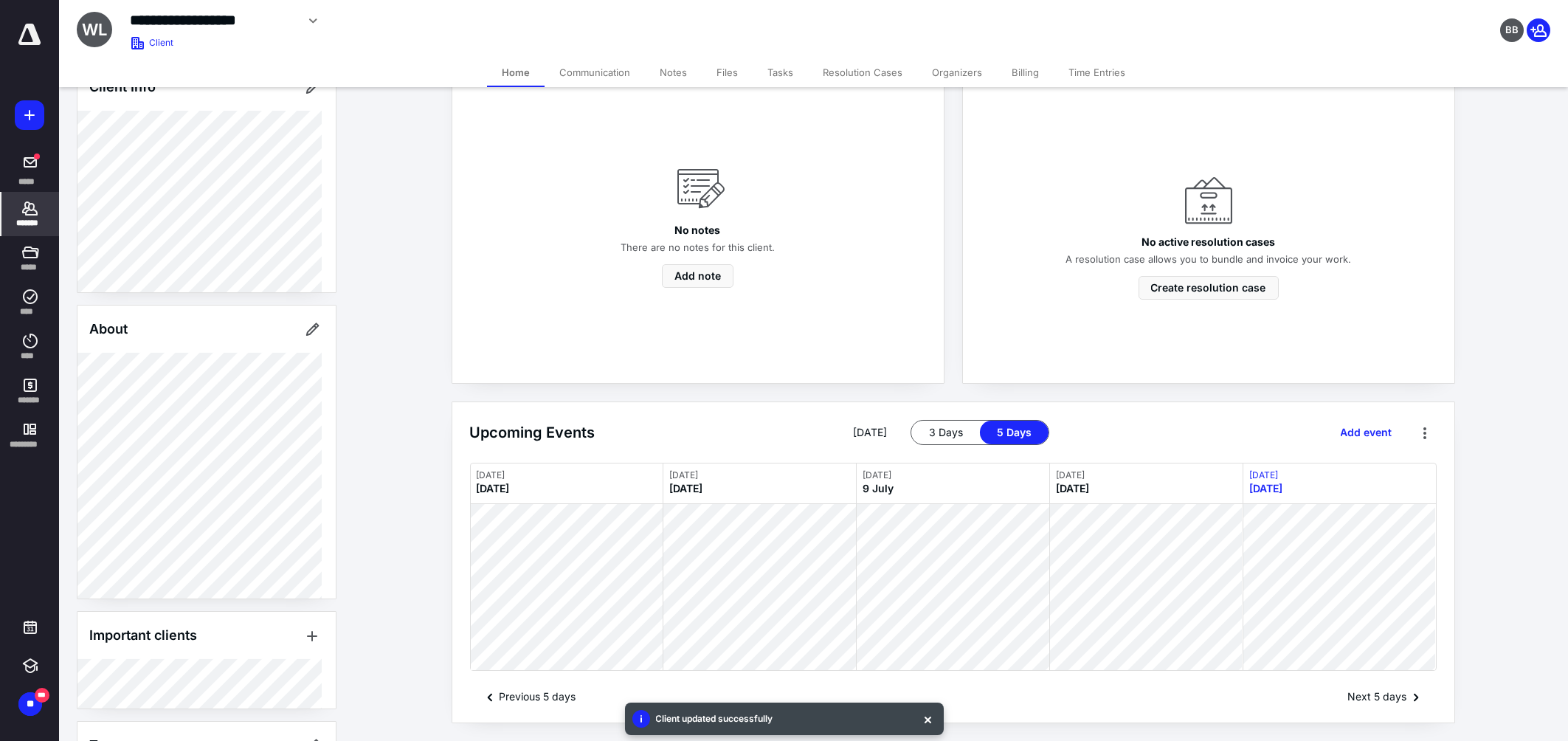 click on "*******" at bounding box center (30, 223) 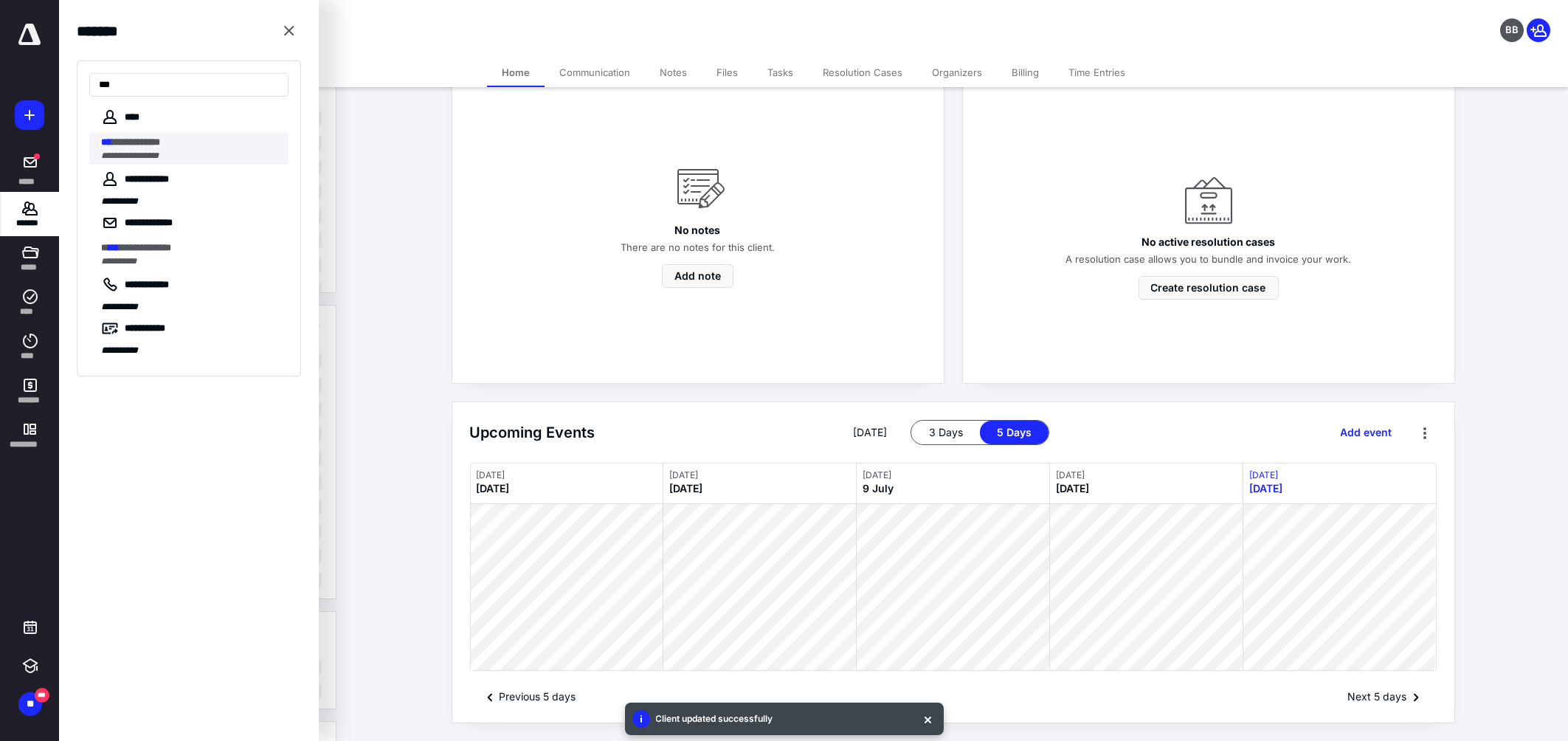type on "***" 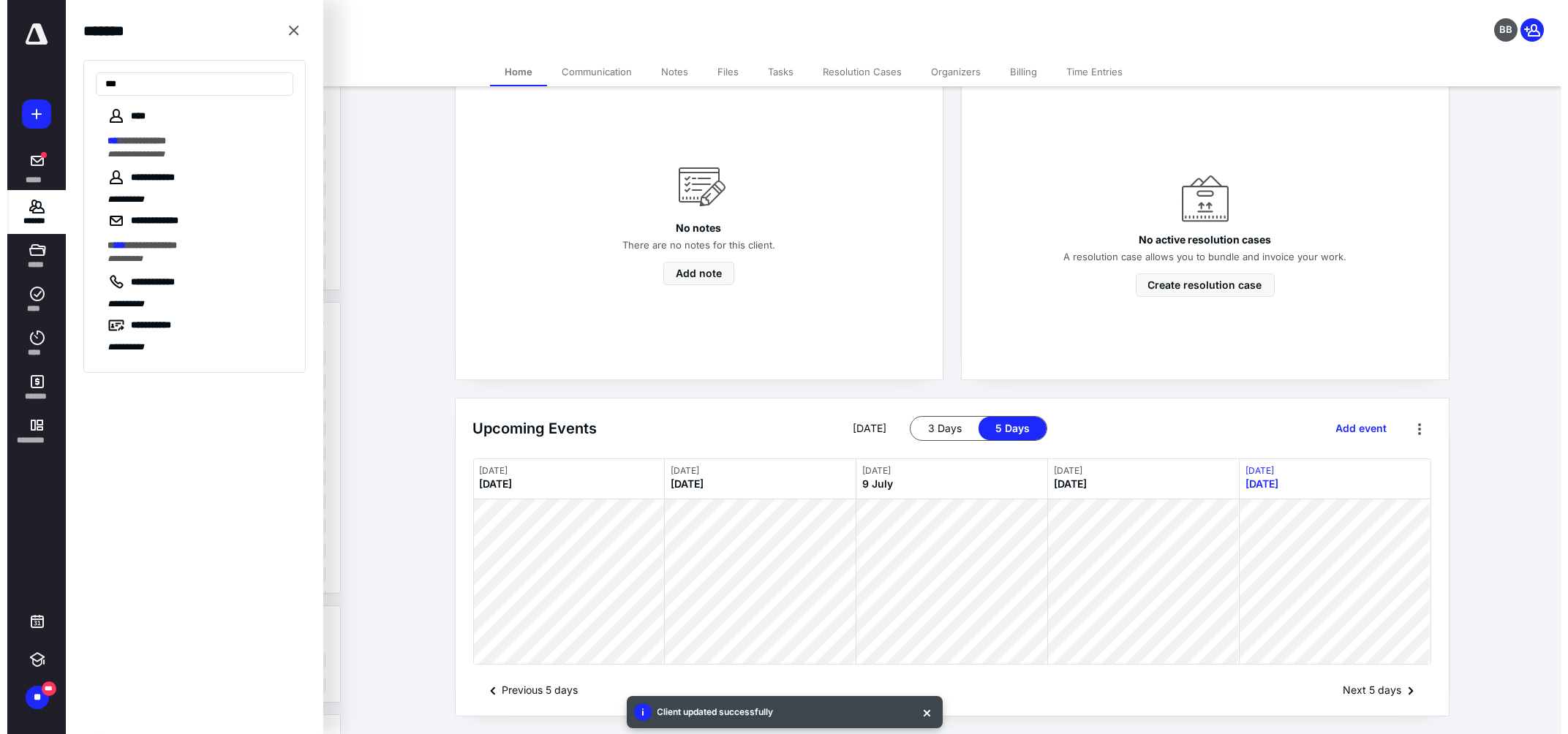scroll, scrollTop: 0, scrollLeft: 0, axis: both 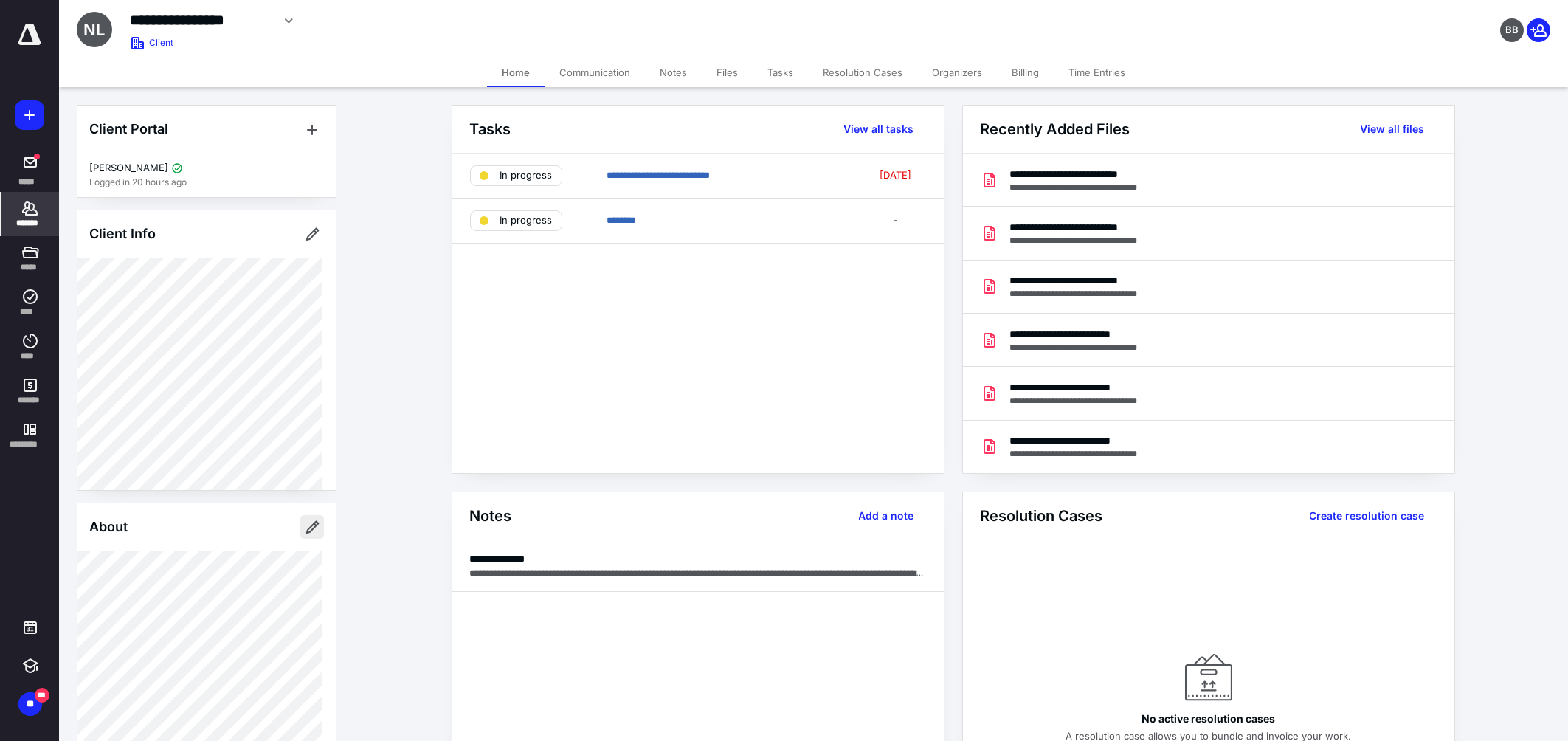 click at bounding box center [312, 527] 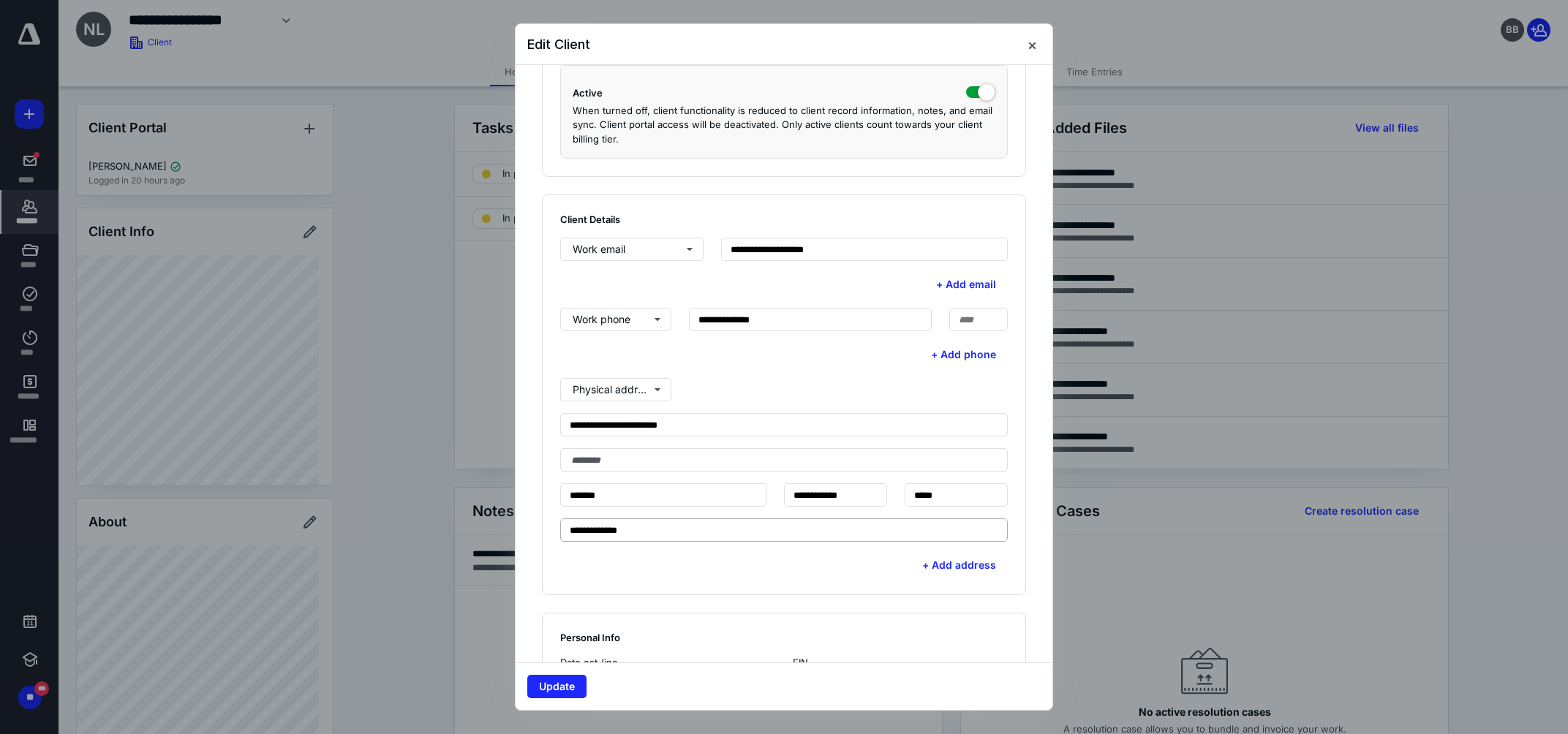 scroll, scrollTop: 457, scrollLeft: 0, axis: vertical 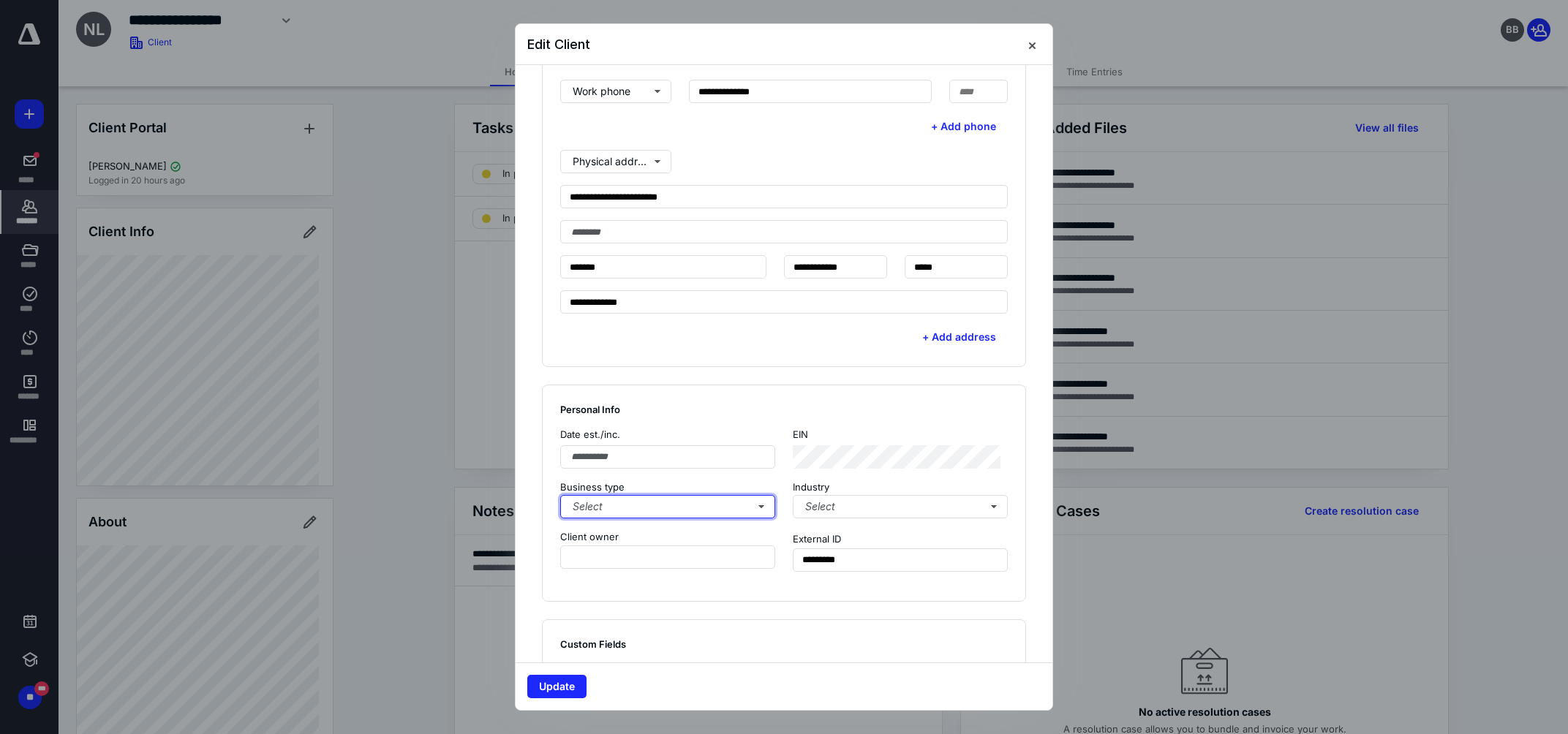 type 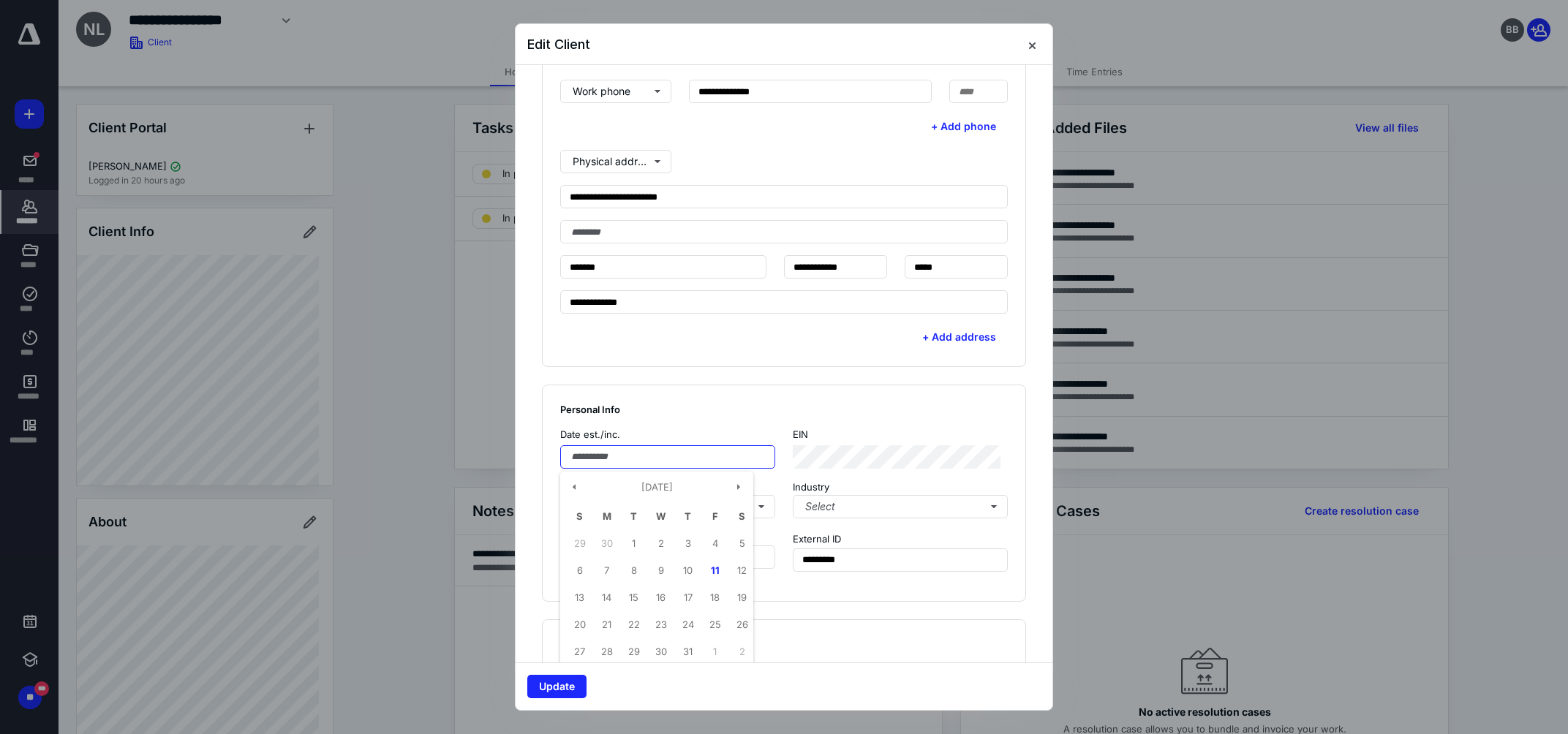 click at bounding box center (668, 457) 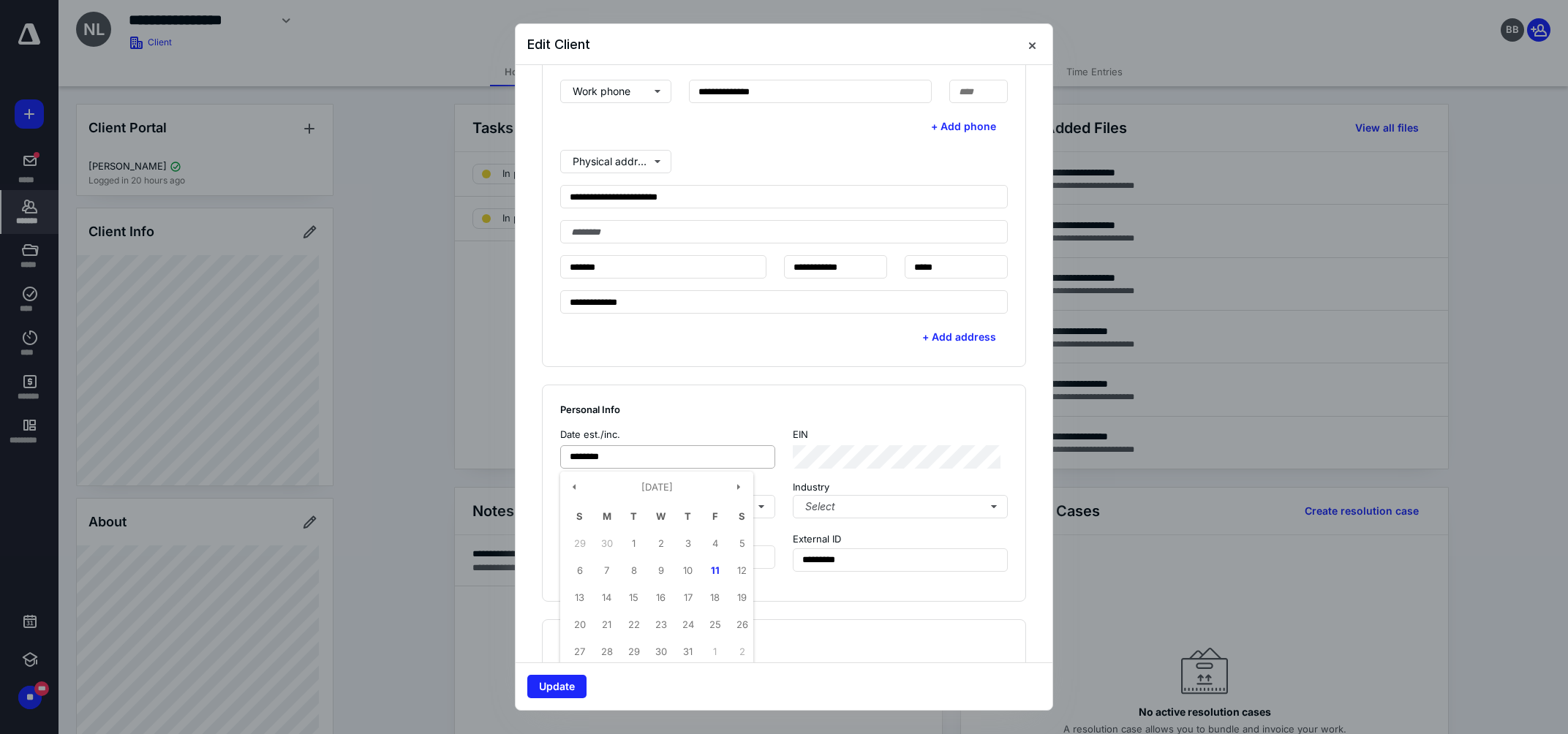 type on "**********" 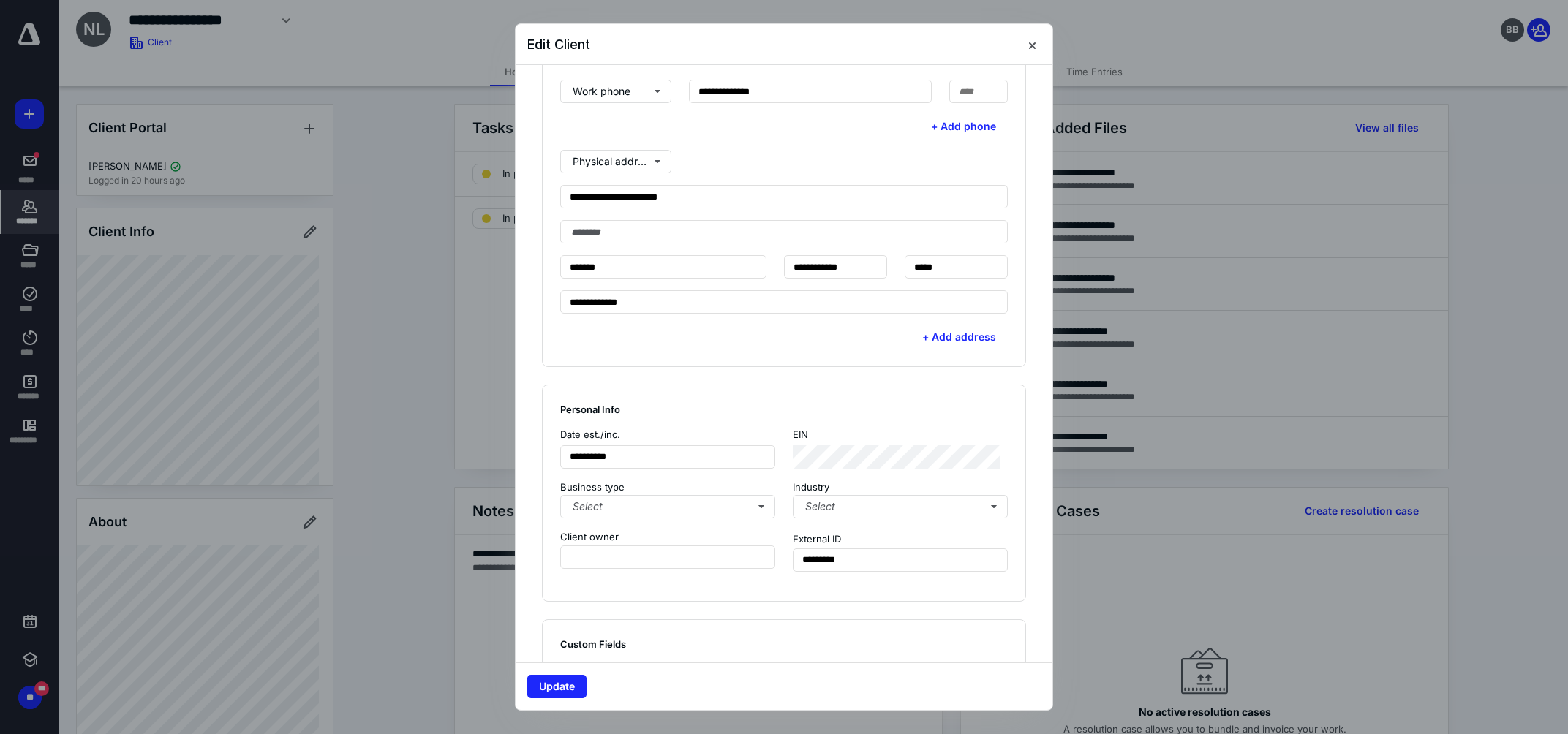 scroll, scrollTop: 686, scrollLeft: 0, axis: vertical 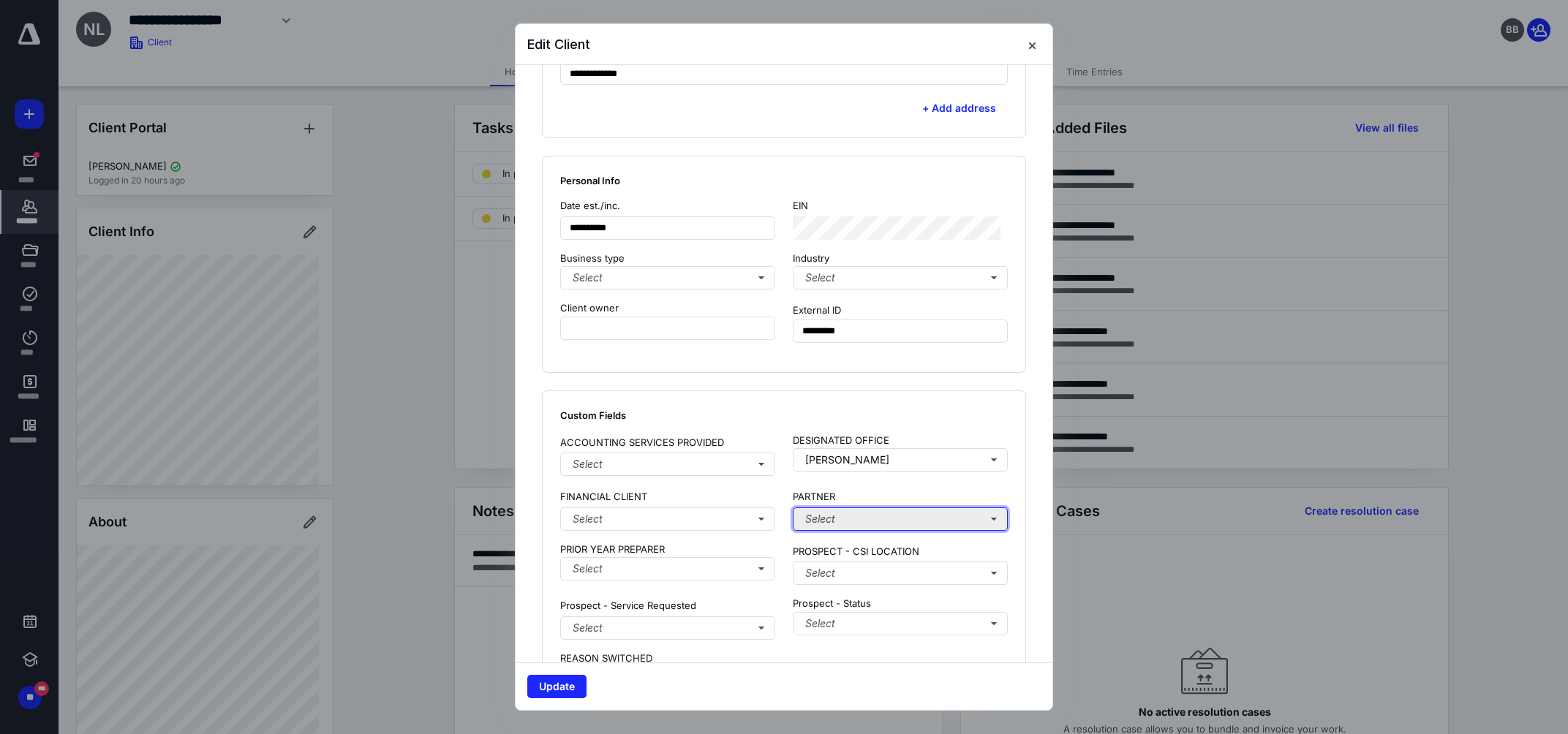 click on "Select" at bounding box center [900, 519] 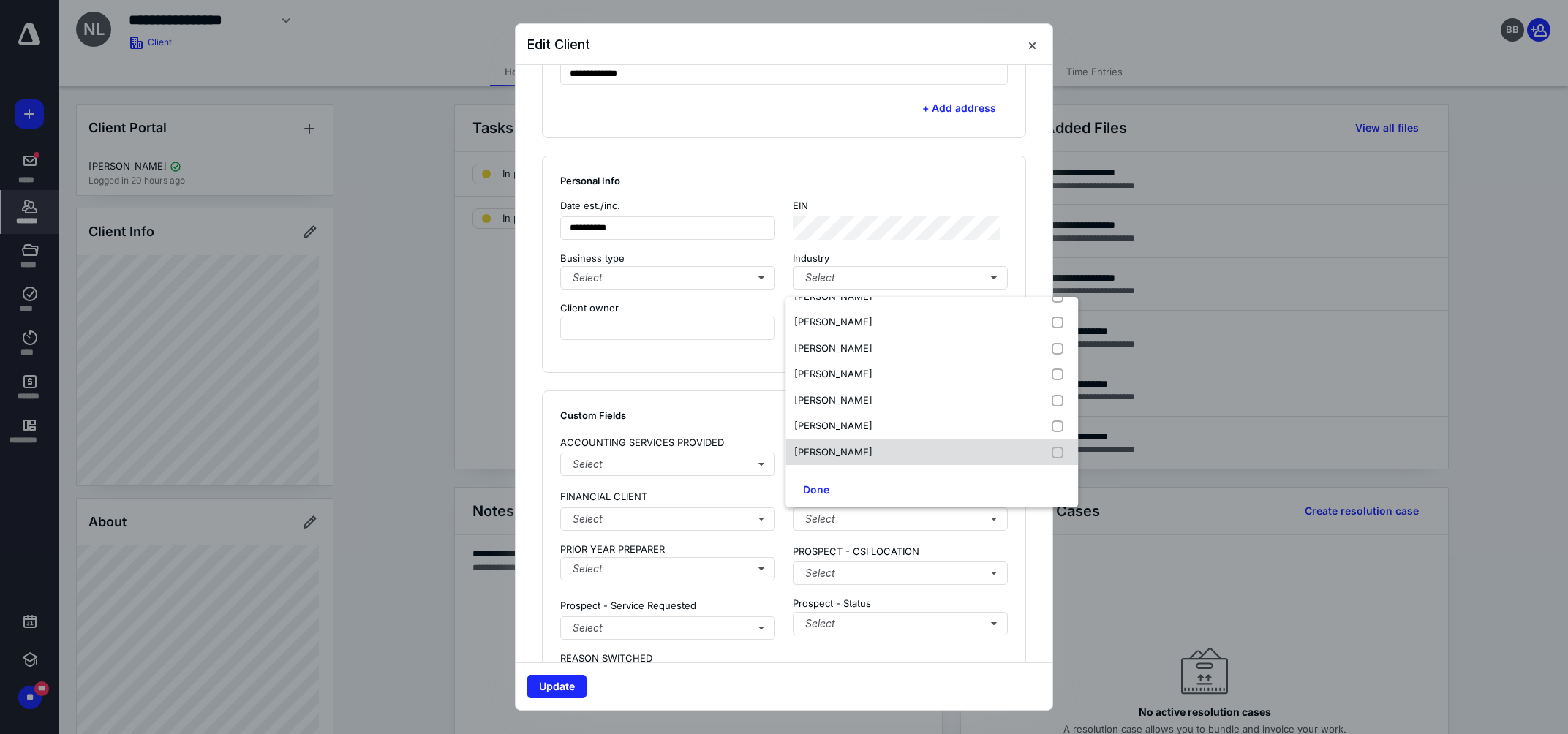 click at bounding box center [1060, 453] 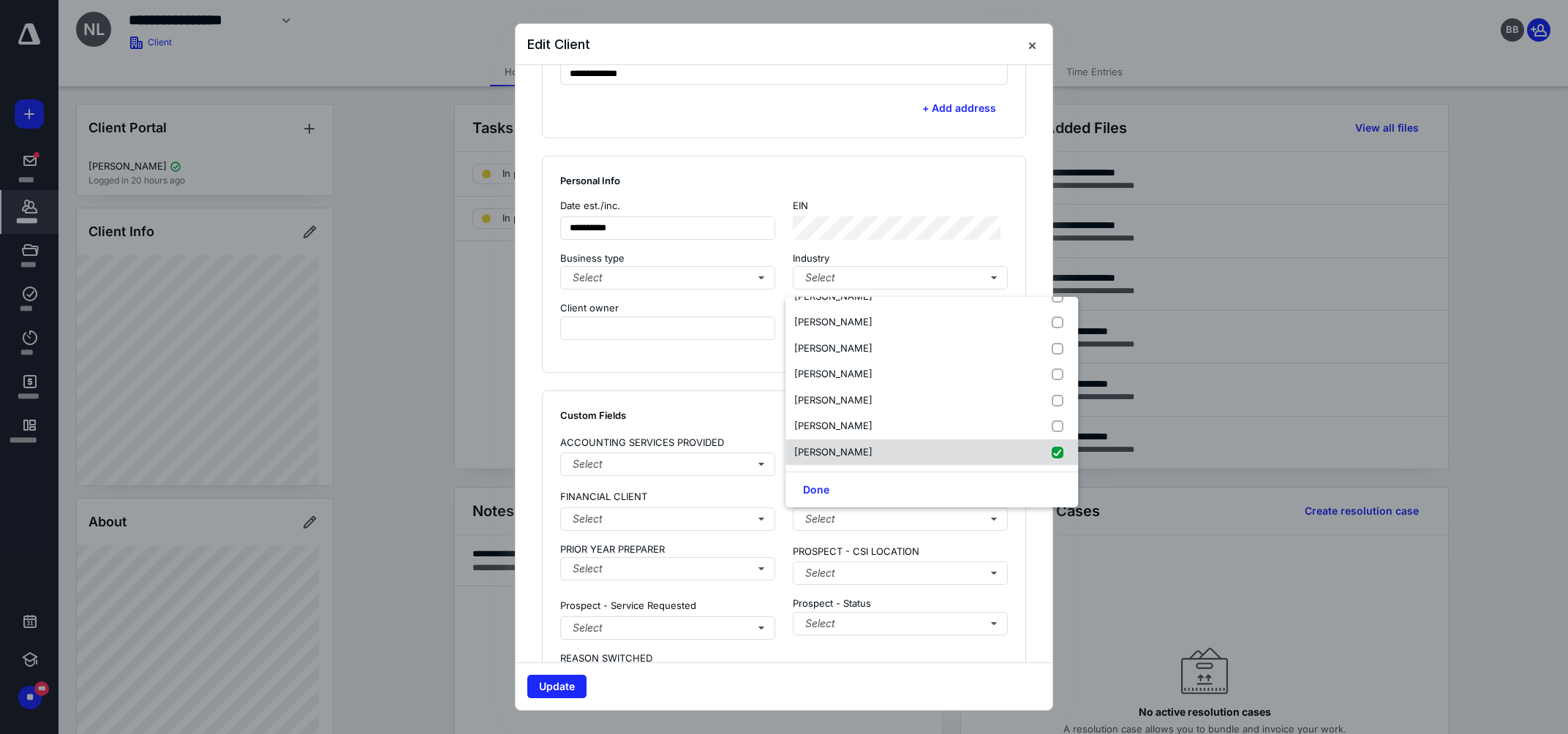 checkbox on "true" 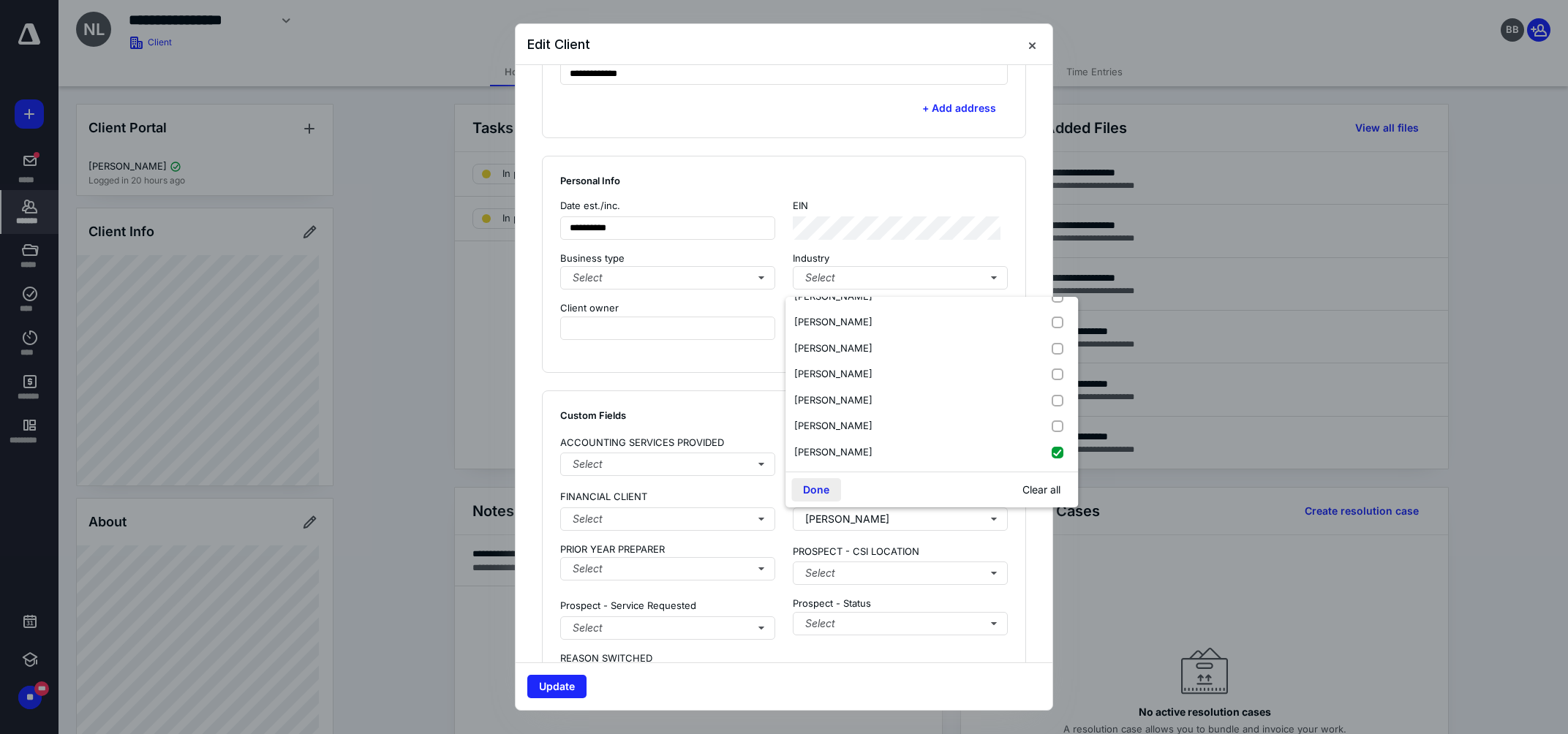 click on "Done" at bounding box center (816, 490) 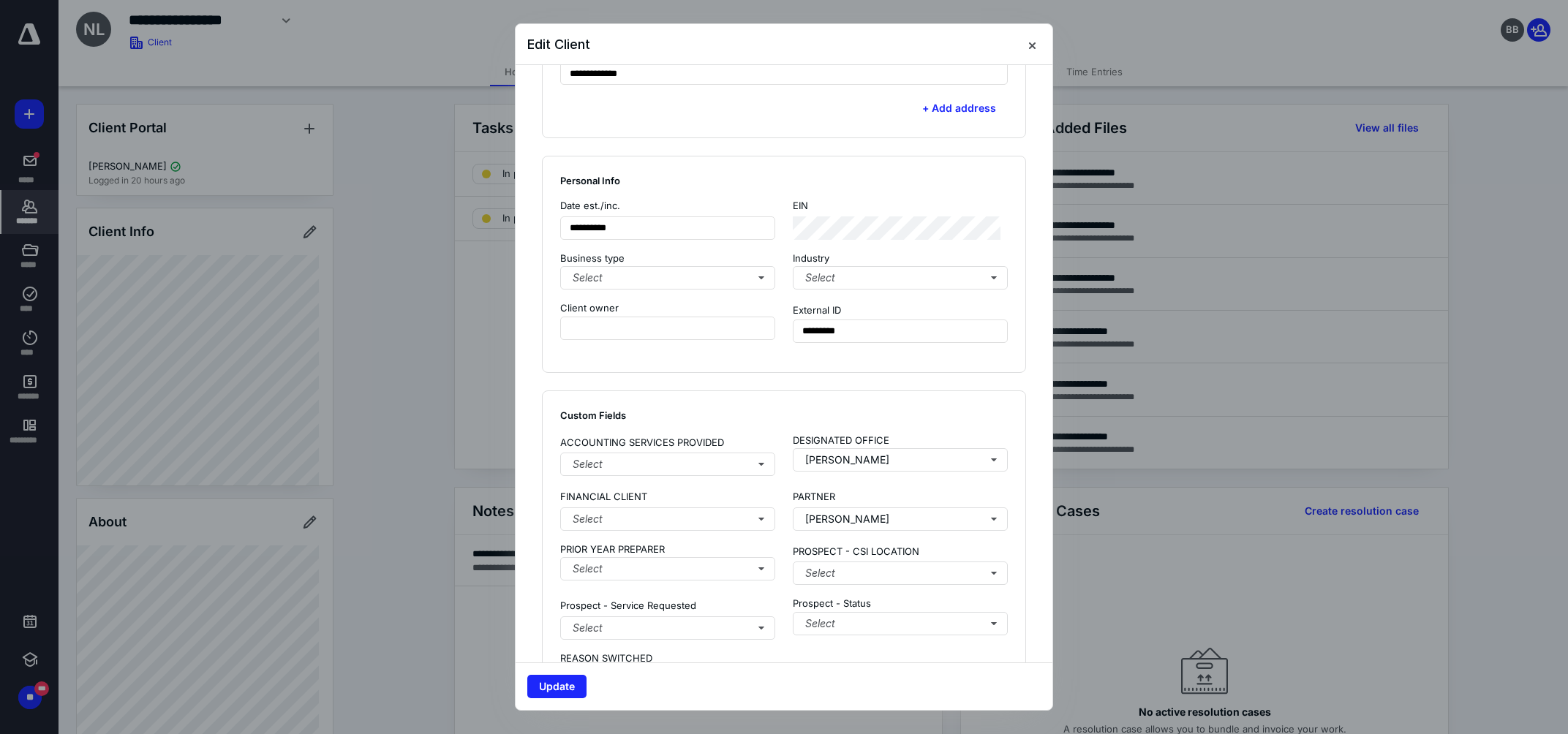 scroll, scrollTop: 123, scrollLeft: 0, axis: vertical 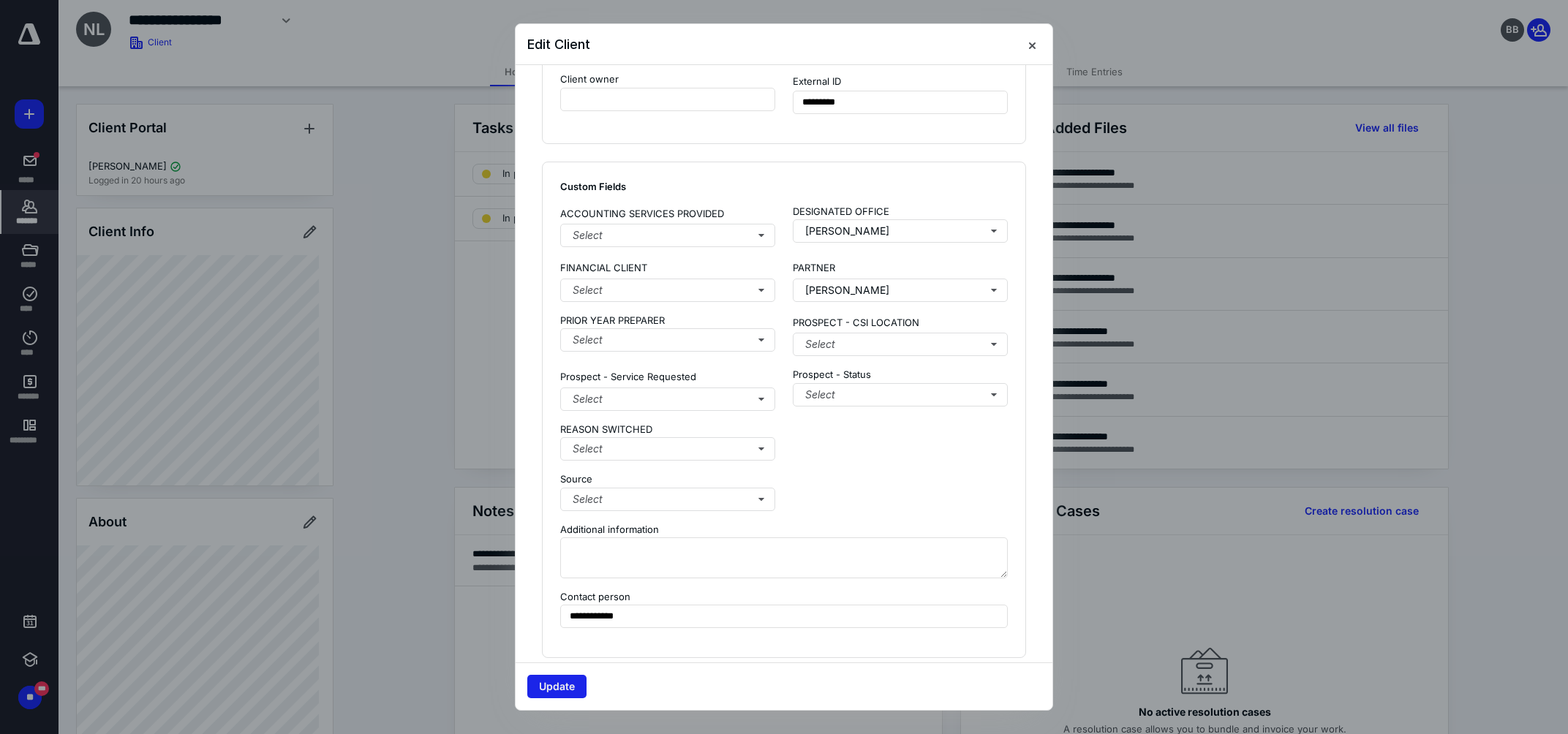 click on "Update" at bounding box center (557, 686) 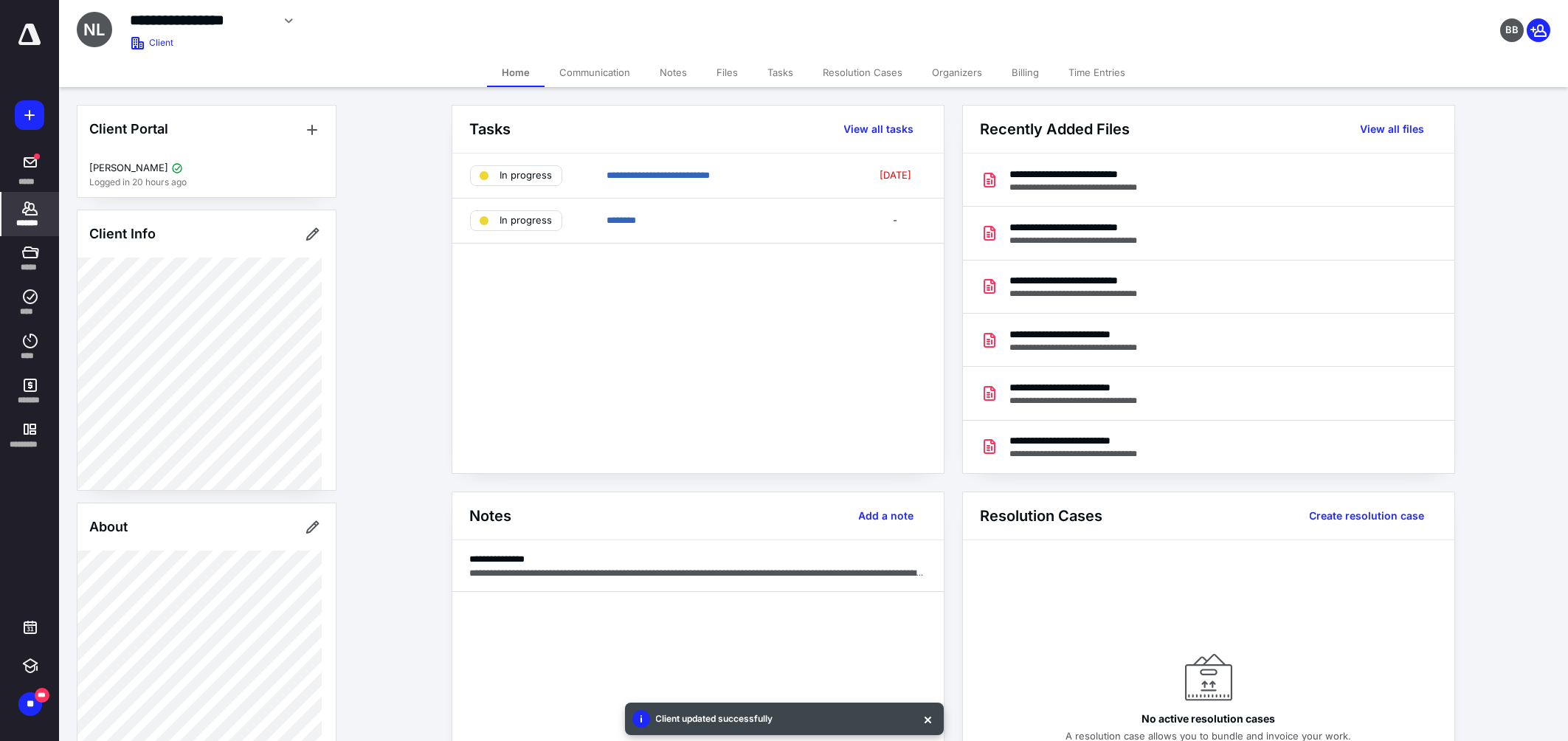 click on "Tasks" at bounding box center (780, 72) 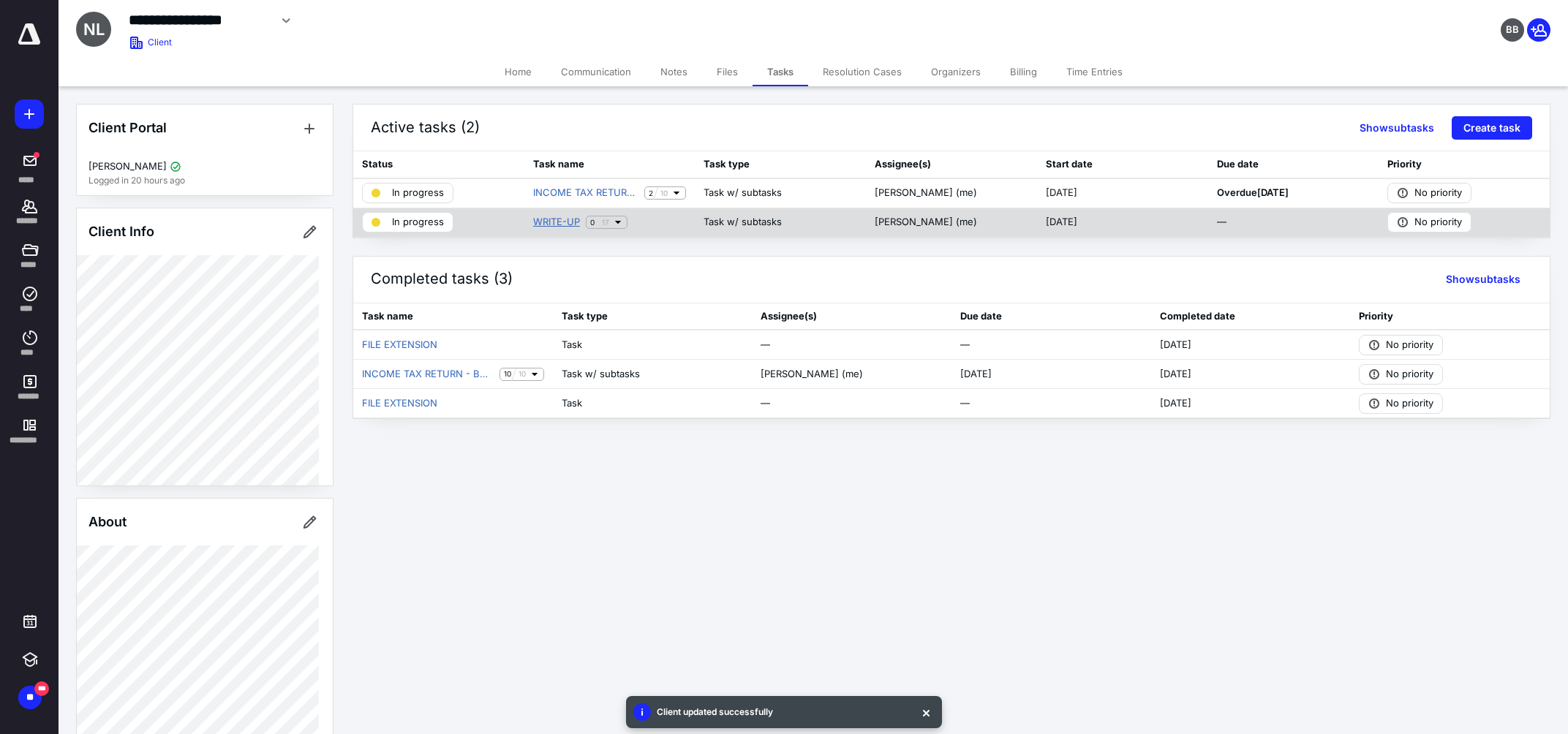 click on "WRITE-UP" at bounding box center (557, 222) 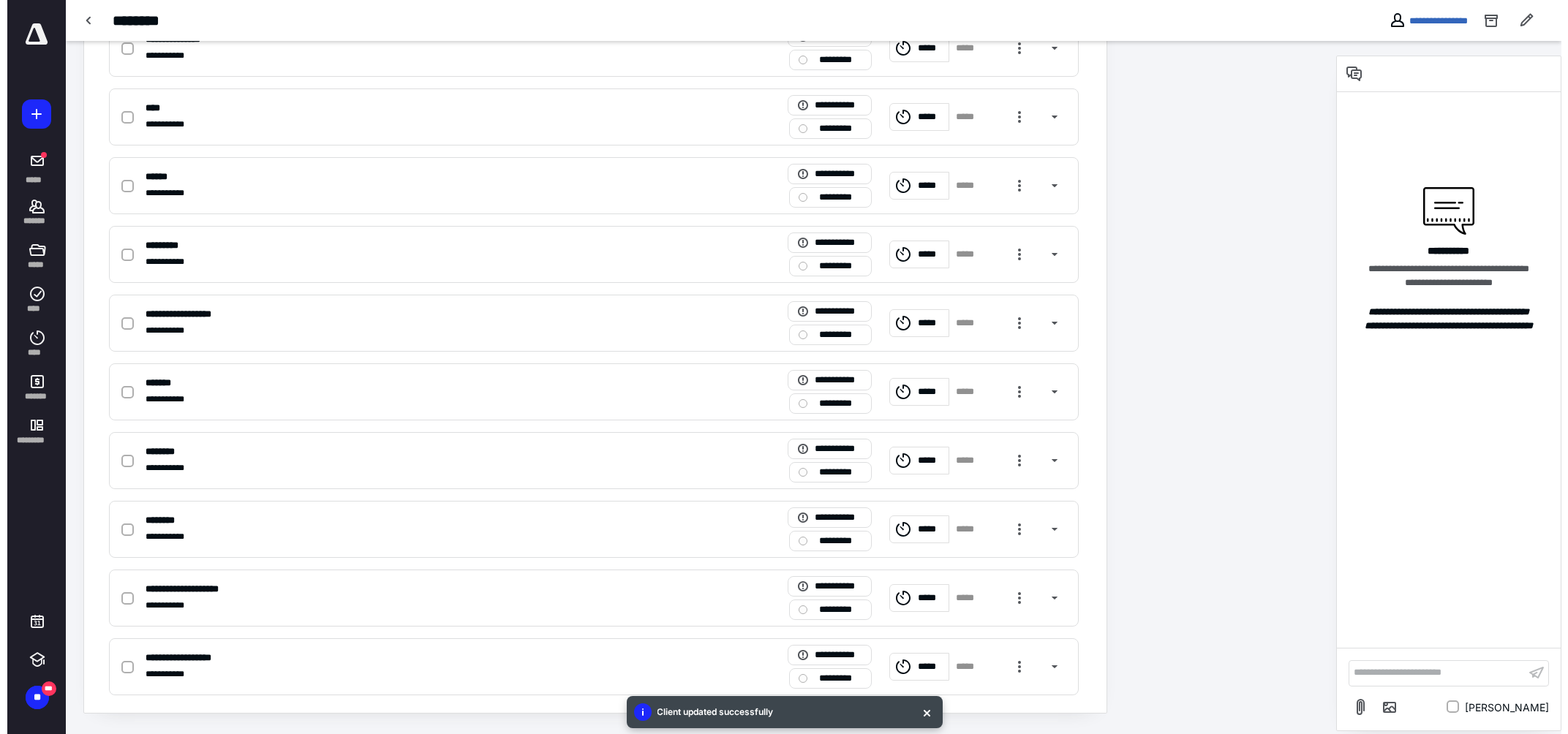 scroll, scrollTop: 0, scrollLeft: 0, axis: both 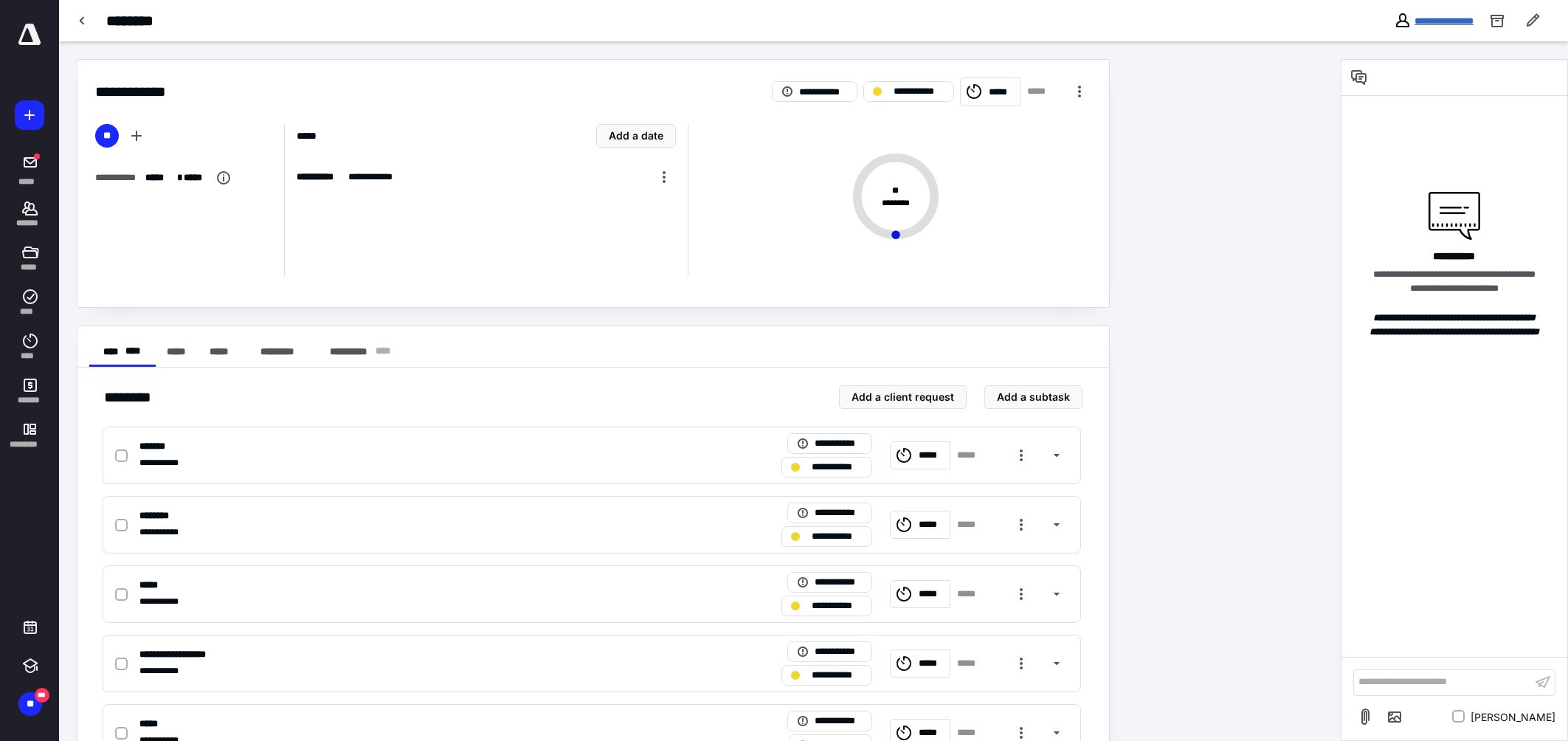 click on "**********" at bounding box center (1444, 21) 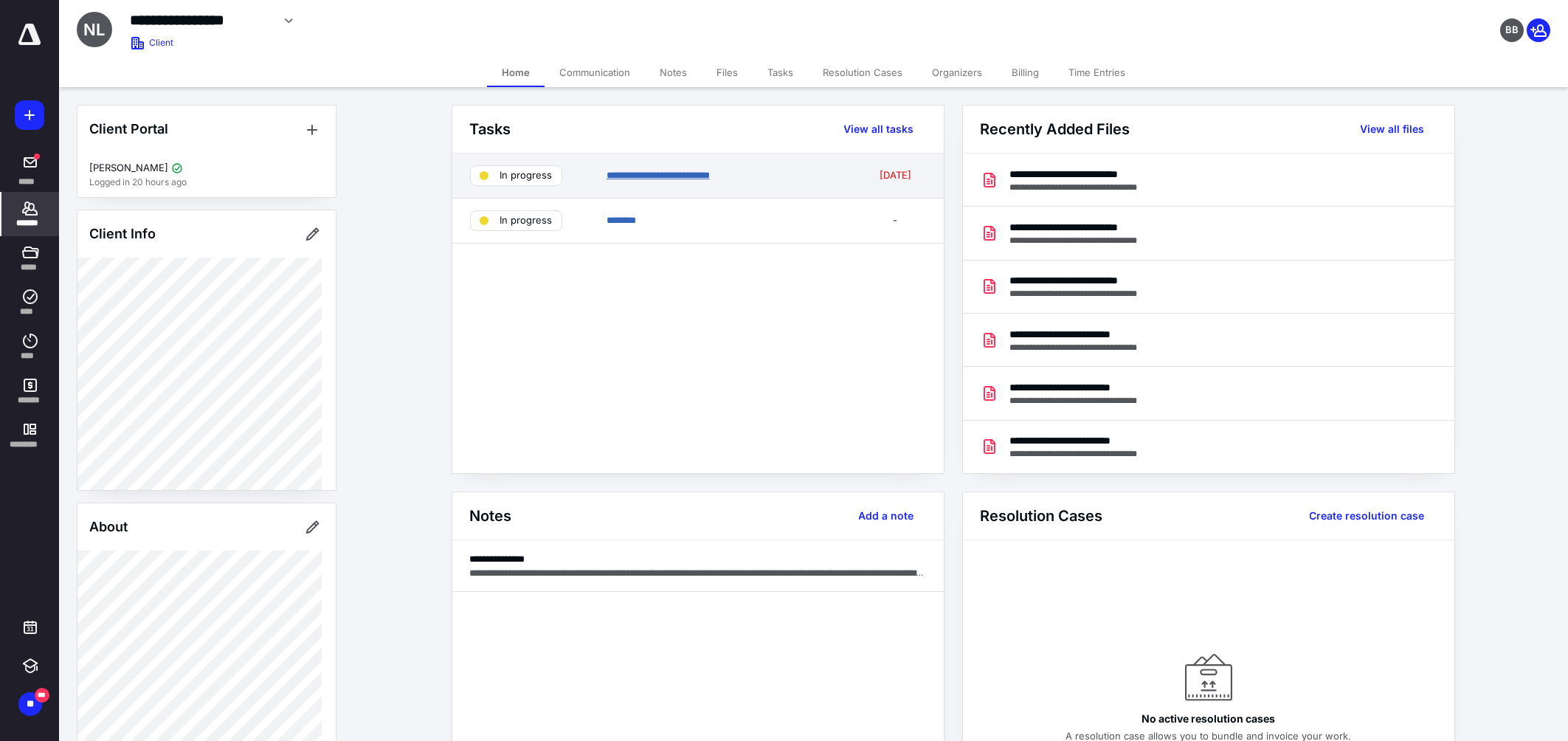 click on "**********" at bounding box center [658, 175] 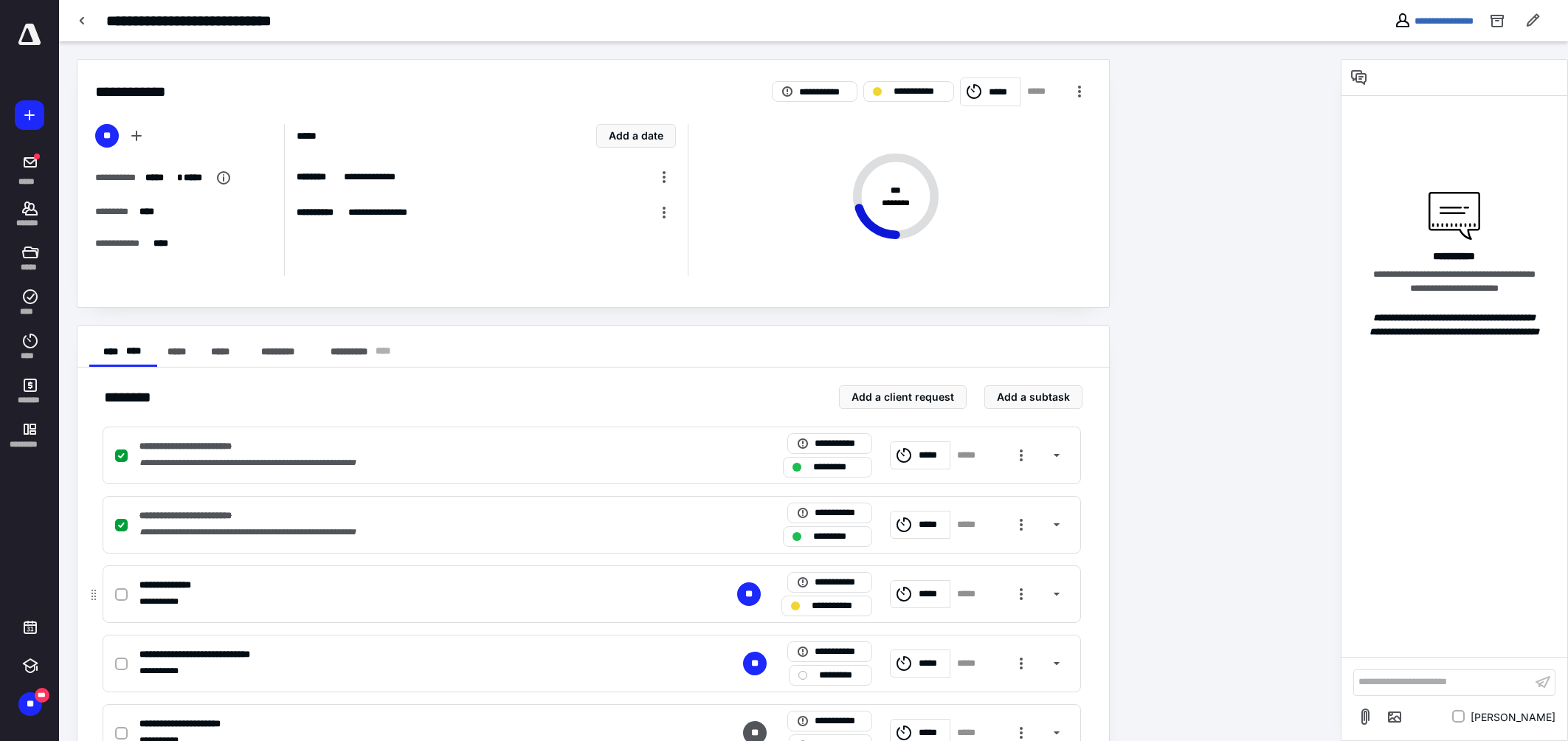 click 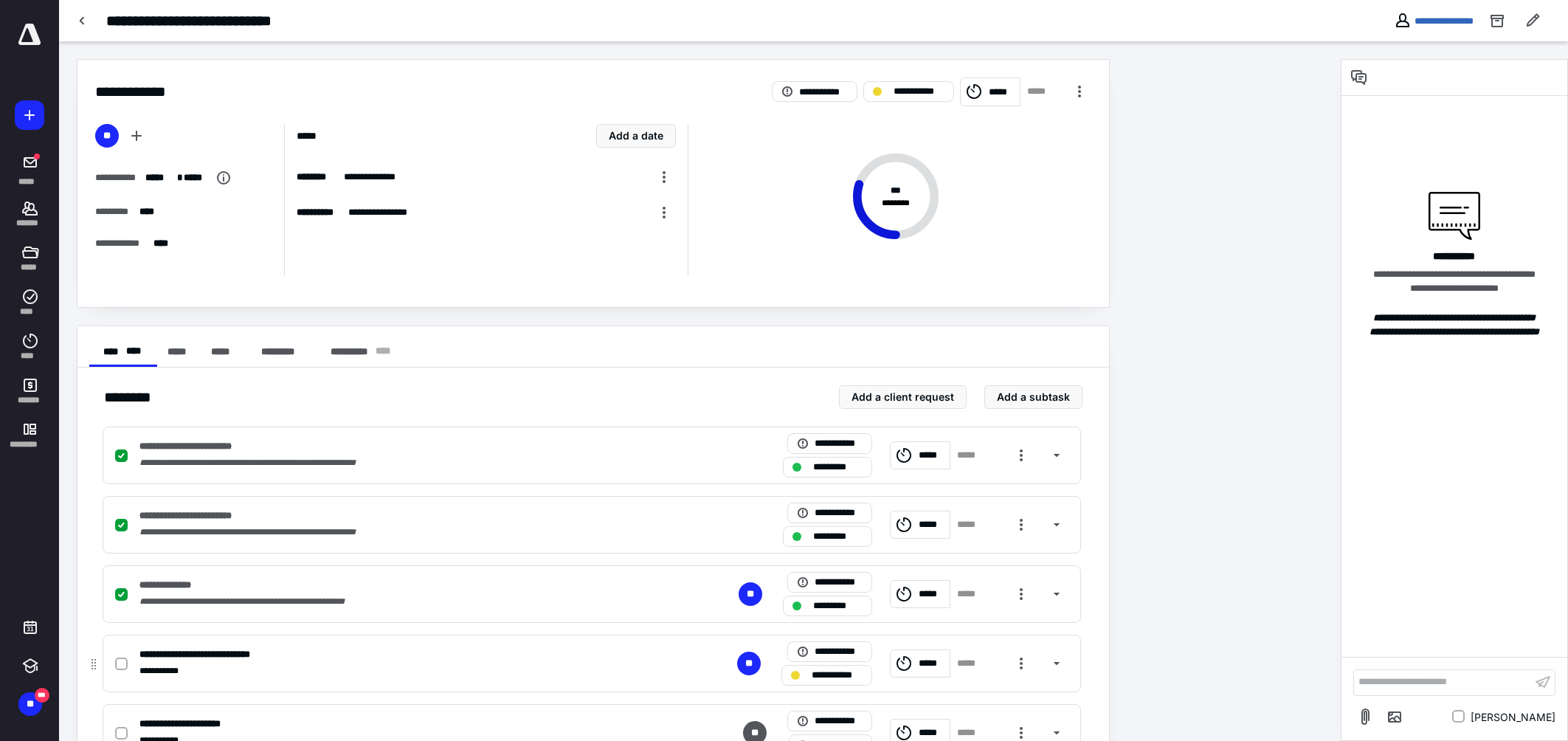 click at bounding box center (121, 664) 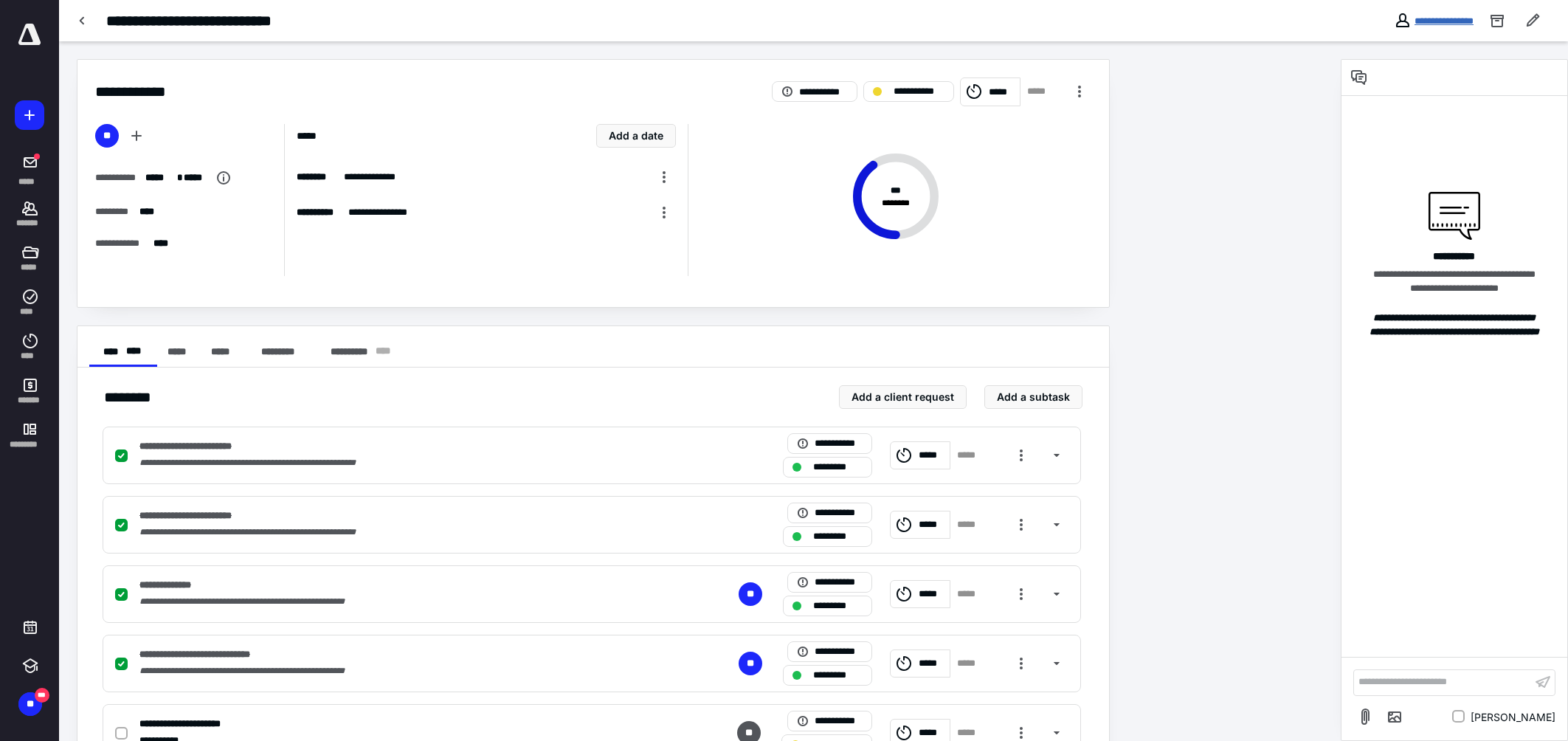 click on "**********" at bounding box center (1444, 21) 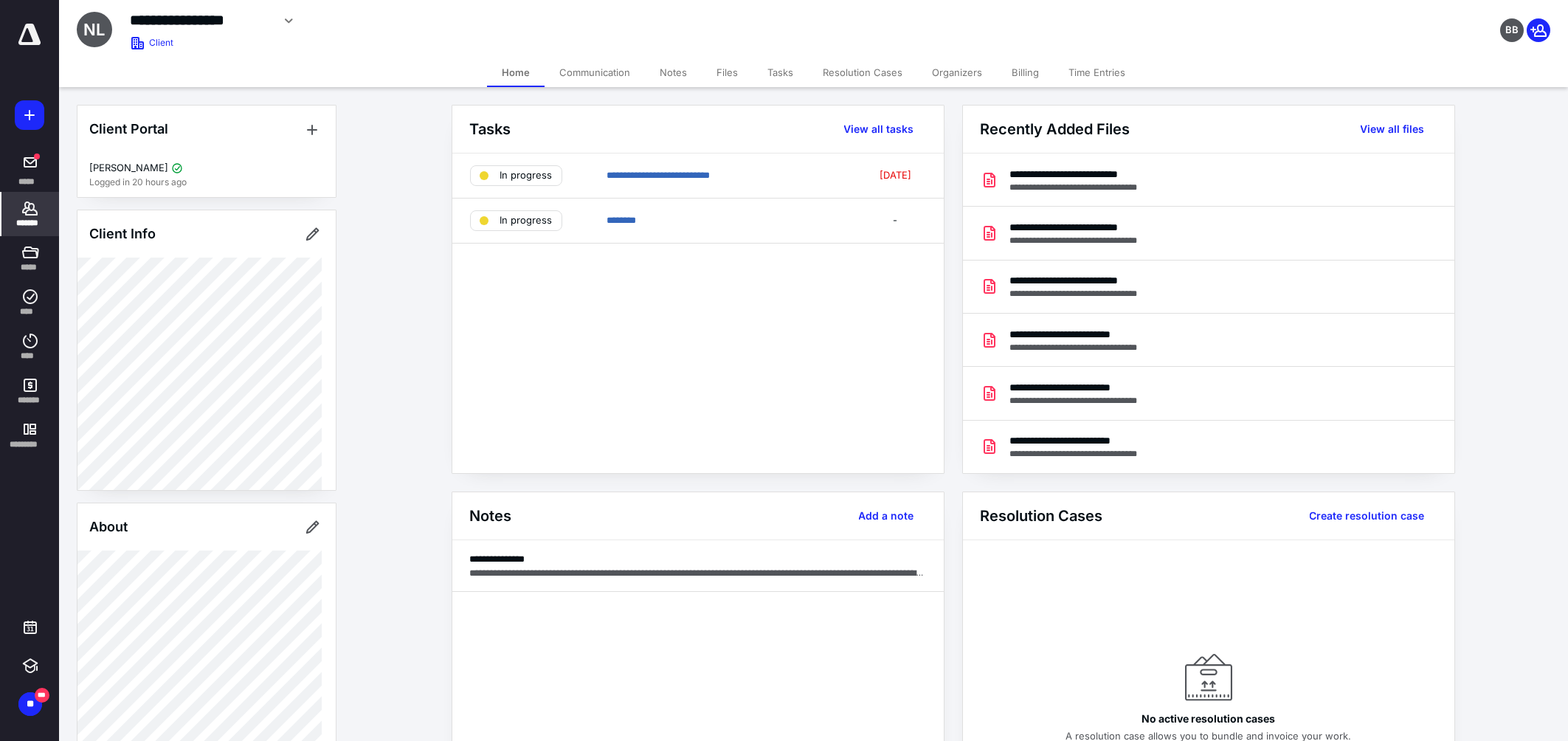 click on "Billing" at bounding box center (1025, 72) 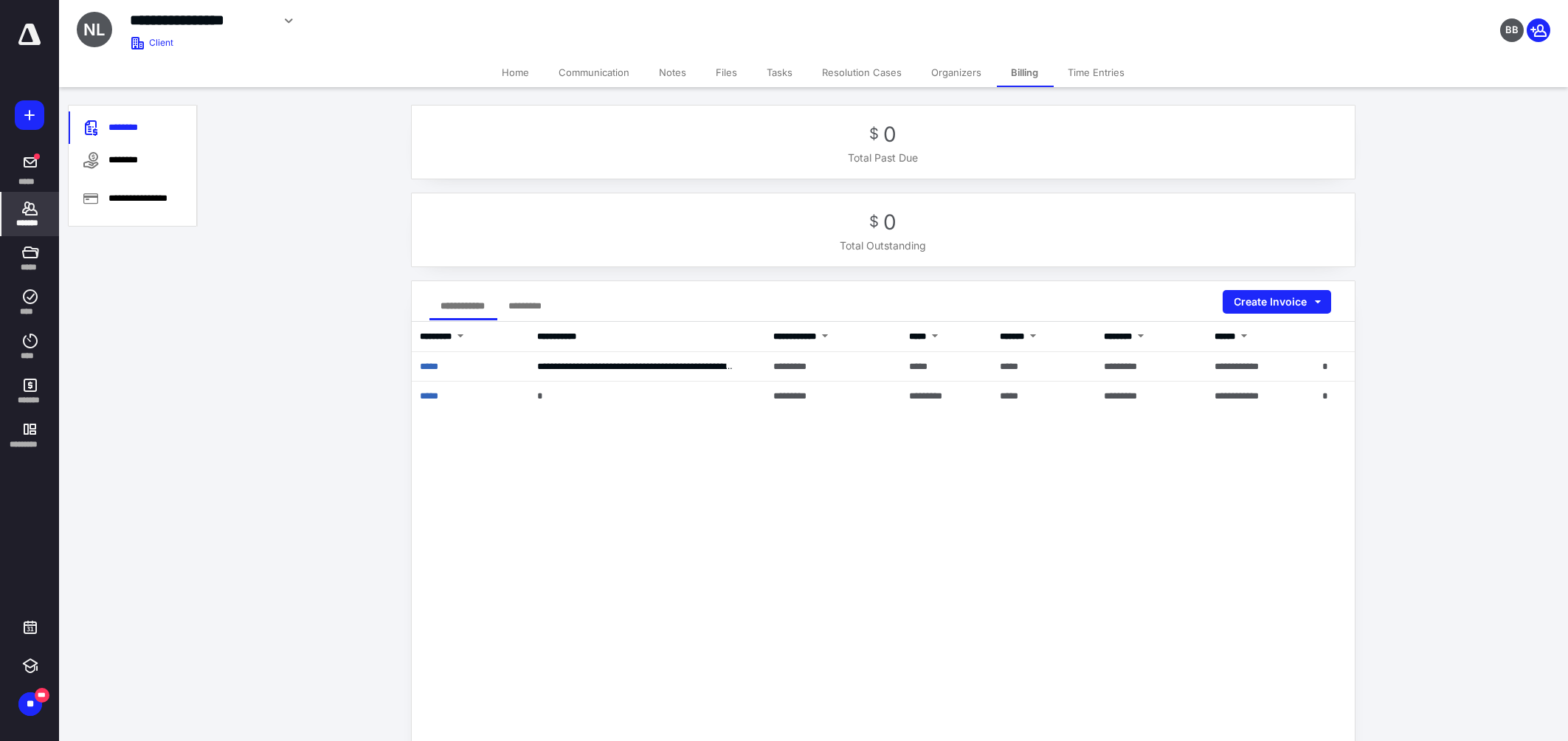 click on "Create Invoice" at bounding box center [1277, 306] 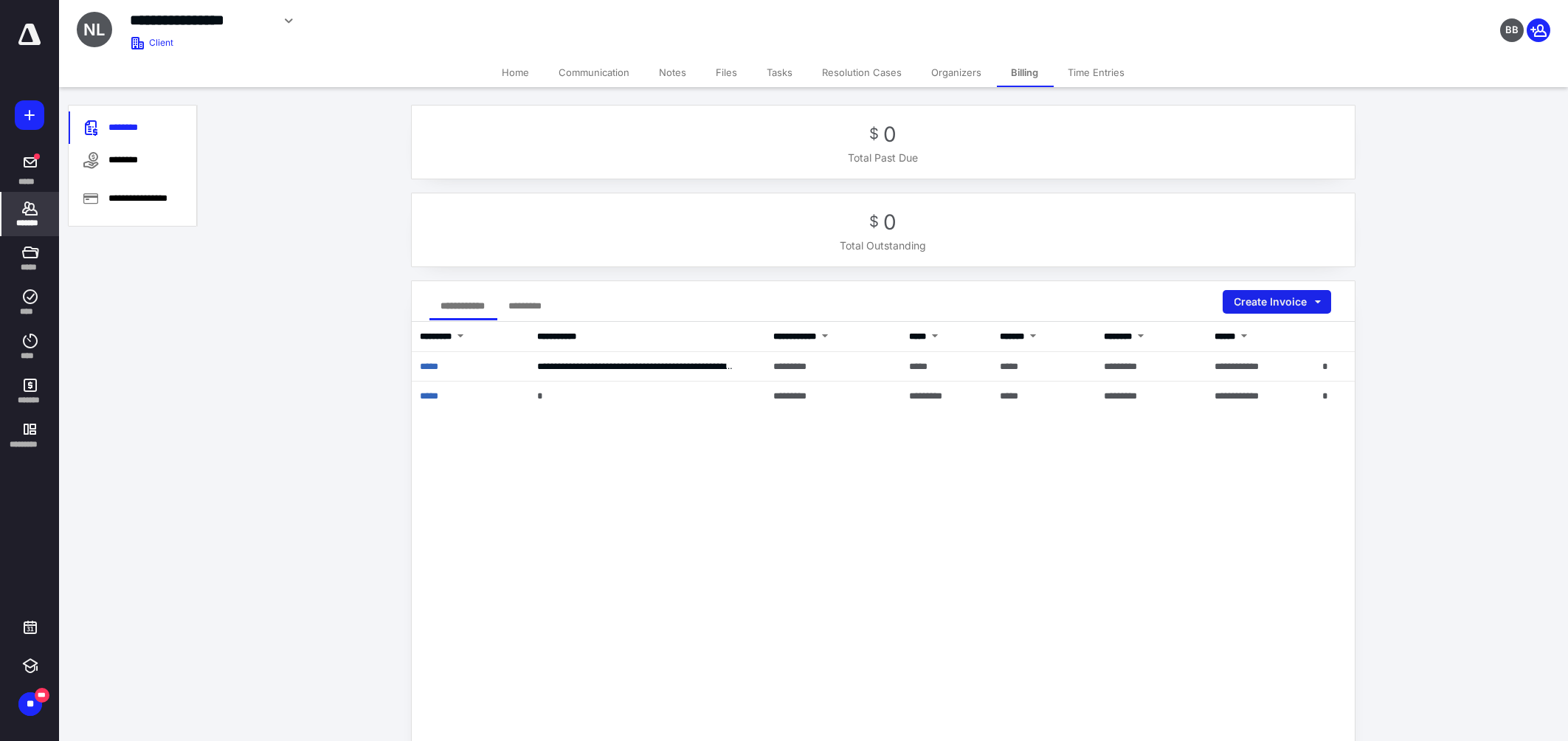 click on "Create Invoice" at bounding box center [1277, 302] 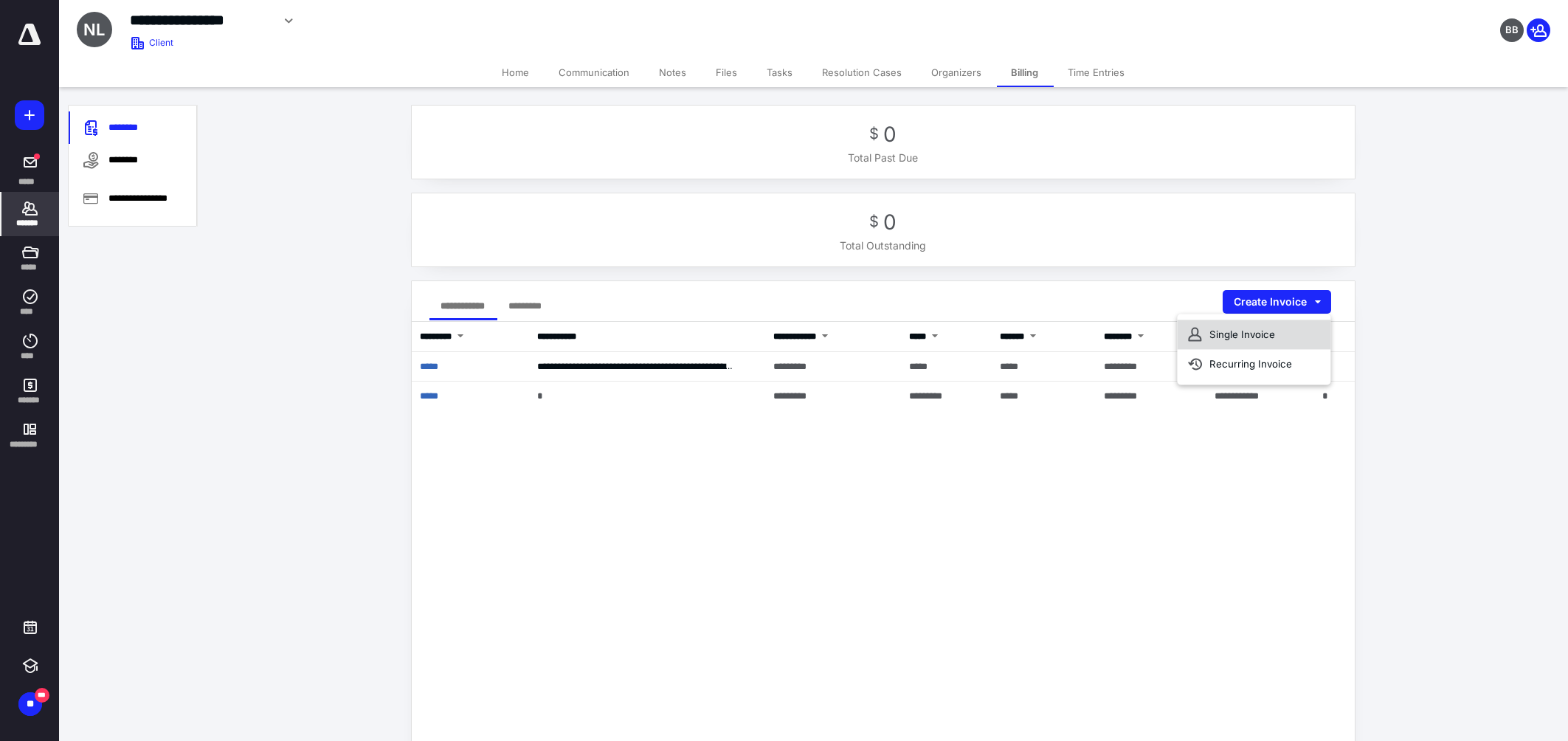 click on "Single Invoice" at bounding box center [1254, 334] 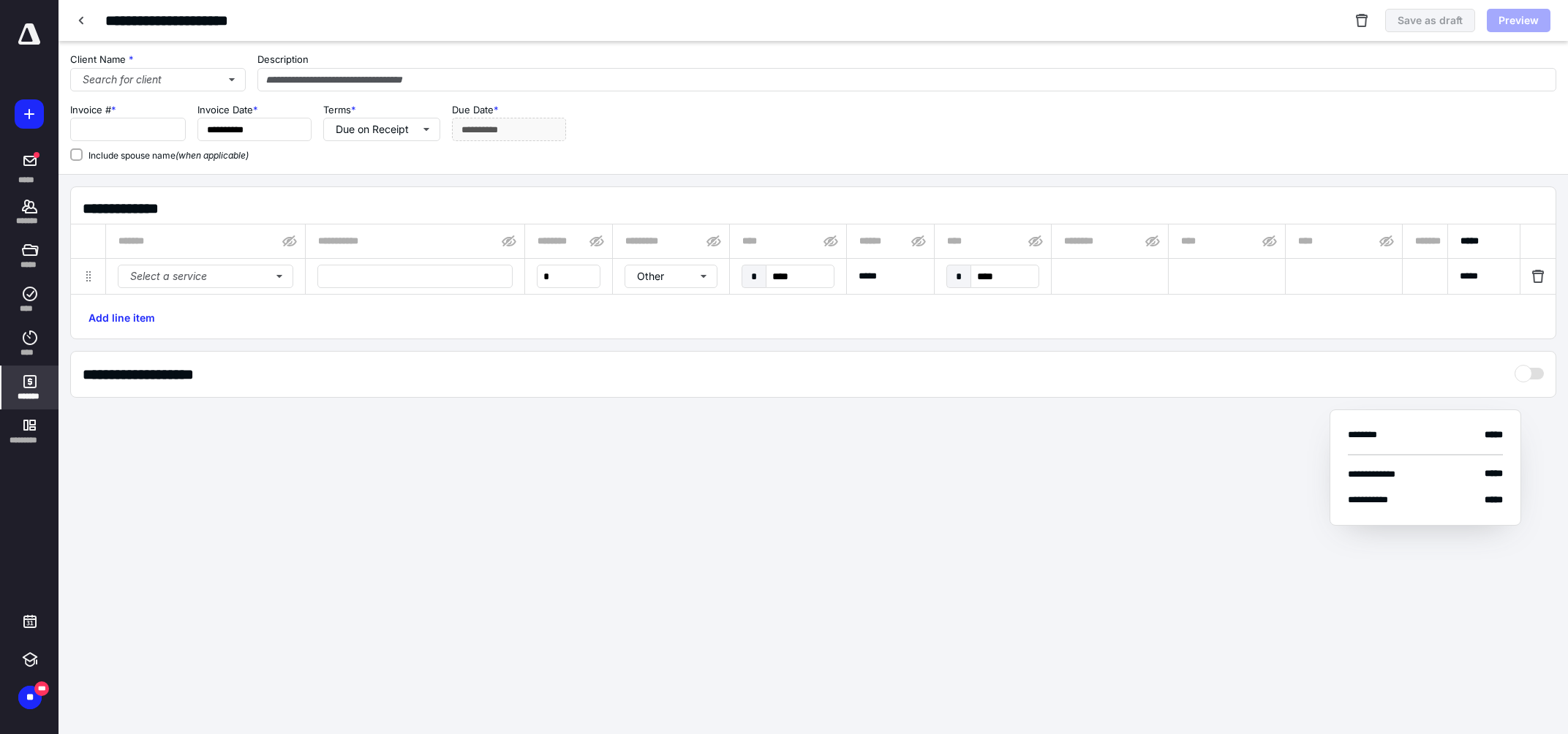 type on "*****" 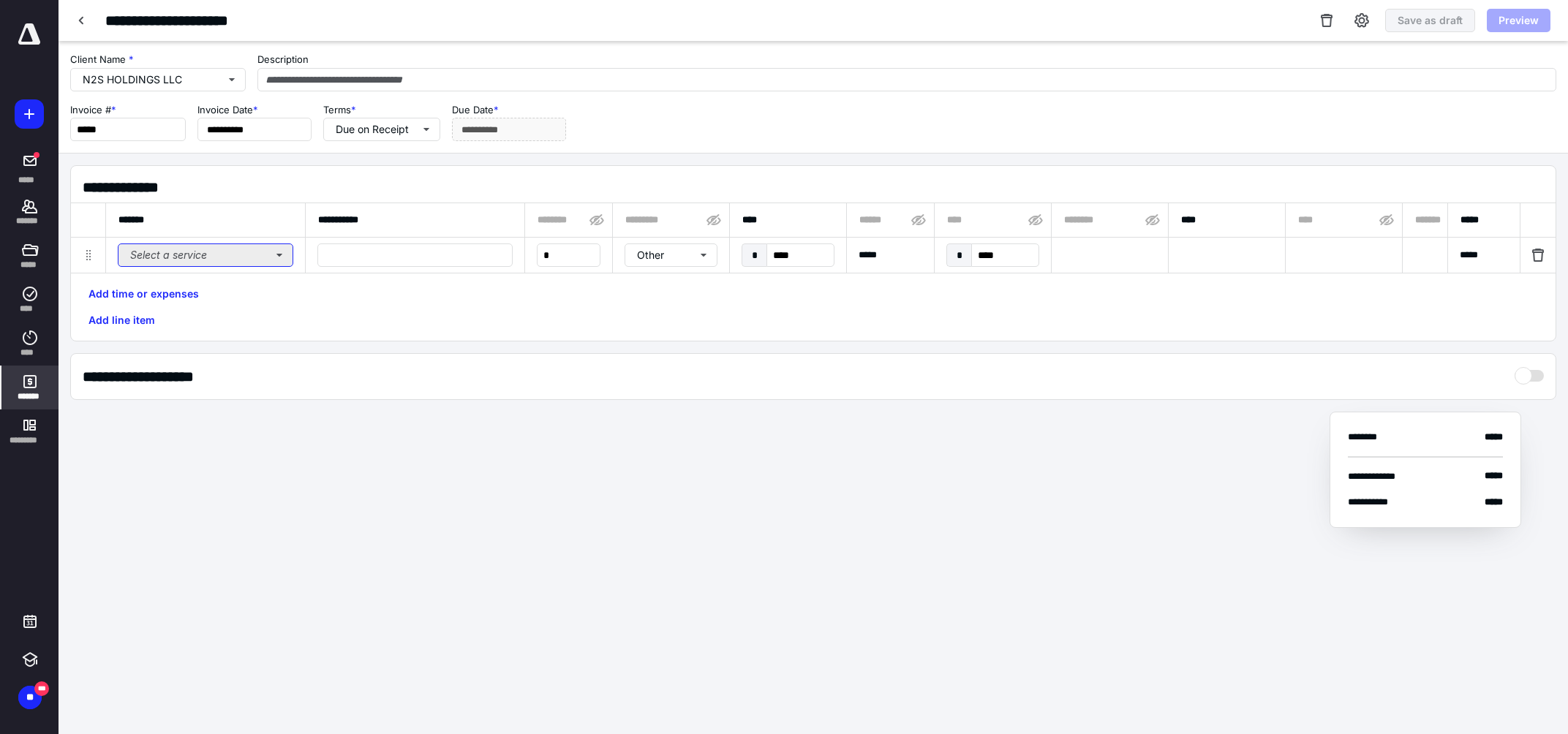 click on "Select a service" at bounding box center (206, 255) 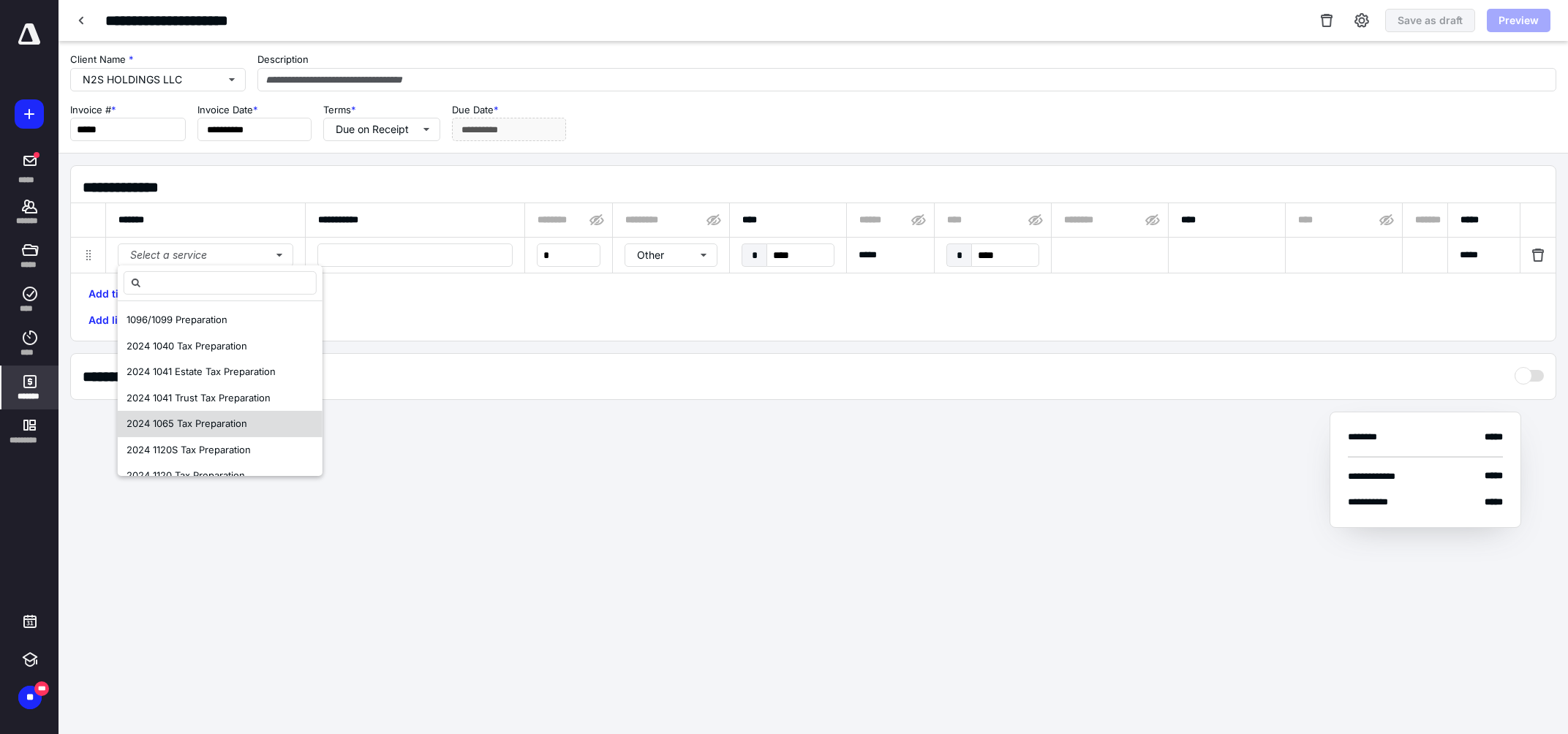 click on "2024 1065 Tax Preparation" at bounding box center [186, 423] 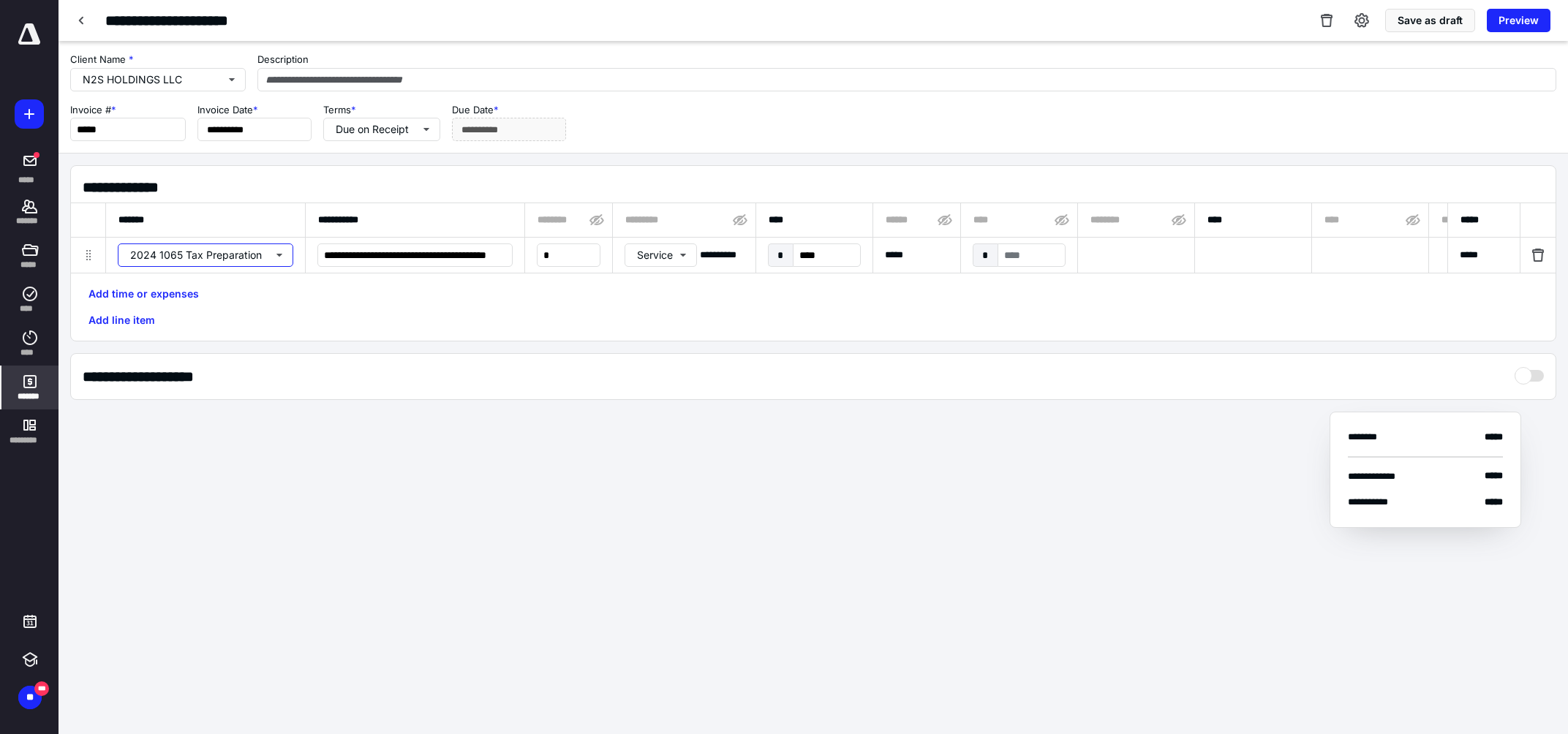 type 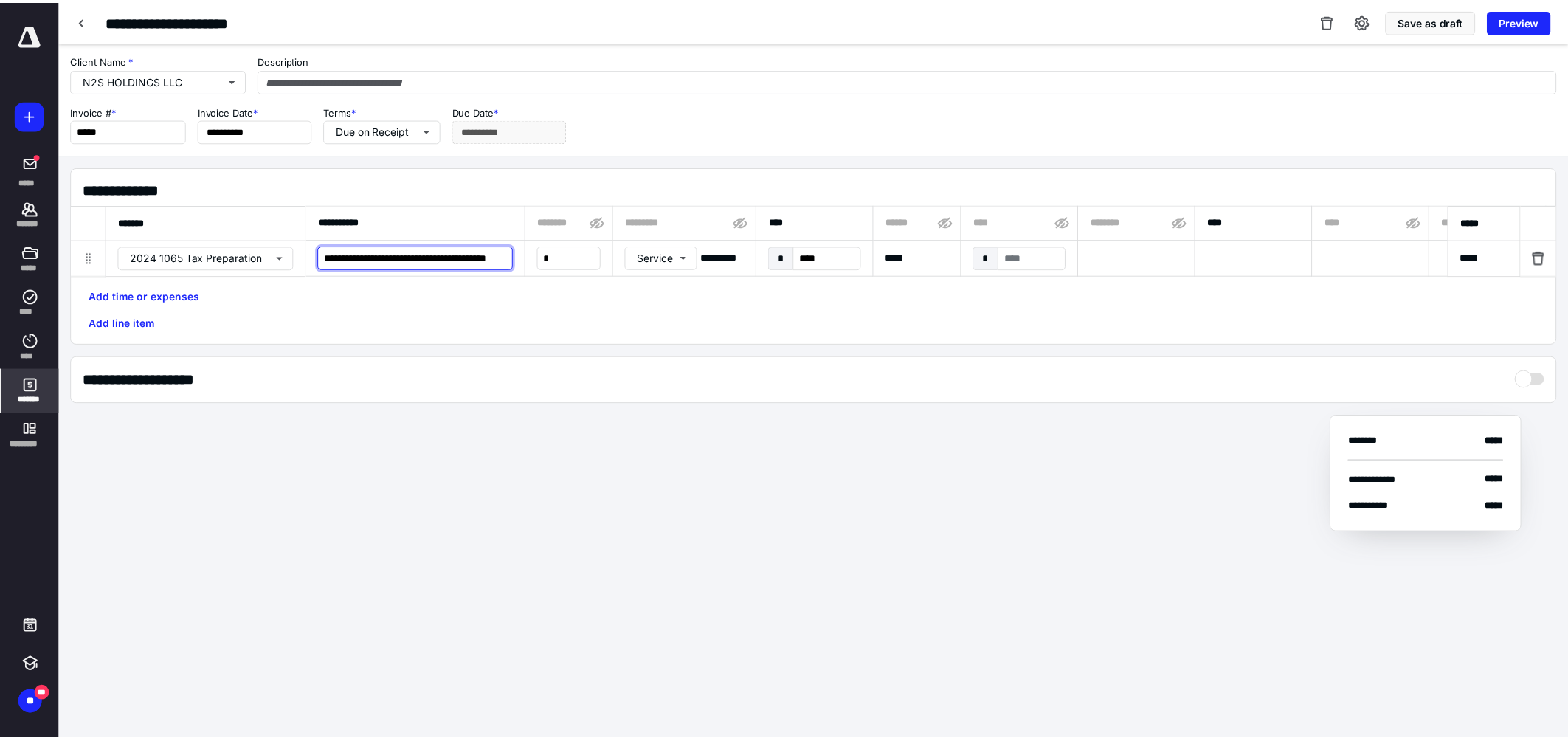 scroll, scrollTop: 0, scrollLeft: 42, axis: horizontal 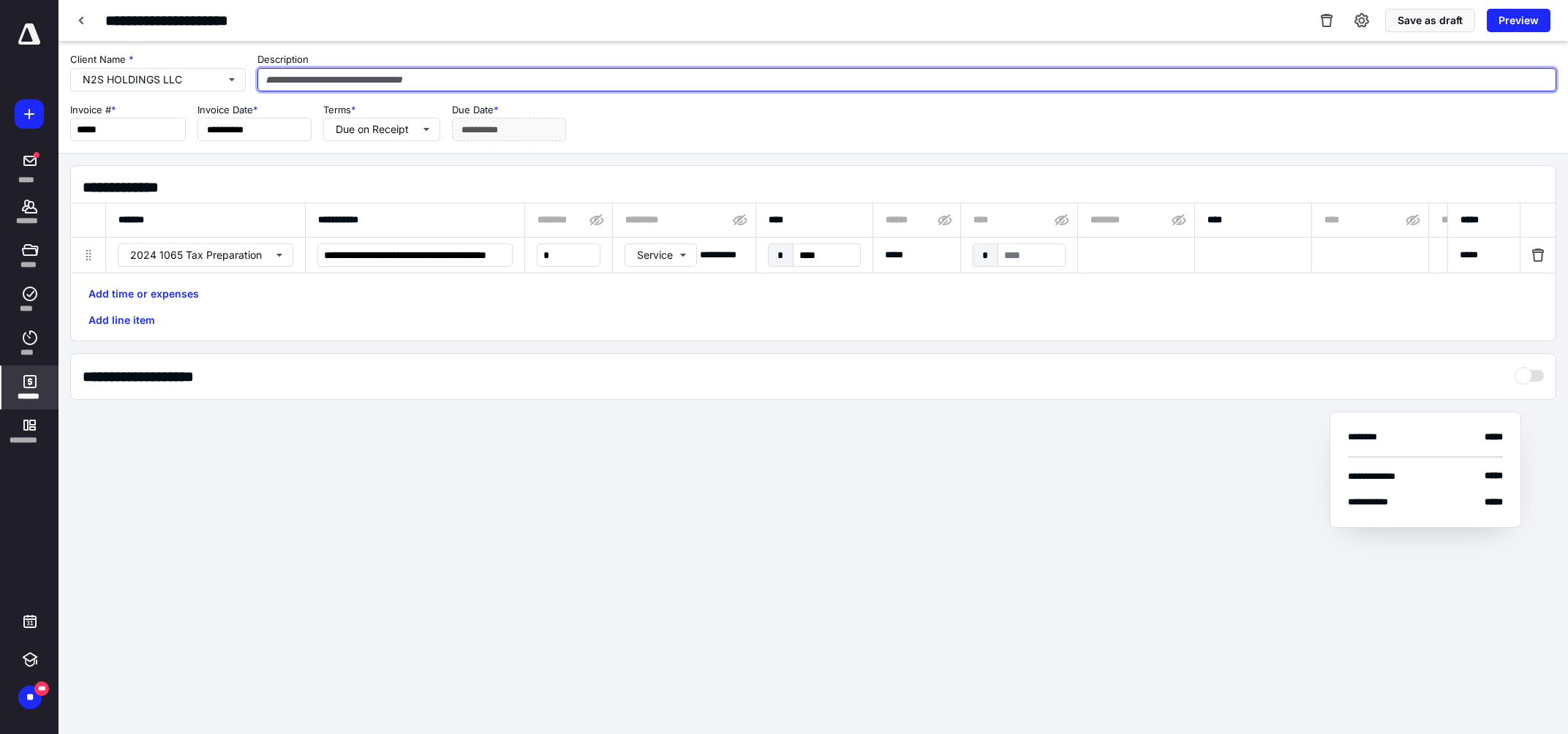 click at bounding box center [907, 80] 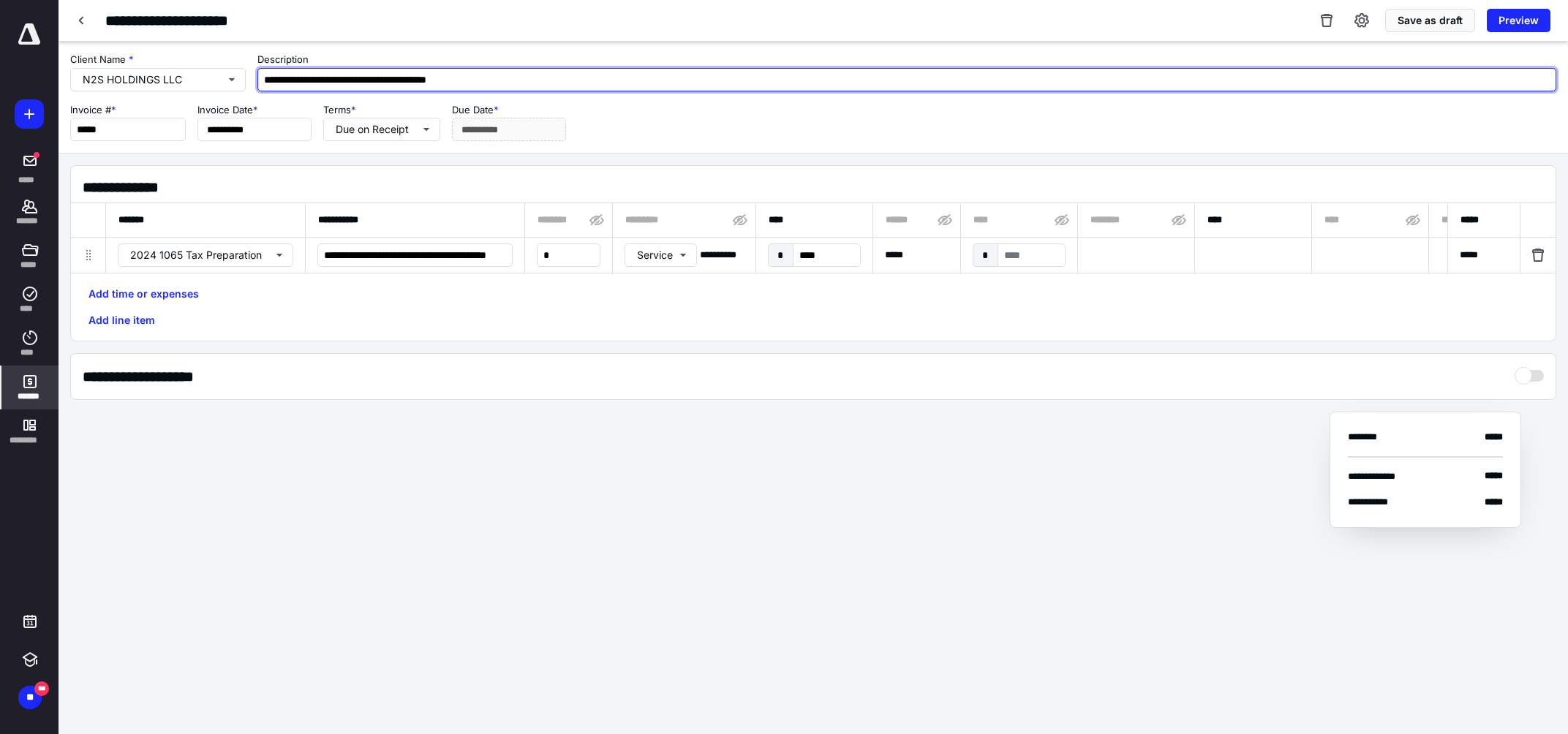 type on "**********" 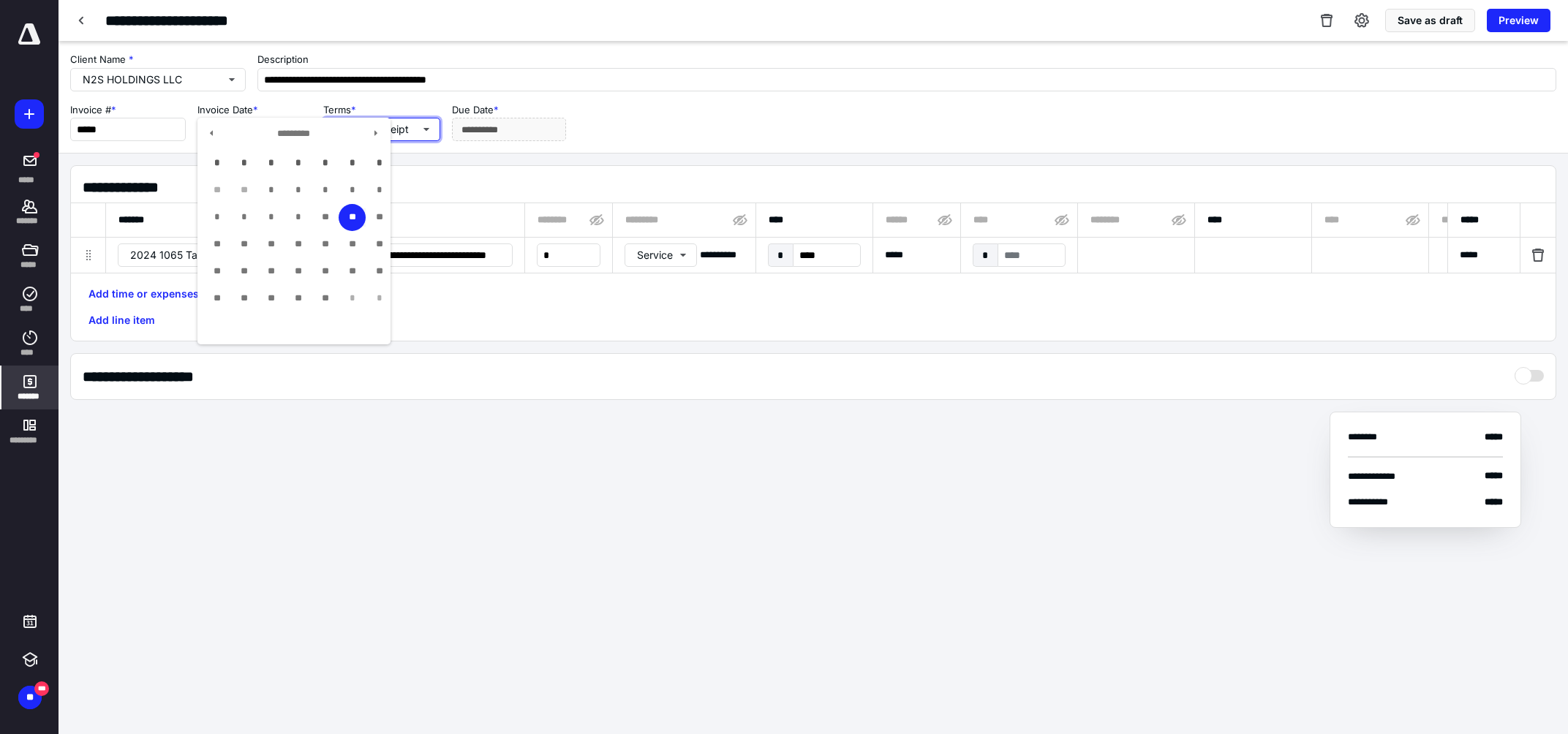 type 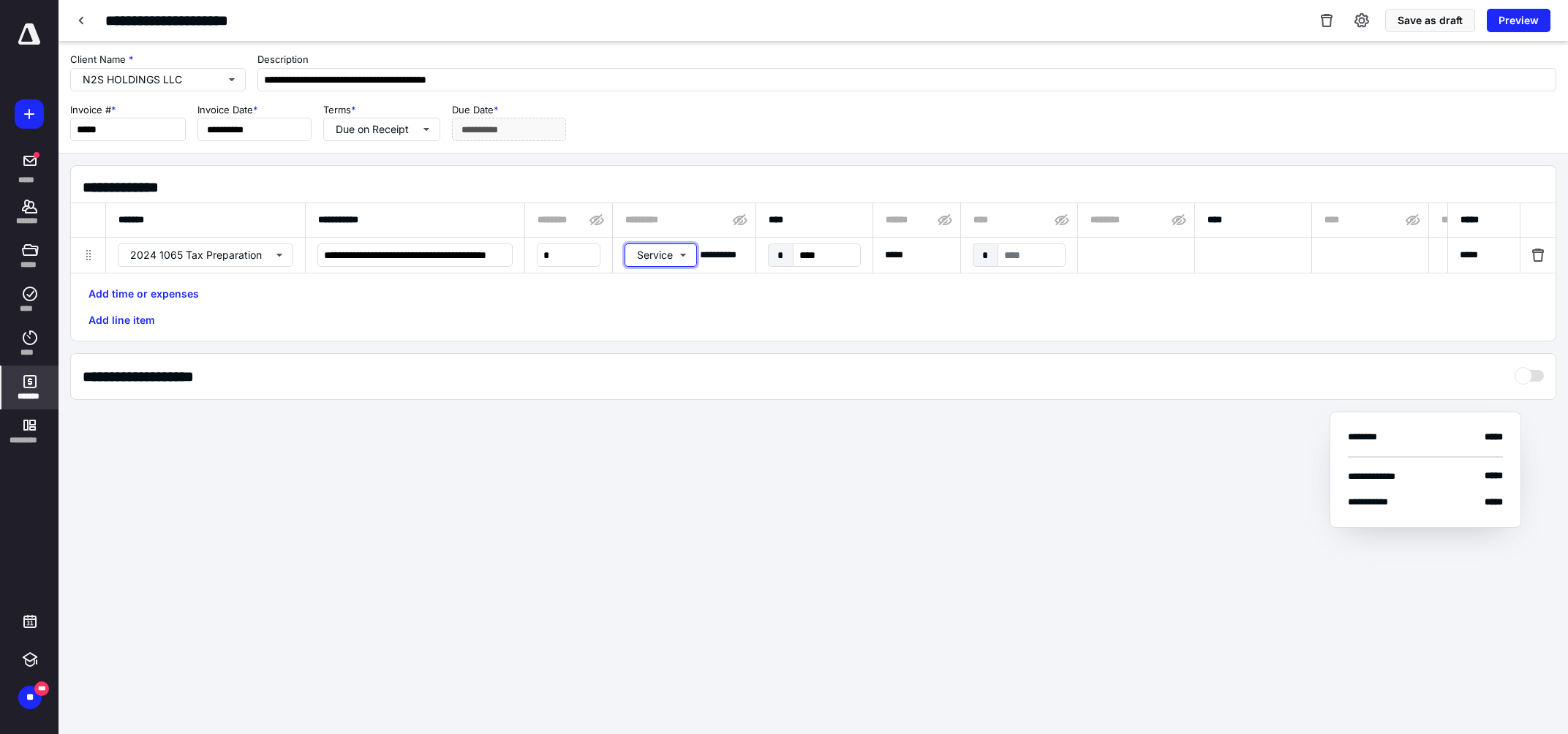type 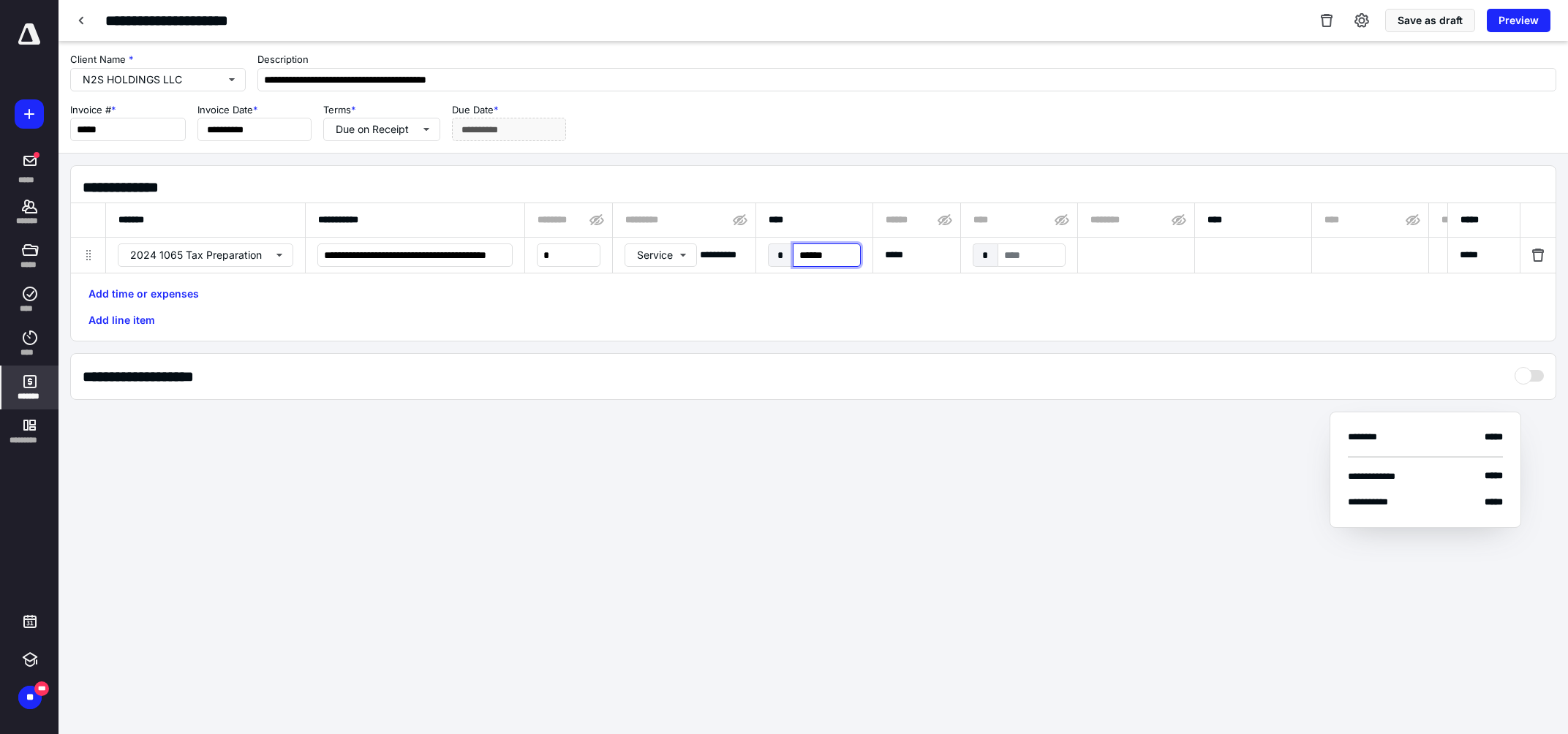 type on "*******" 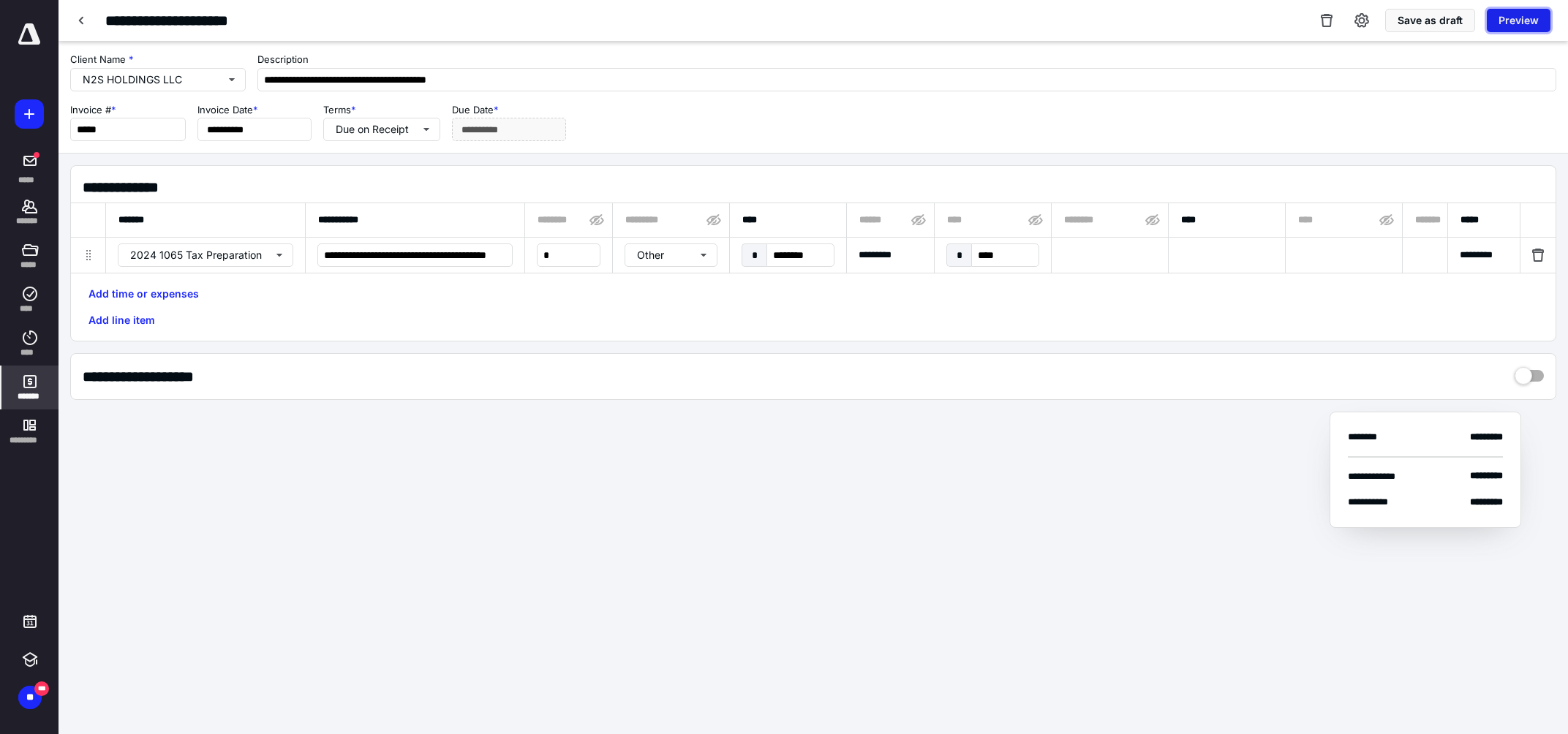 click on "Preview" at bounding box center (1518, 20) 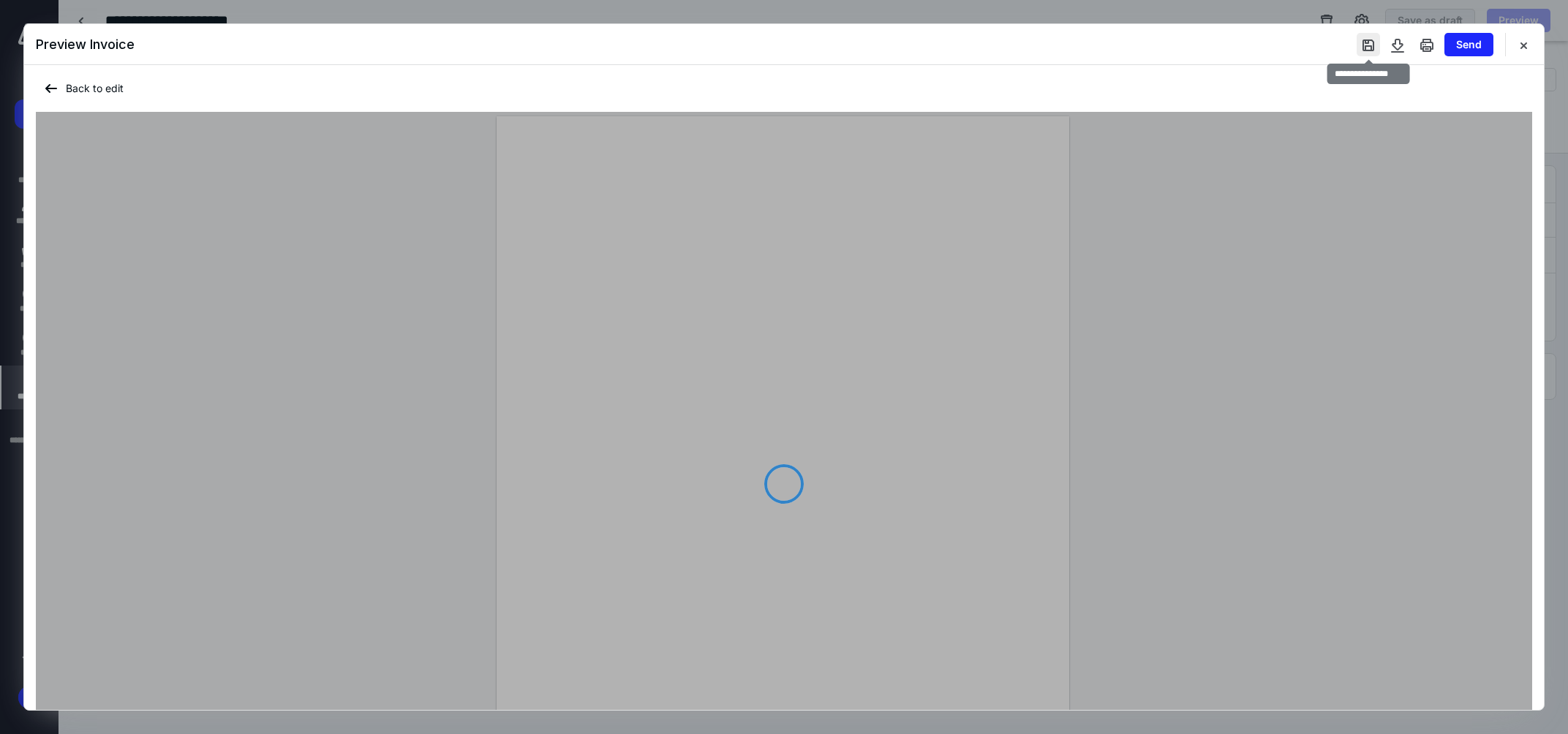 click at bounding box center [1368, 45] 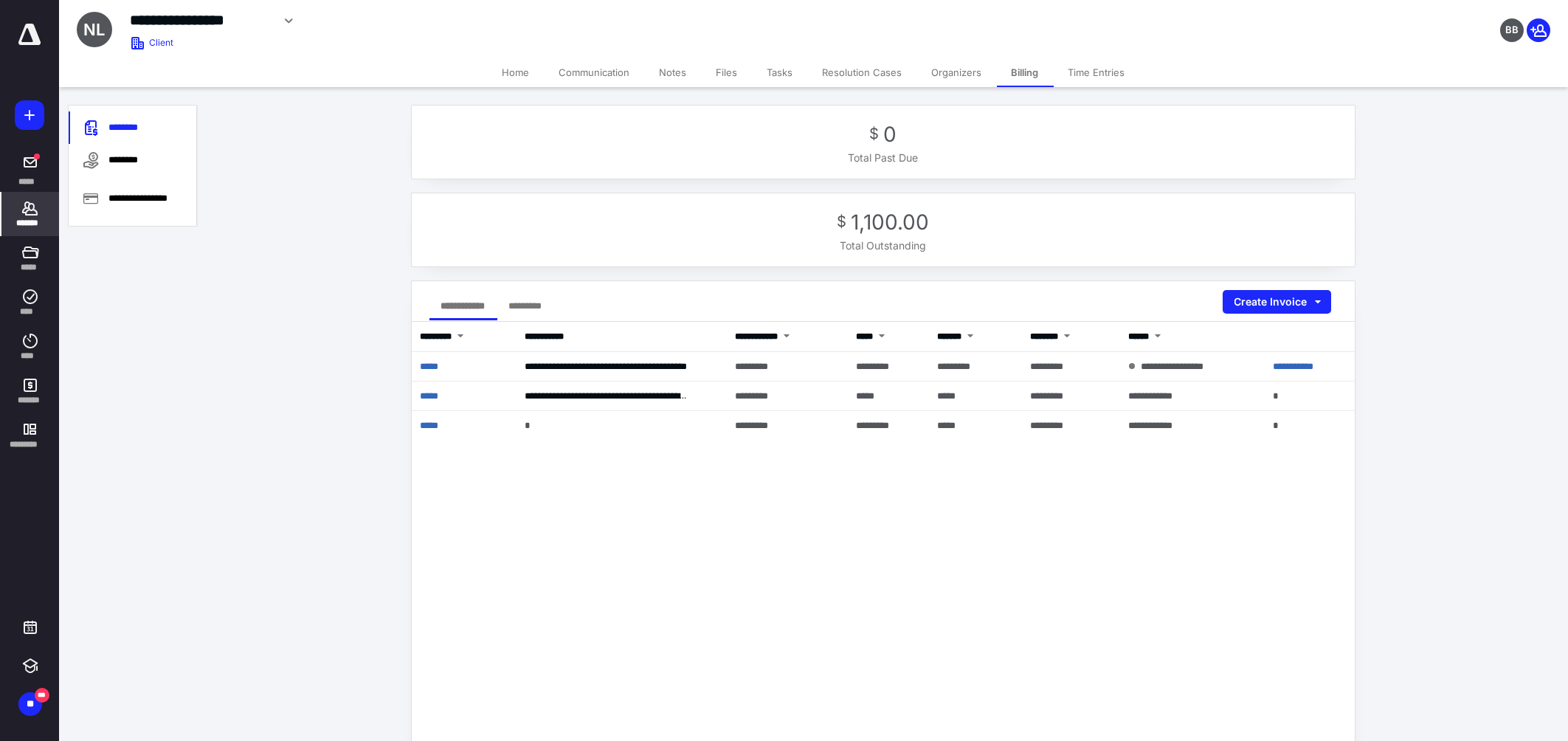click on "Files" at bounding box center (727, 72) 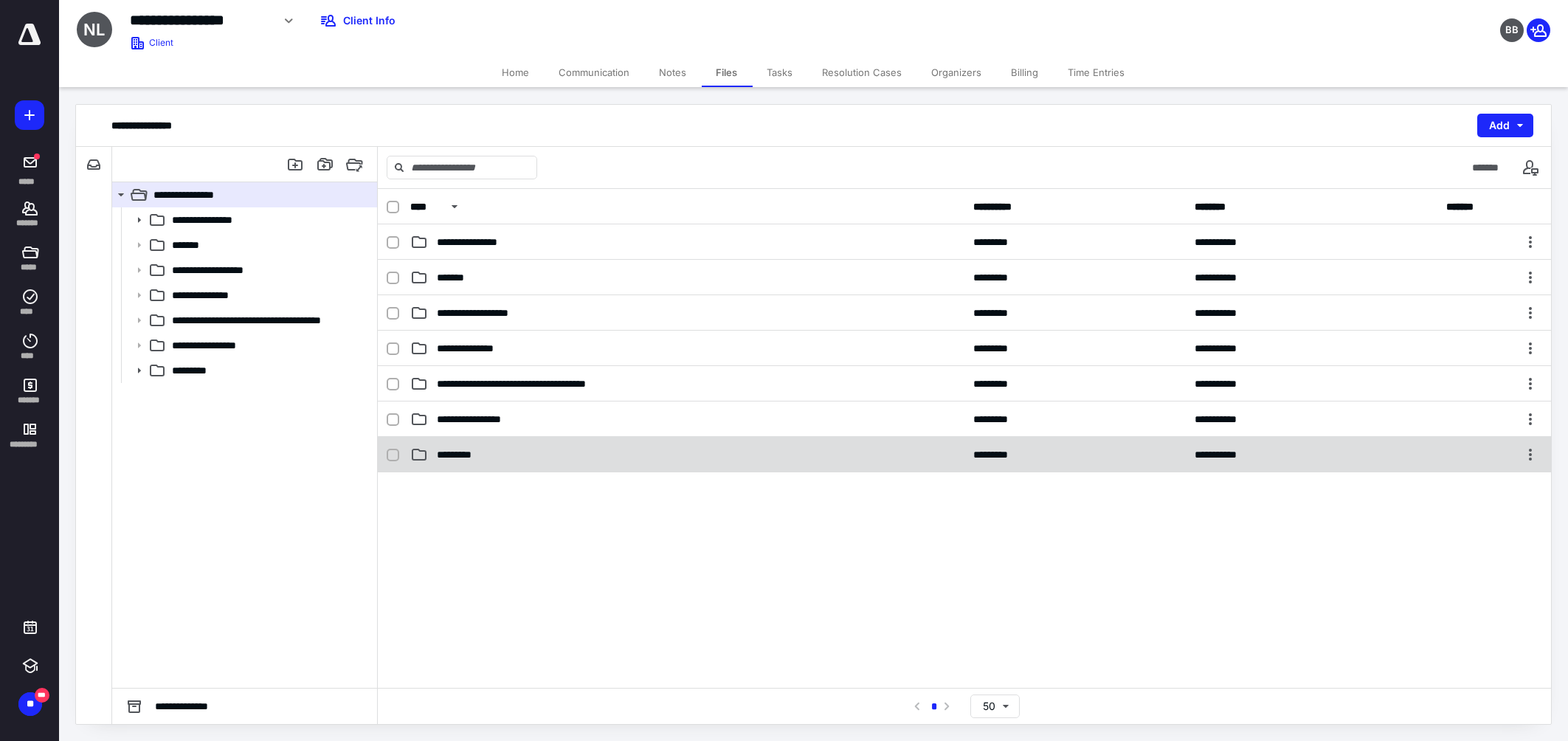 click on "*********" at bounding box center (687, 455) 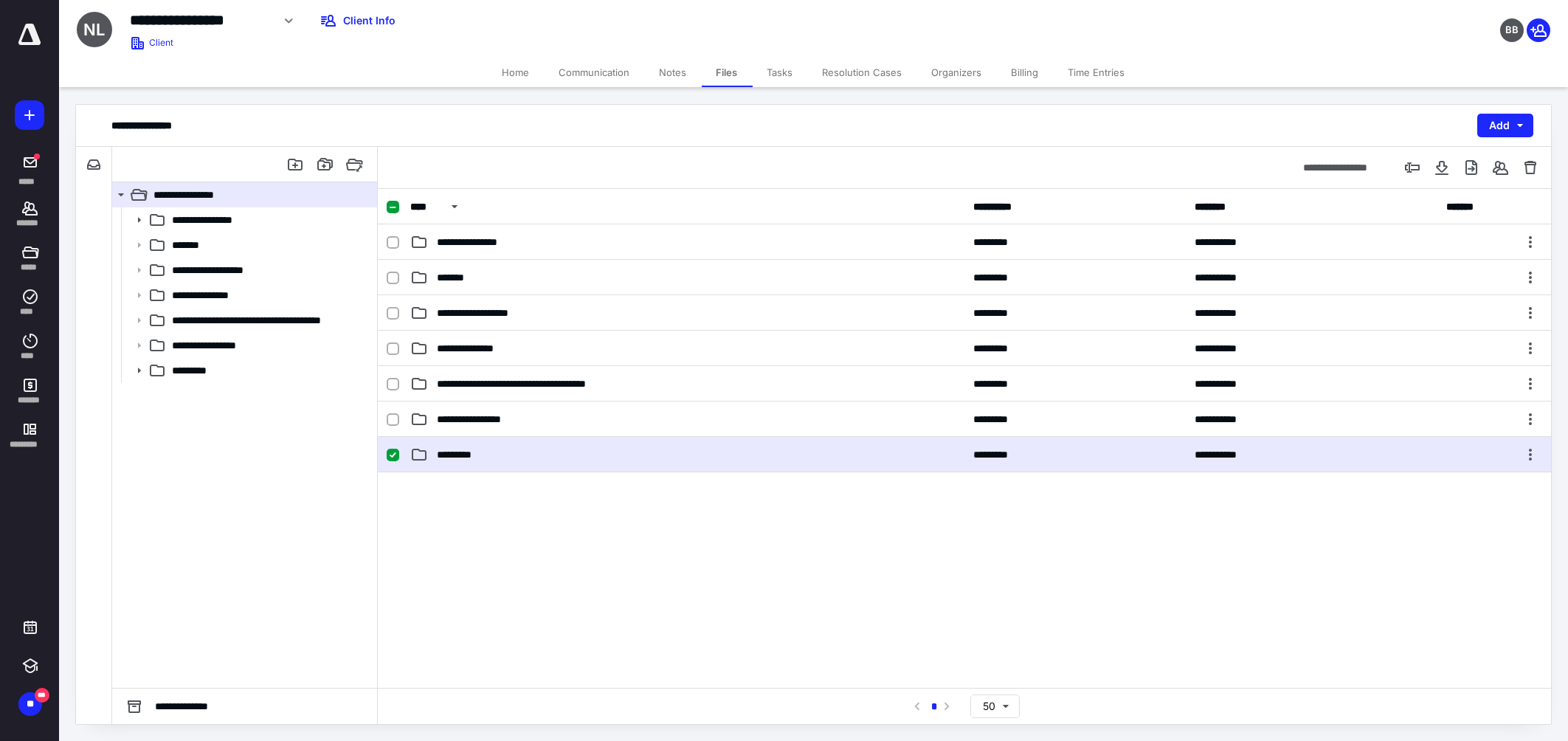 click on "*********" at bounding box center [687, 455] 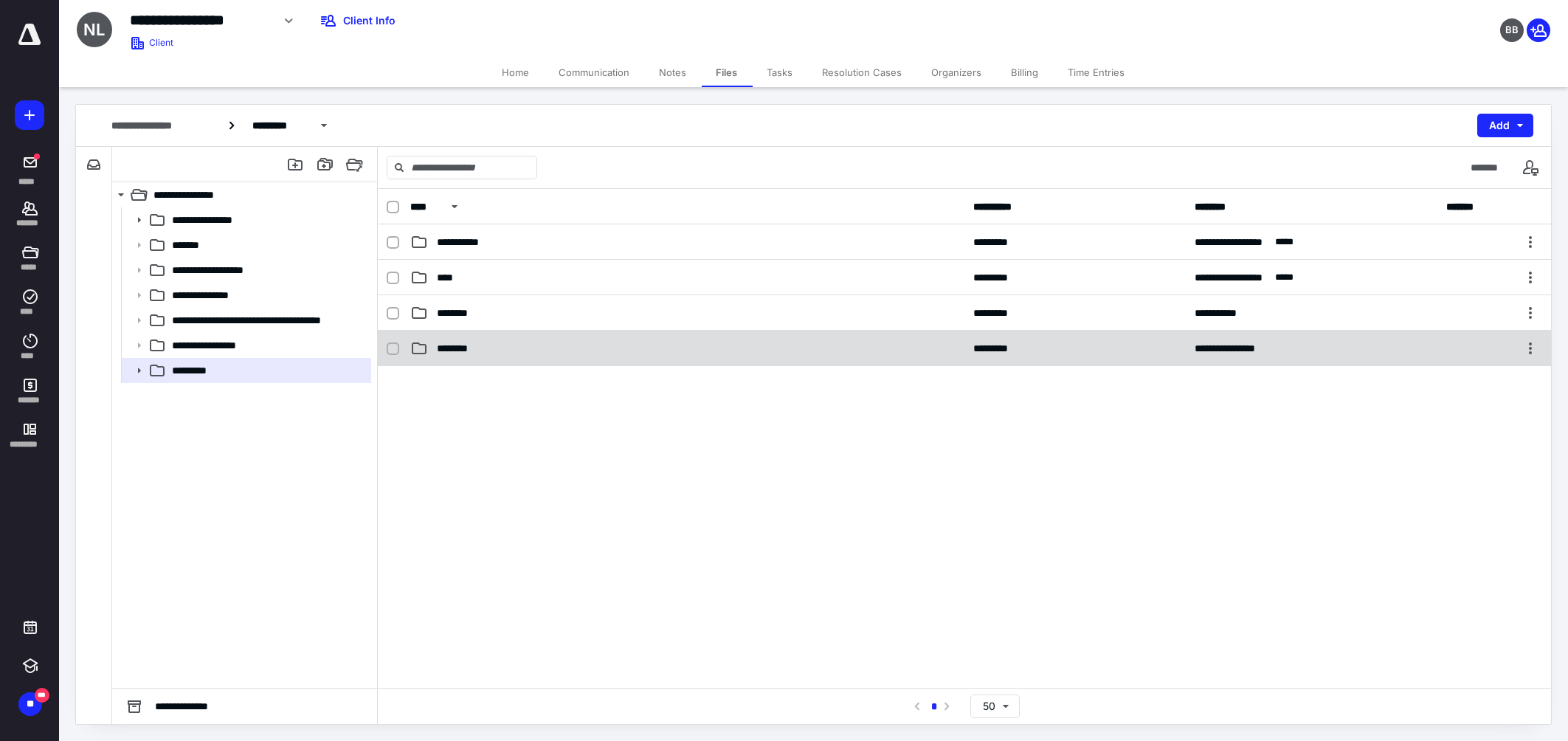 click on "********" at bounding box center (687, 348) 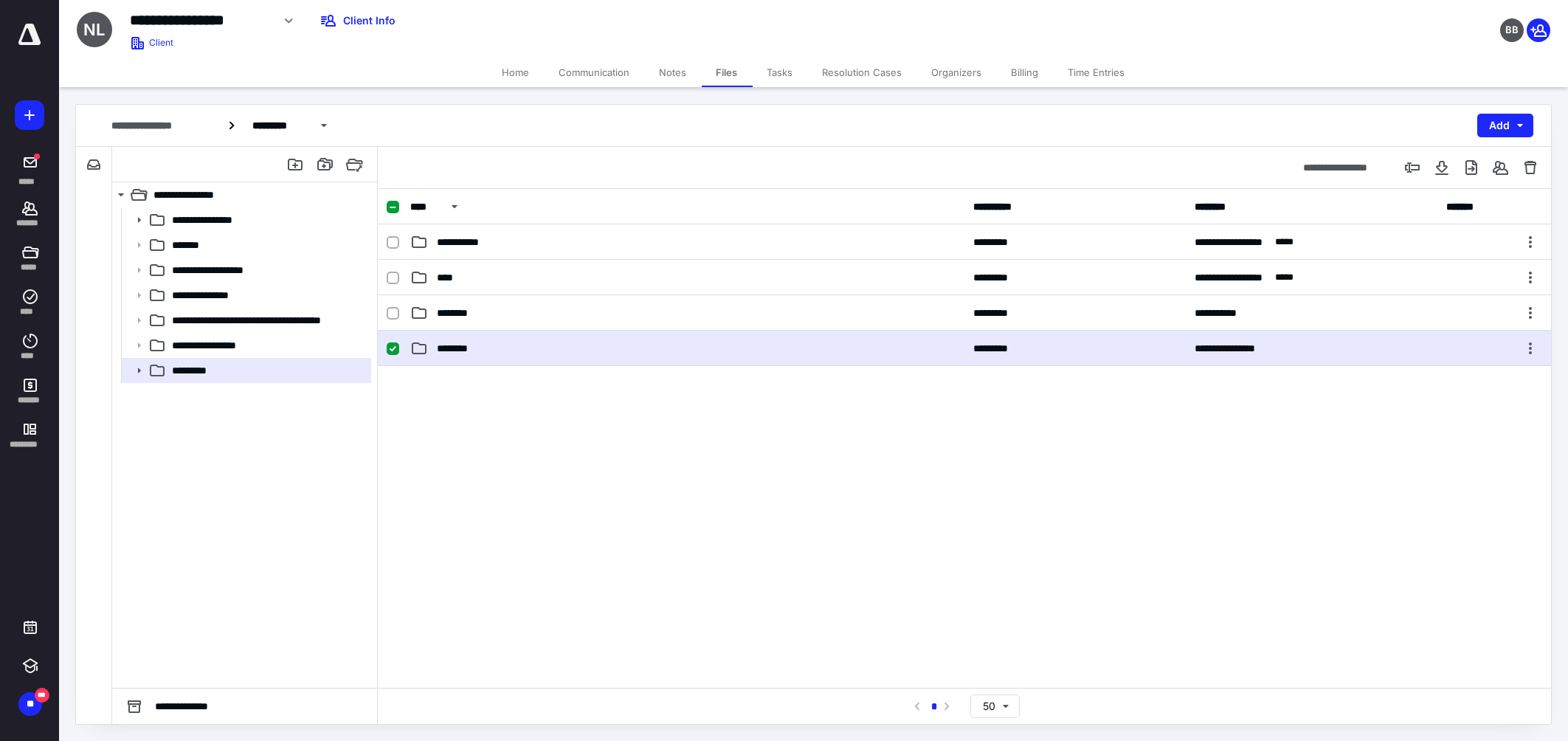 click on "********" at bounding box center [687, 348] 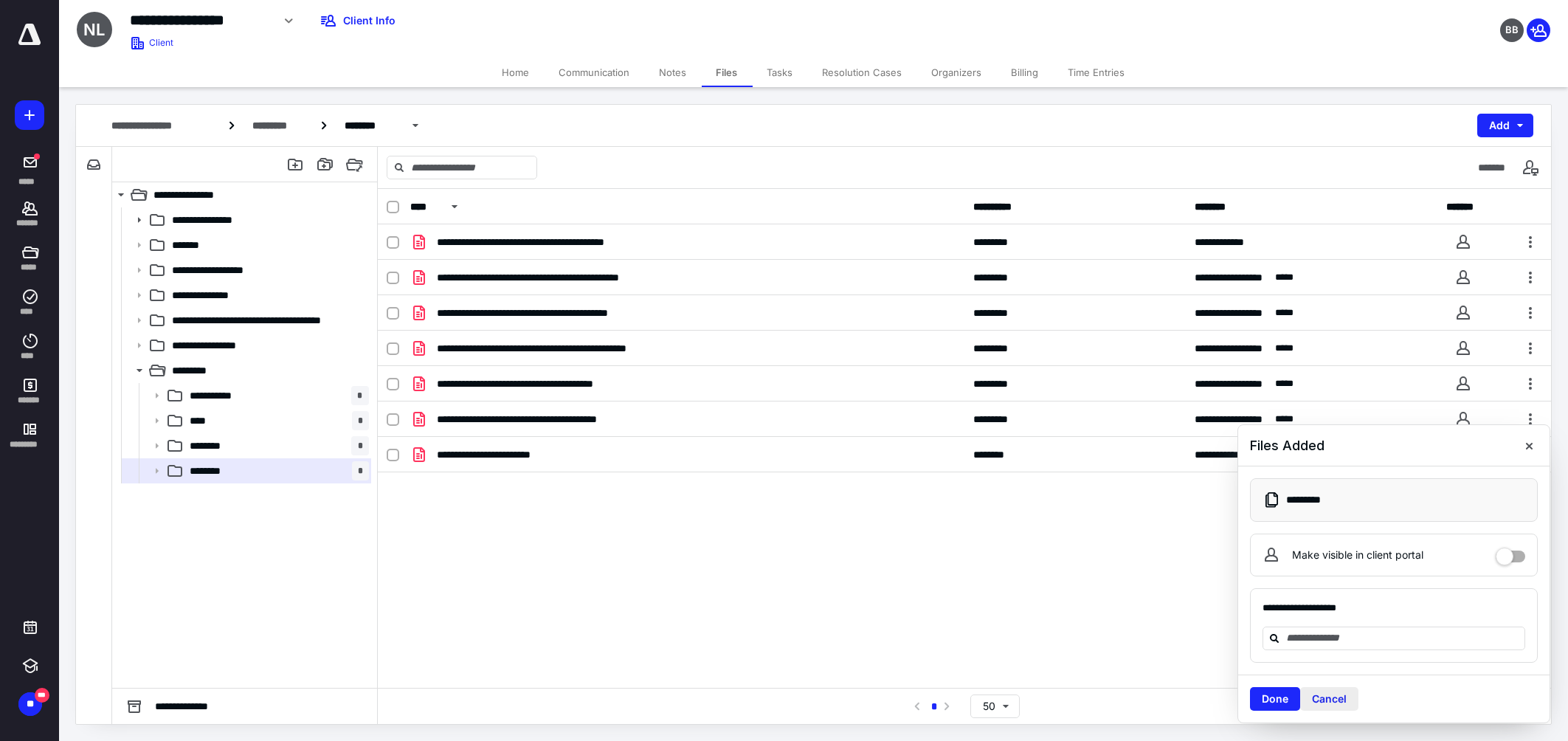 click on "Cancel" at bounding box center [1329, 699] 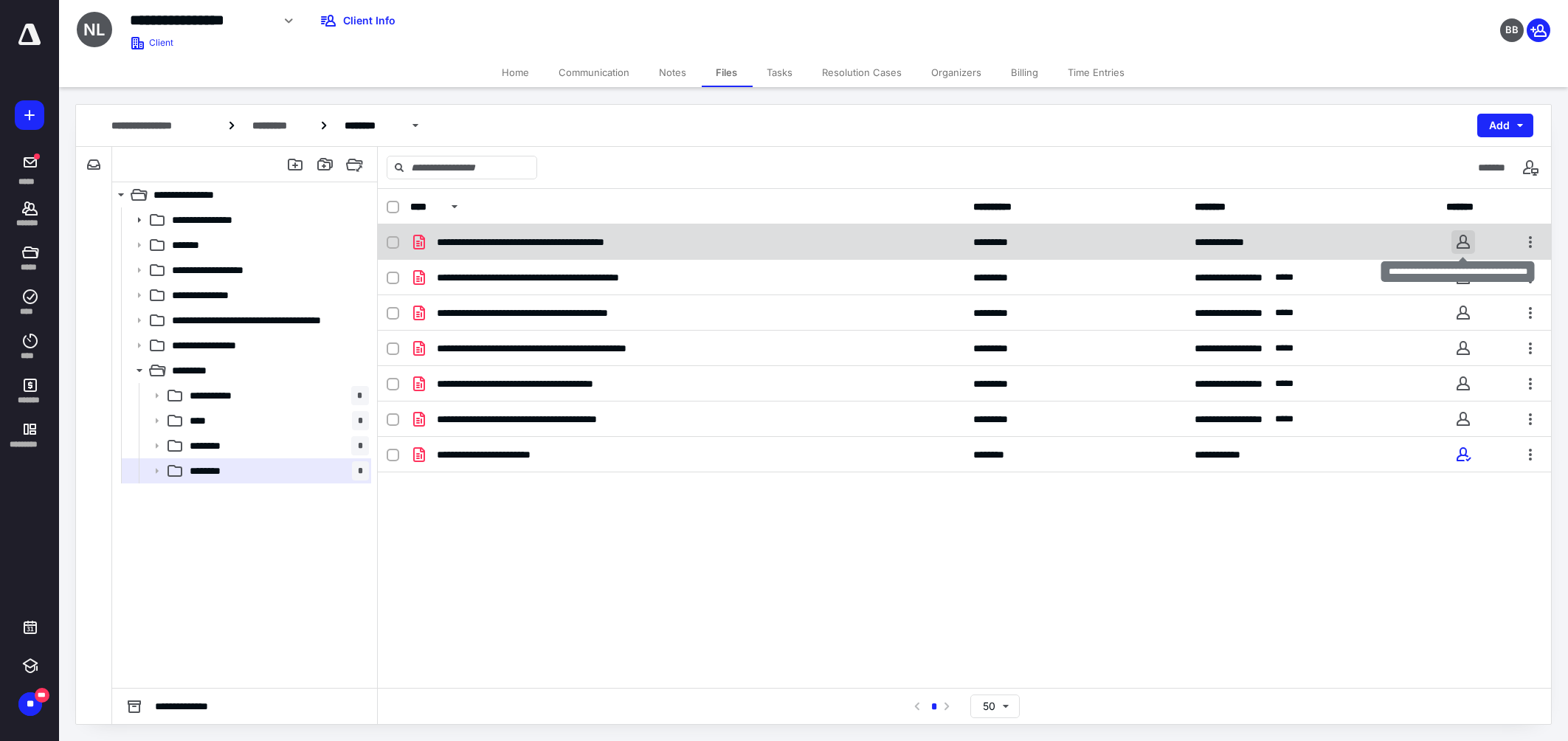 click at bounding box center (1463, 242) 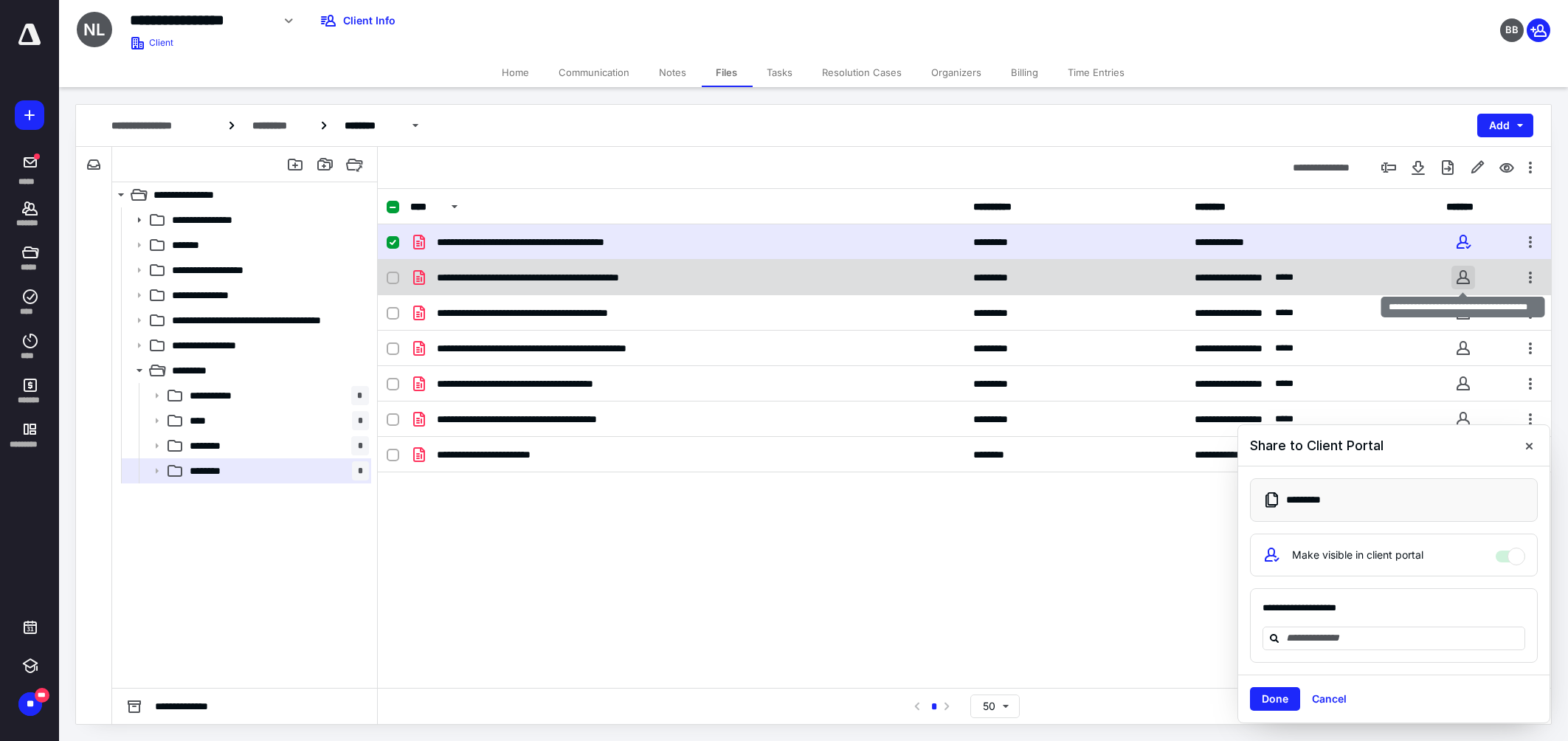 click at bounding box center [1463, 278] 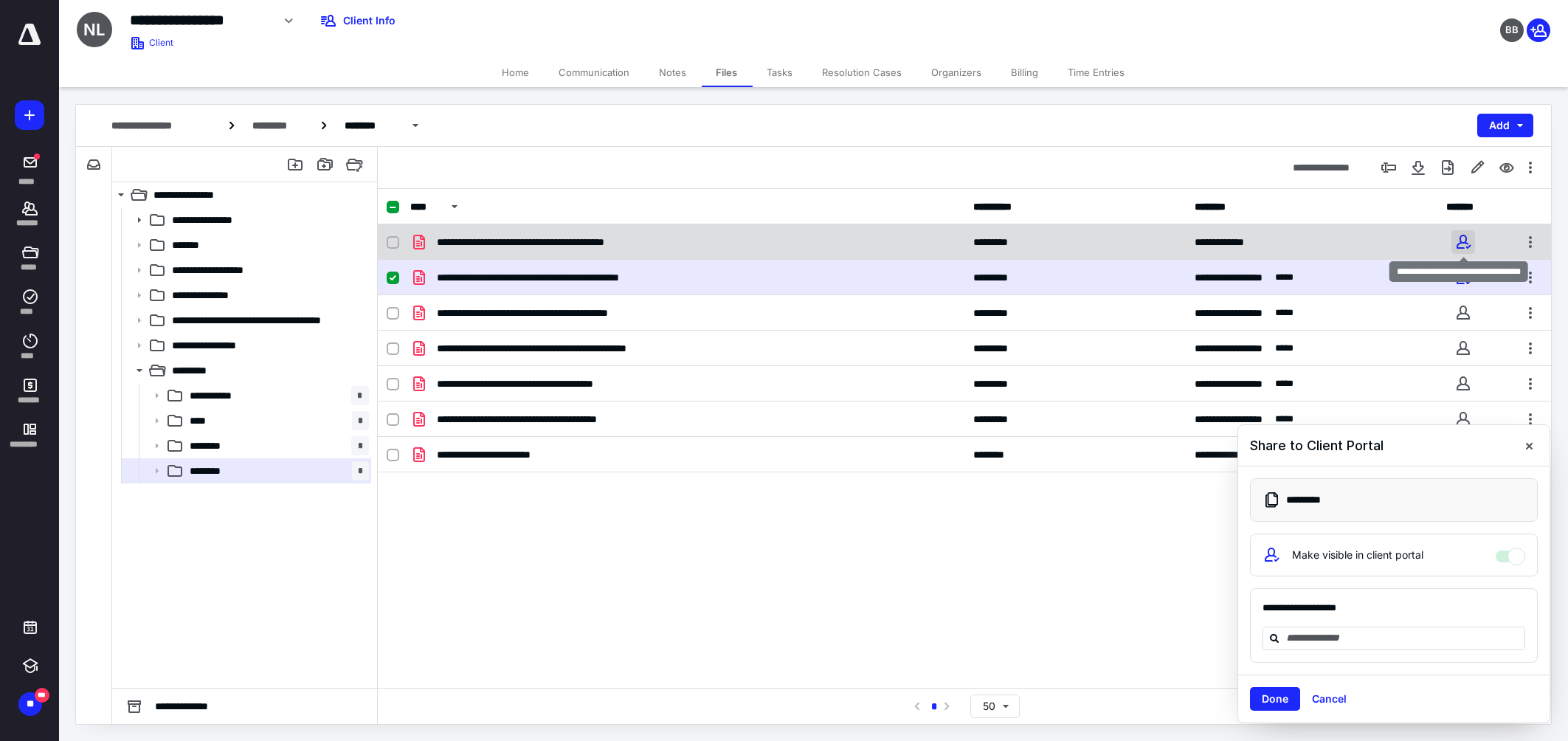 click at bounding box center (1463, 242) 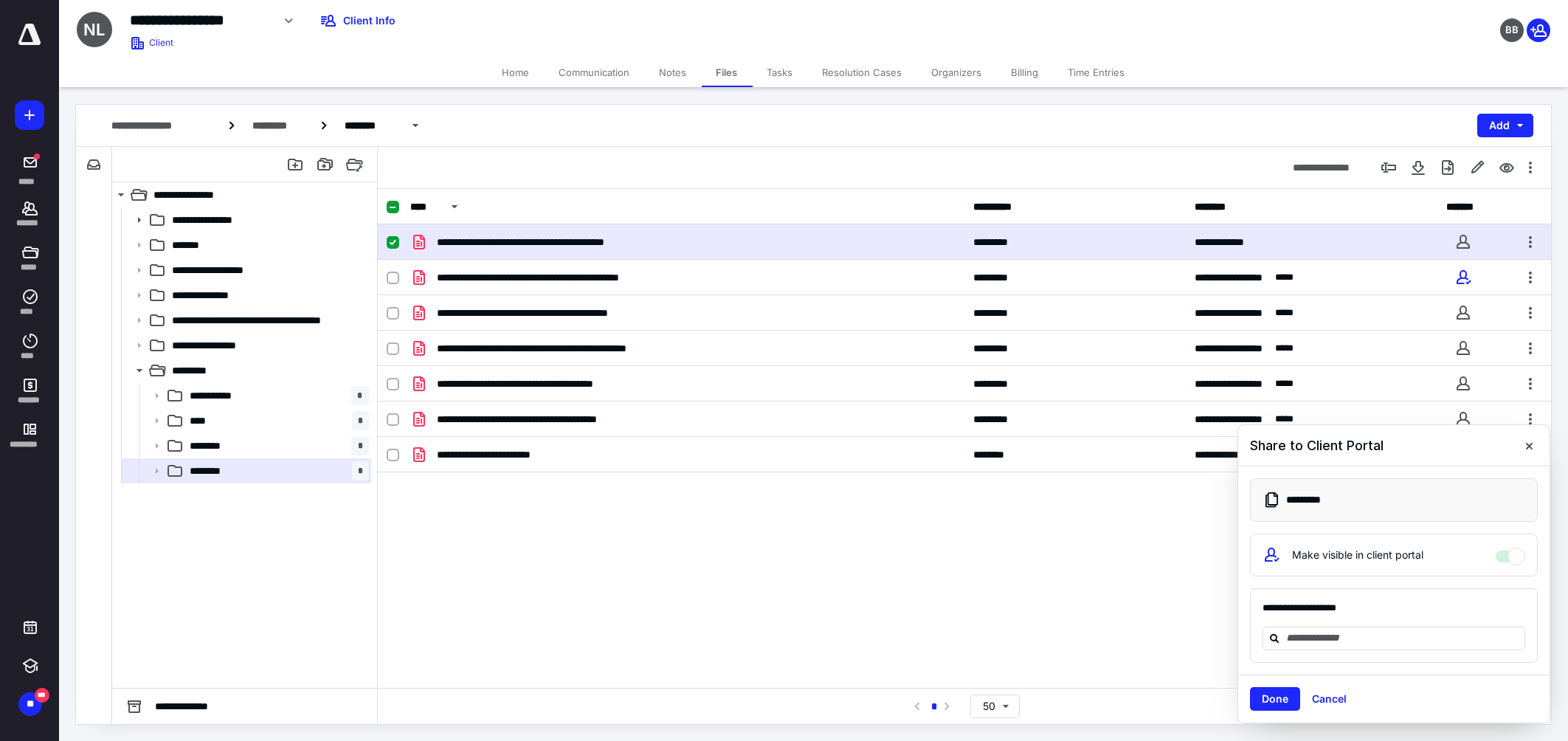 click on "**********" at bounding box center (964, 242) 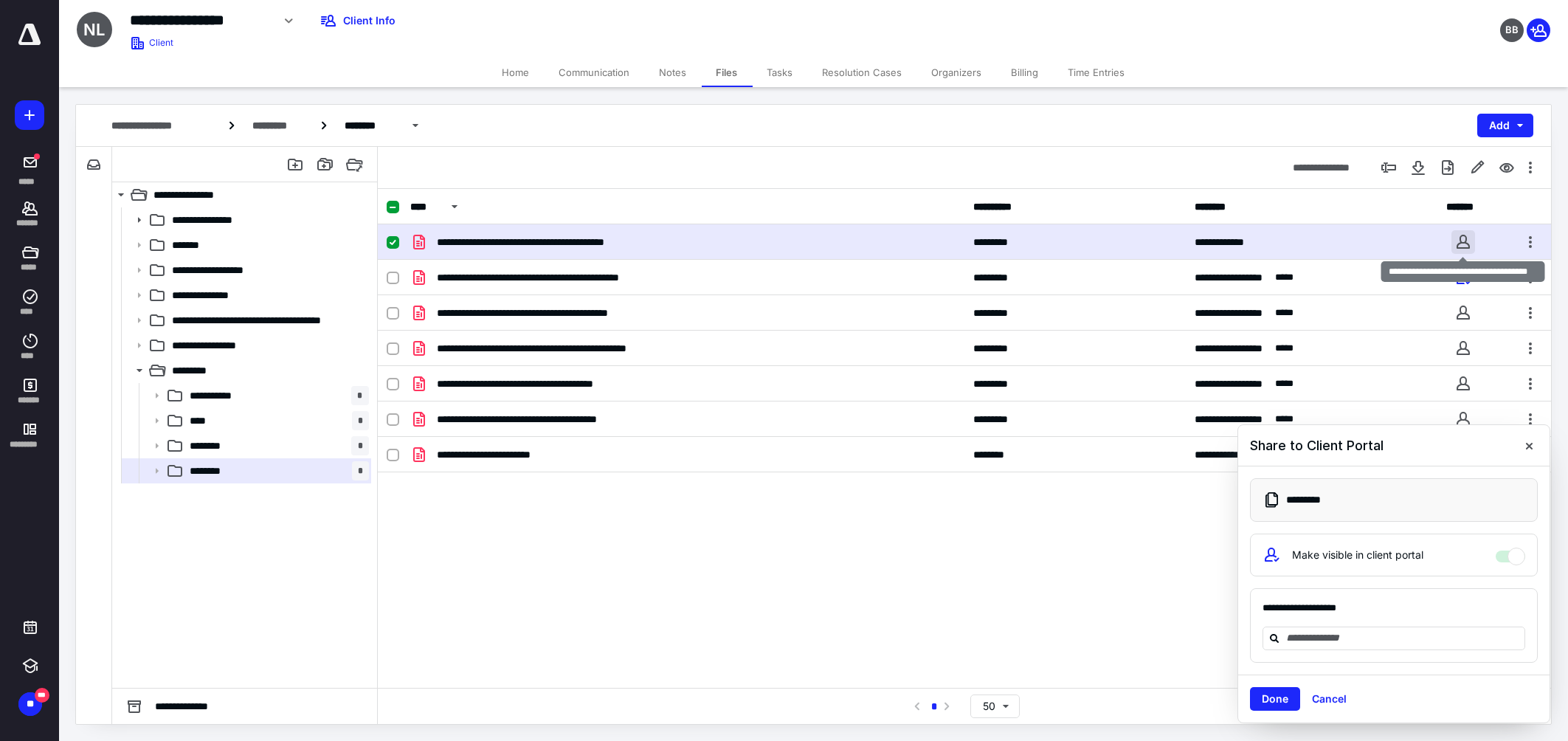 click at bounding box center (1463, 242) 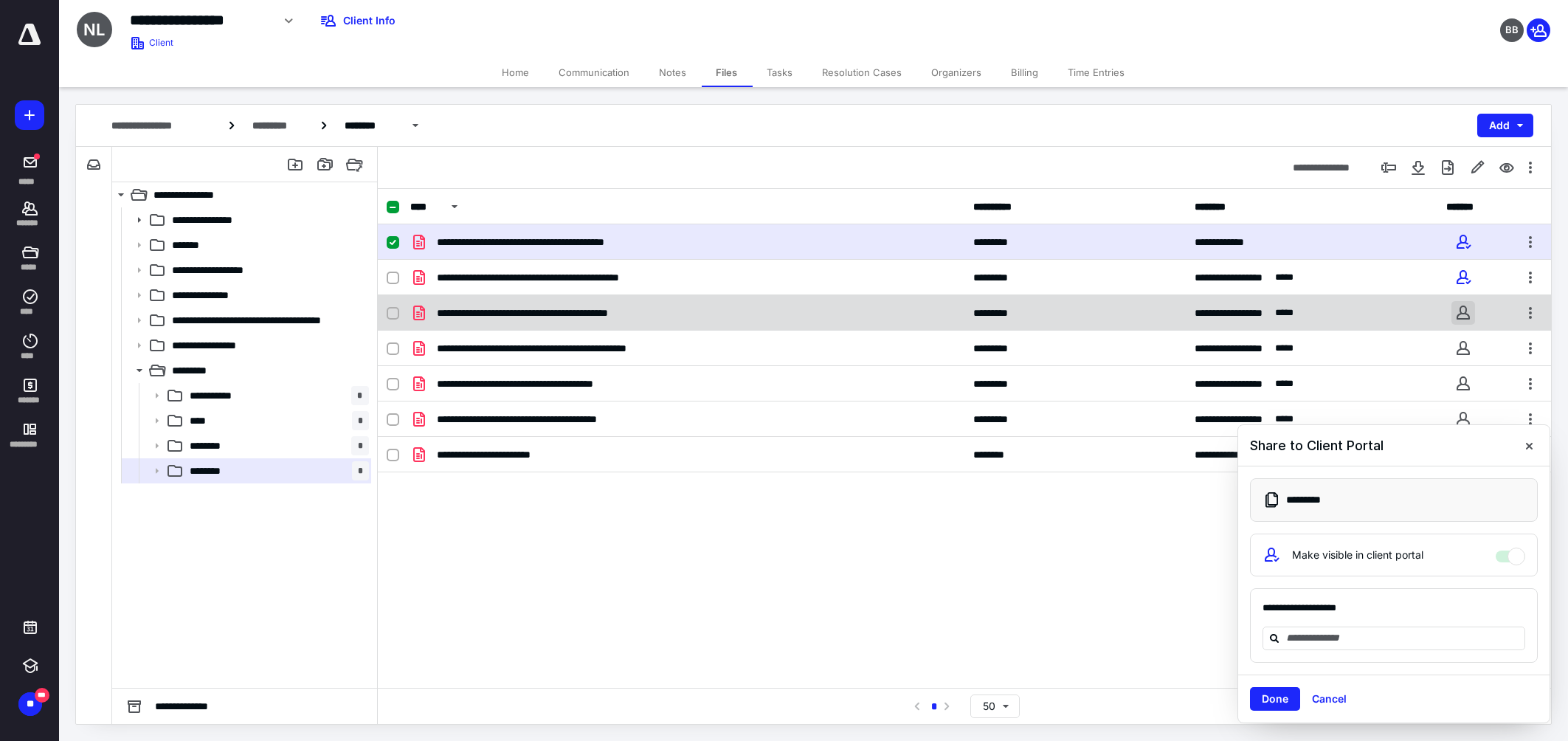click at bounding box center [1463, 313] 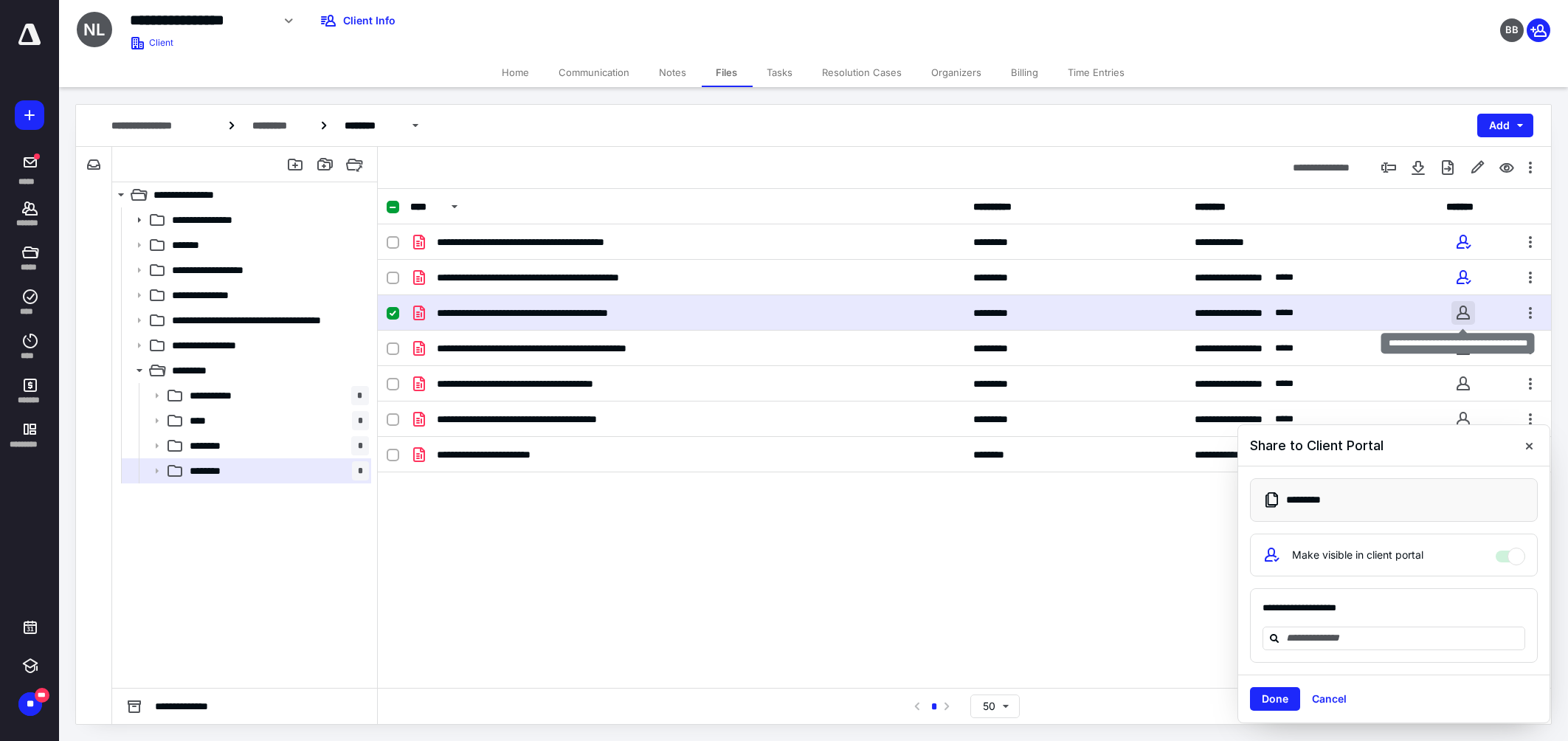 checkbox on "false" 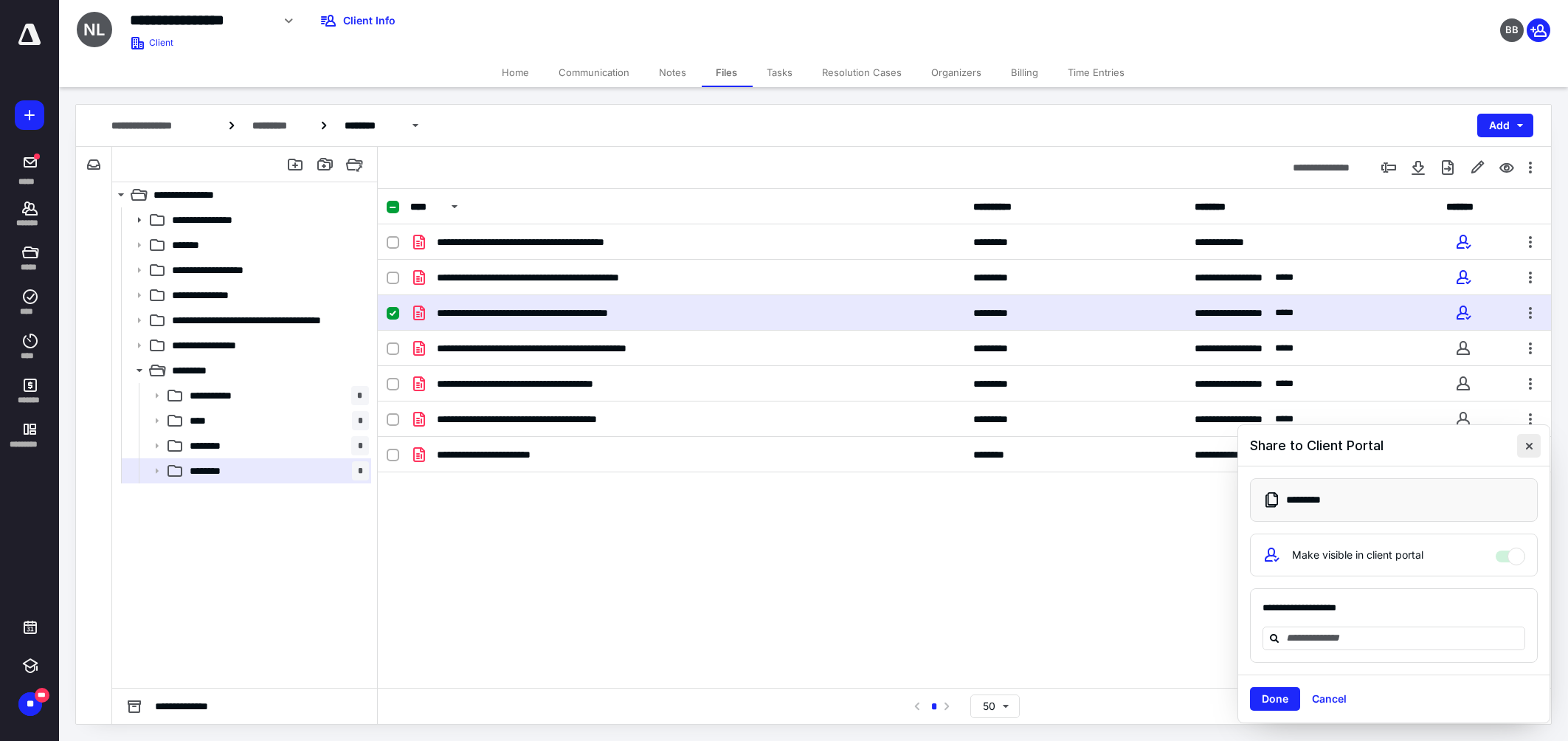 click at bounding box center (1529, 446) 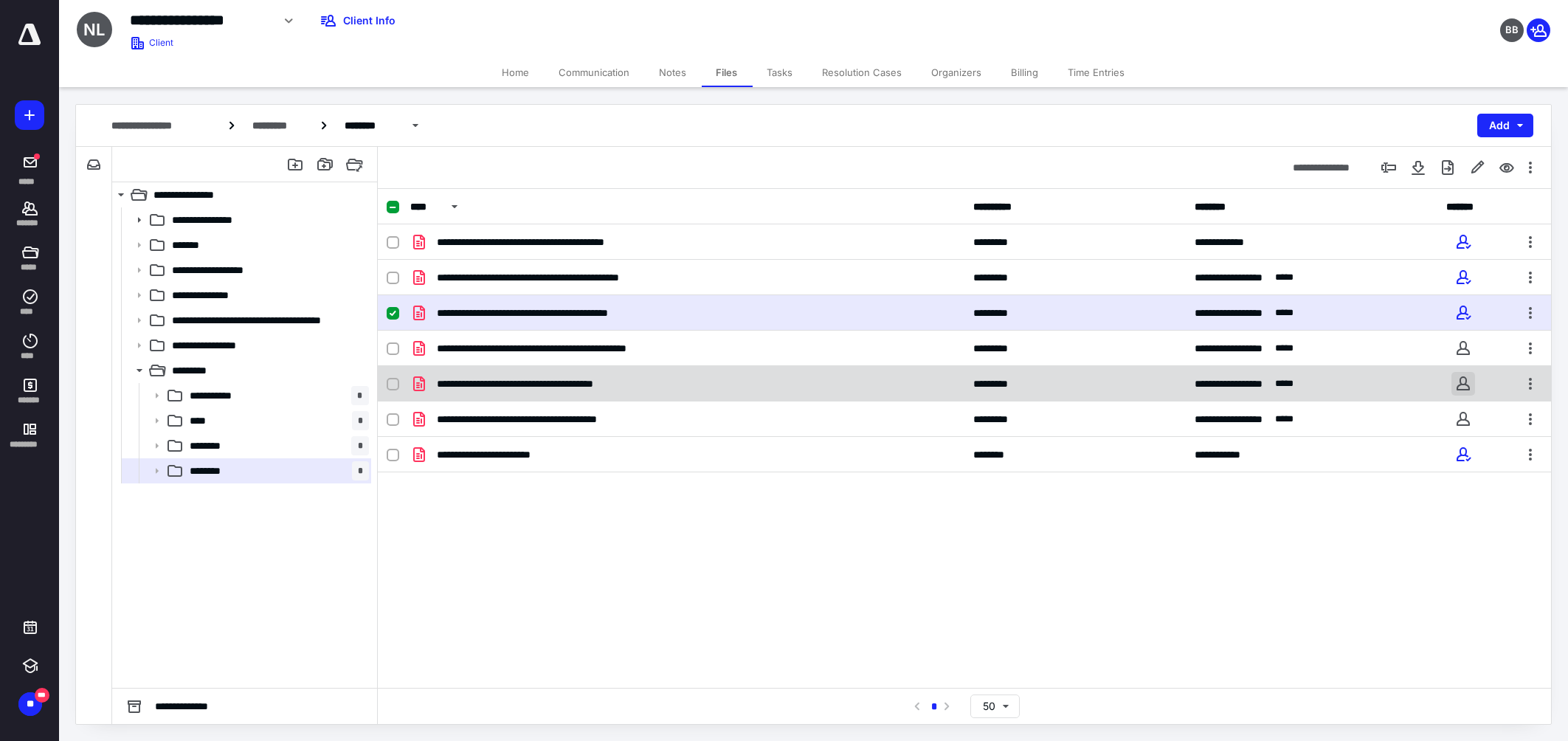 click at bounding box center [1463, 384] 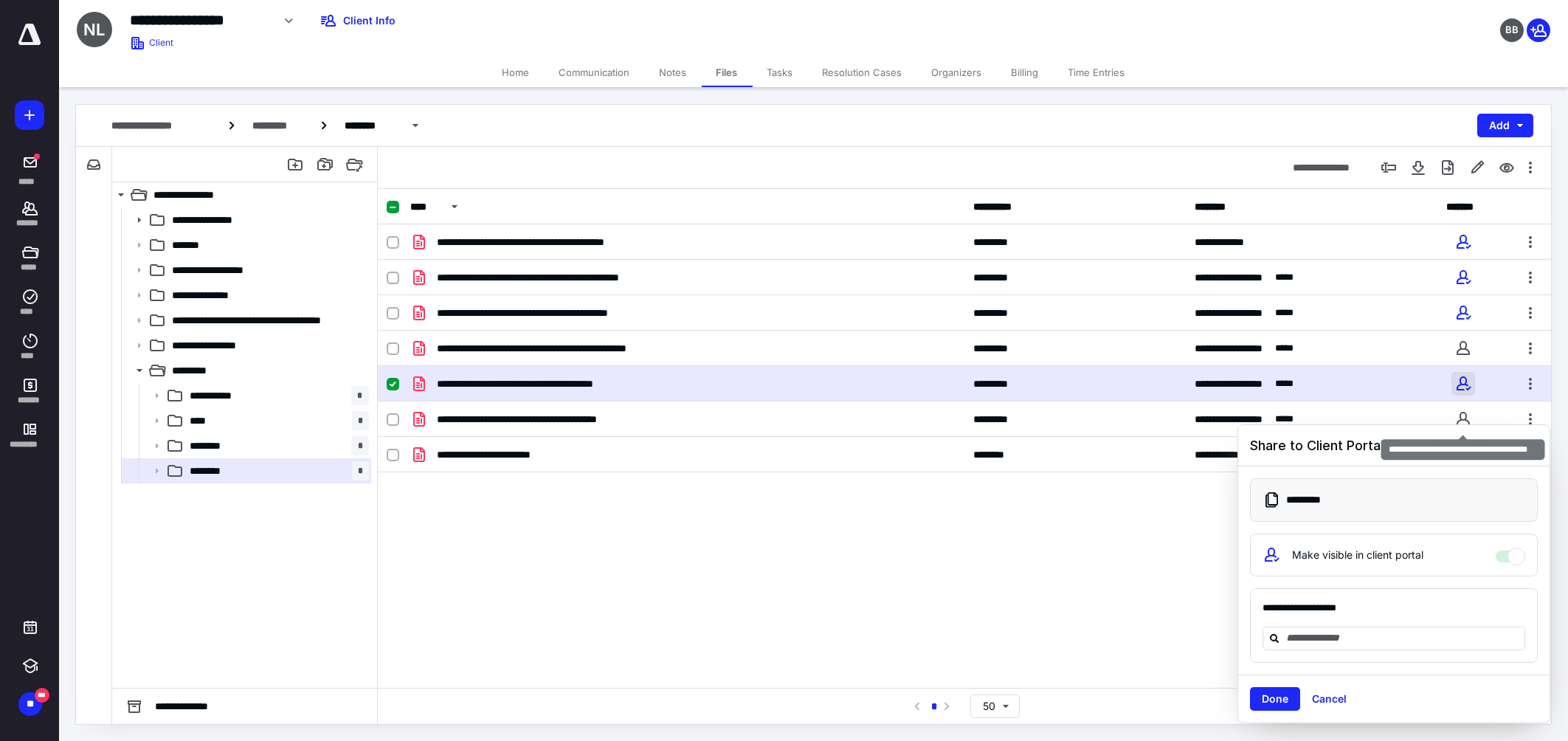 click at bounding box center [1463, 419] 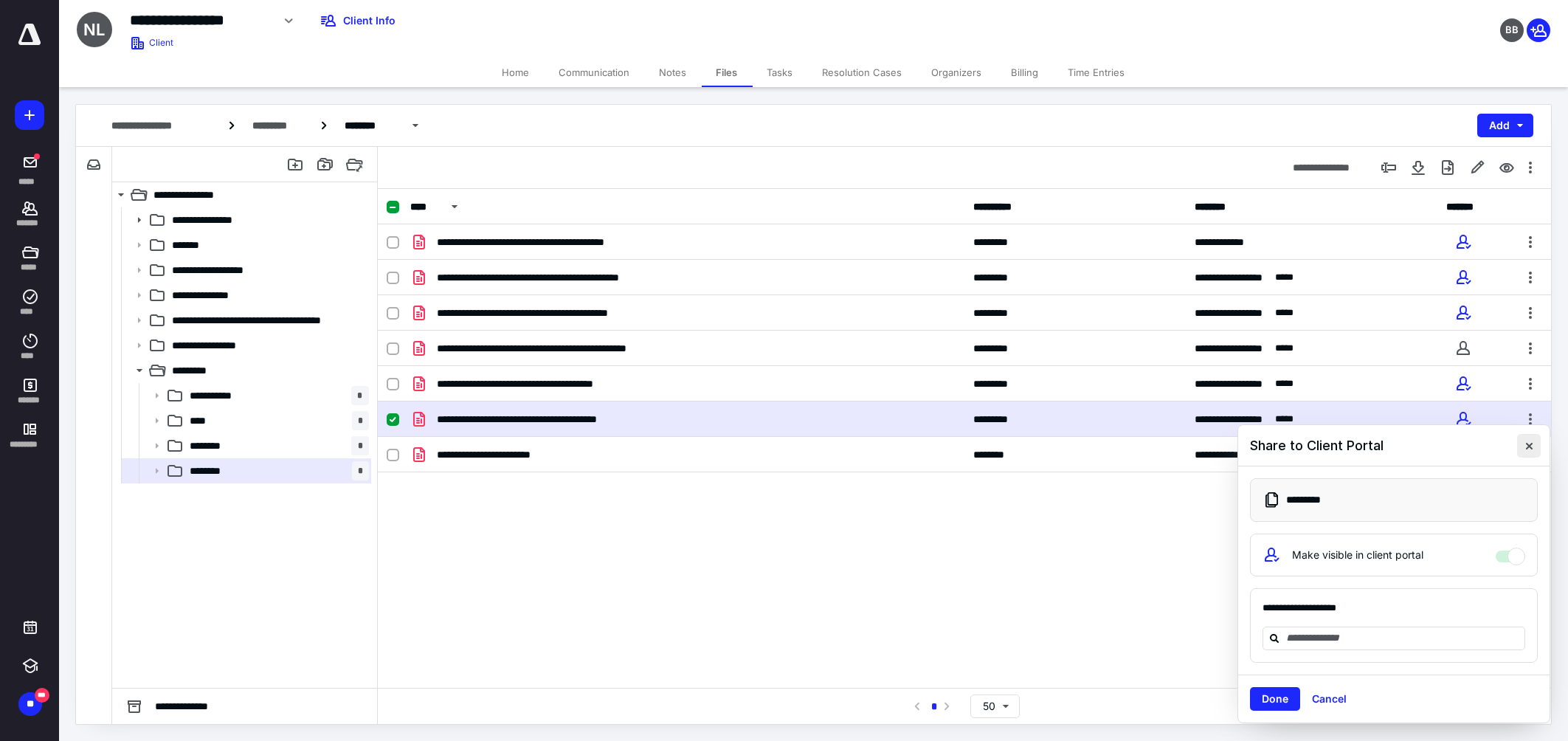 click at bounding box center (1529, 446) 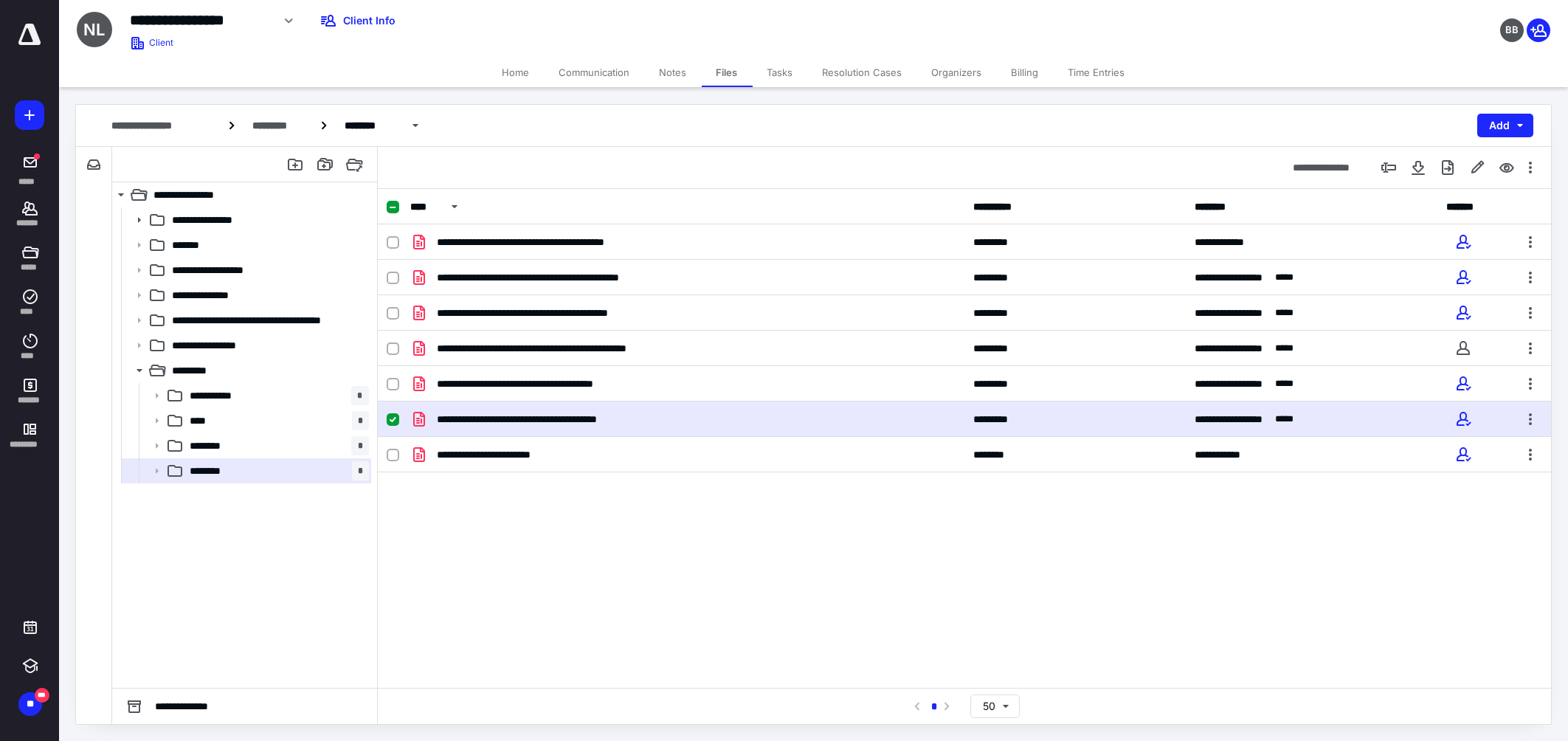 click on "Home" at bounding box center (516, 72) 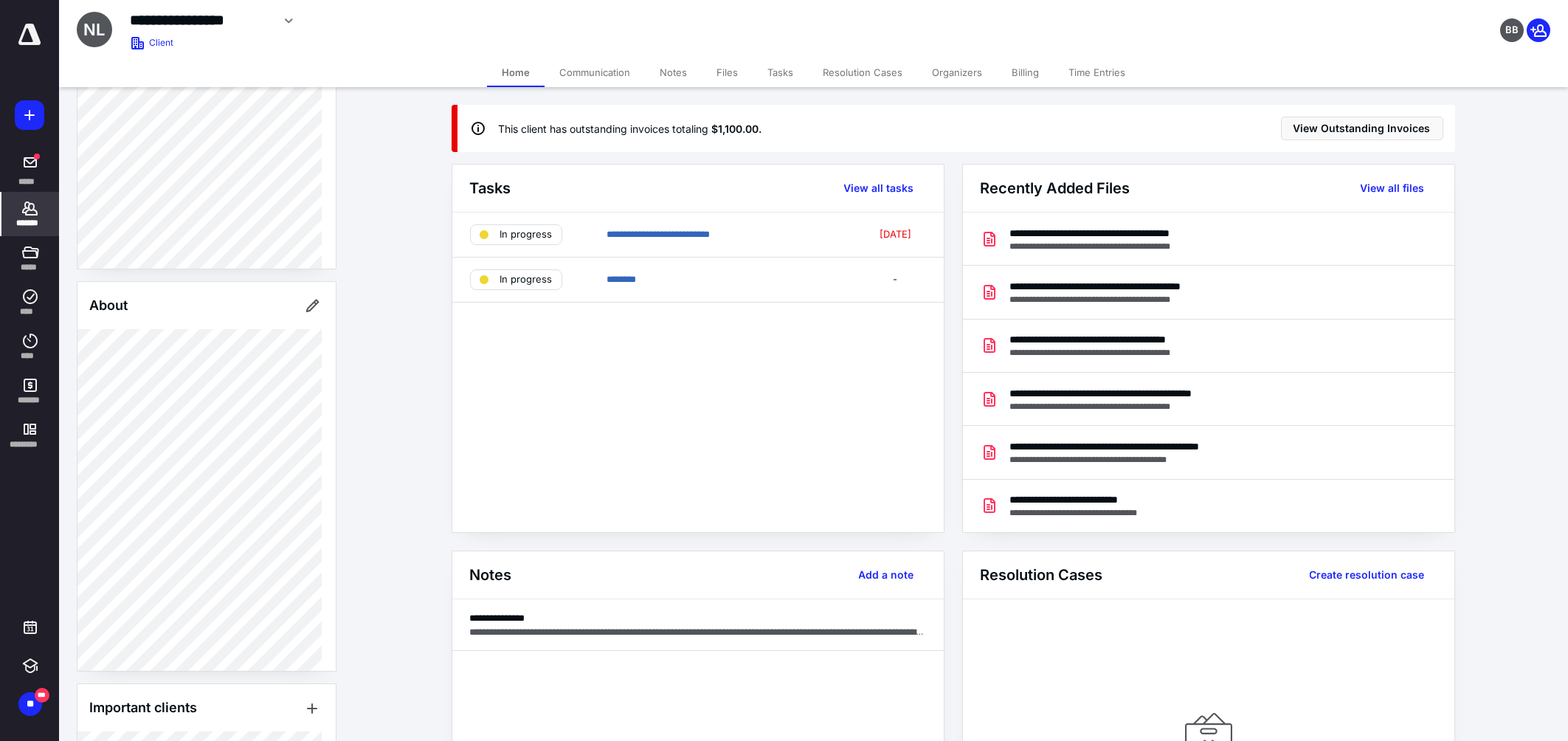 scroll, scrollTop: 341, scrollLeft: 0, axis: vertical 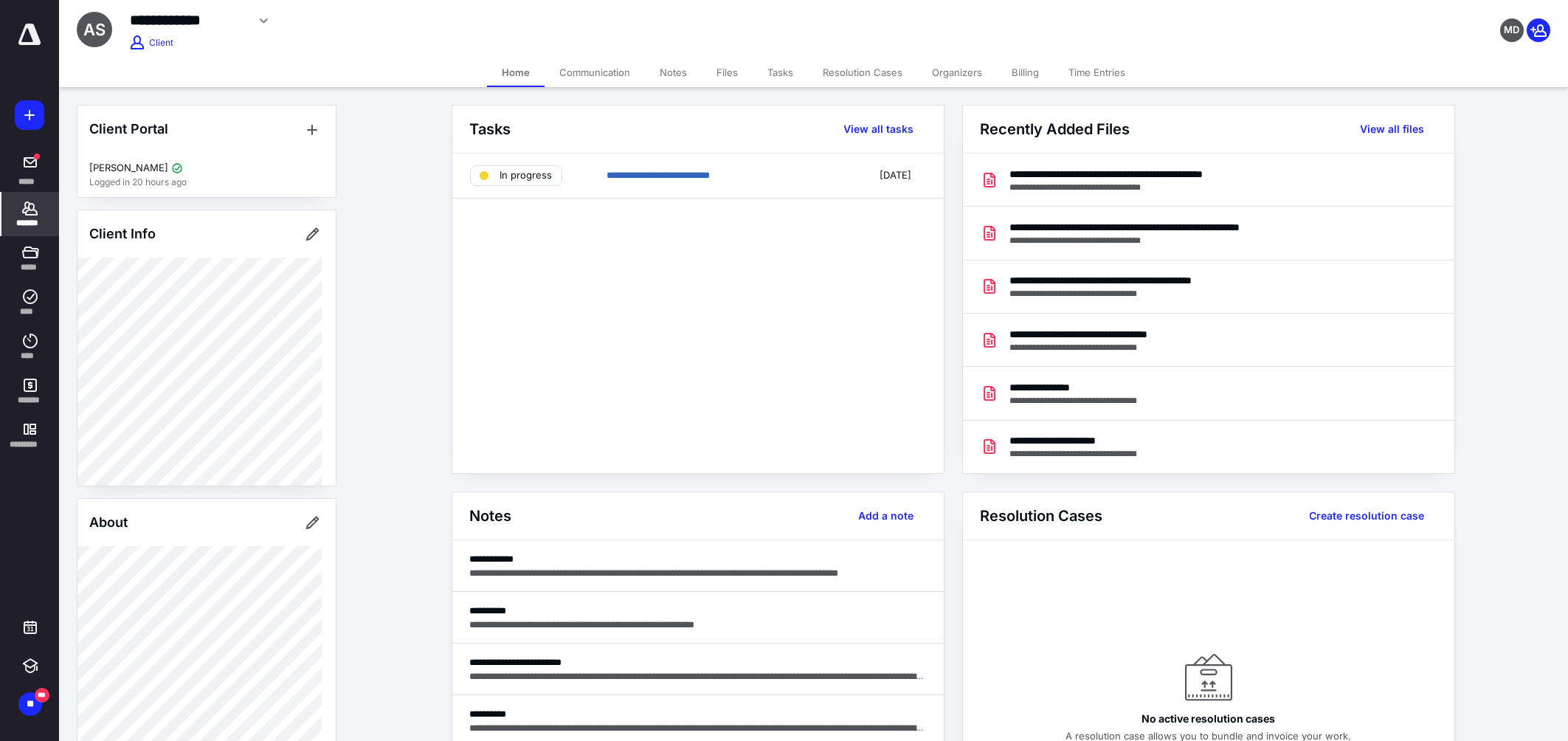 click on "Files" at bounding box center (727, 72) 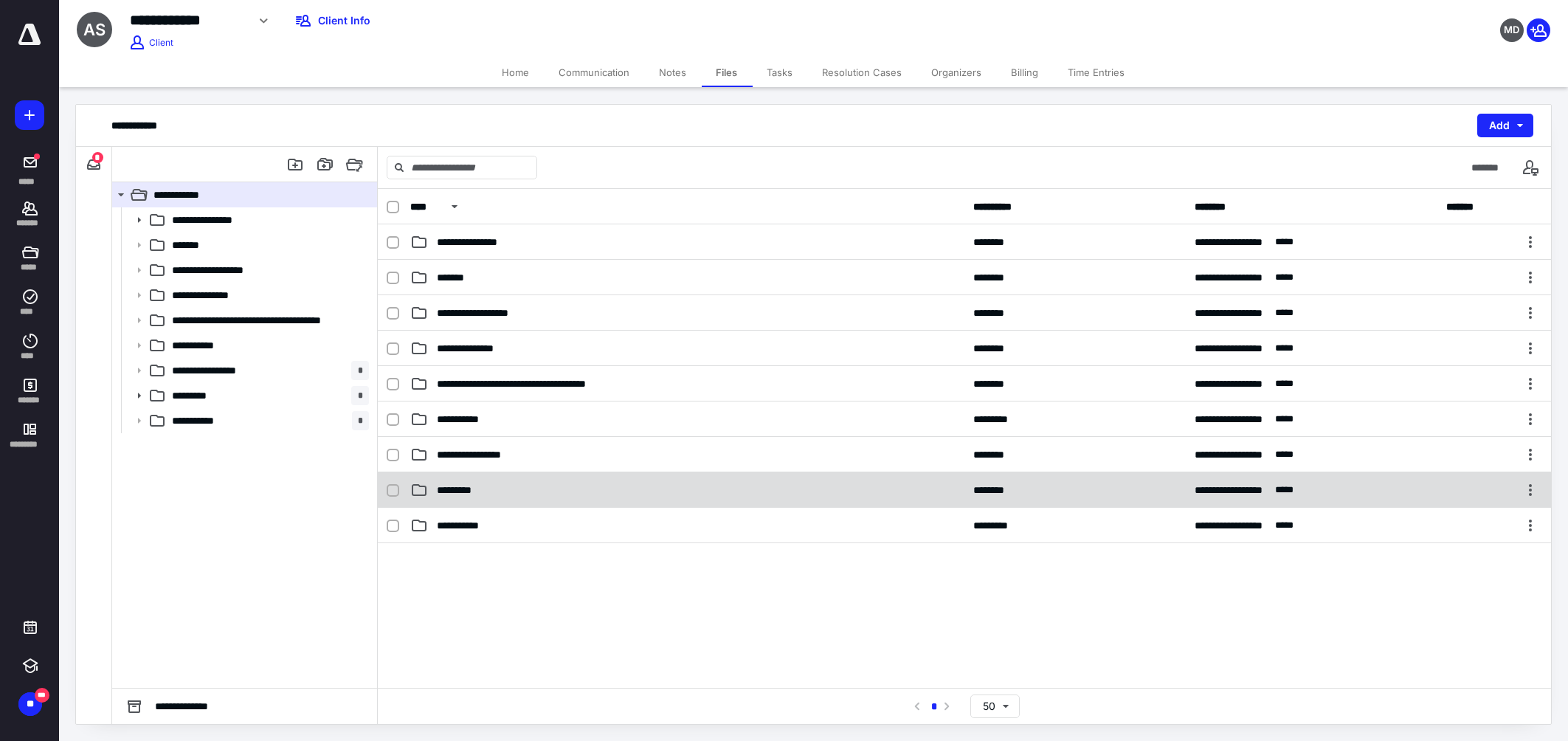 click on "*********" at bounding box center (687, 490) 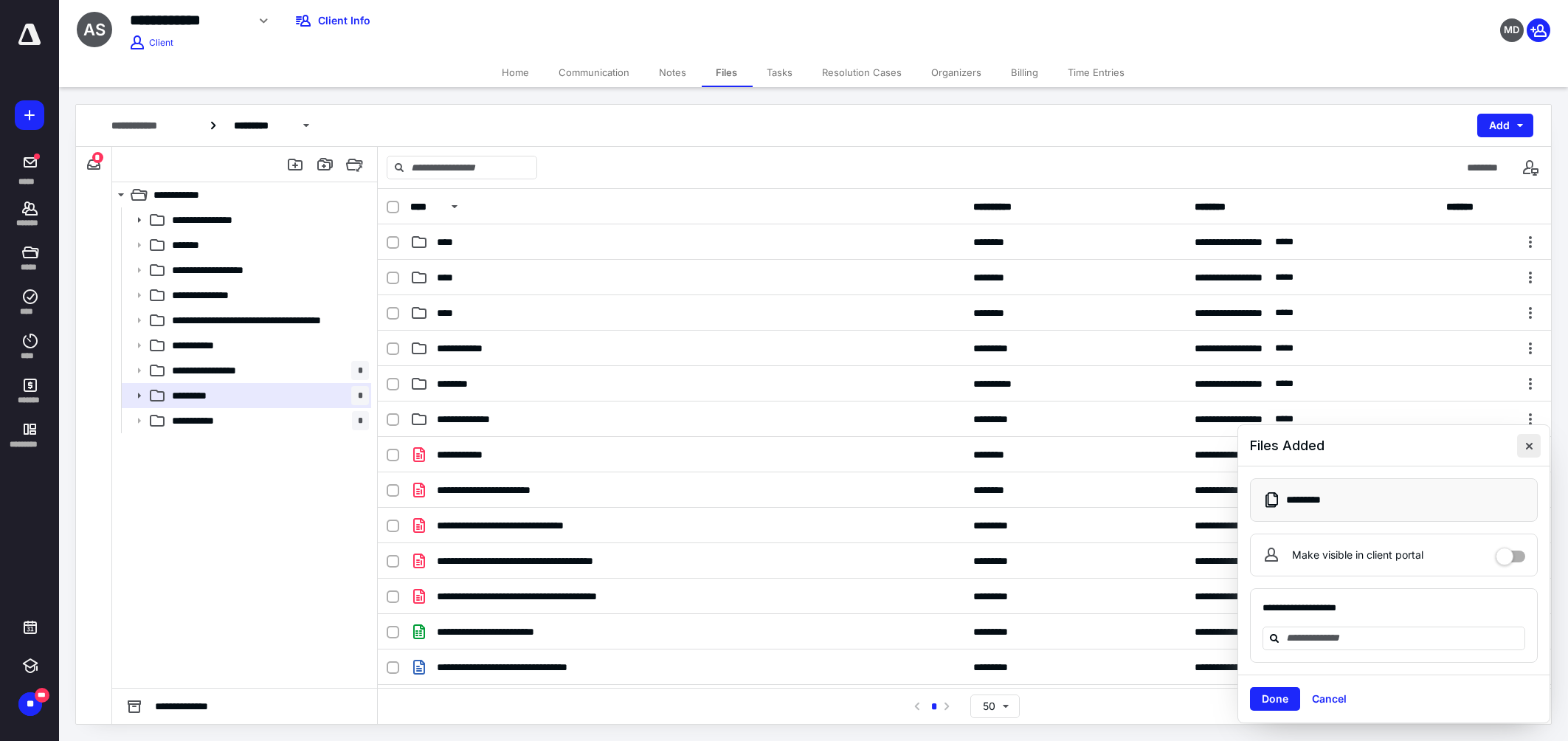 click at bounding box center [1529, 446] 